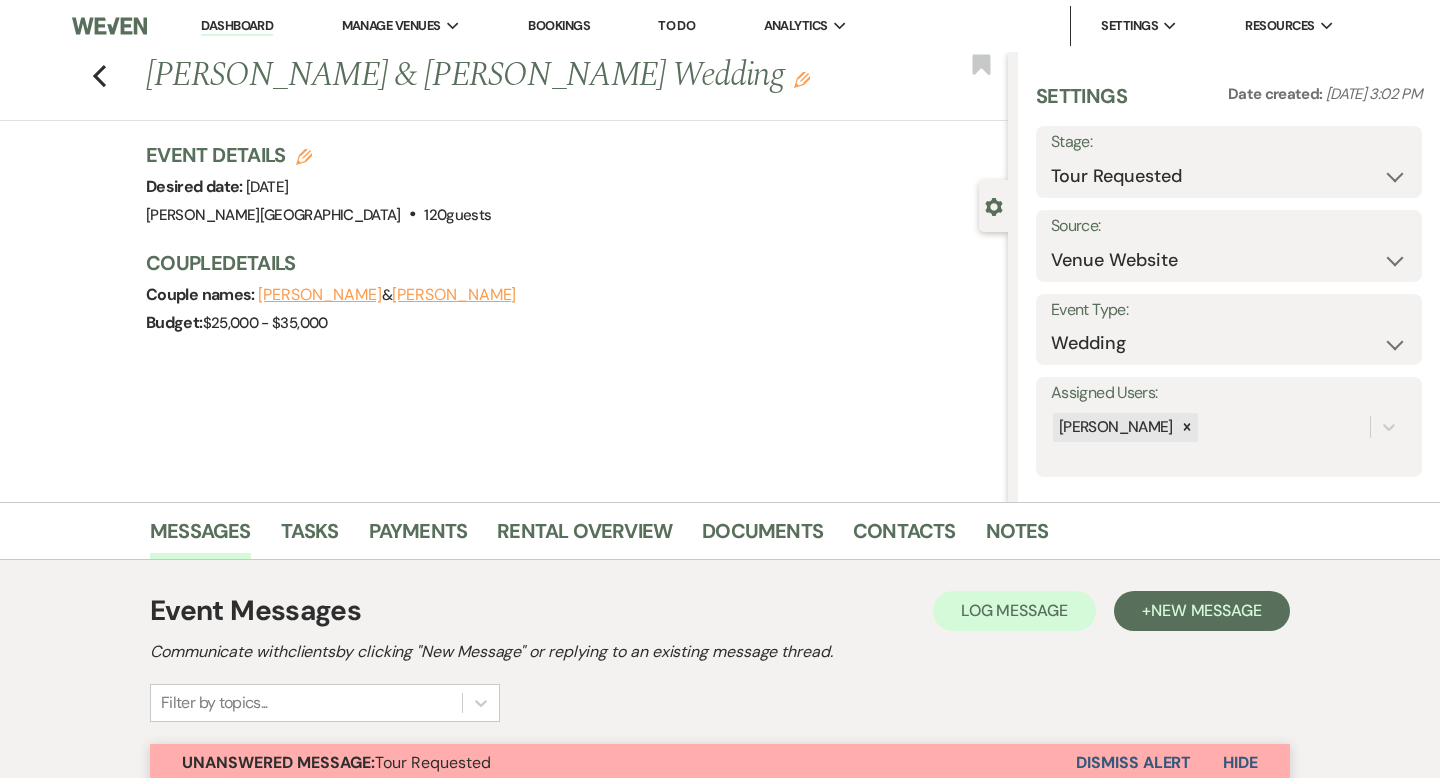 select on "2" 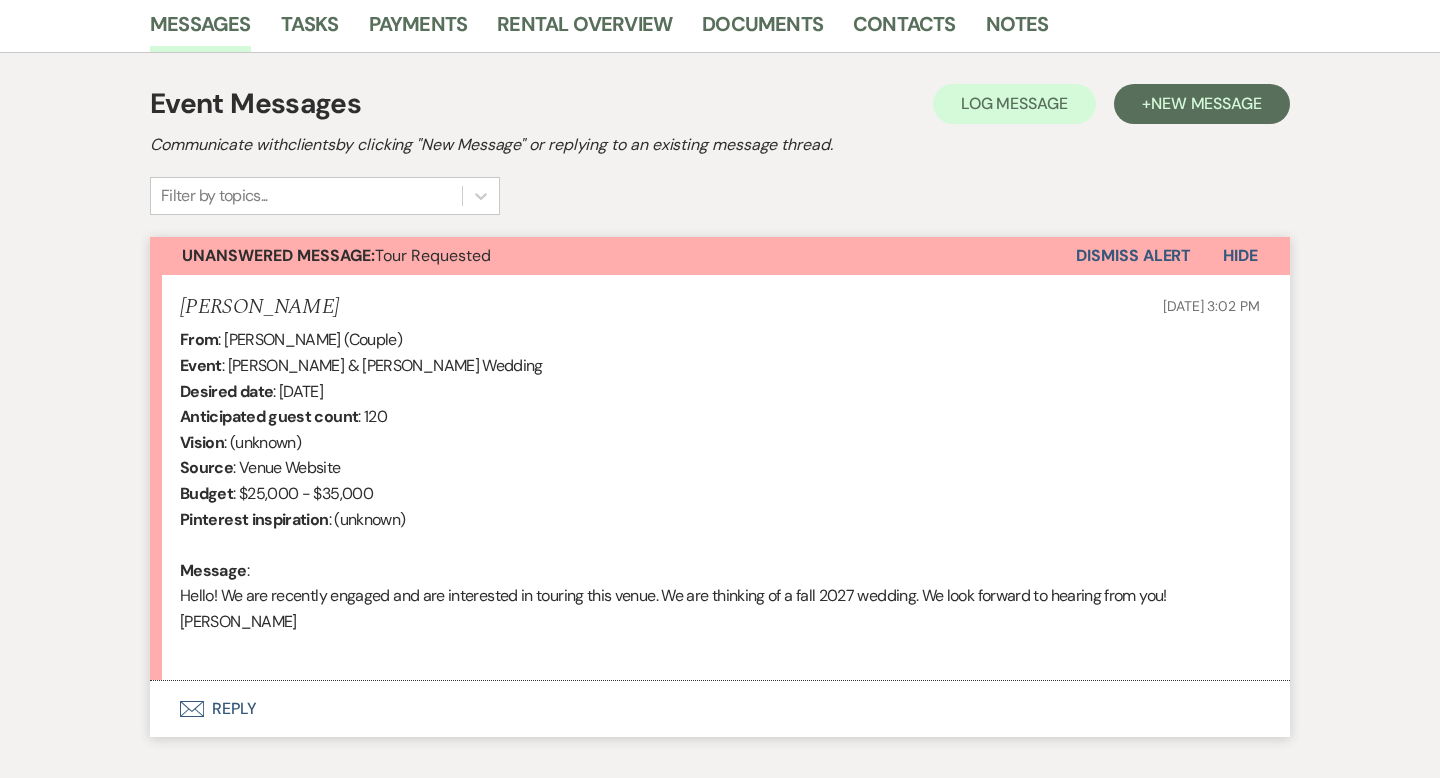 scroll, scrollTop: 0, scrollLeft: 0, axis: both 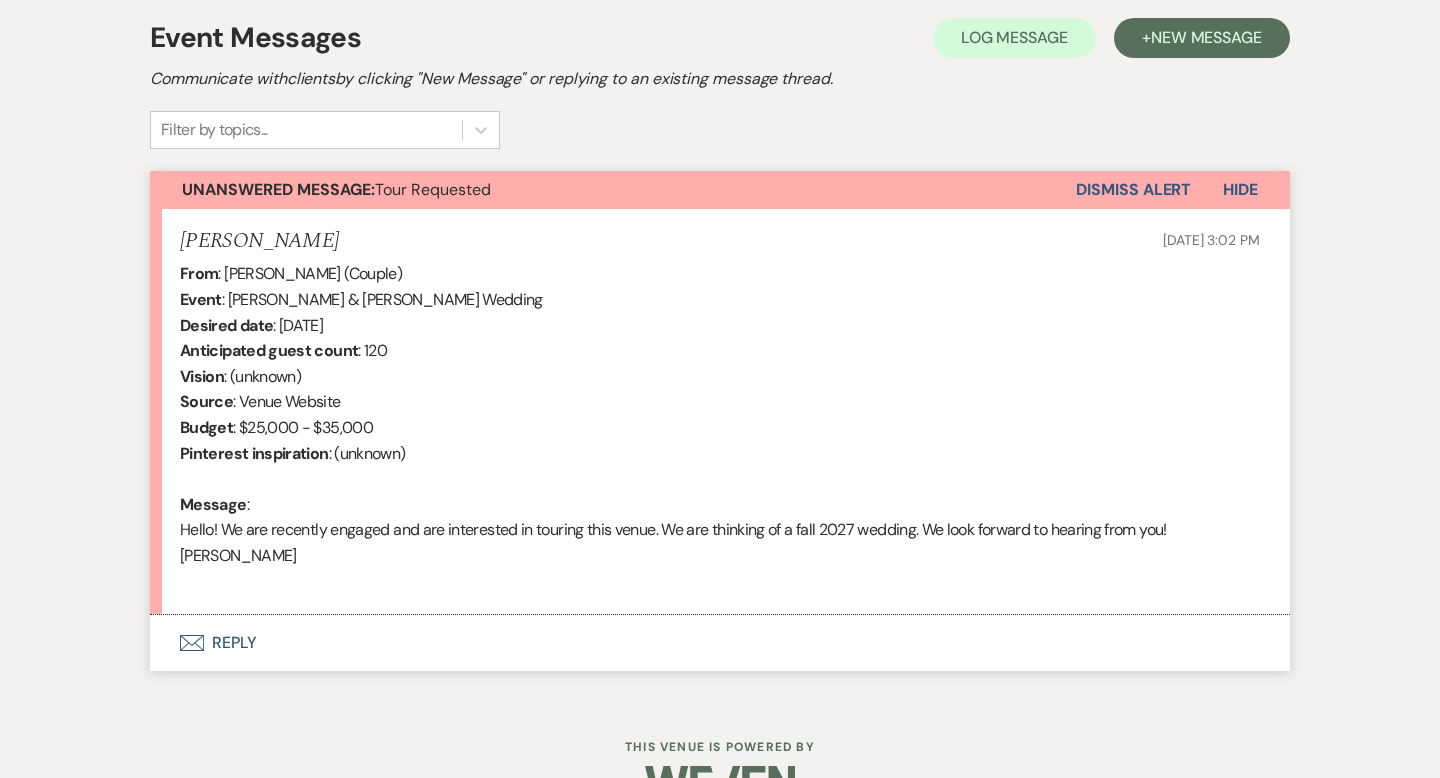 click on "Envelope Reply" at bounding box center [720, 643] 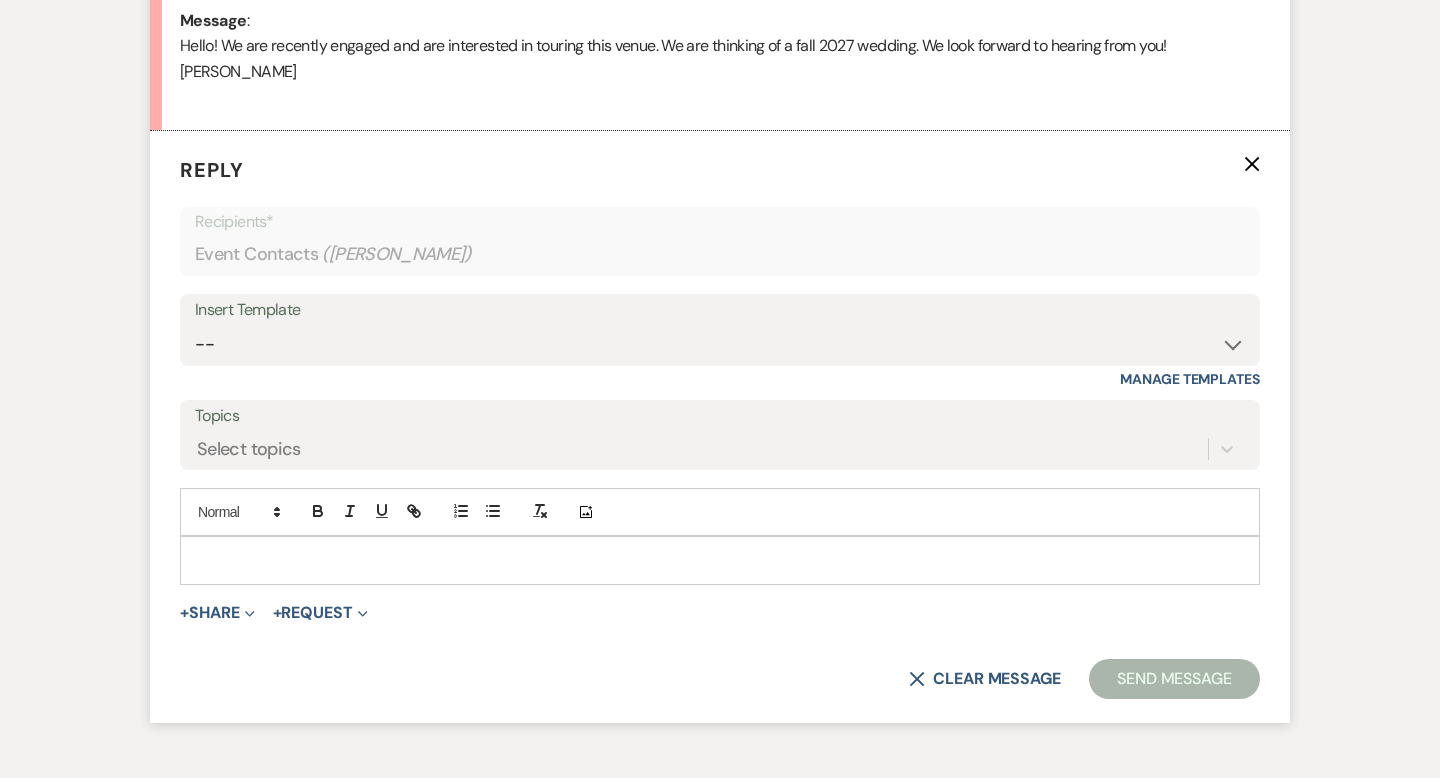 scroll, scrollTop: 1069, scrollLeft: 0, axis: vertical 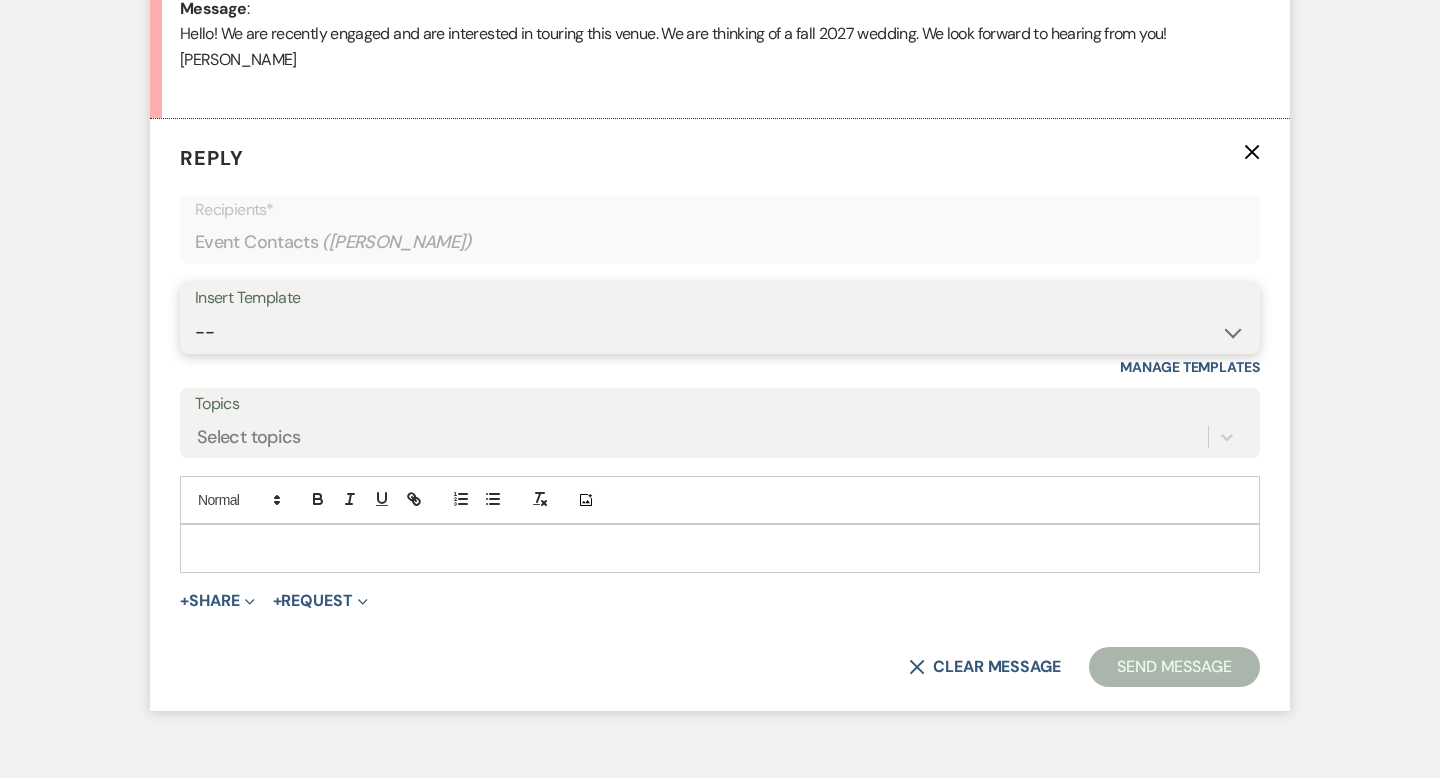 click on "-- Weven Planning Portal Introduction (Booked Events) Wedding Packages Booking Email Tour Request Shower Email Bridge Follow Up One month prior Insurance Reminder Rain Plan Check In Instructions Available Dates SFG Transparent Logos Upcoming Payment Reminder Late Payment Notice 1 Late Payment Notice 2 Cottage Email Copy of Weven Planning Portal Introduction (Booked Events) Deposit Return Via Check Mailed Deposit Return Via CC Refund Contract Questions Flower Announcement tour of grounds Knot Packages All-Inclusive Packages Rental Brochure Rental Updates All Inclusive Booking Email Flower Booking Email All-Inclusive Booking Intro Email Booking Intro Email" at bounding box center (720, 332) 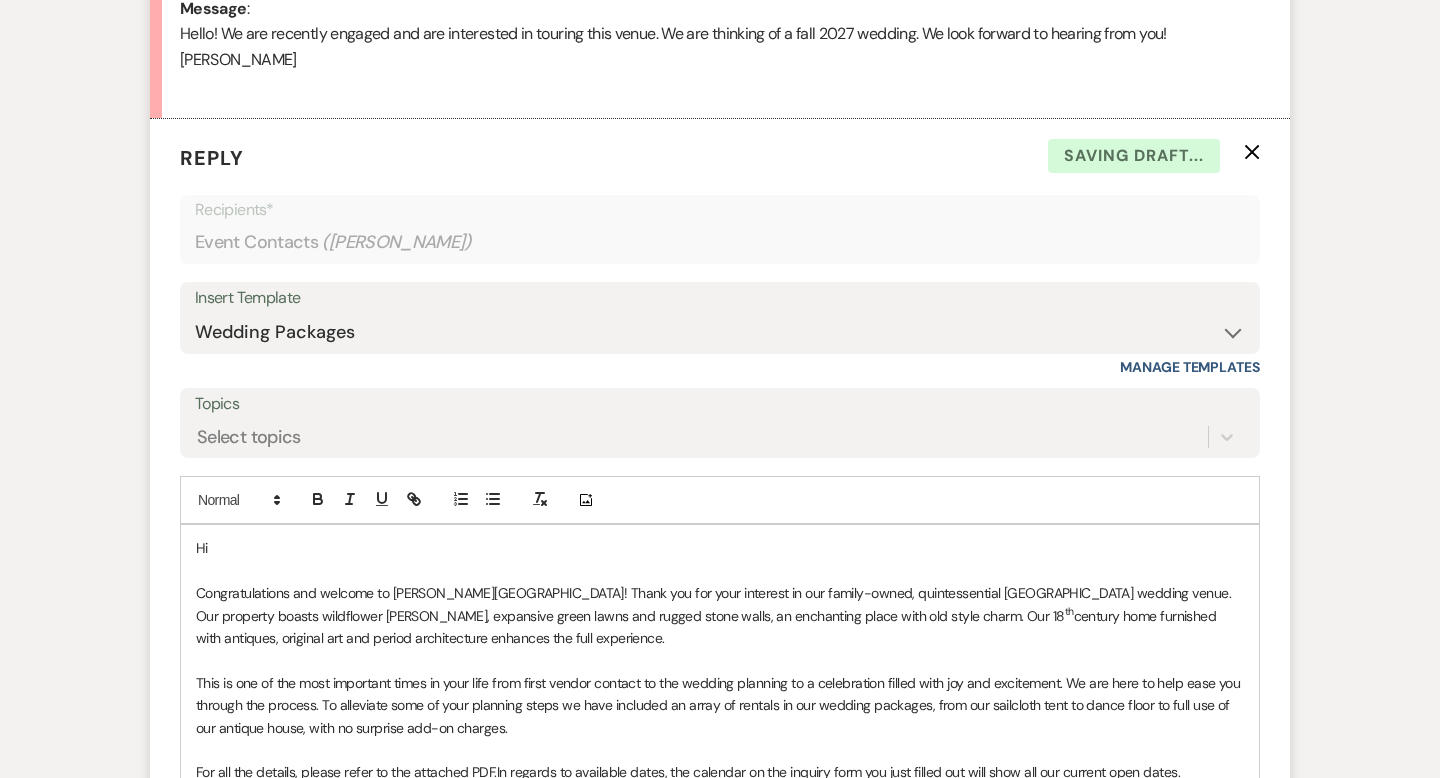 click on "Hi" at bounding box center (720, 548) 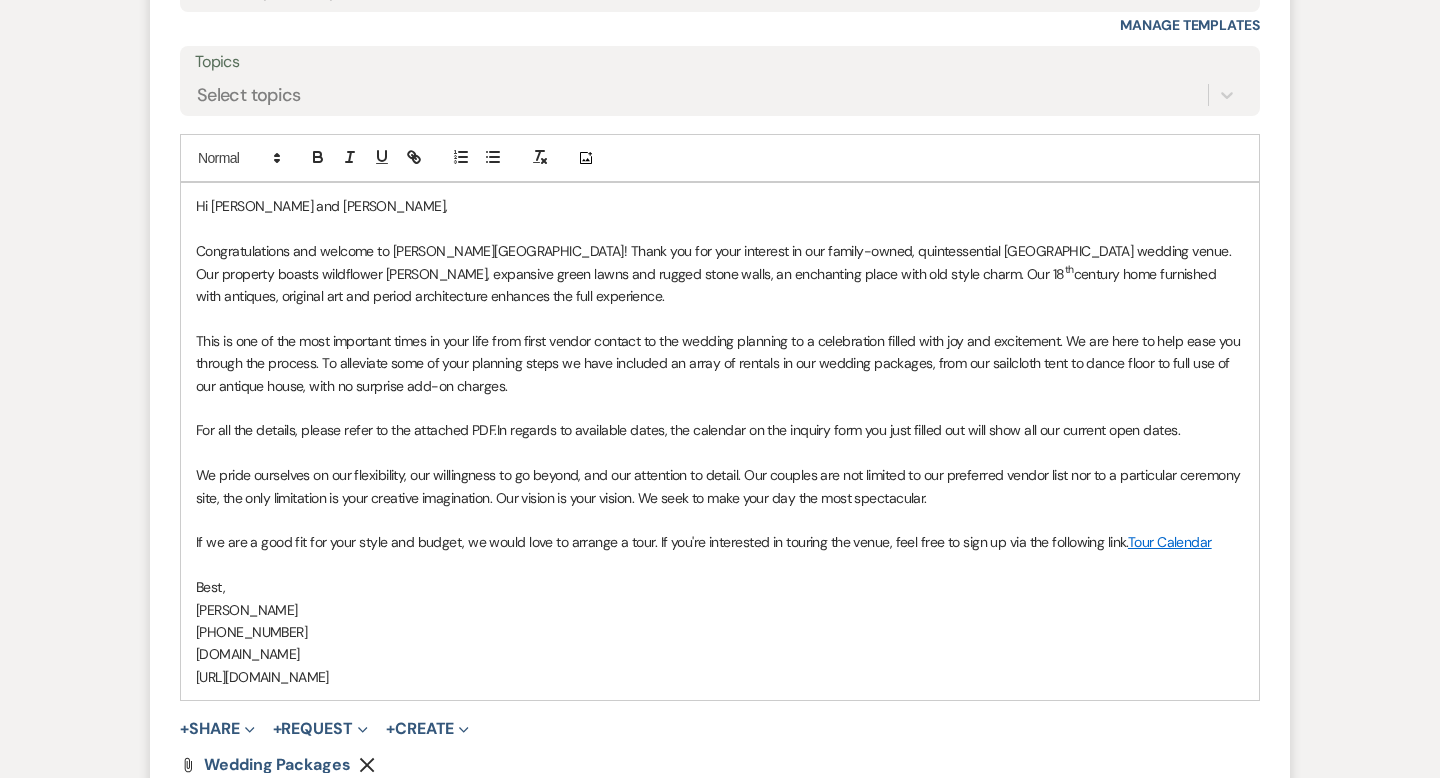 scroll, scrollTop: 1413, scrollLeft: 0, axis: vertical 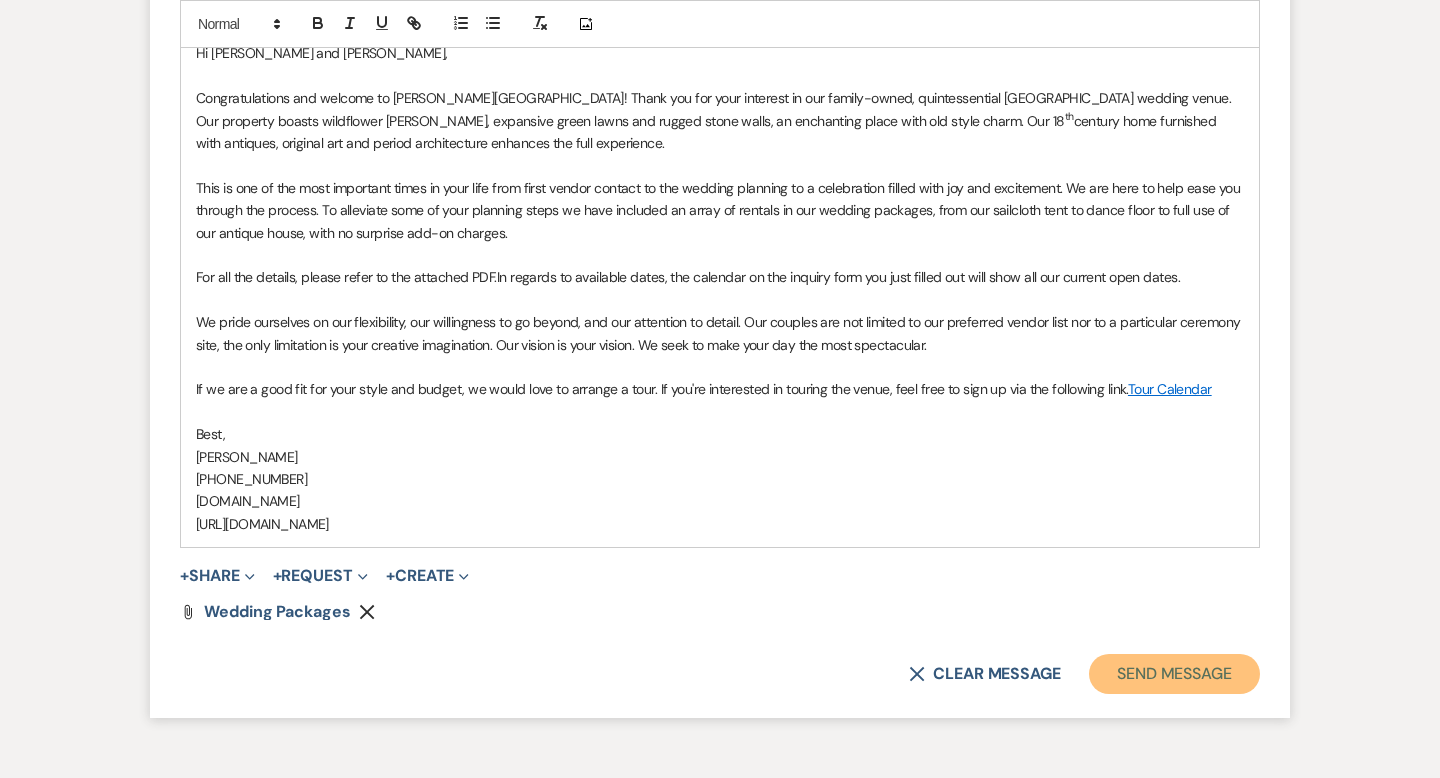 click on "Send Message" at bounding box center (1174, 674) 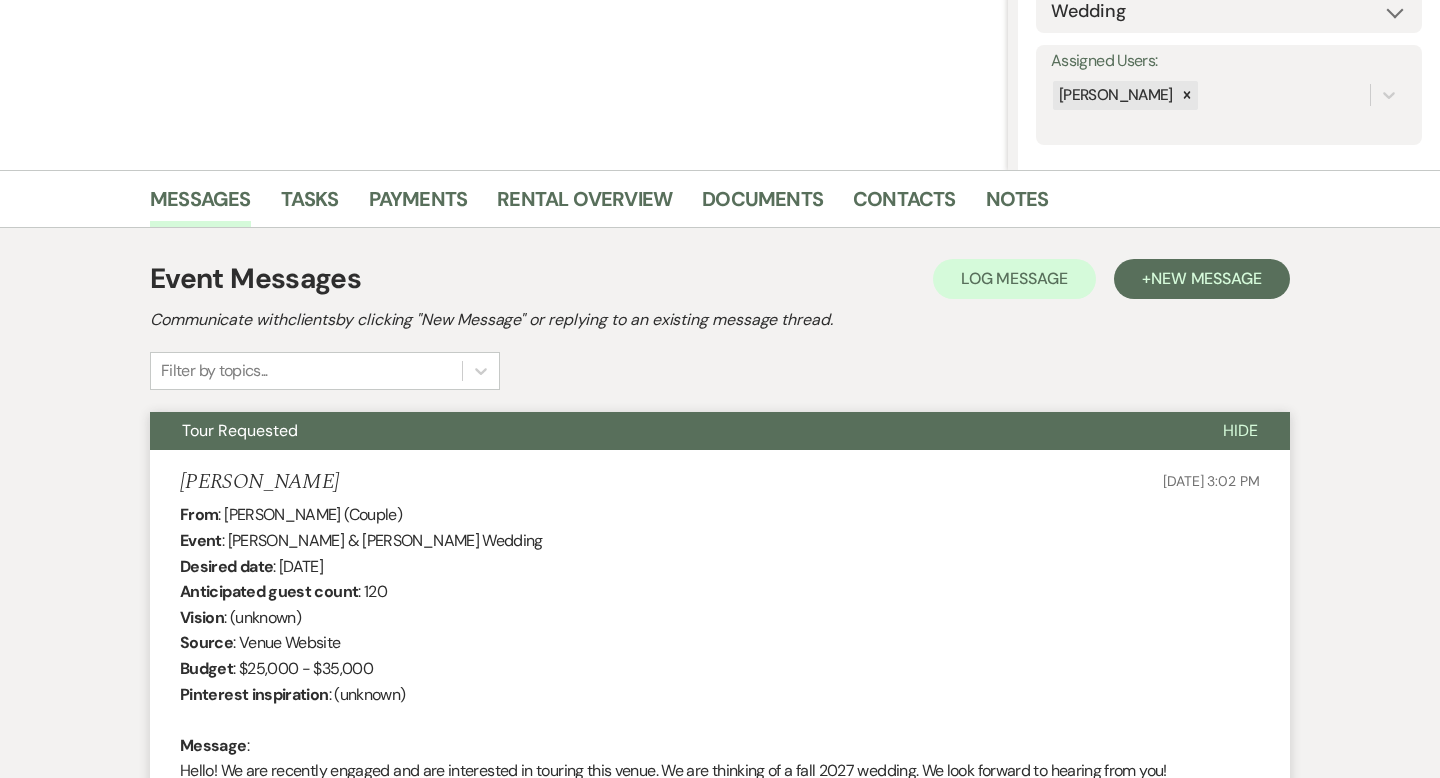 scroll, scrollTop: 0, scrollLeft: 0, axis: both 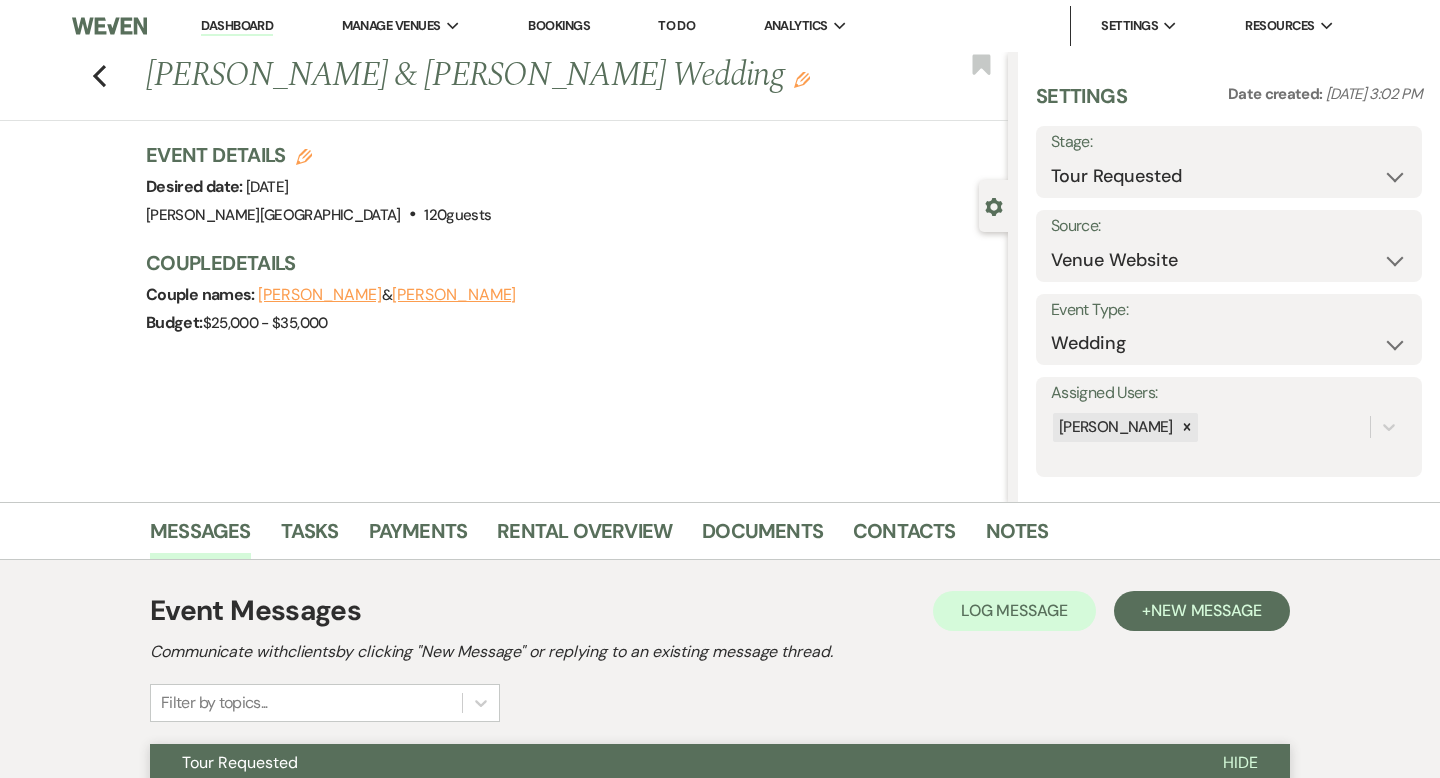 click on "Dashboard" at bounding box center [237, 26] 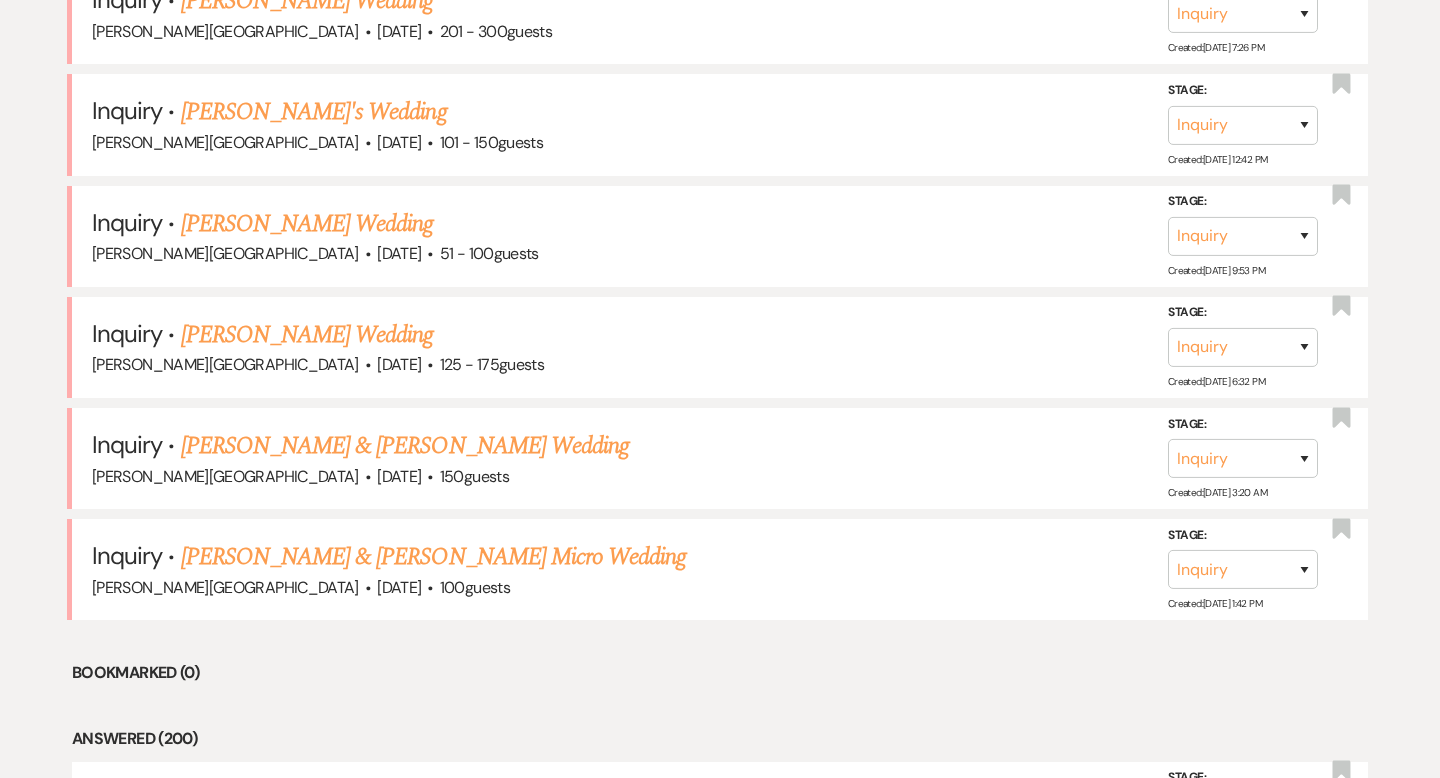 scroll, scrollTop: 2814, scrollLeft: 0, axis: vertical 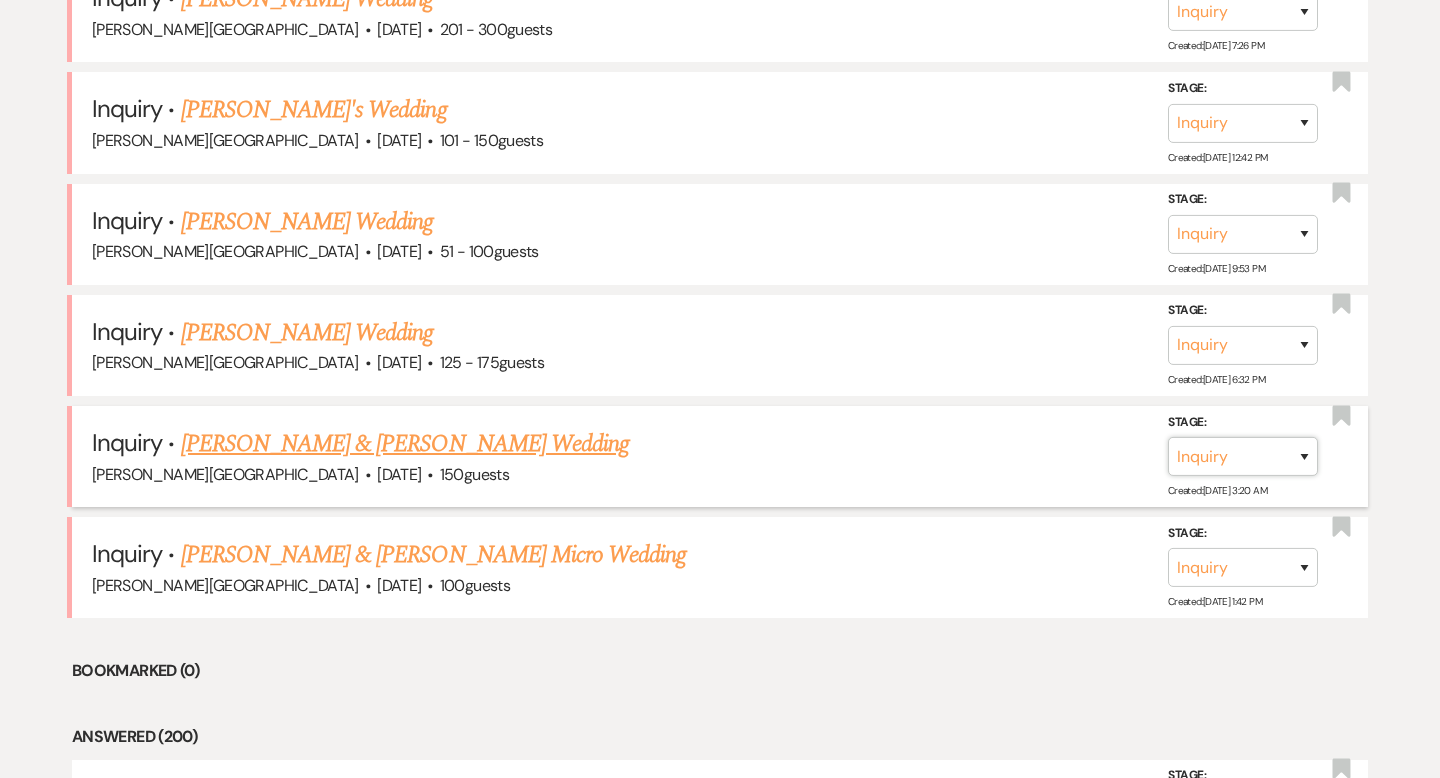 click on "Inquiry Follow Up Tour Requested Tour Confirmed Toured Proposal Sent Booked Lost" at bounding box center (1243, 456) 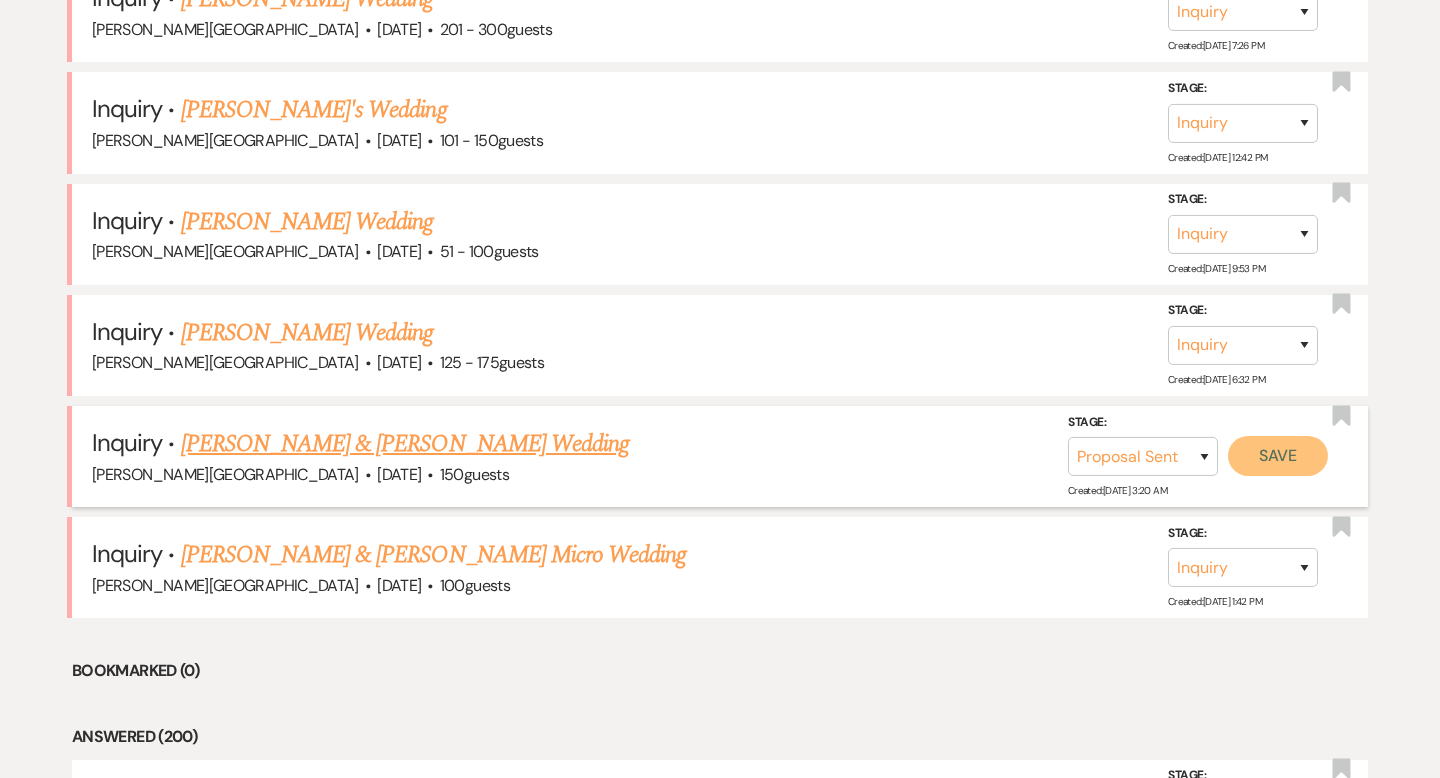 click on "Save" at bounding box center [1278, 456] 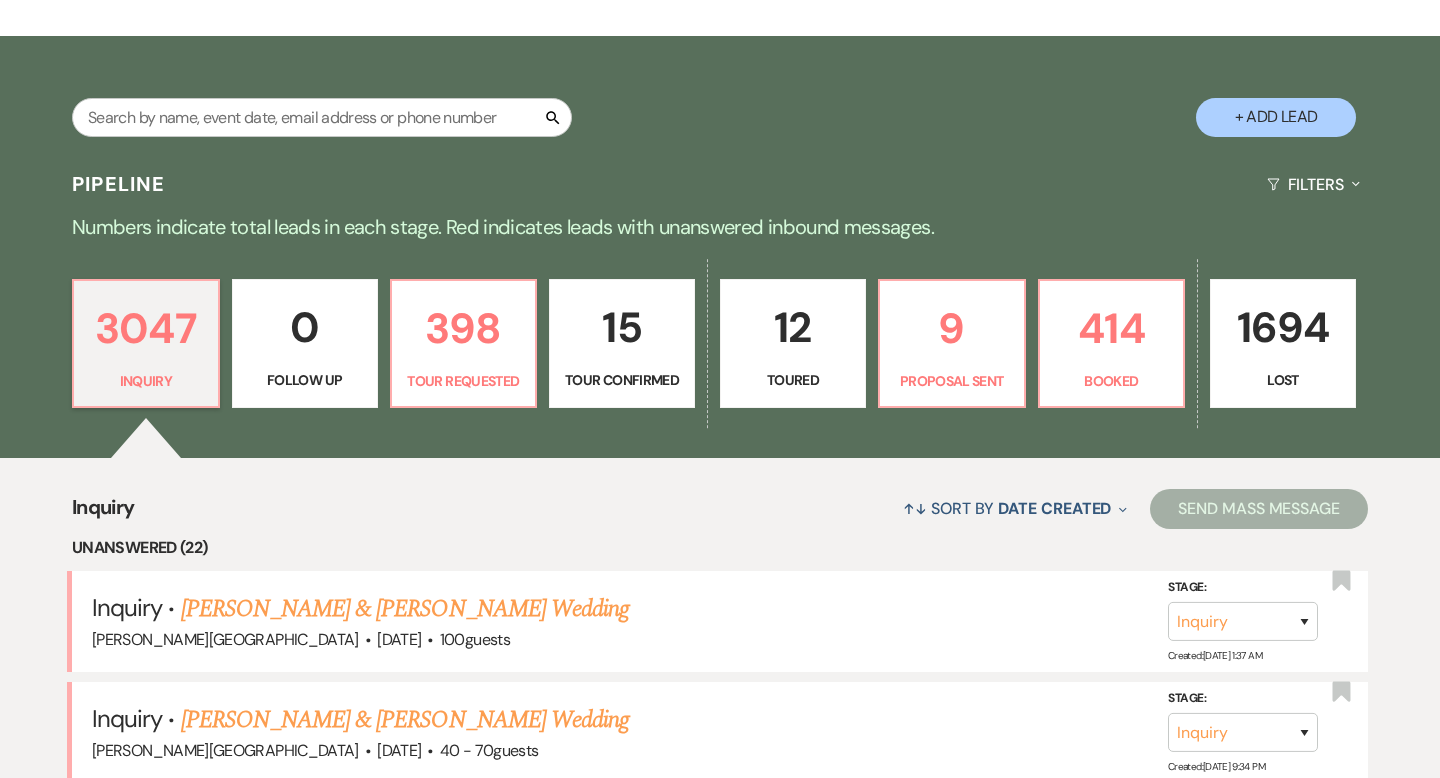 scroll, scrollTop: 252, scrollLeft: 0, axis: vertical 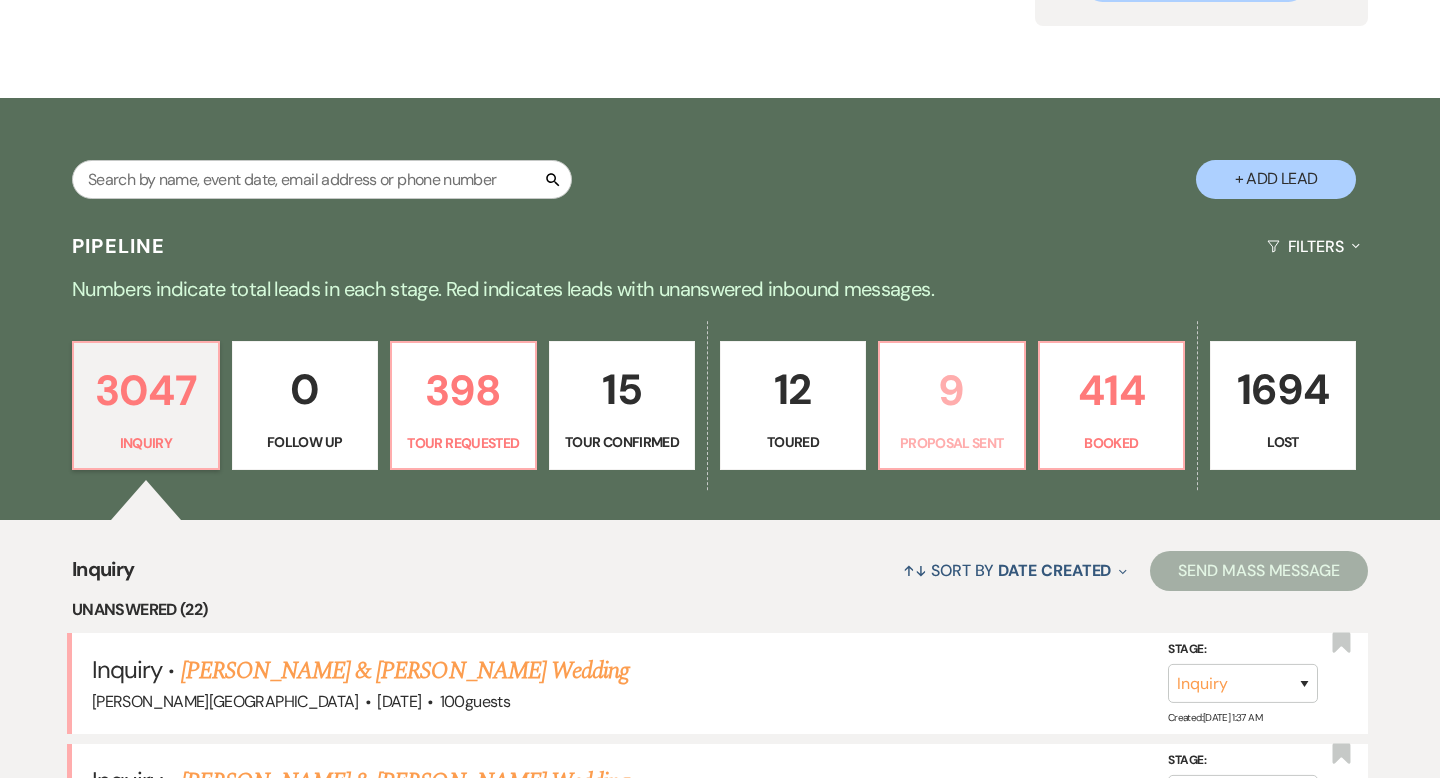 click on "9" at bounding box center [952, 390] 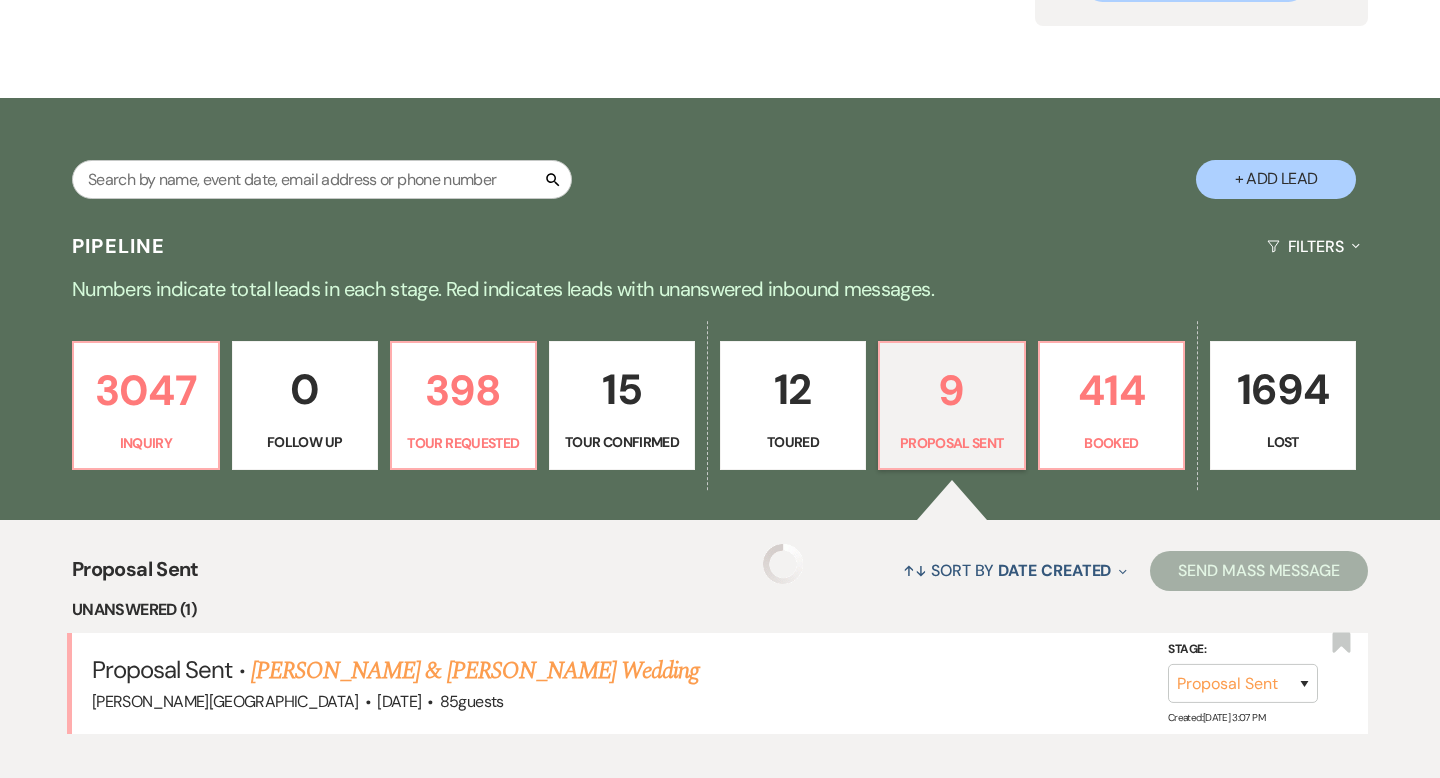 select on "6" 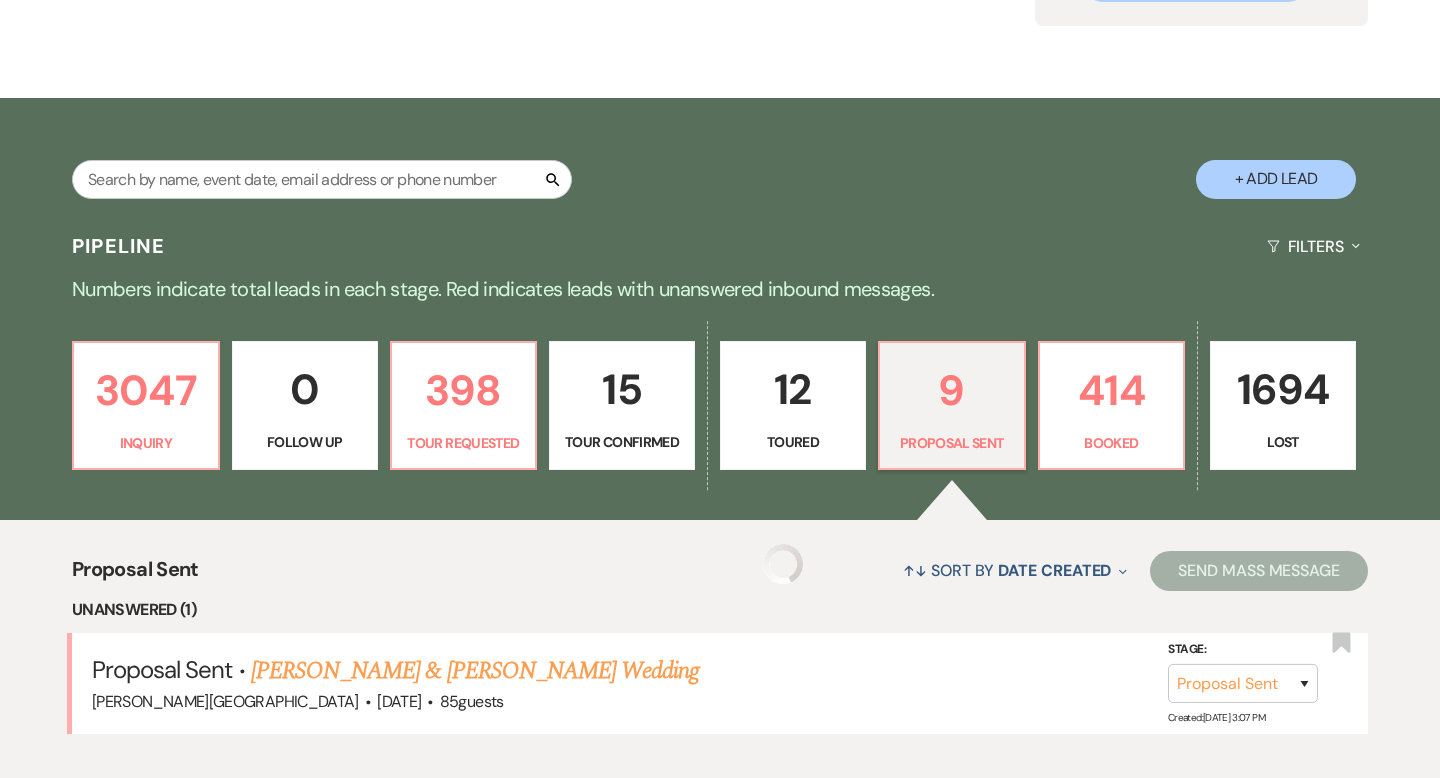 select on "6" 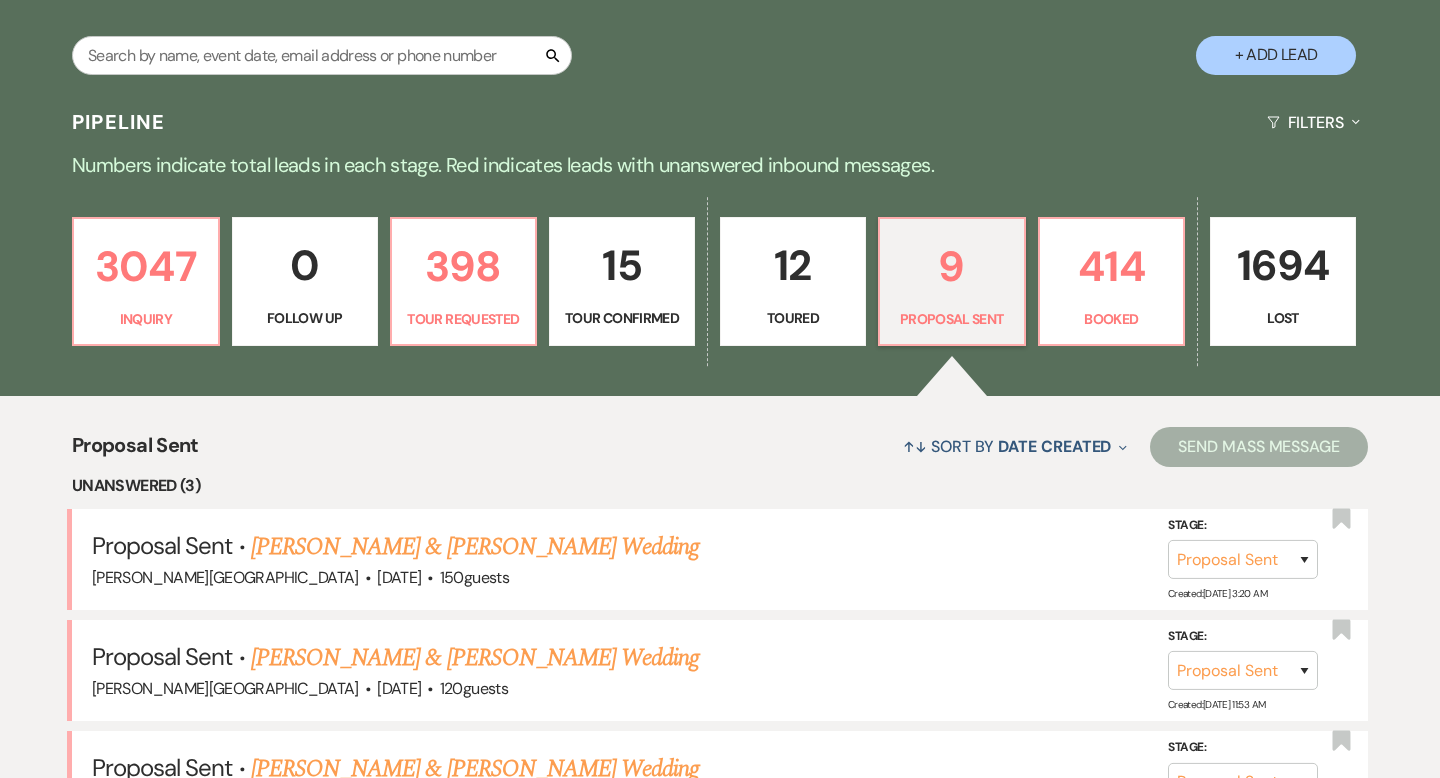 scroll, scrollTop: 413, scrollLeft: 0, axis: vertical 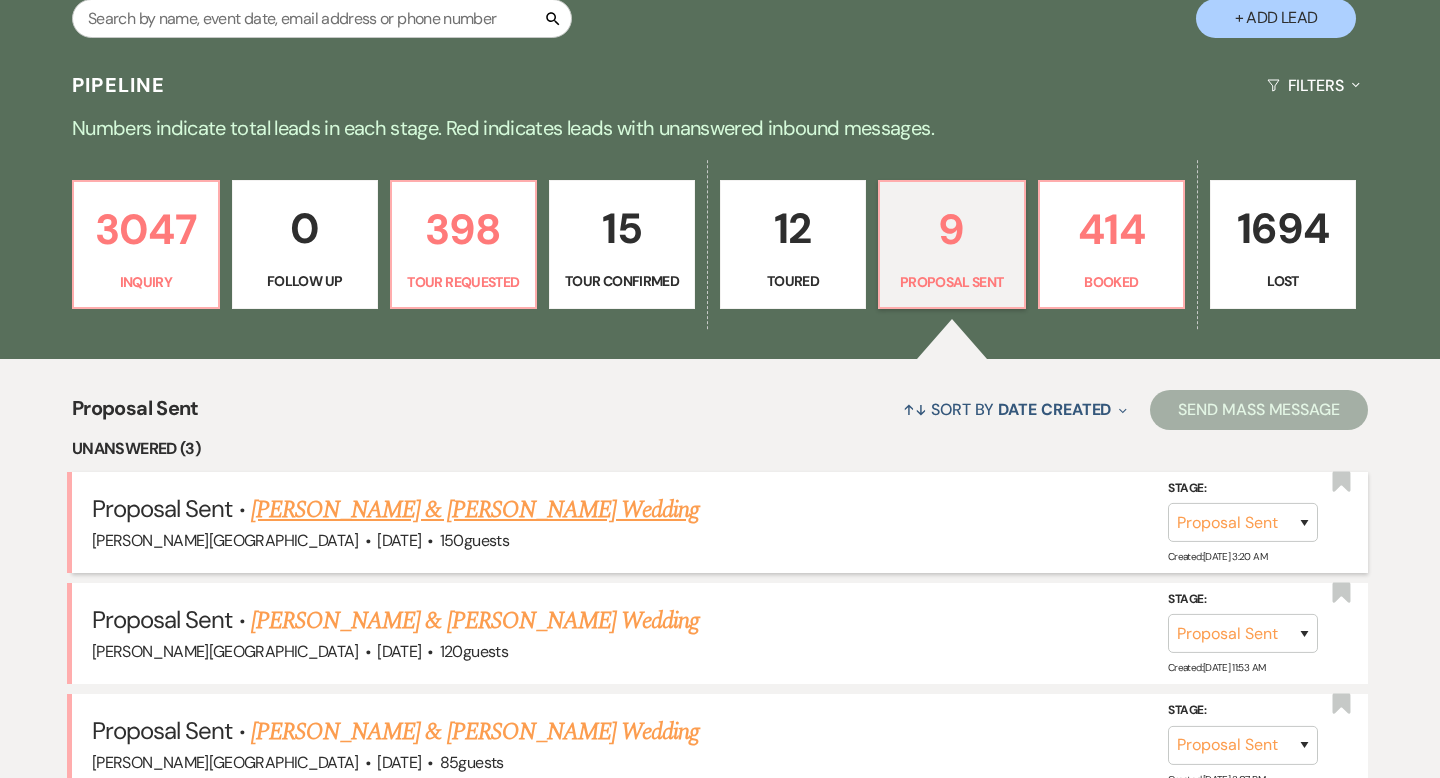 click on "[PERSON_NAME] & [PERSON_NAME] Wedding" at bounding box center [475, 510] 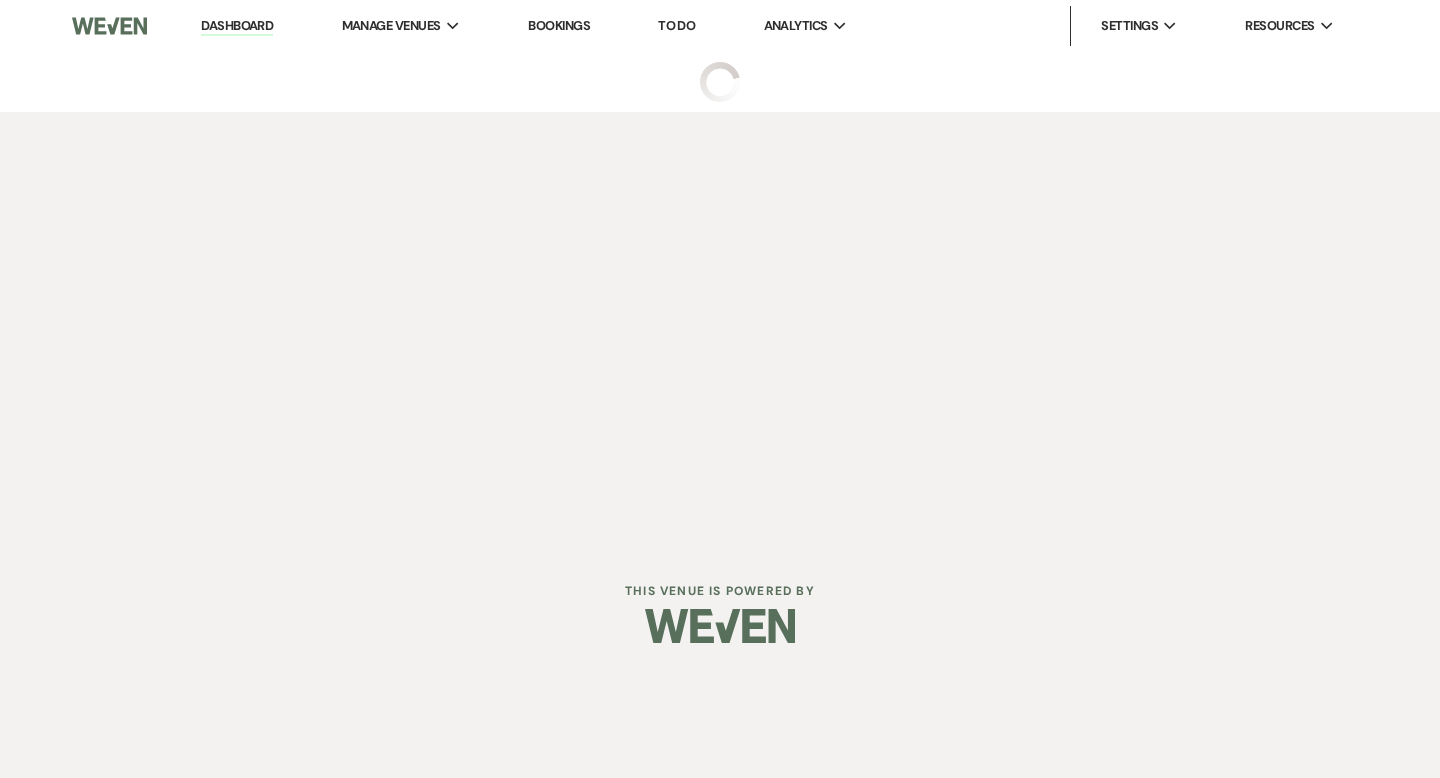 select on "6" 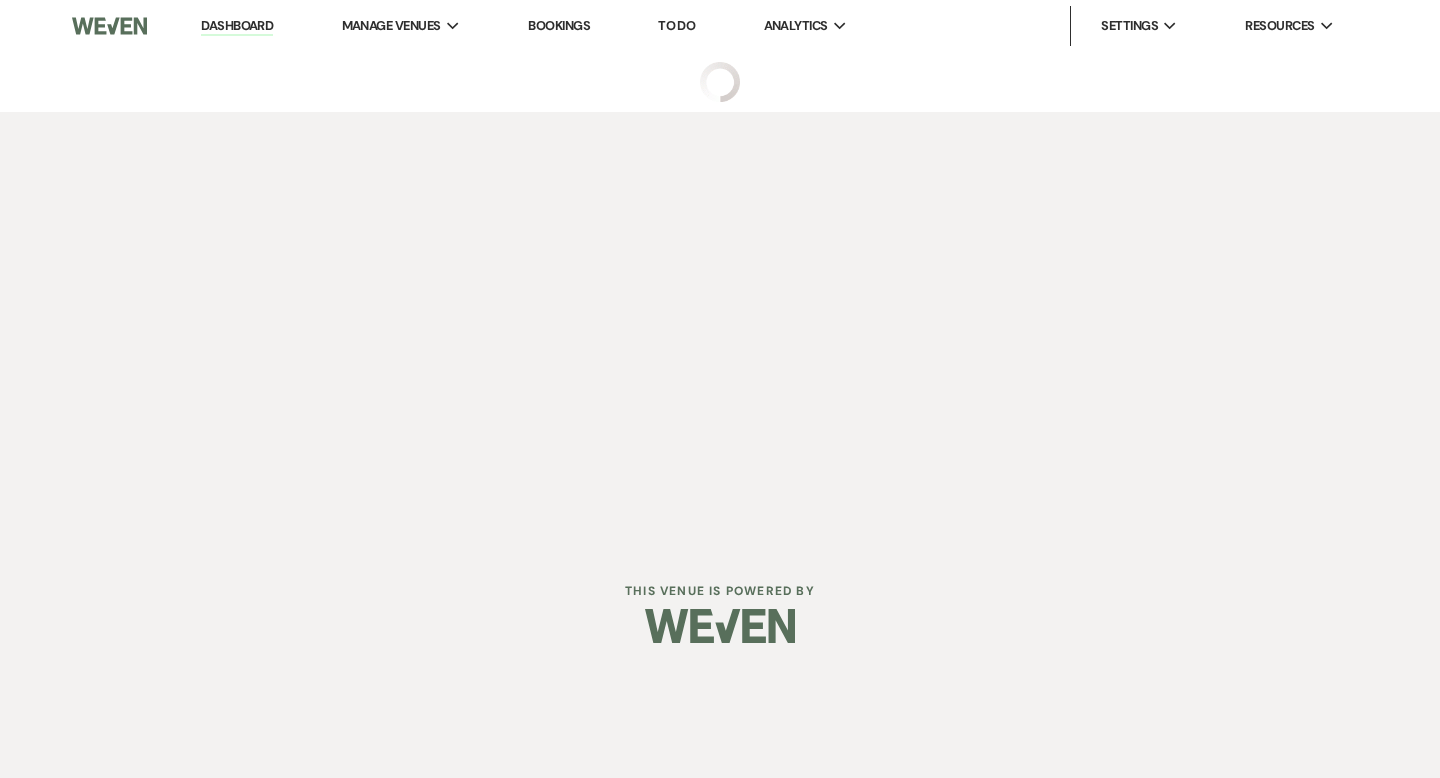 select on "5" 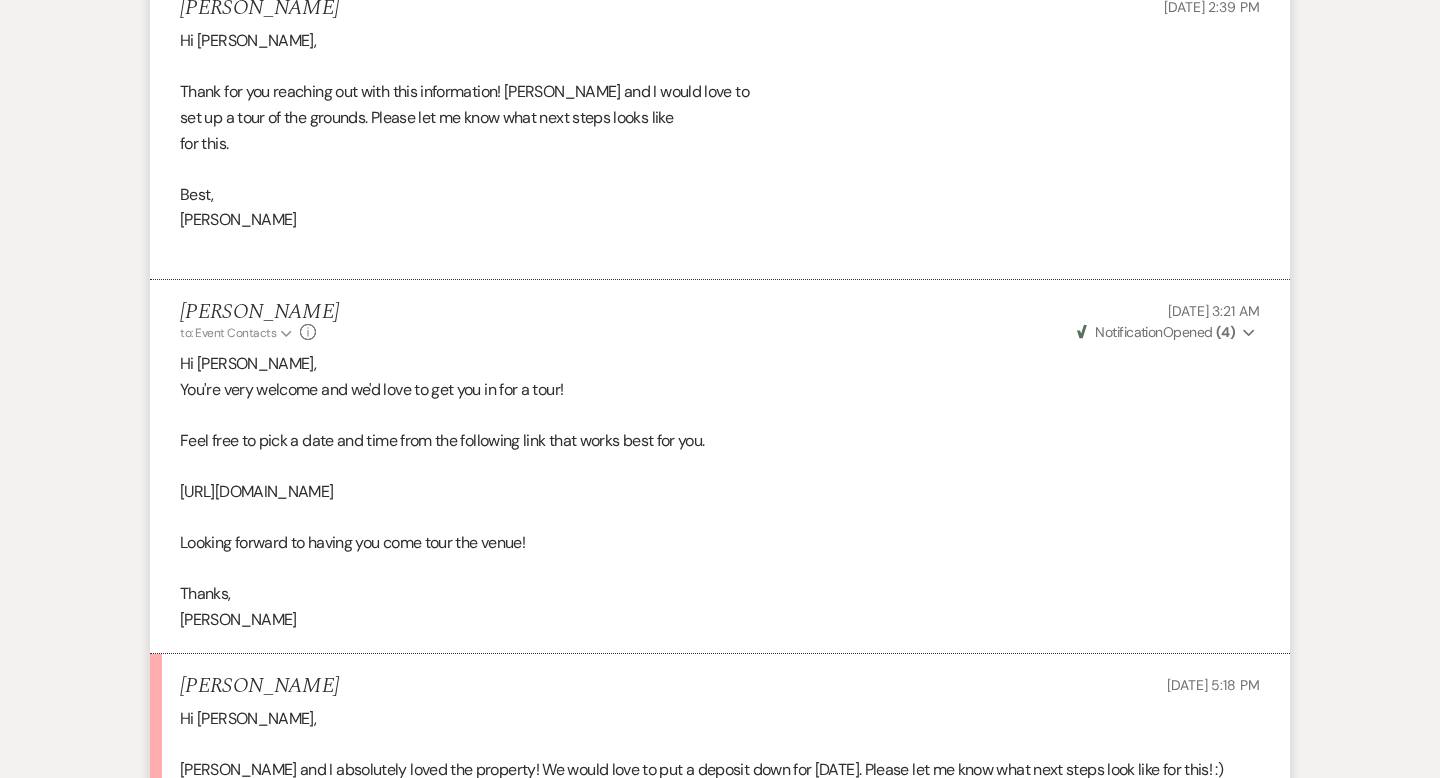 scroll, scrollTop: 2157, scrollLeft: 0, axis: vertical 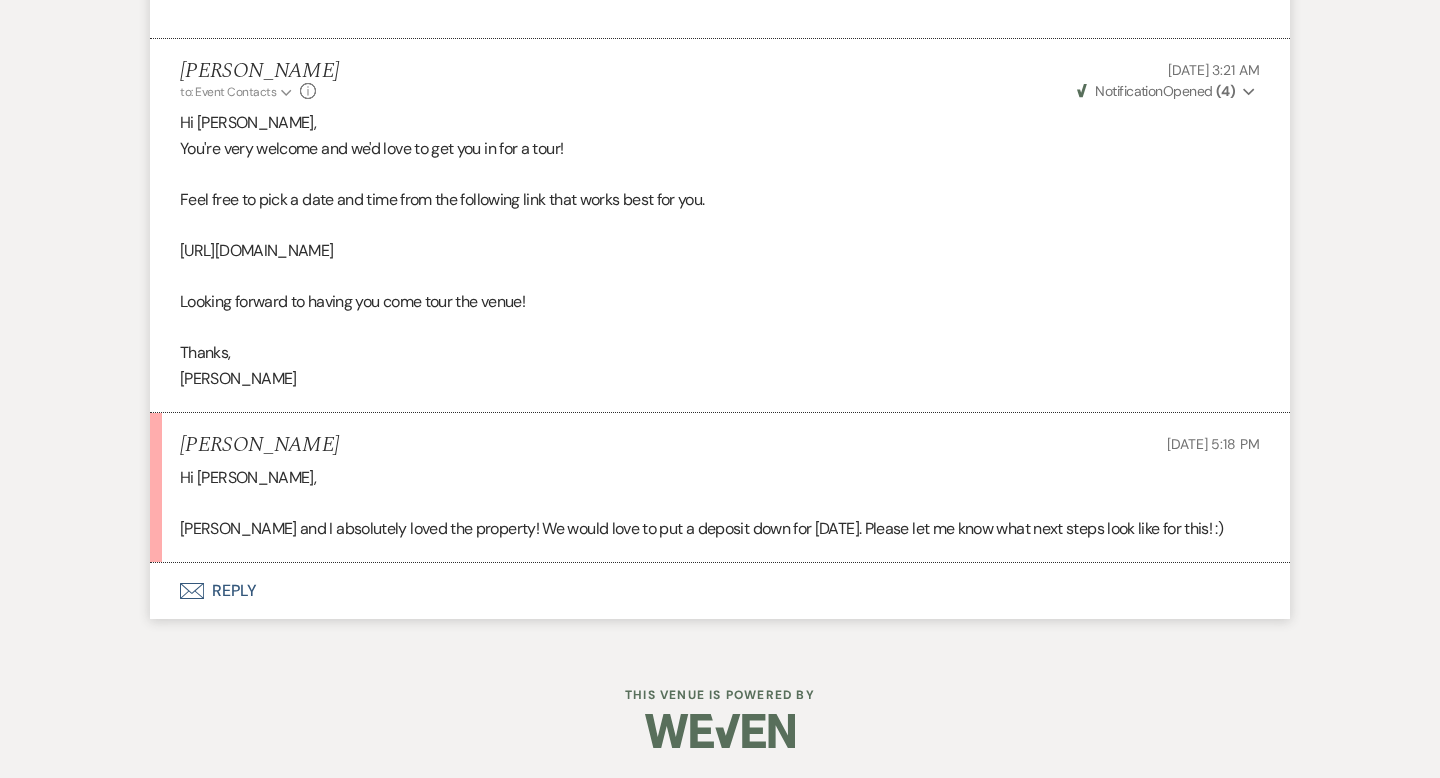 click on "Envelope Reply" at bounding box center [720, 591] 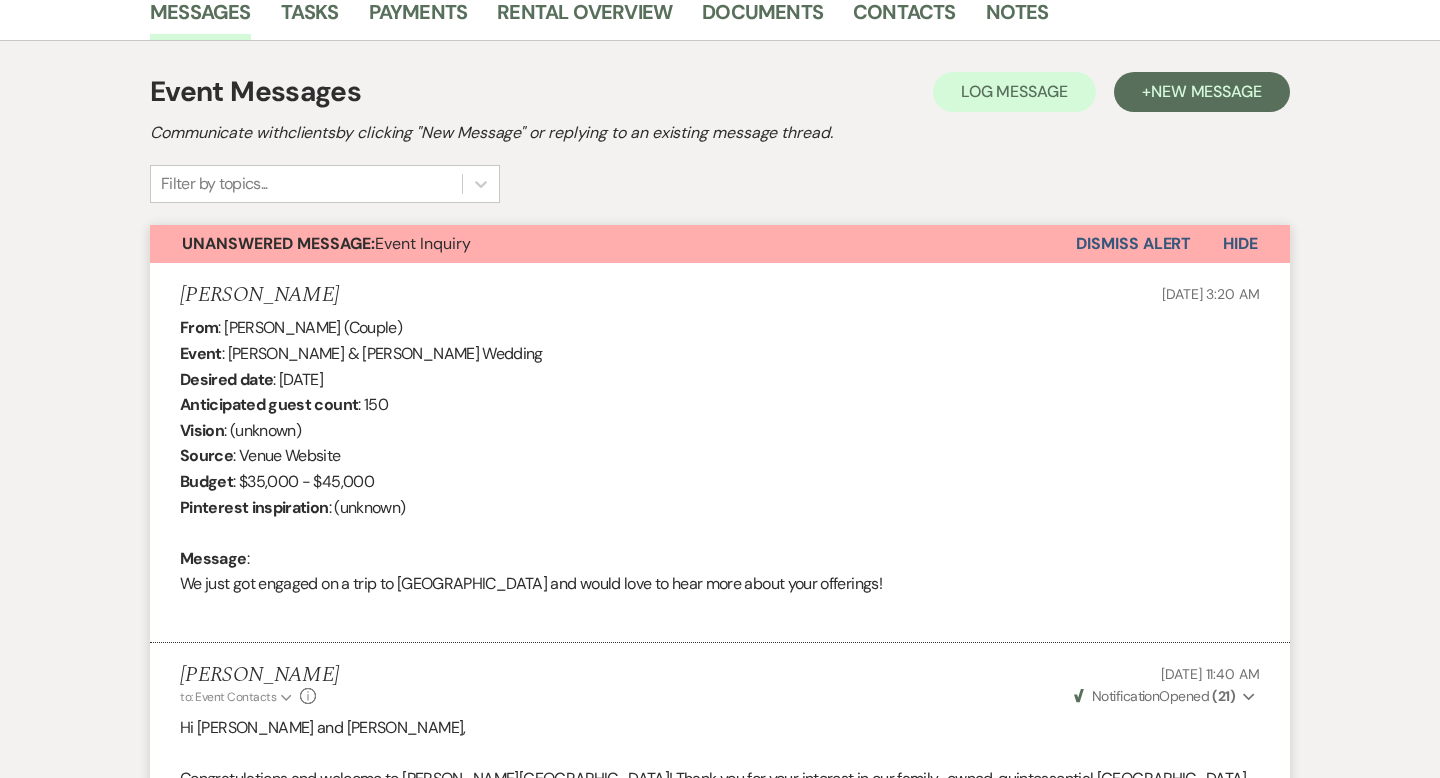 scroll, scrollTop: 0, scrollLeft: 0, axis: both 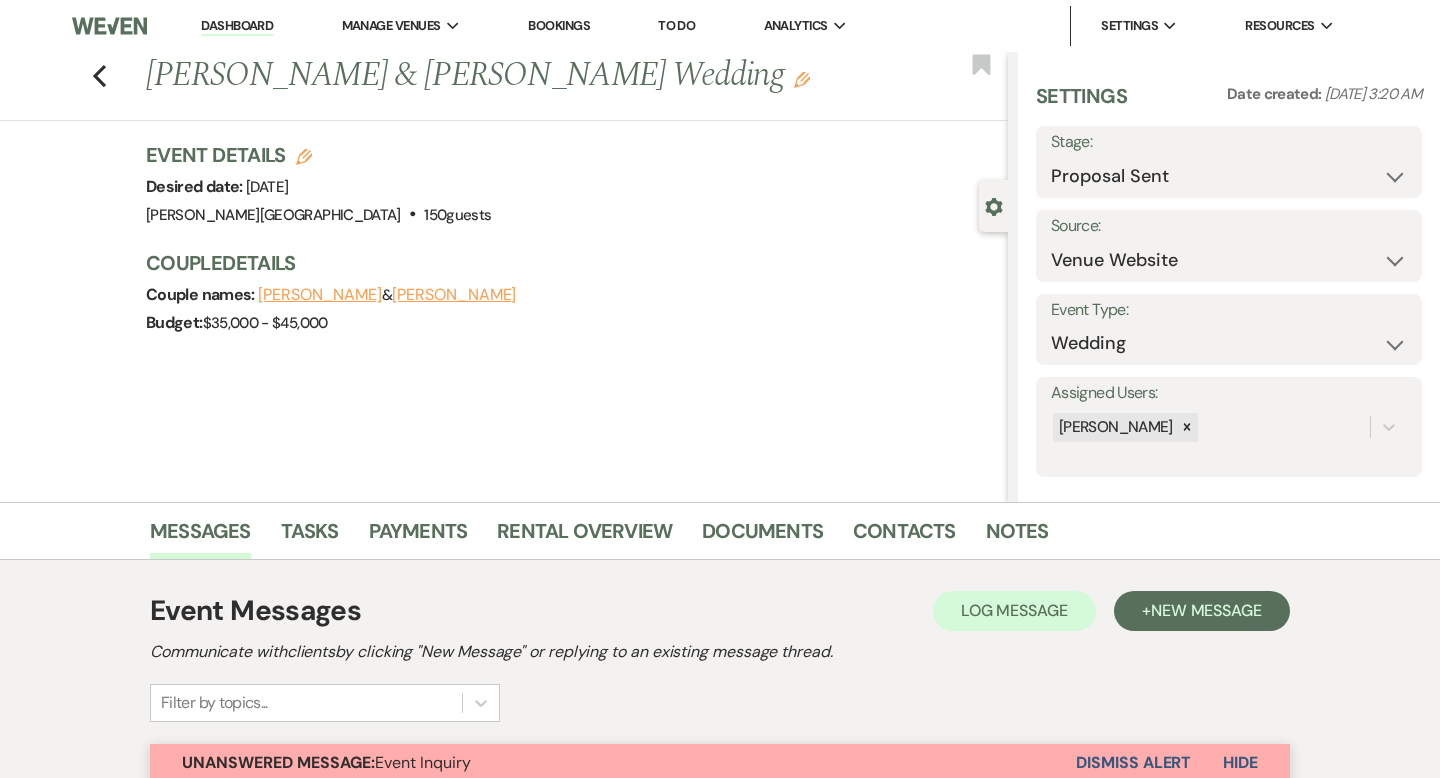 click 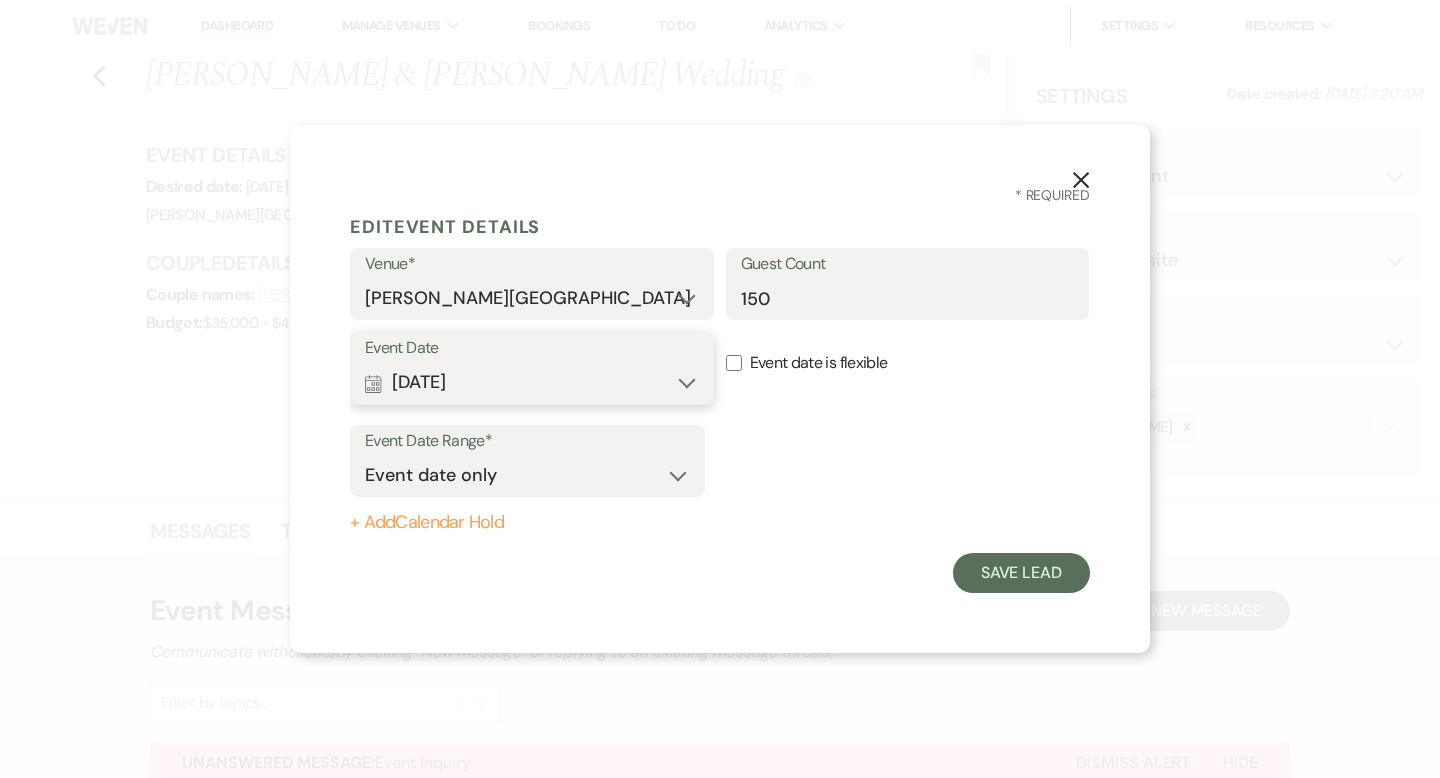 click on "Calendar [DATE] Expand" at bounding box center [532, 383] 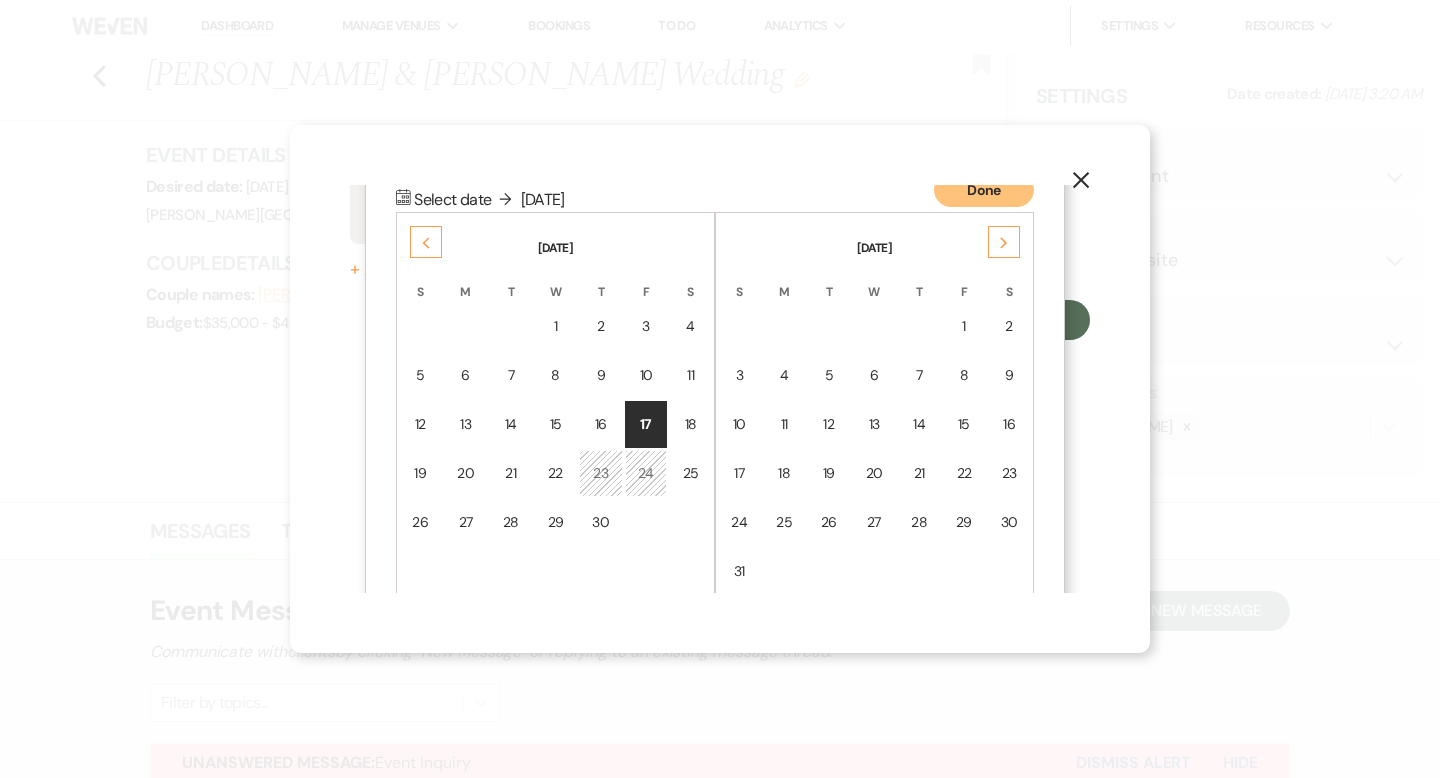 scroll, scrollTop: 256, scrollLeft: 0, axis: vertical 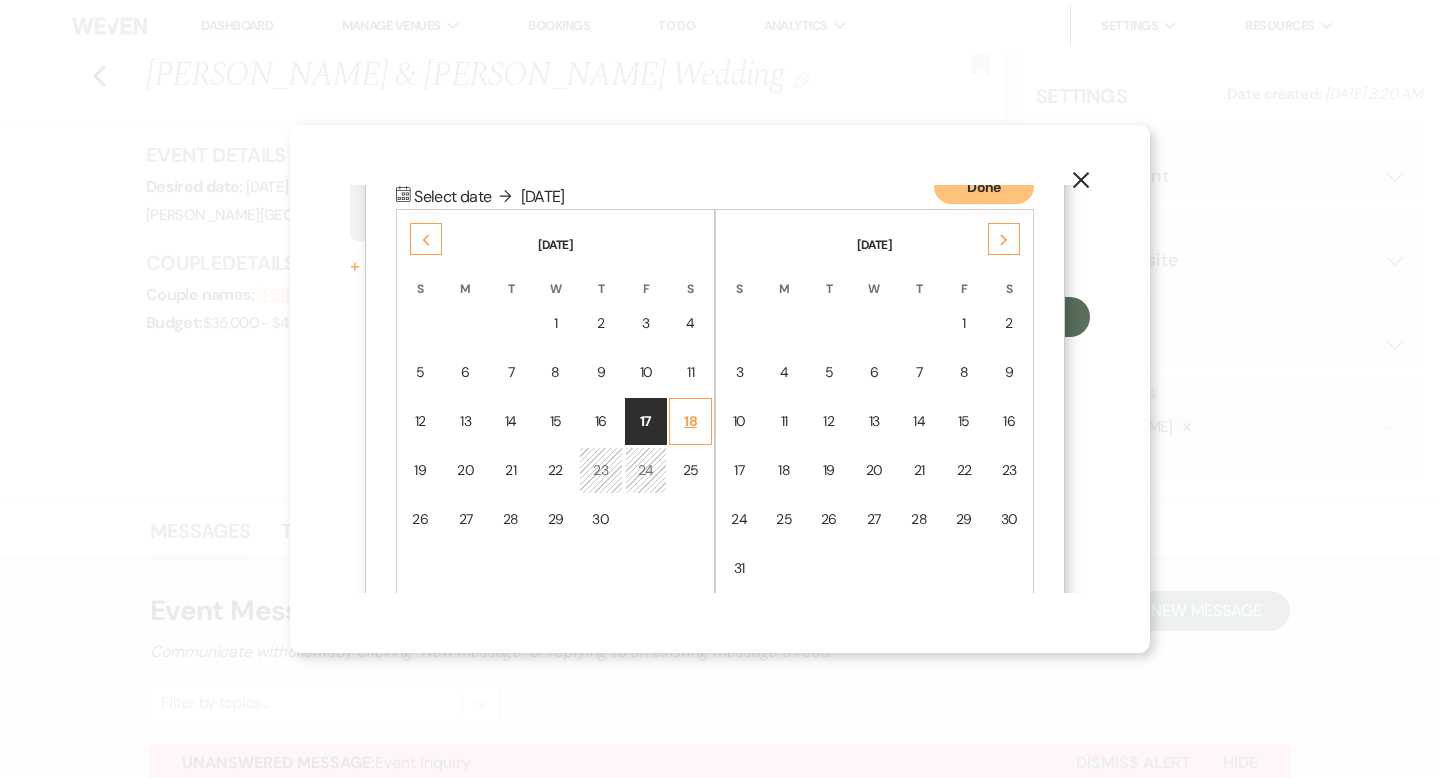 click on "18" at bounding box center [690, 421] 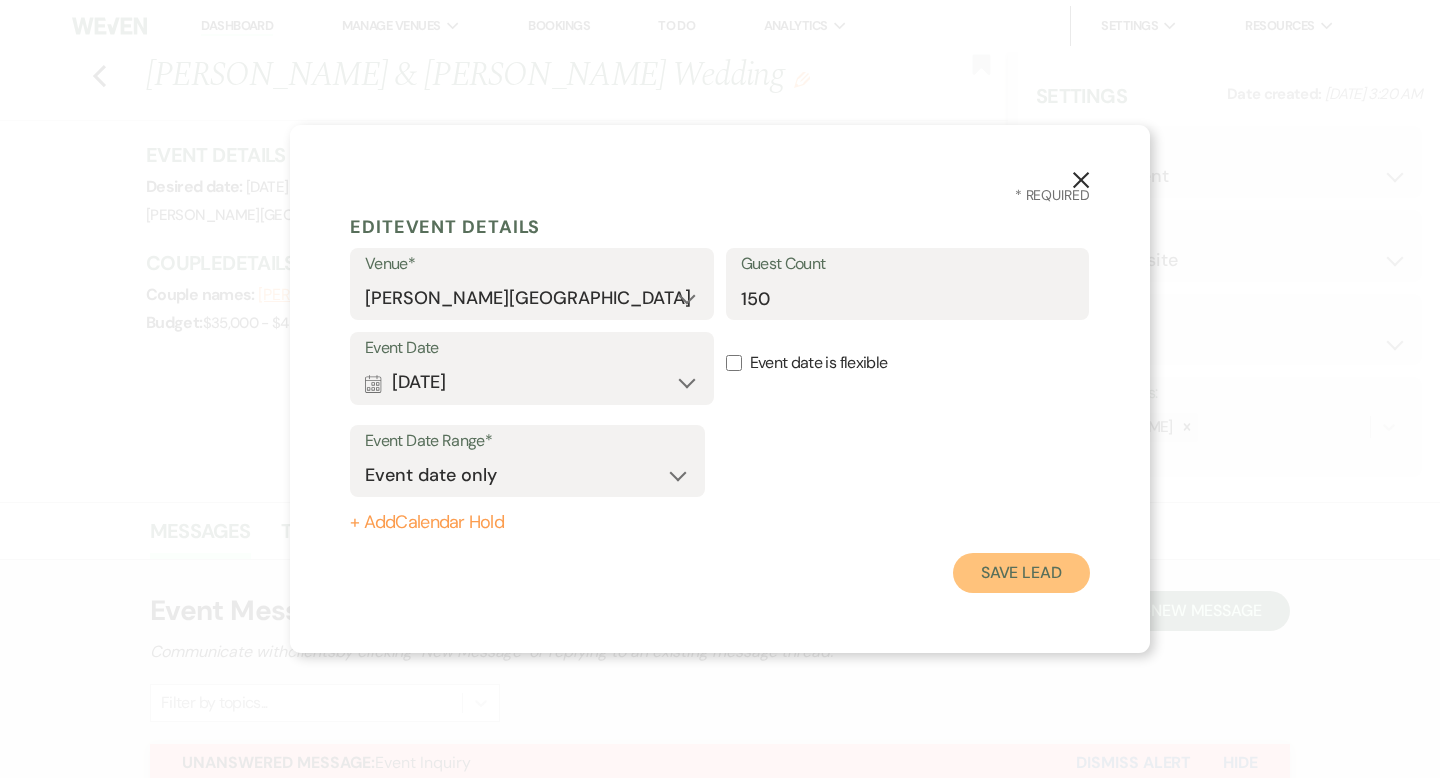click on "Save Lead" at bounding box center [1021, 573] 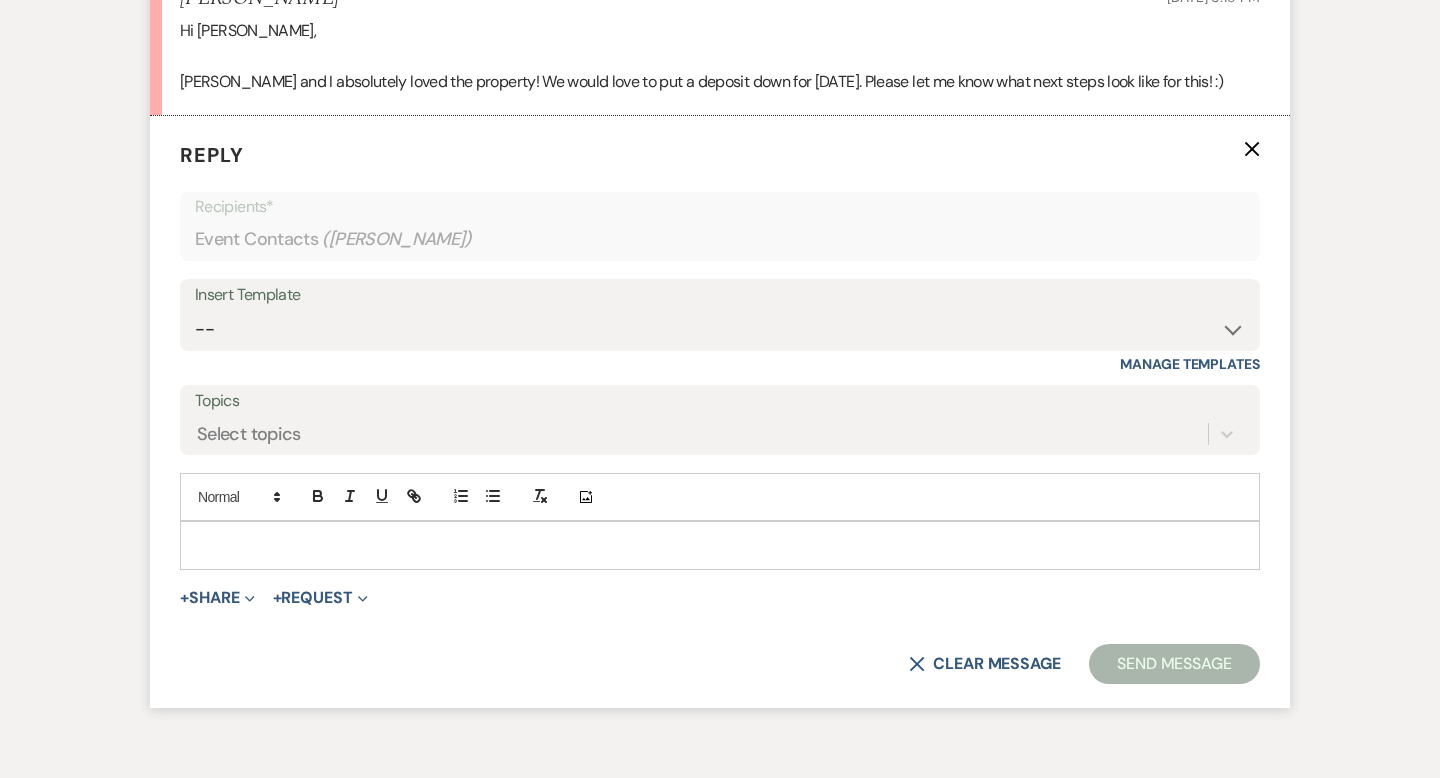scroll, scrollTop: 2644, scrollLeft: 0, axis: vertical 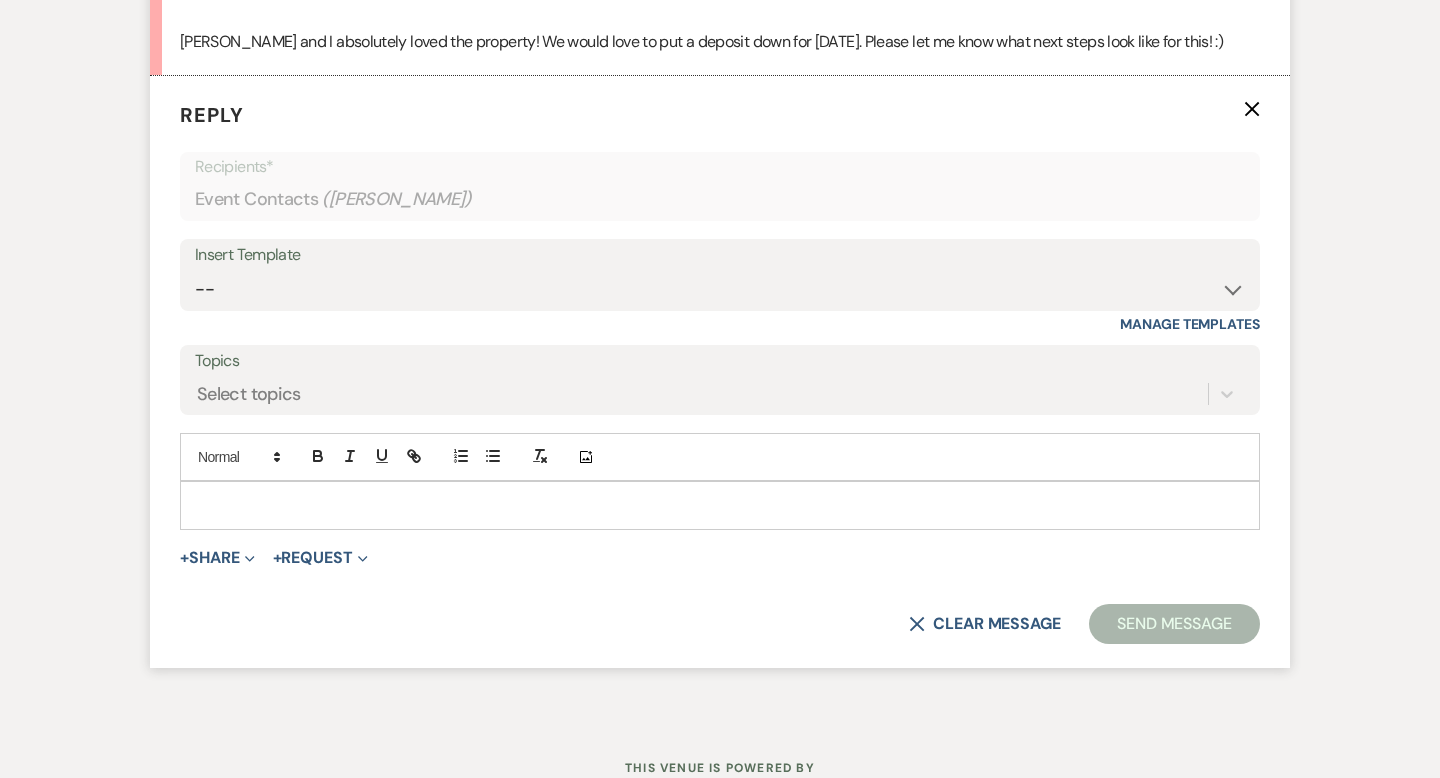 click at bounding box center (720, 505) 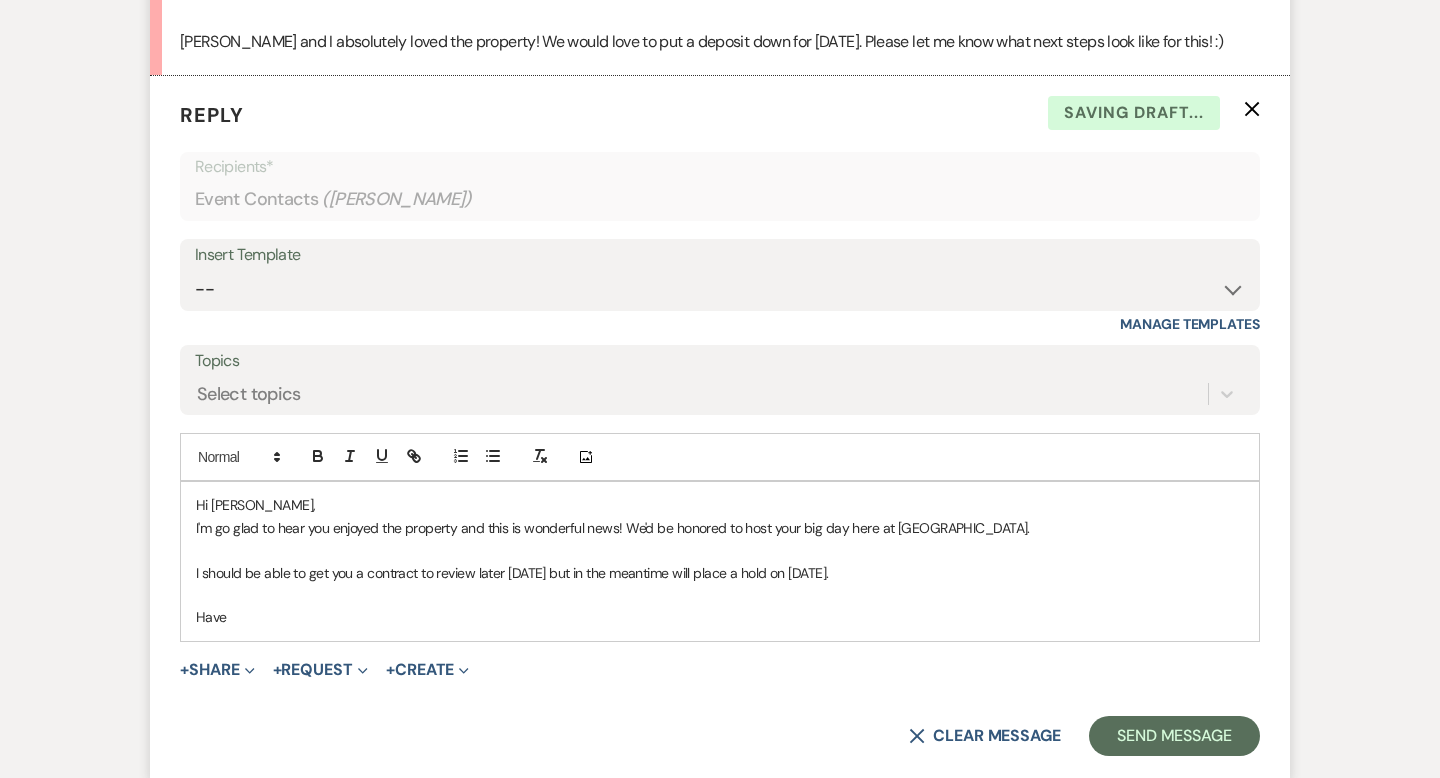 click on "I'm go glad to hear you enjoyed the property and this is wonderful news! We'd be honored to host your big day here at [GEOGRAPHIC_DATA]." at bounding box center (720, 528) 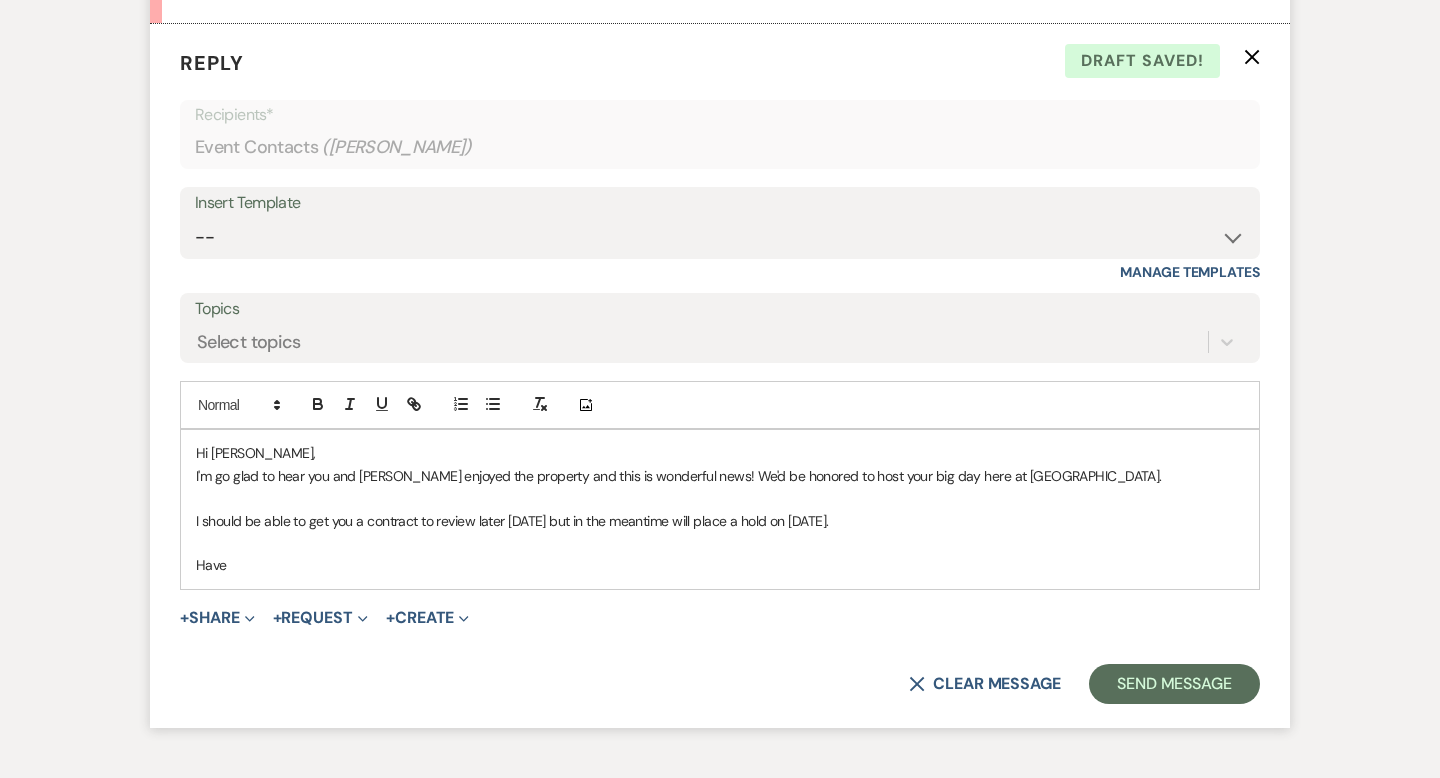 scroll, scrollTop: 2749, scrollLeft: 0, axis: vertical 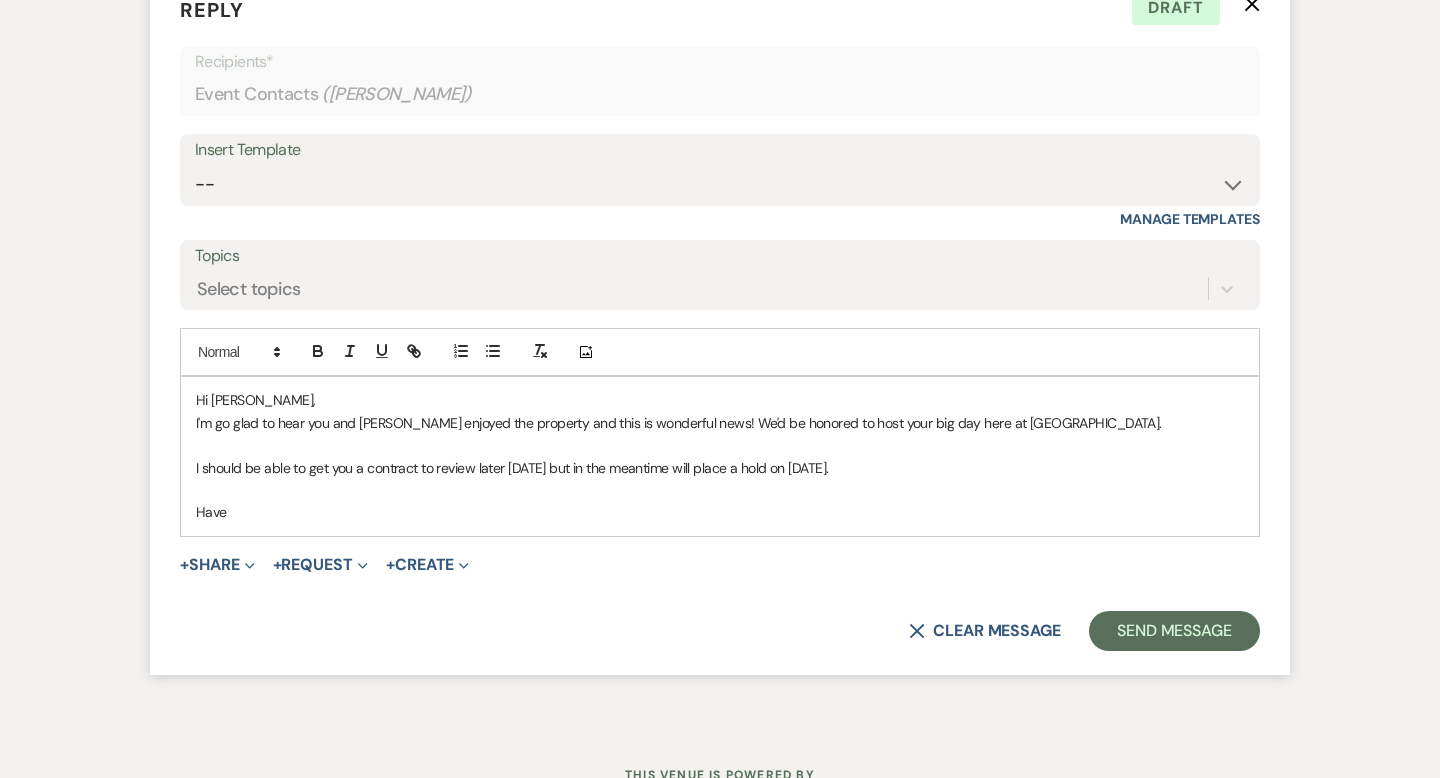 drag, startPoint x: 252, startPoint y: 513, endPoint x: 194, endPoint y: 512, distance: 58.00862 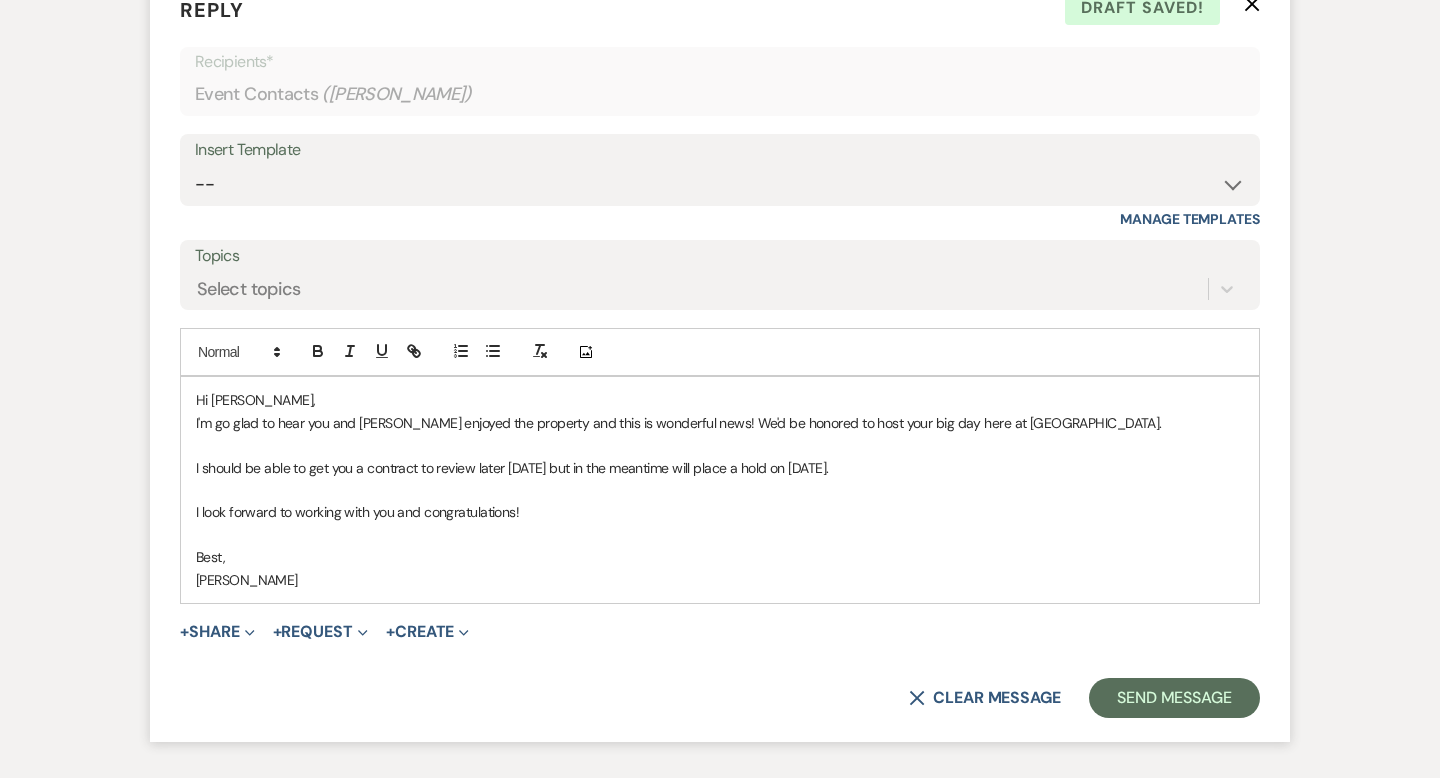 click on "I'm go glad to hear you and [PERSON_NAME] enjoyed the property and this is wonderful news! We'd be honored to host your big day here at [GEOGRAPHIC_DATA]." at bounding box center (720, 423) 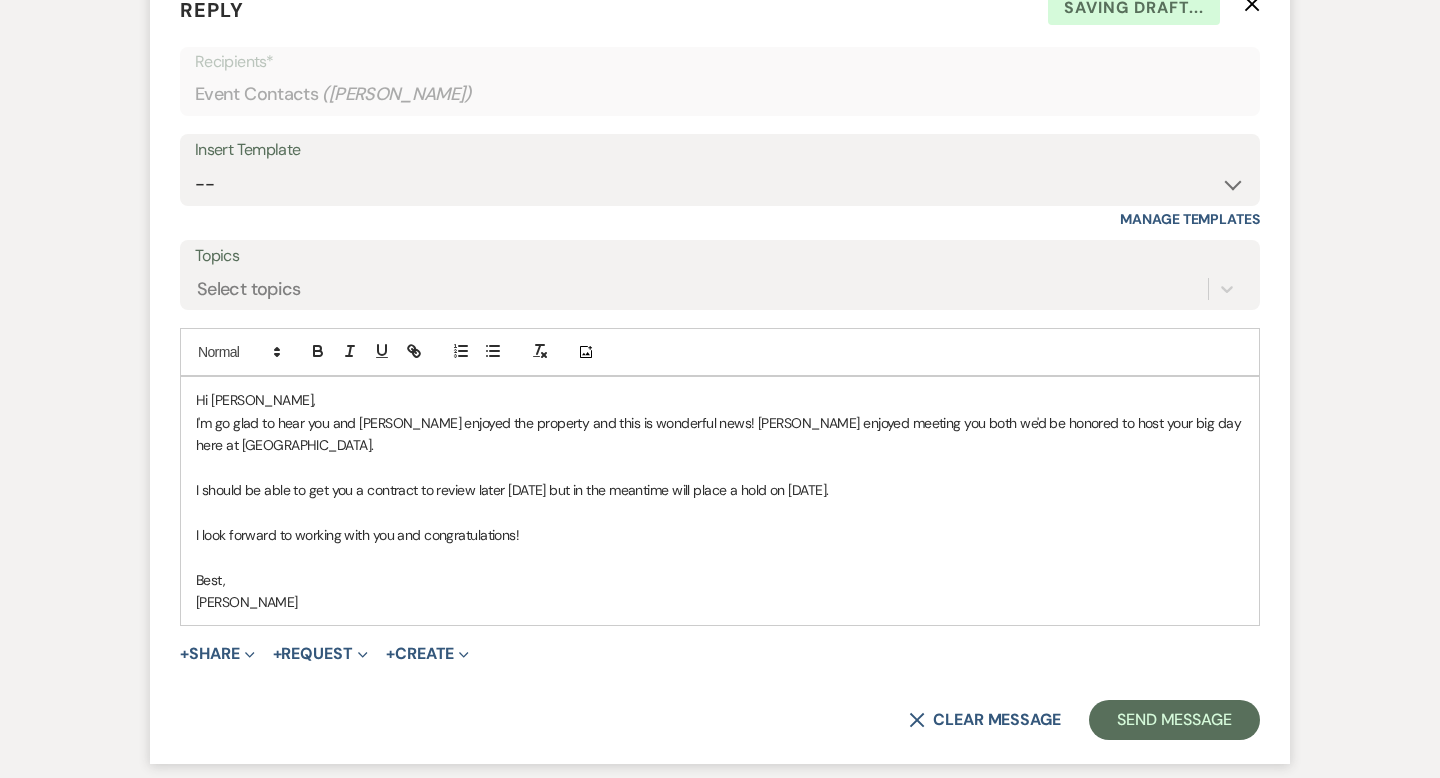 click on "I'm go glad to hear you and [PERSON_NAME] enjoyed the property and this is wonderful news! [PERSON_NAME] enjoyed meeting you both we'd be honored to host your big day here at [GEOGRAPHIC_DATA]." at bounding box center (720, 434) 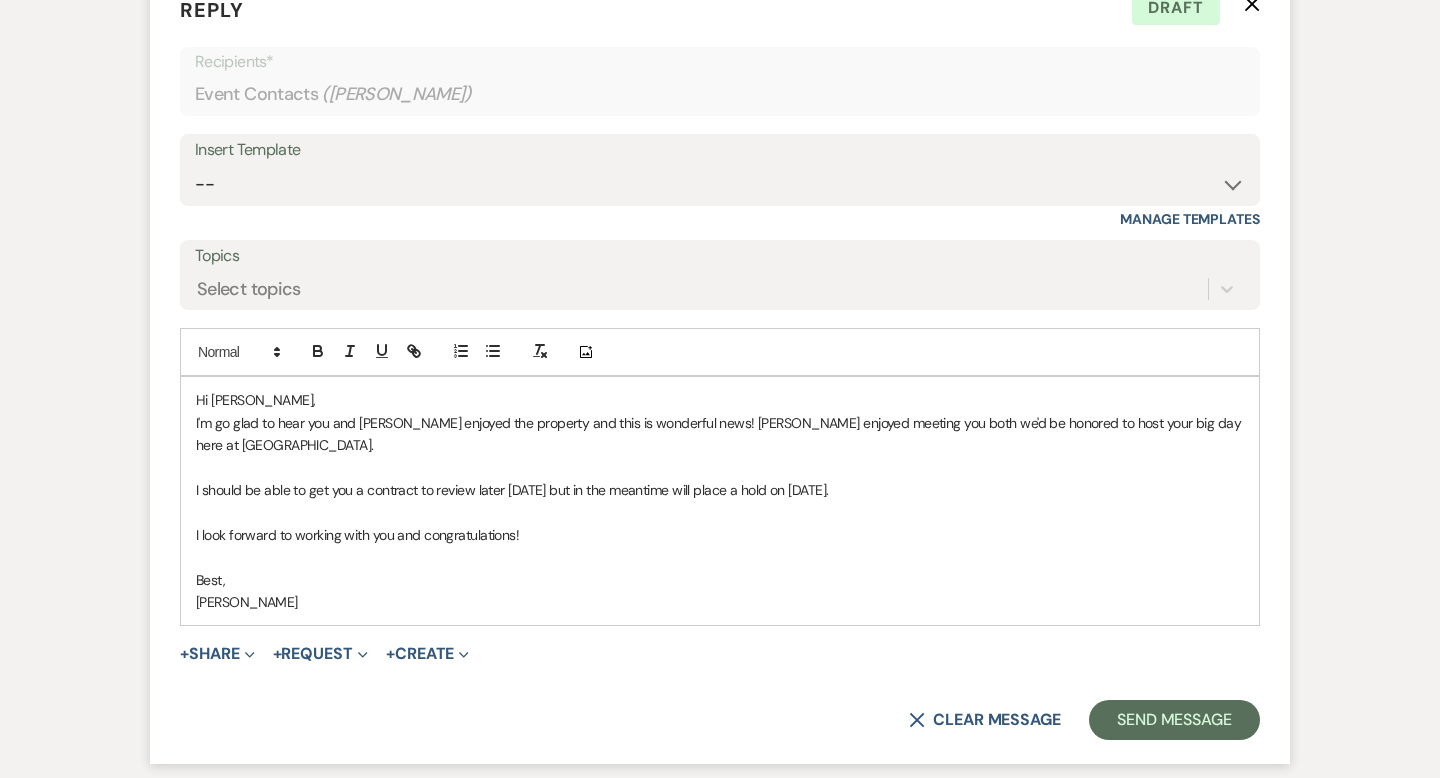 click on "I should be able to get you a contract to review later [DATE] but in the meantime will place a hold on [DATE]." at bounding box center (720, 490) 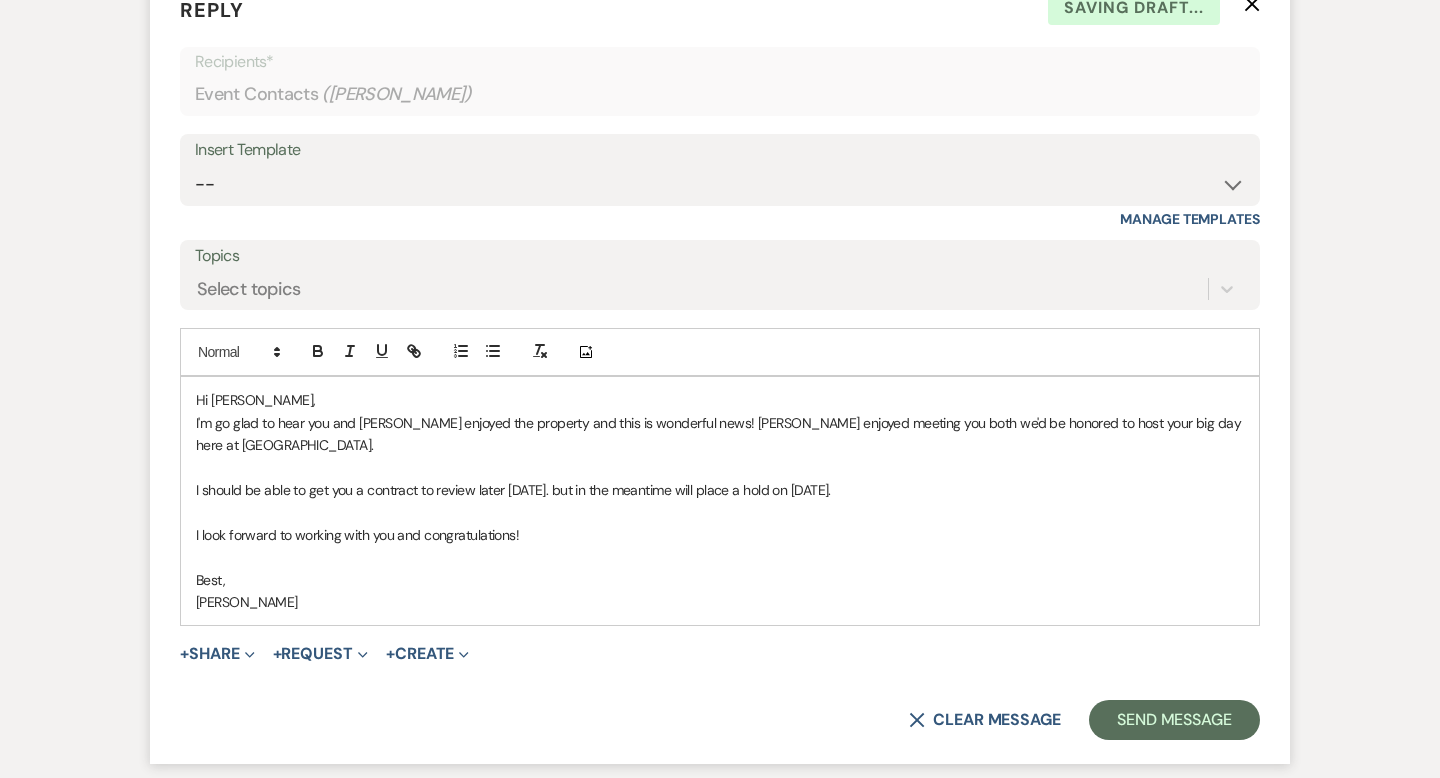 click on "I should be able to get you a contract to review later [DATE]. but in the meantime will place a hold on [DATE]." at bounding box center [720, 490] 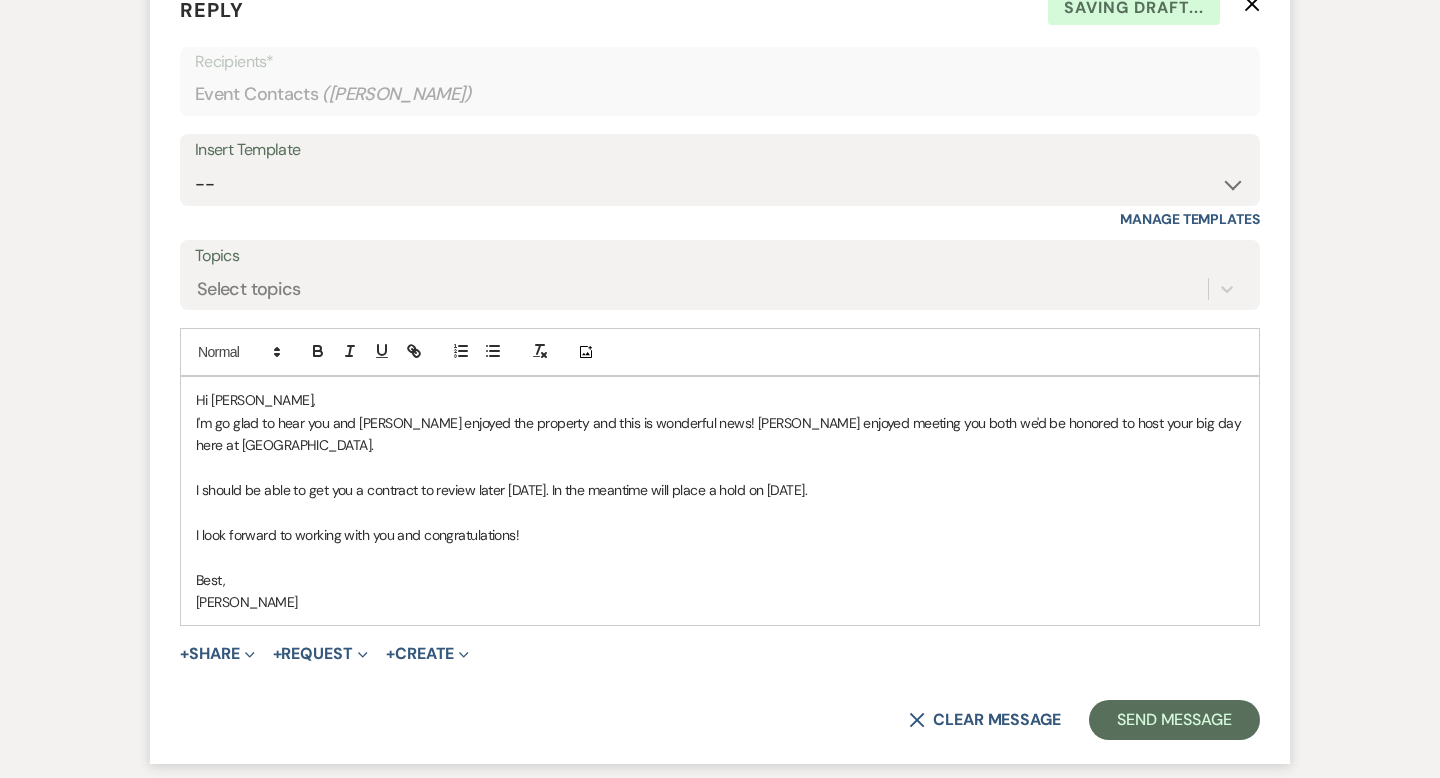 click on "I should be able to get you a contract to review later [DATE]. In the meantime will place a hold on [DATE]." at bounding box center [720, 490] 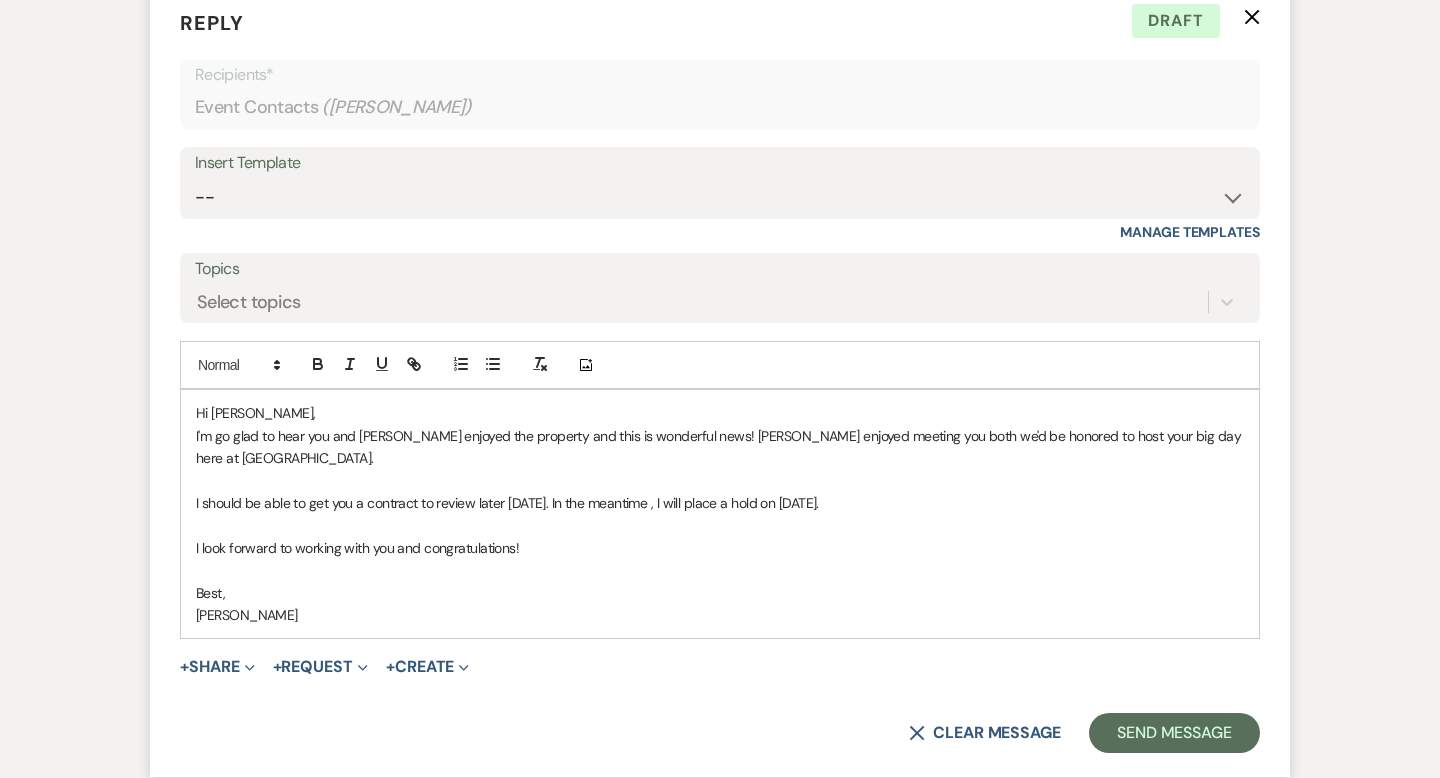 scroll, scrollTop: 2895, scrollLeft: 0, axis: vertical 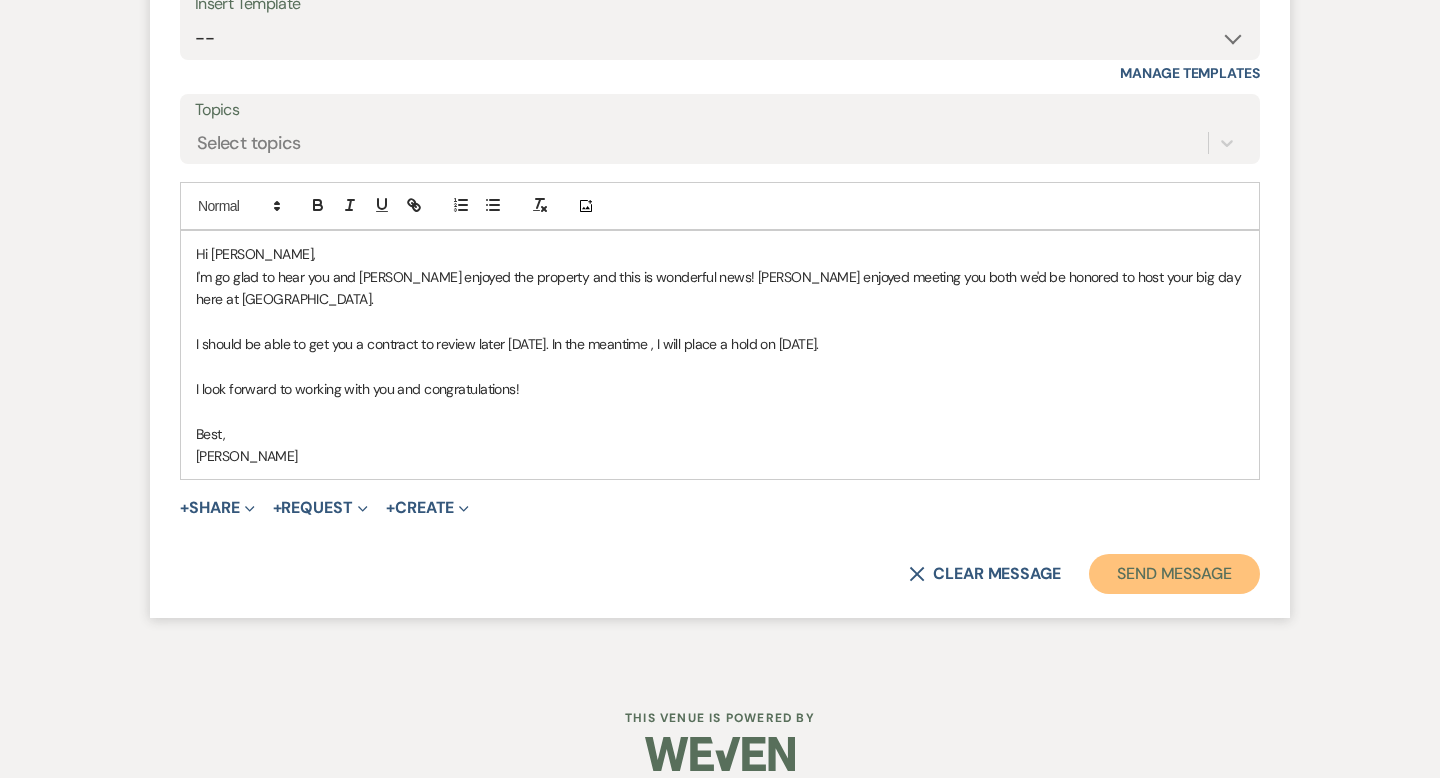 click on "Send Message" at bounding box center (1174, 574) 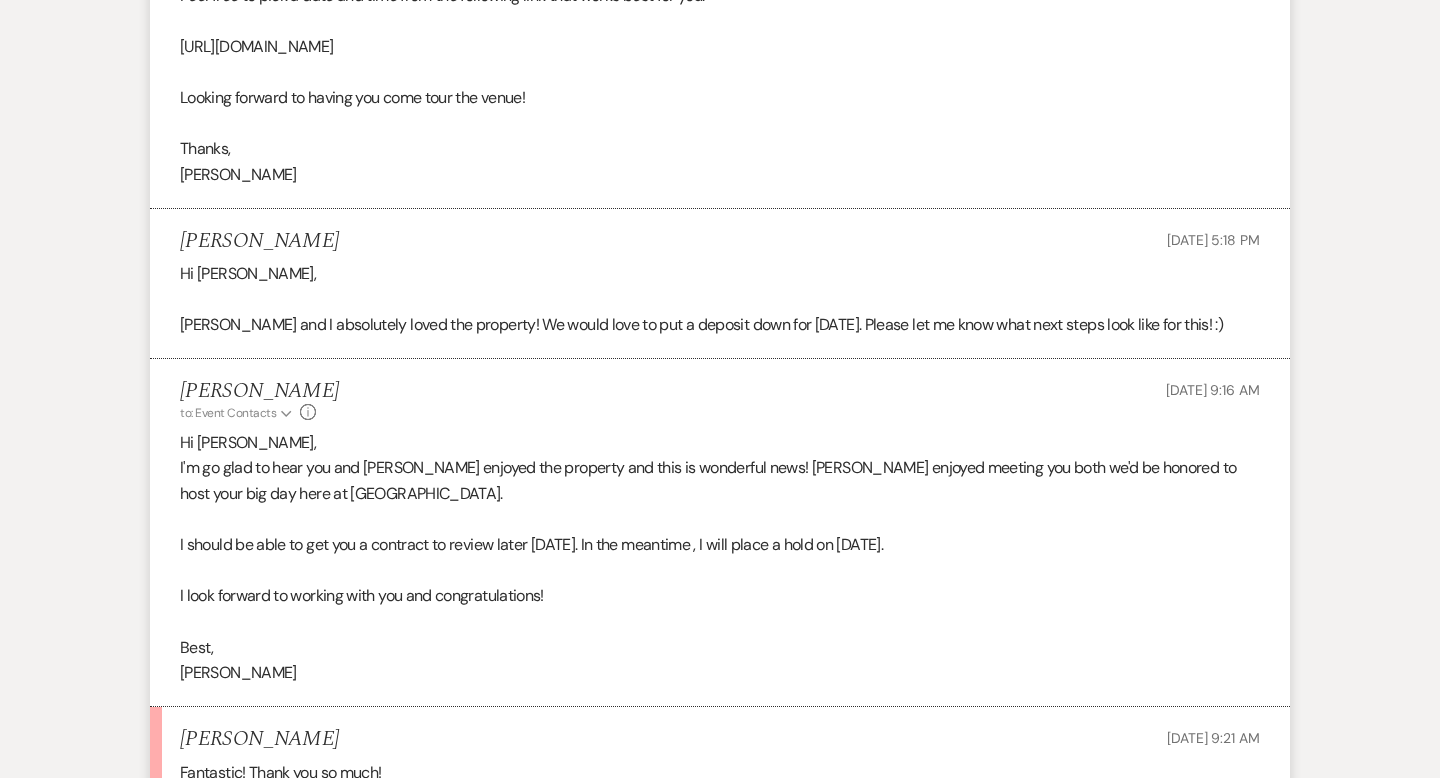 scroll, scrollTop: 2732, scrollLeft: 0, axis: vertical 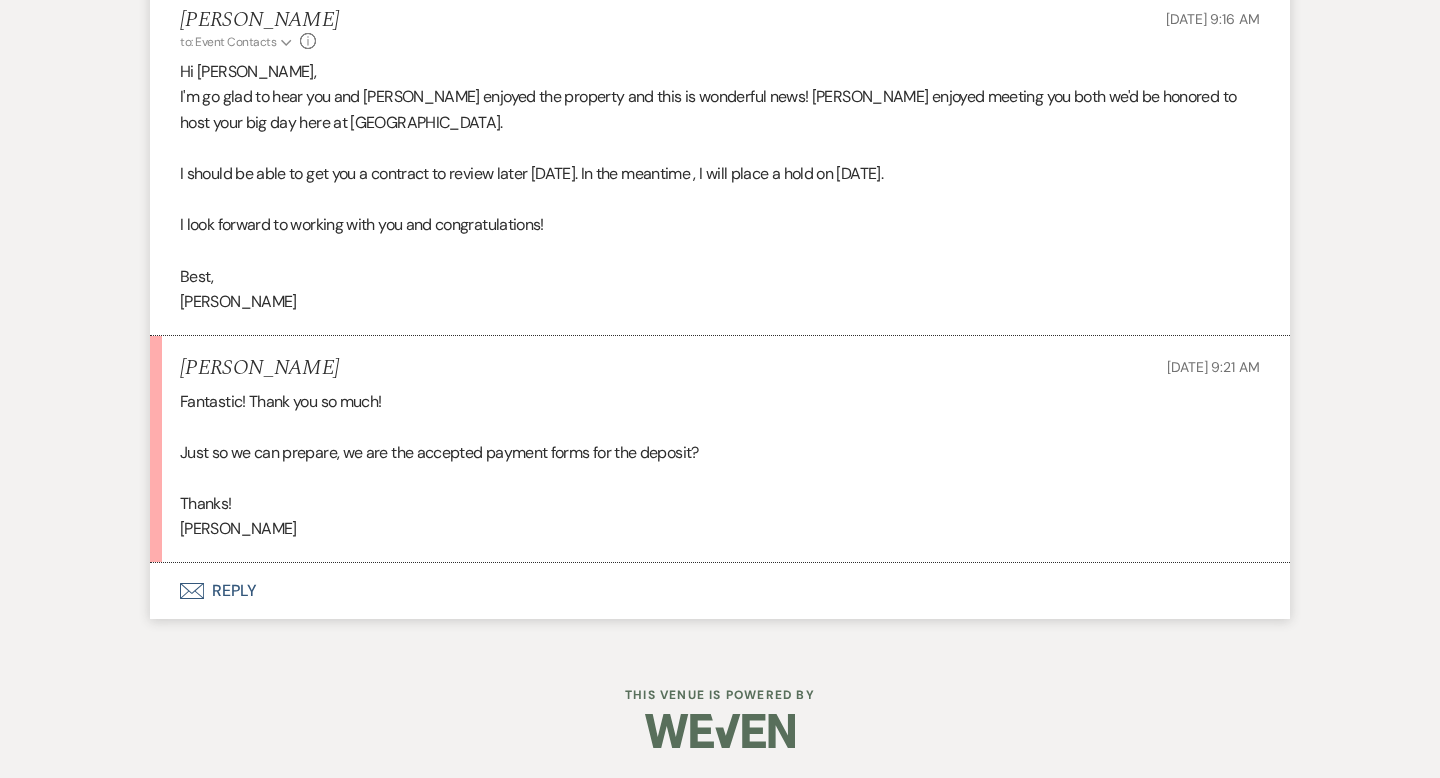 click on "Envelope Reply" at bounding box center (720, 591) 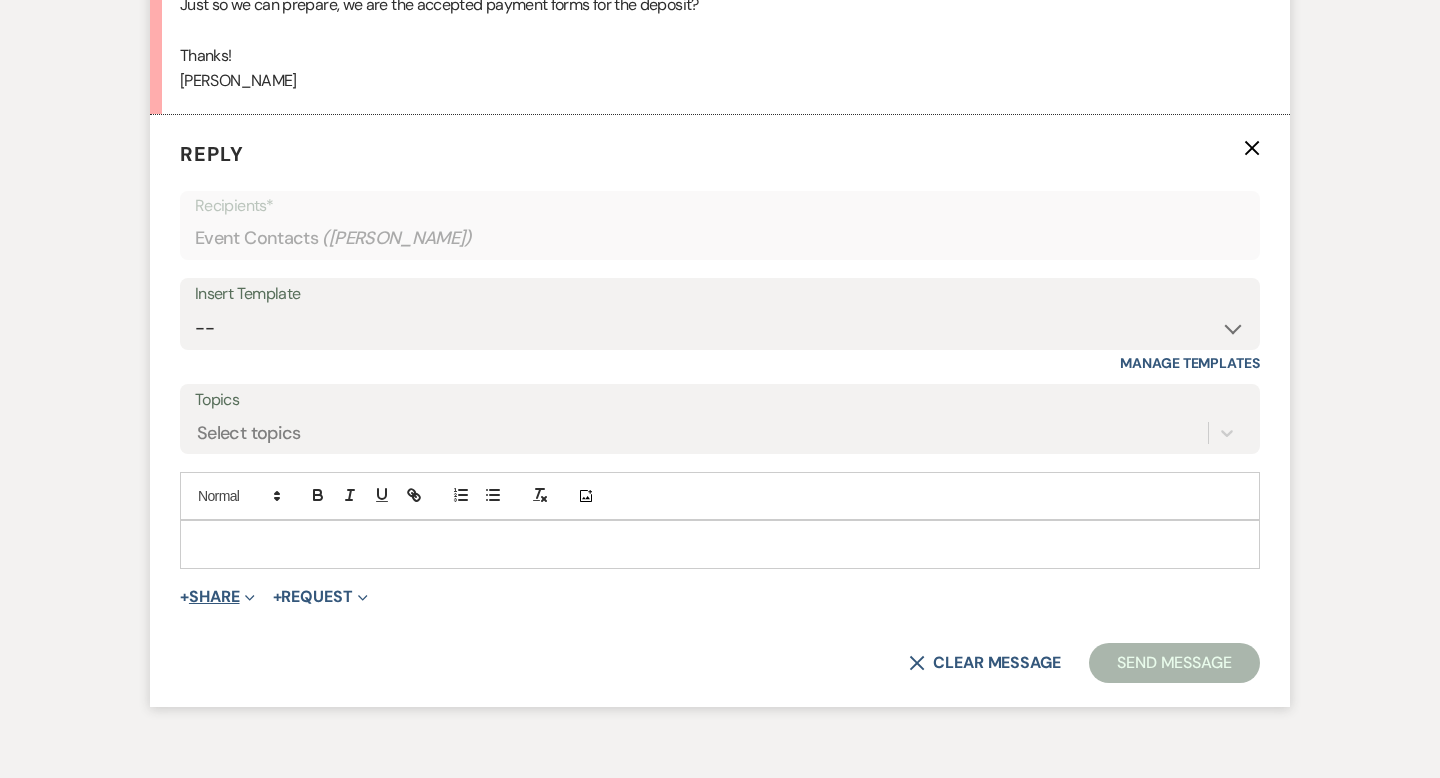 scroll, scrollTop: 3202, scrollLeft: 0, axis: vertical 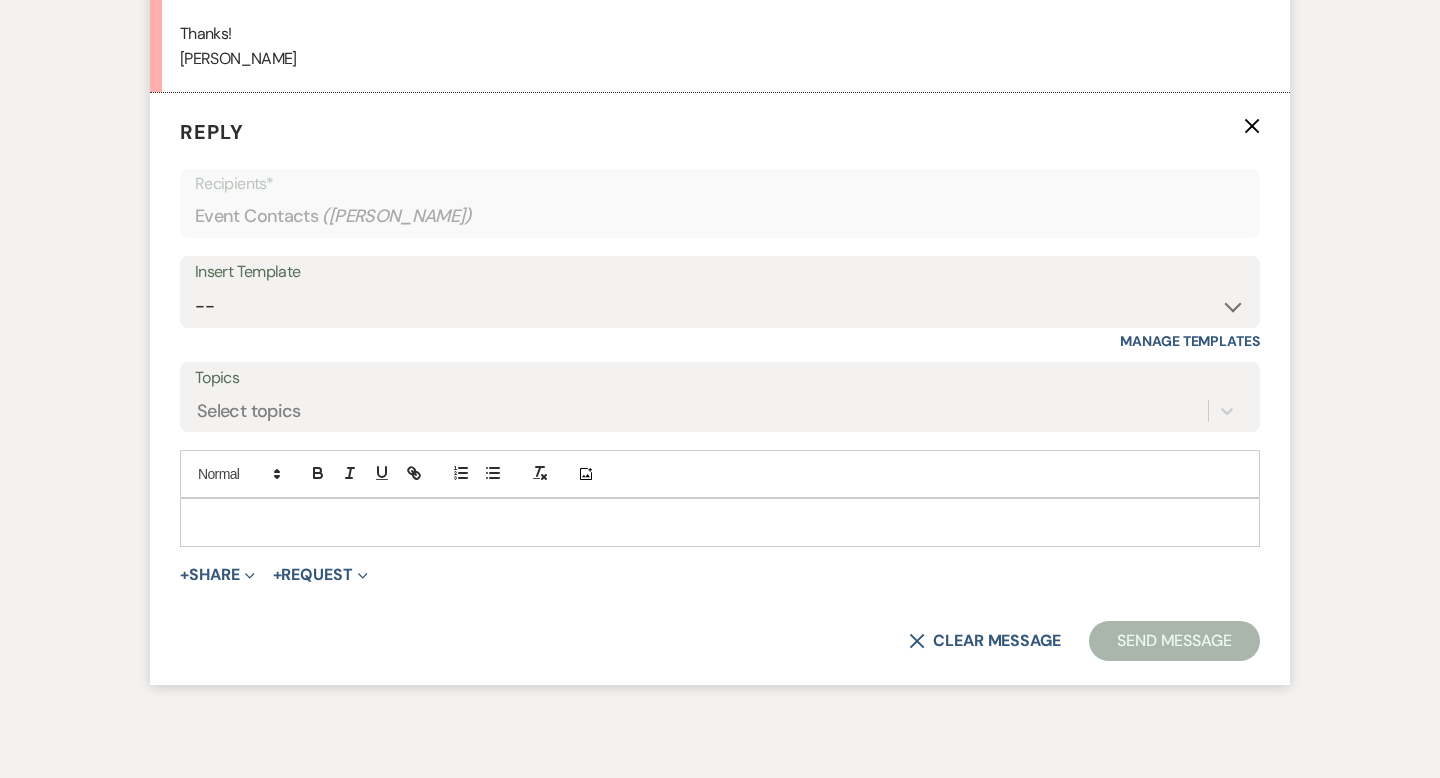 click at bounding box center (720, 522) 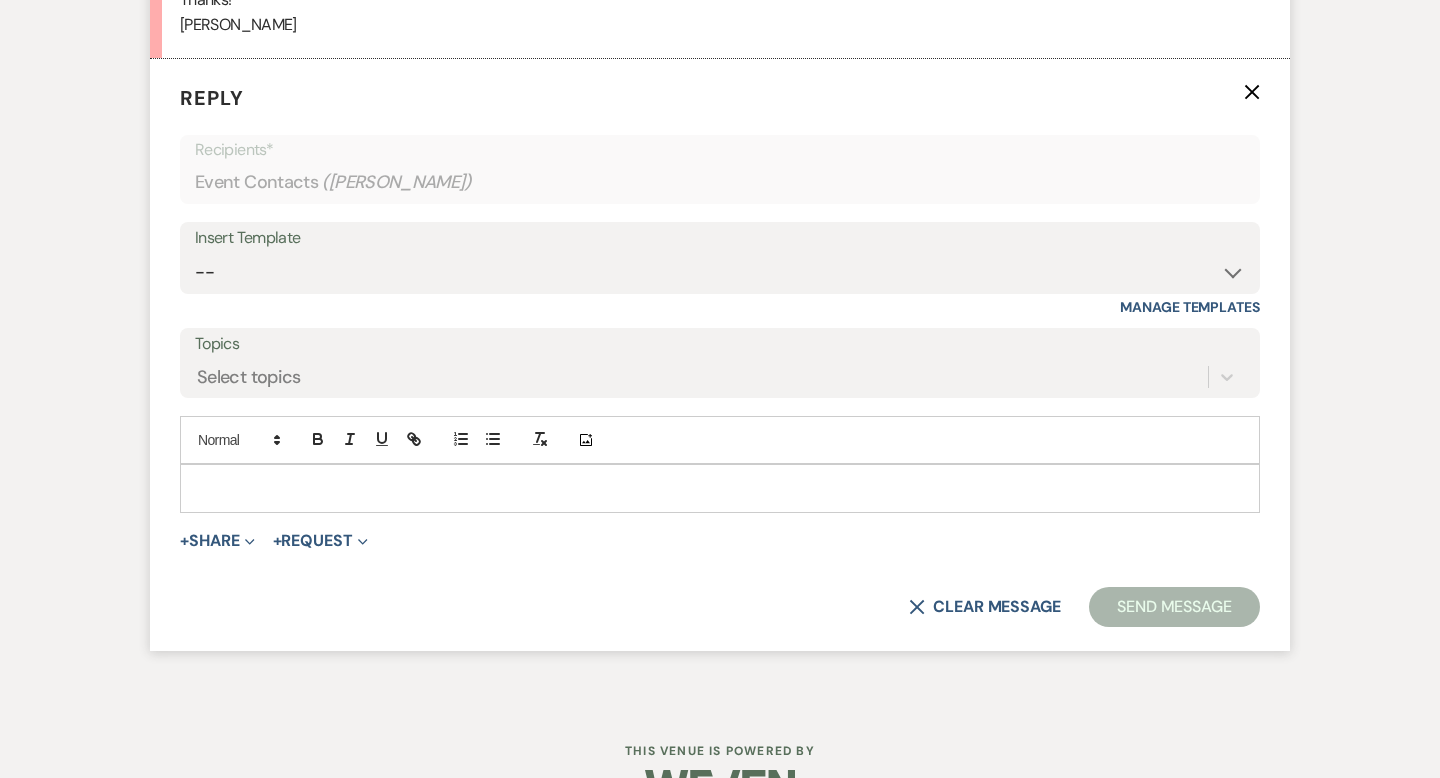 scroll, scrollTop: 3291, scrollLeft: 0, axis: vertical 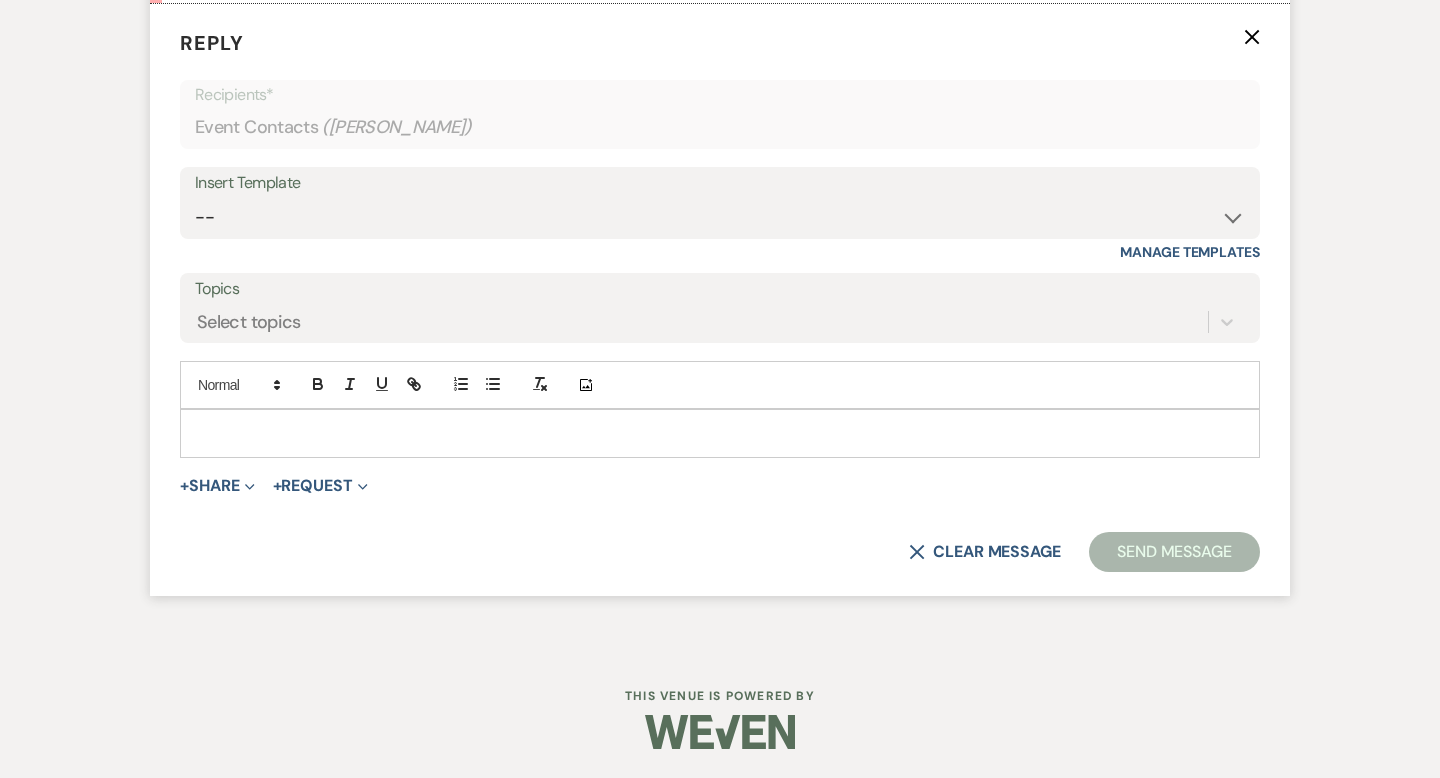 type 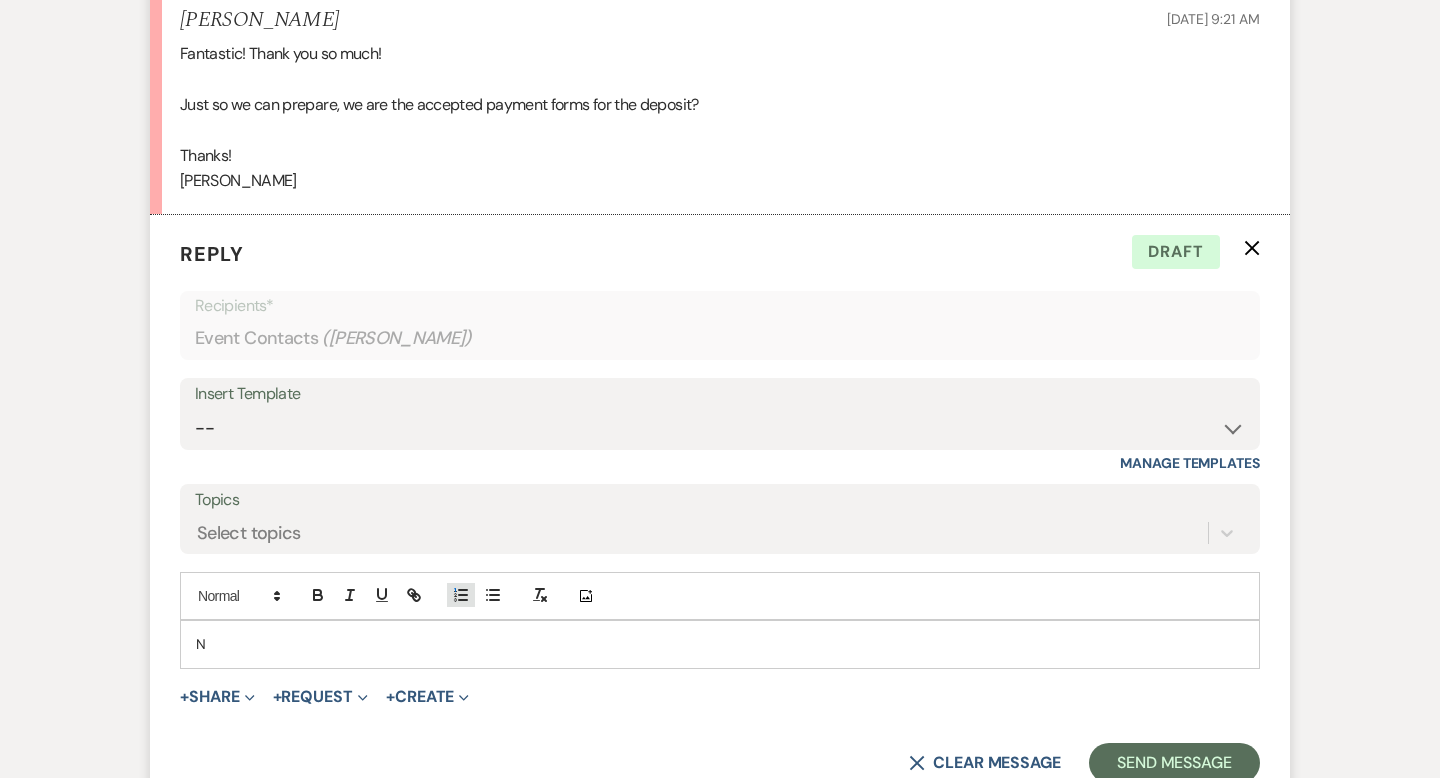 scroll, scrollTop: 3264, scrollLeft: 0, axis: vertical 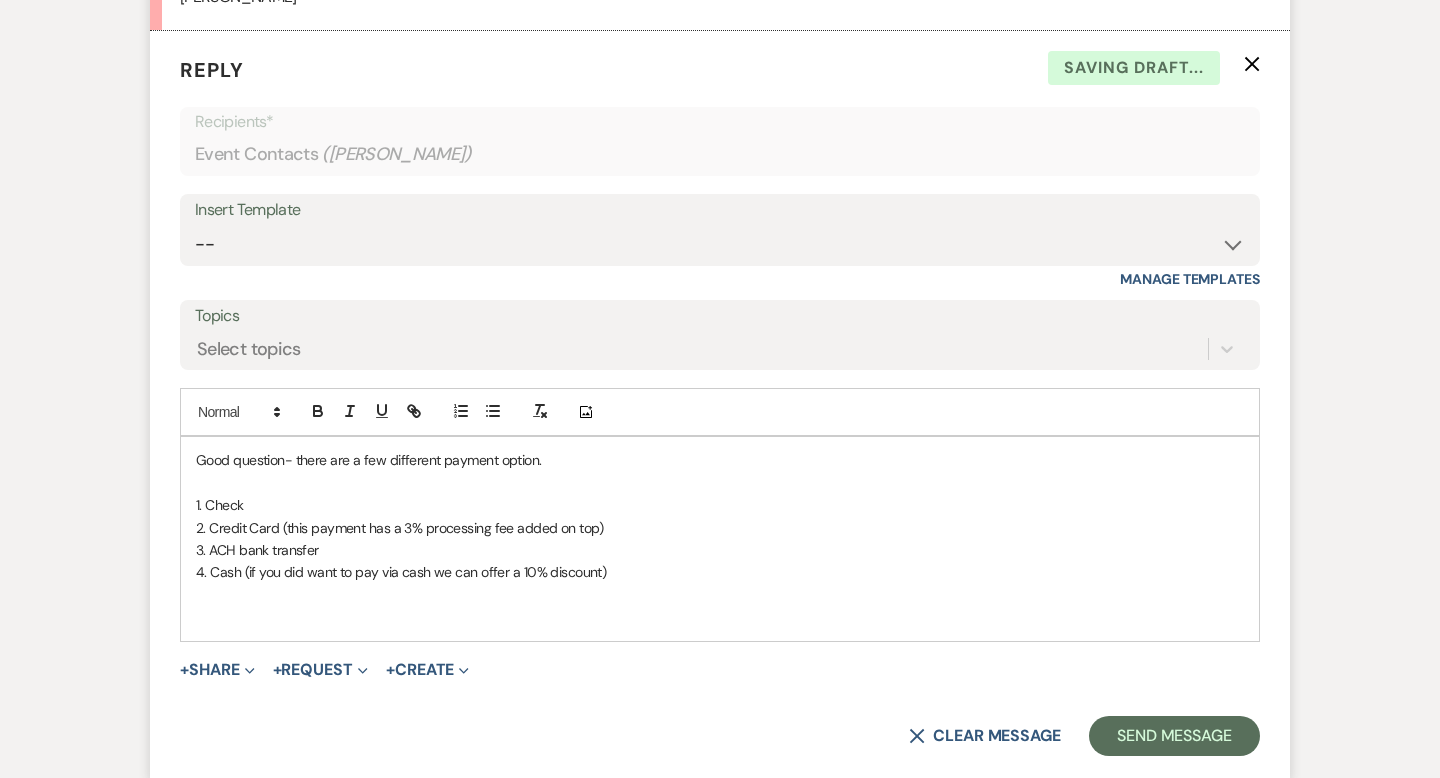 click on "1. Check" at bounding box center (720, 505) 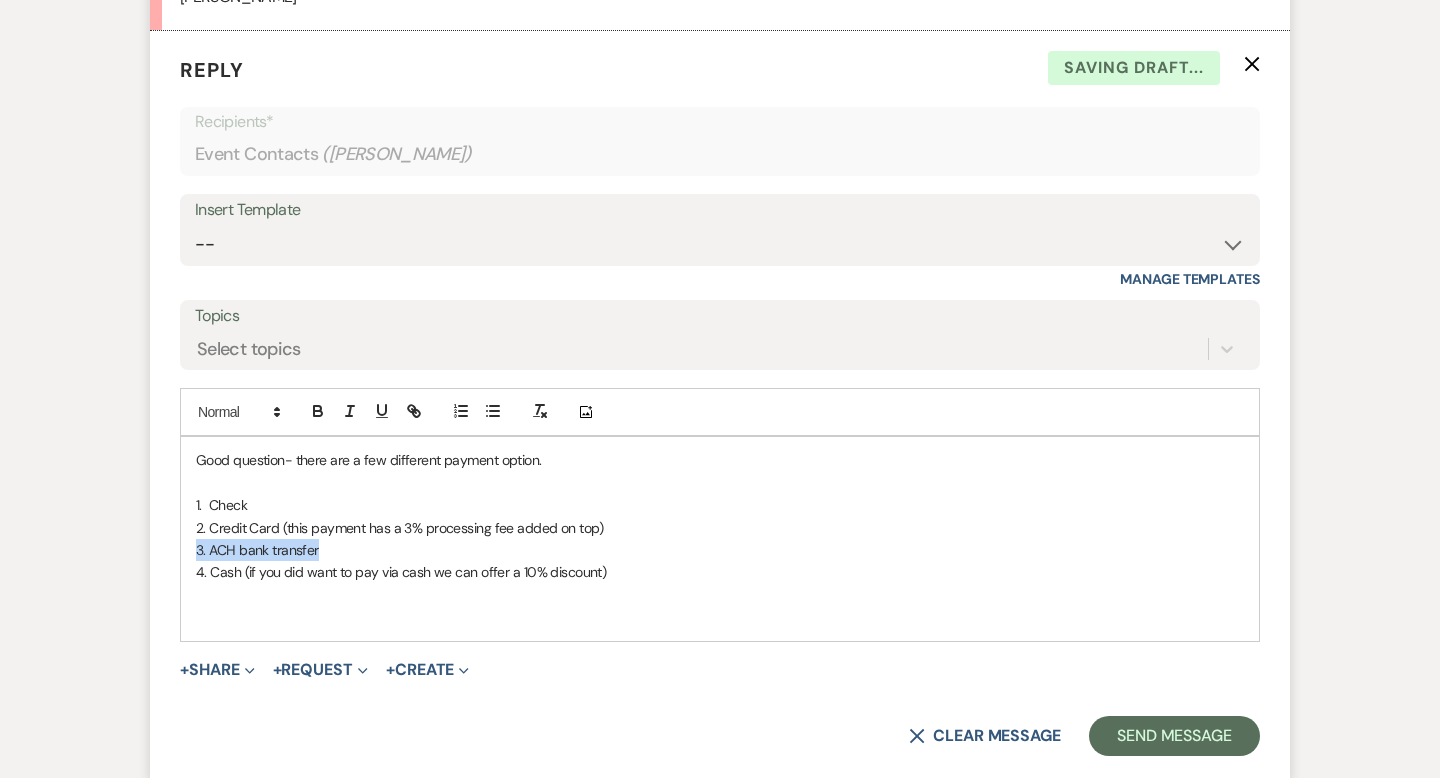 drag, startPoint x: 340, startPoint y: 547, endPoint x: 190, endPoint y: 547, distance: 150 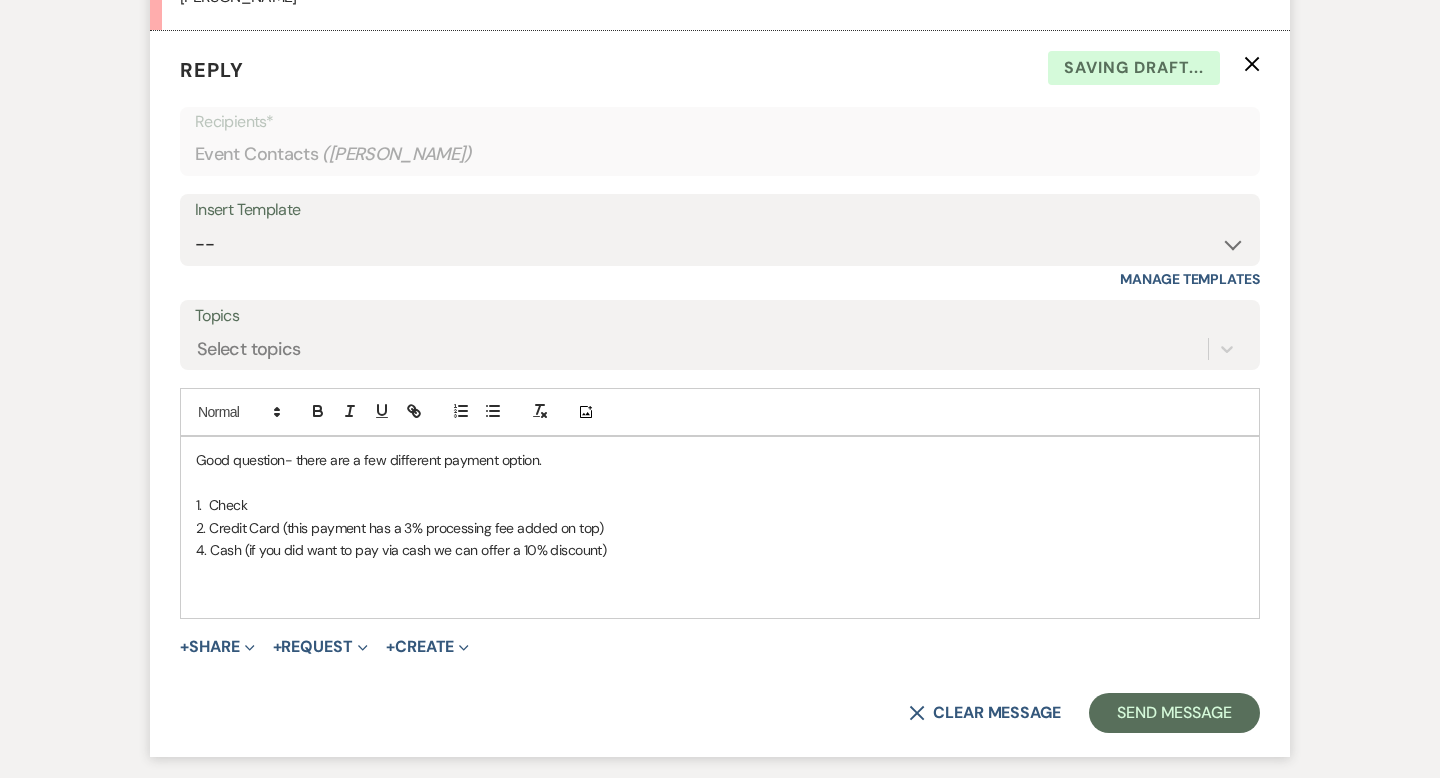 click on "4. Cash (if you did want to pay via cash we can offer a 10% discount)" at bounding box center (720, 550) 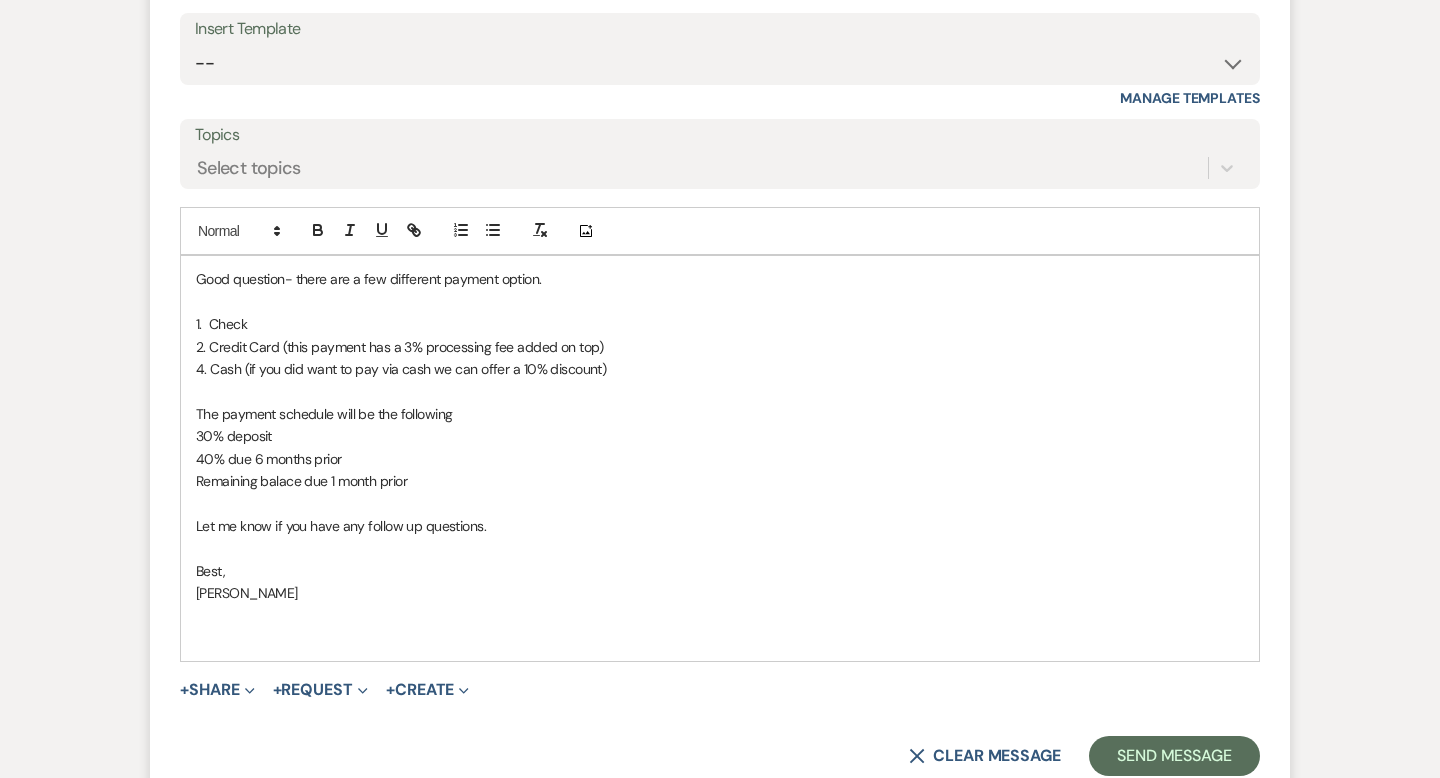 scroll, scrollTop: 3482, scrollLeft: 0, axis: vertical 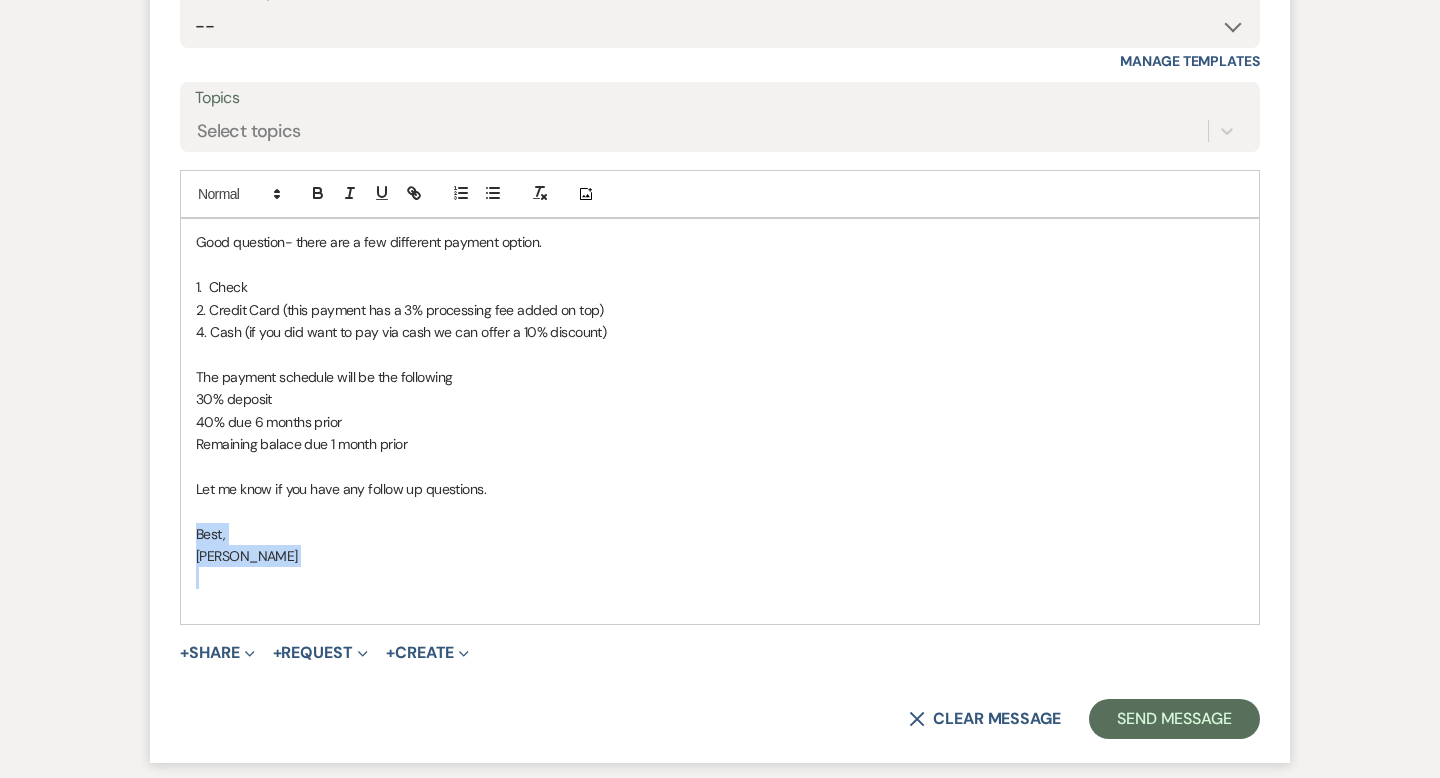 drag, startPoint x: 234, startPoint y: 566, endPoint x: 188, endPoint y: 524, distance: 62.289646 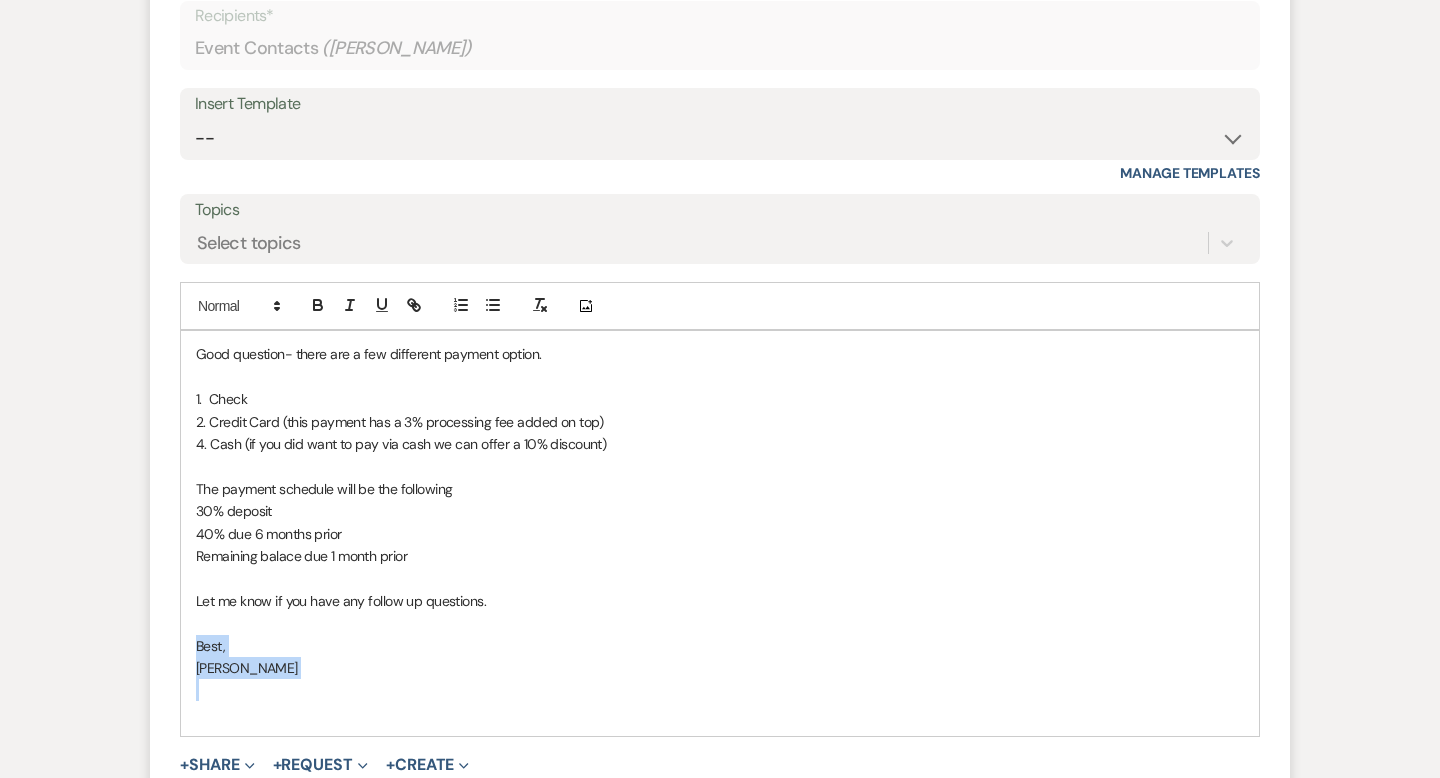 scroll, scrollTop: 3468, scrollLeft: 0, axis: vertical 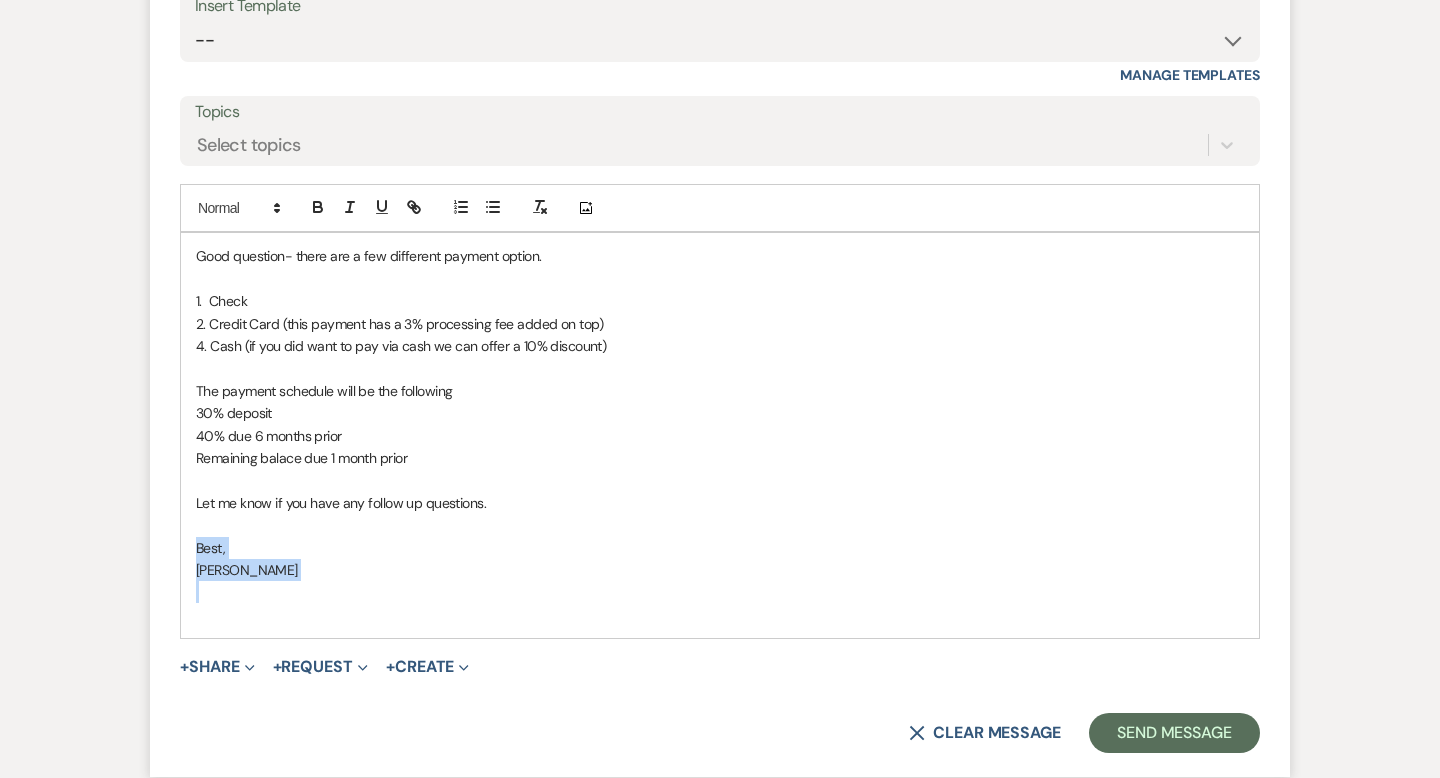 click on "Best," at bounding box center (720, 548) 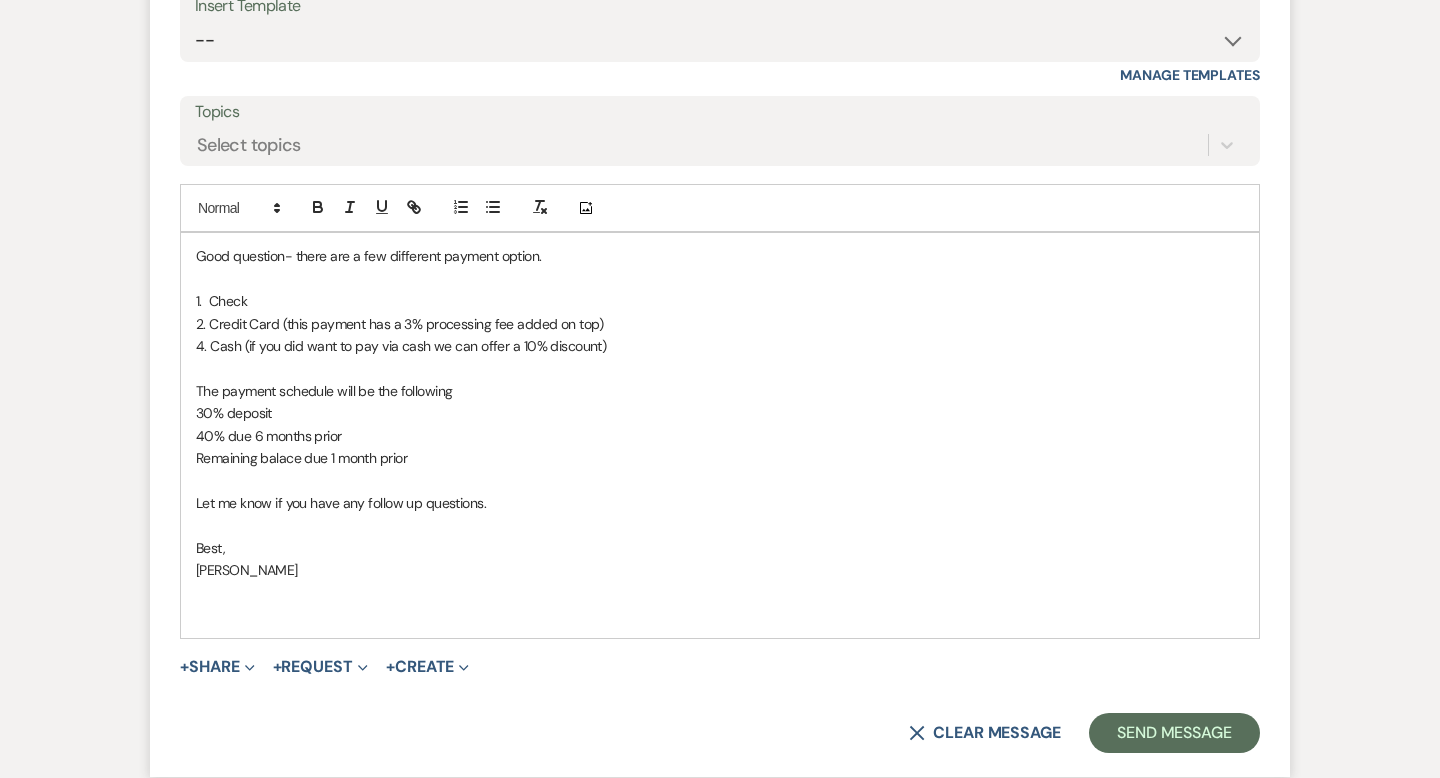 click on "Good question- there are a few different payment option. 1.  Check 2. Credit Card (this payment has a 3% processing fee added on top) 4. Cash (if you did want to pay via cash we can offer a 10% discount) The payment schedule will be the following 30% deposit 40% due 6 months prior Remaining balace due 1 month prior Let me know if you have any follow up questions. [PERSON_NAME]" at bounding box center (720, 435) 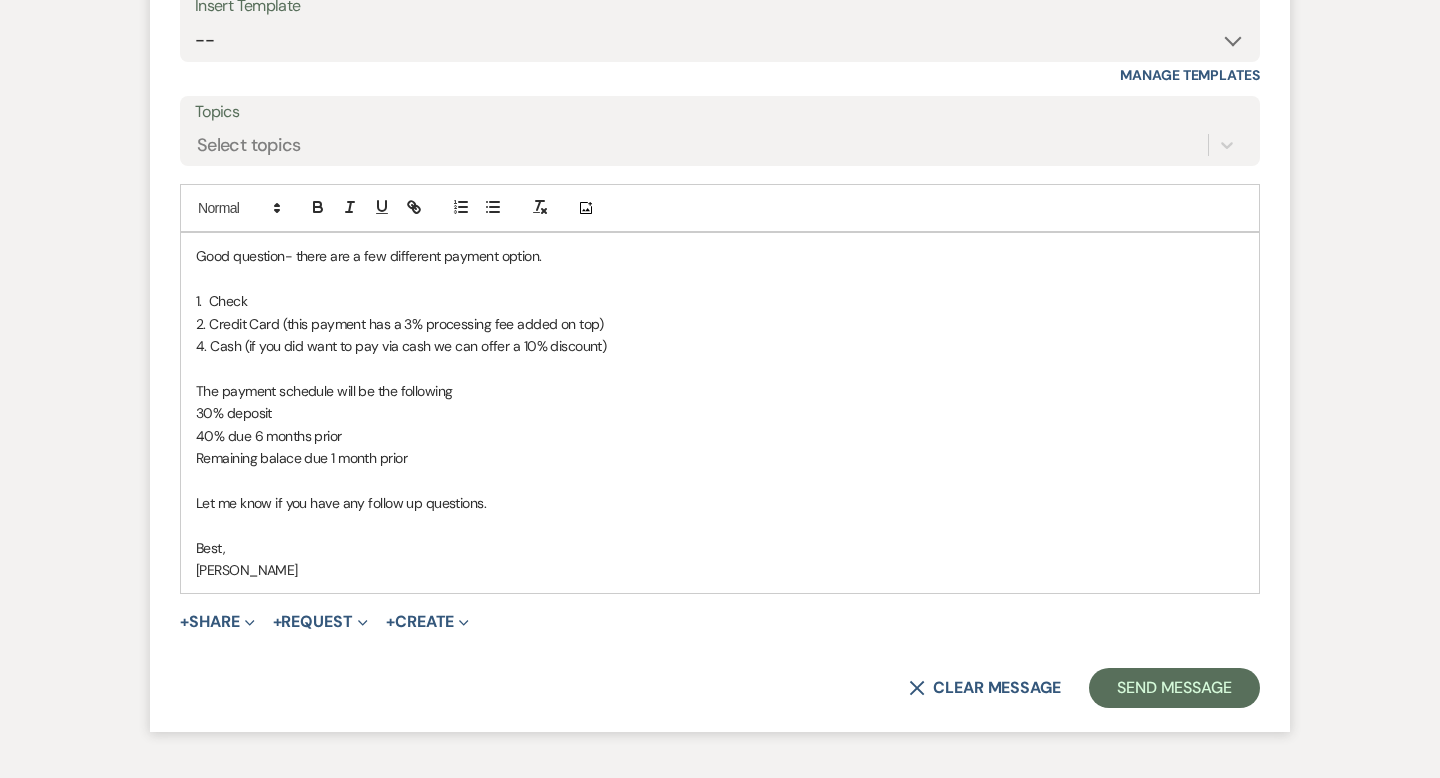 click on "Best," at bounding box center (720, 548) 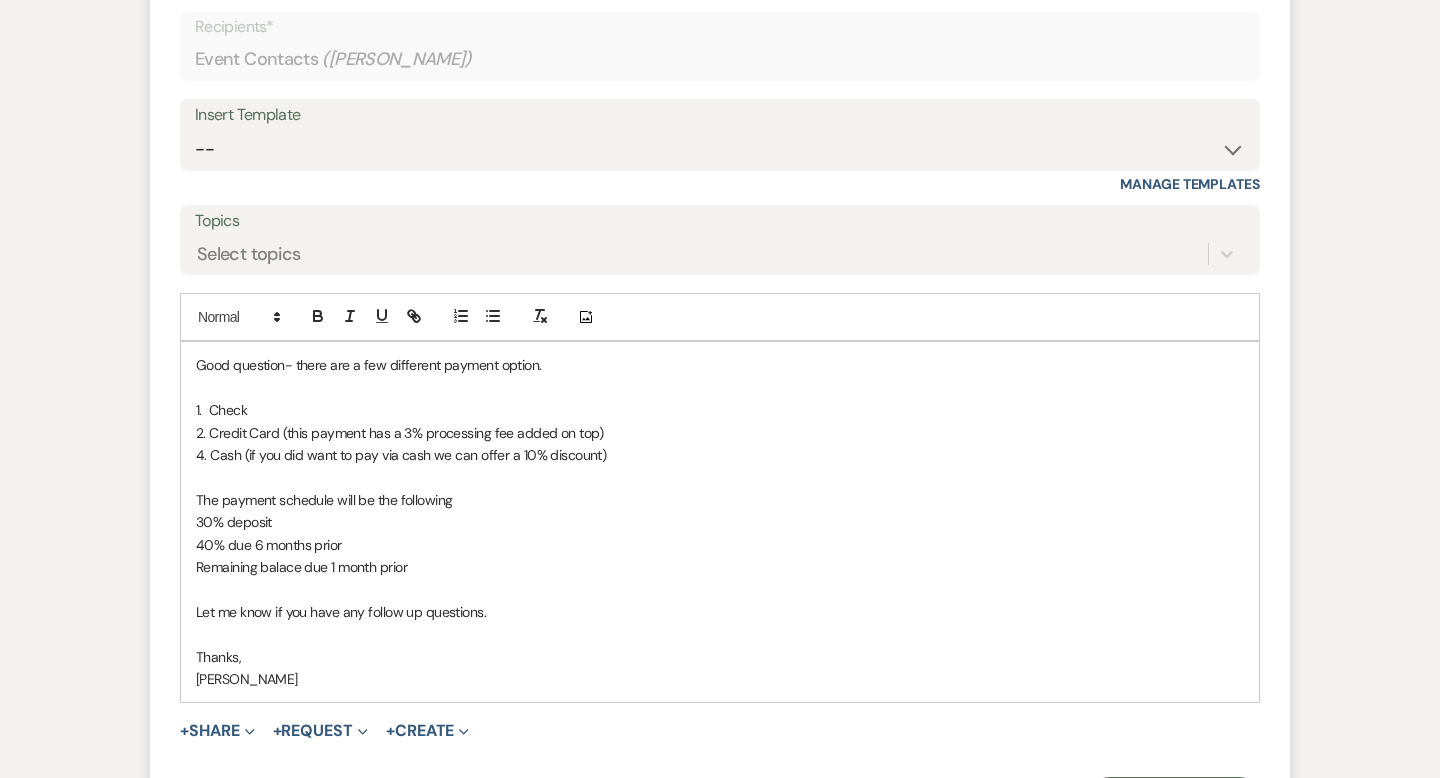 scroll, scrollTop: 3369, scrollLeft: 0, axis: vertical 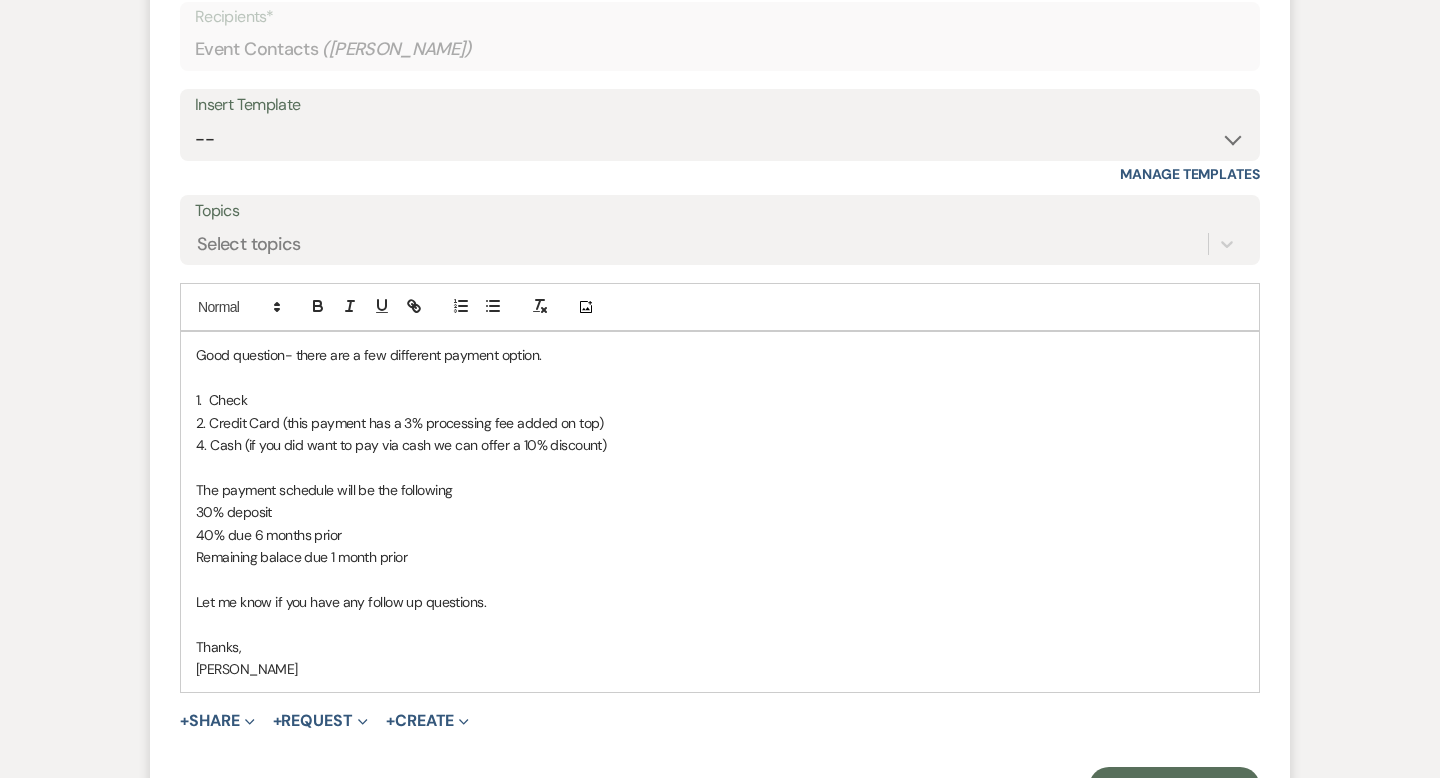 click on "Good question- there are a few different payment option." at bounding box center [720, 355] 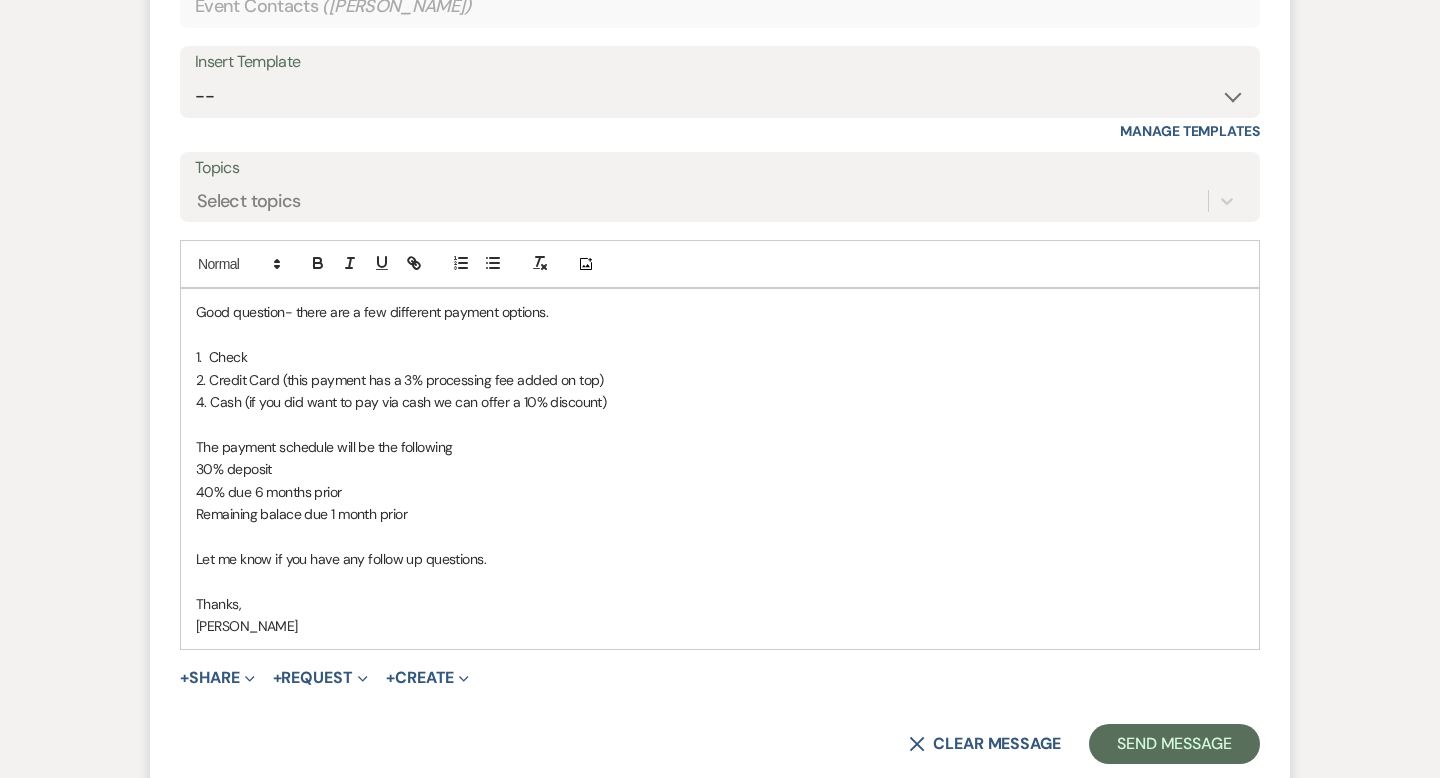 scroll, scrollTop: 3440, scrollLeft: 0, axis: vertical 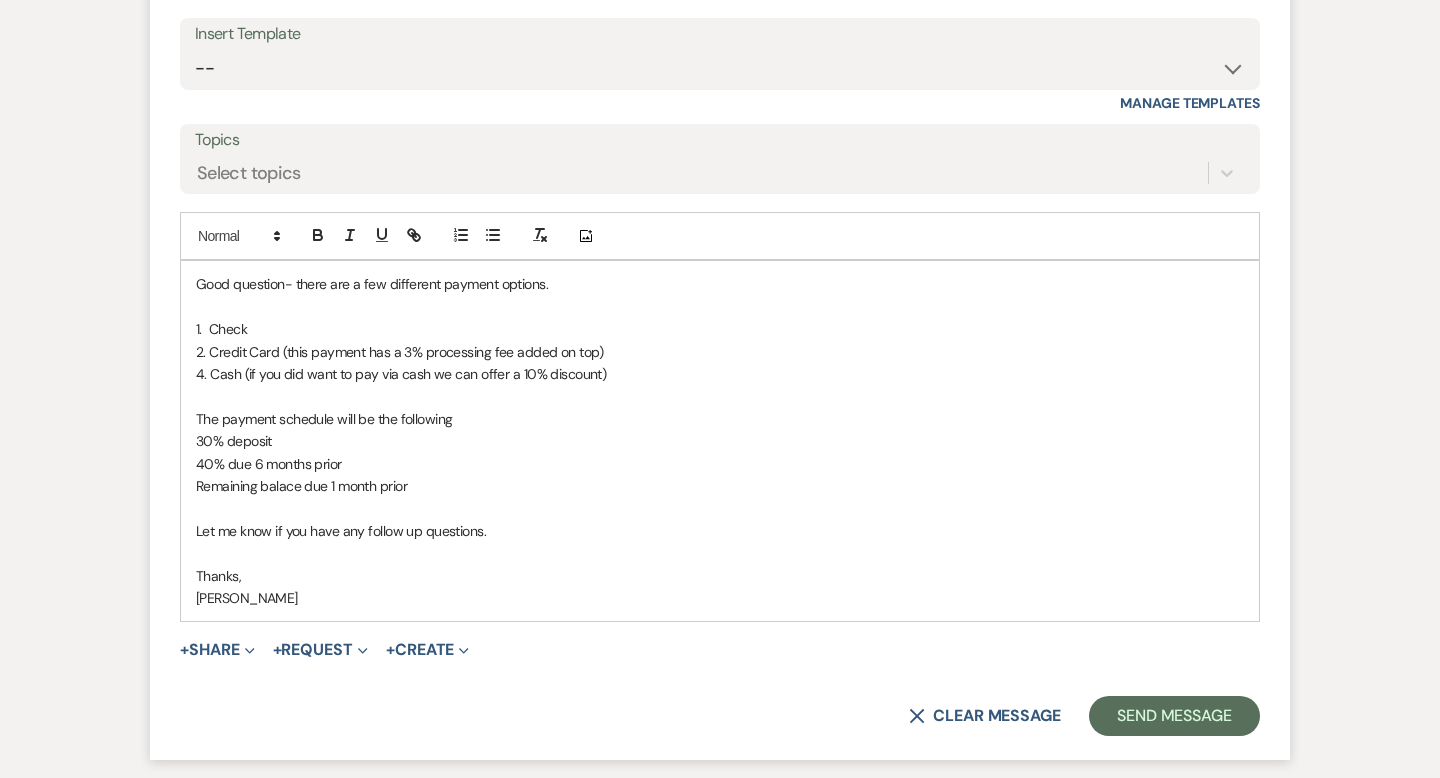 click on "2. Credit Card (this payment has a 3% processing fee added on top)" at bounding box center [720, 352] 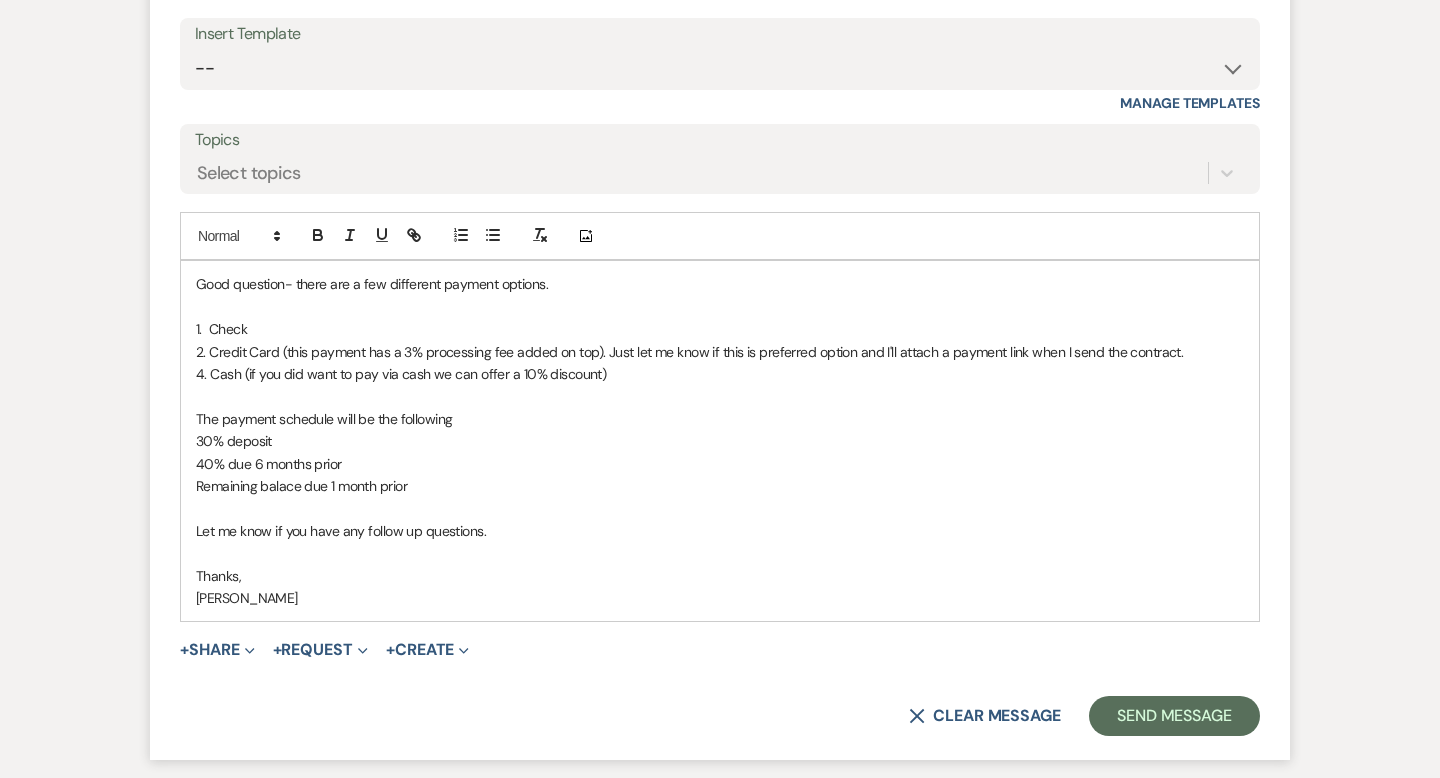 click on "1.  Check" at bounding box center [720, 329] 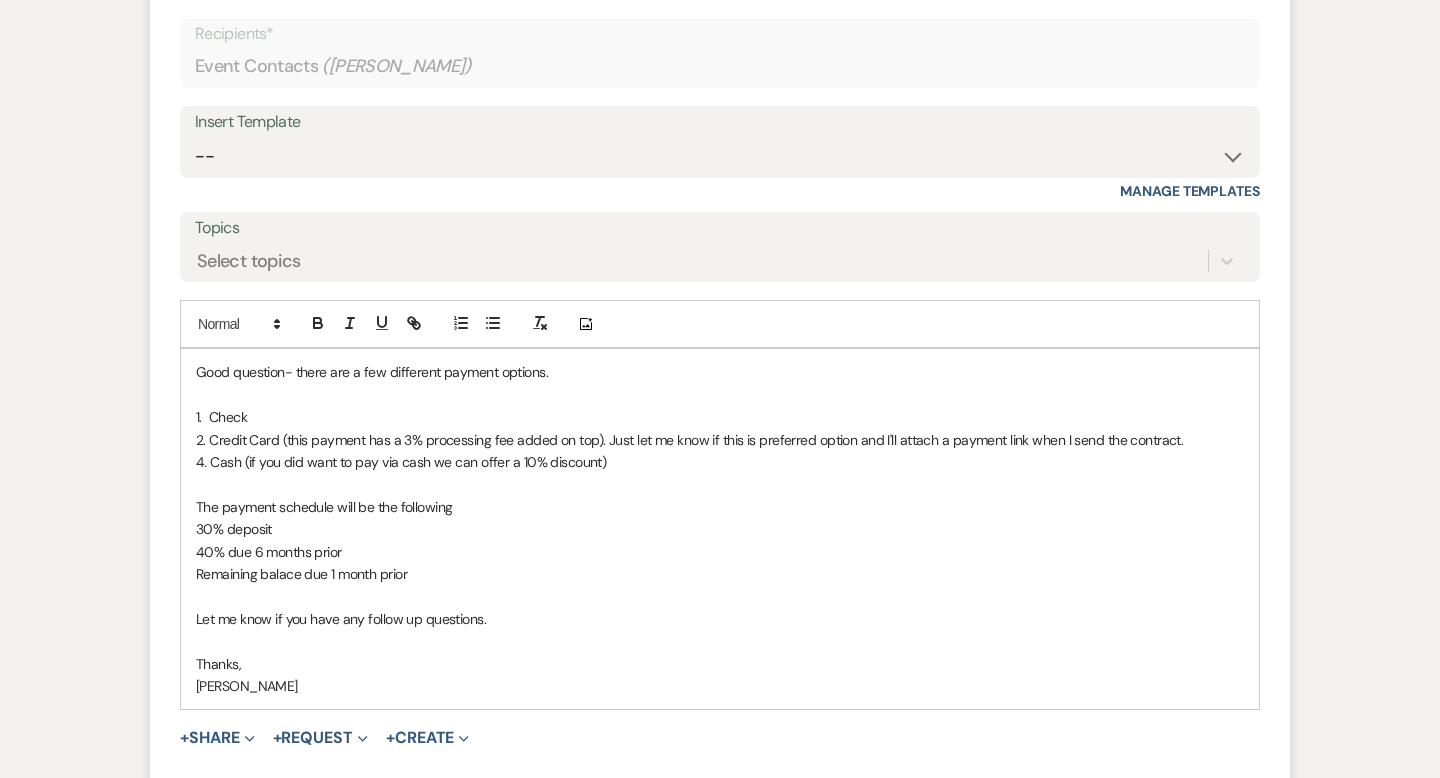 scroll, scrollTop: 3378, scrollLeft: 0, axis: vertical 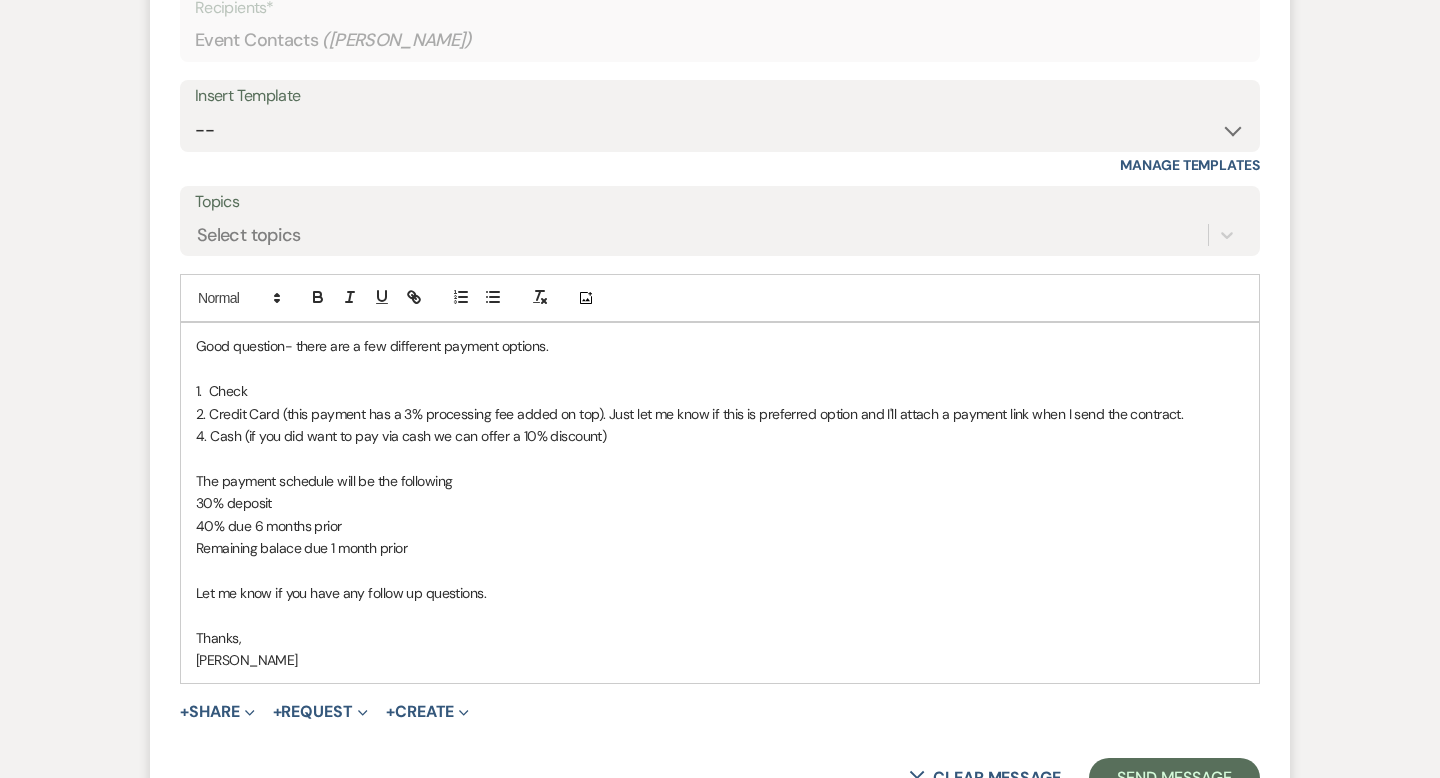click on "4. Cash (if you did want to pay via cash we can offer a 10% discount)" at bounding box center [720, 436] 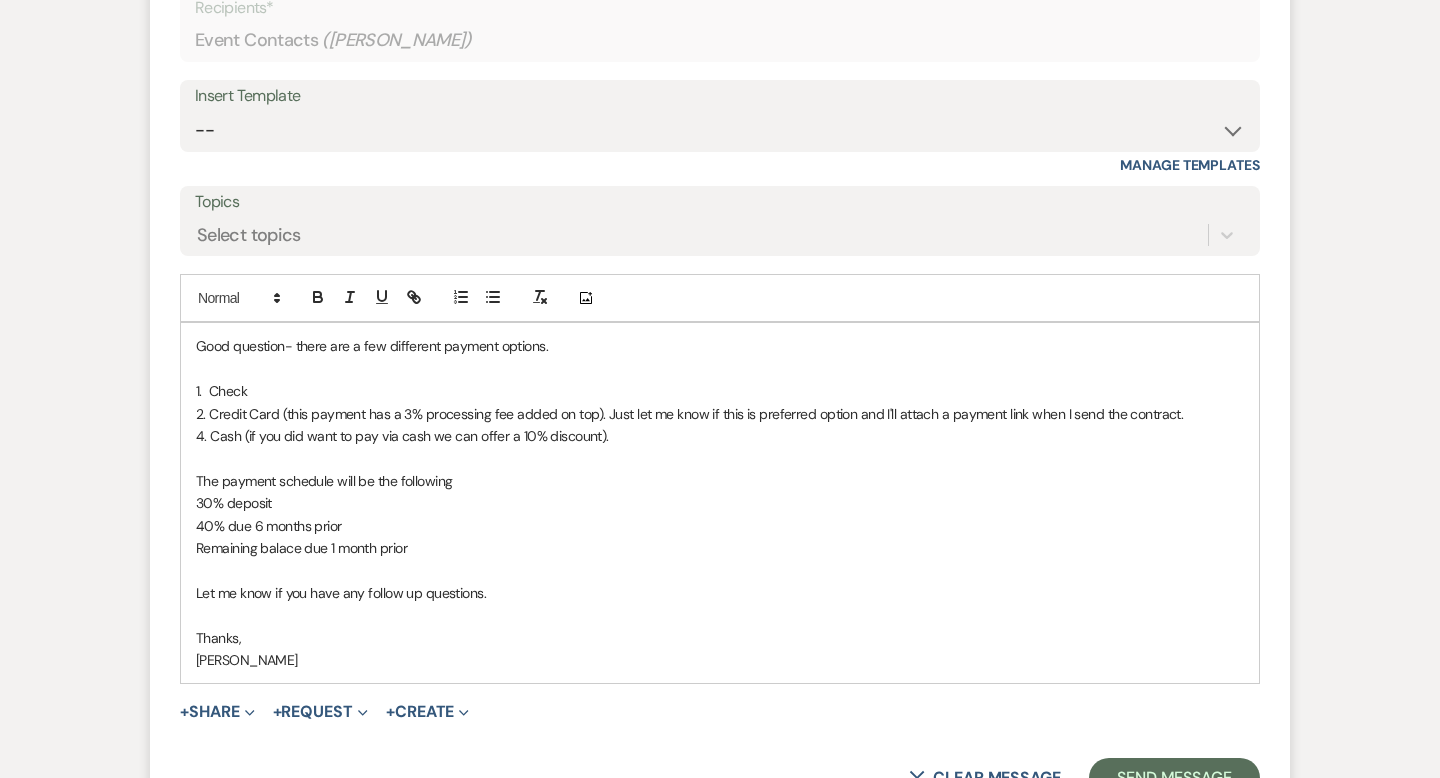 click on "1.  Check" at bounding box center (720, 391) 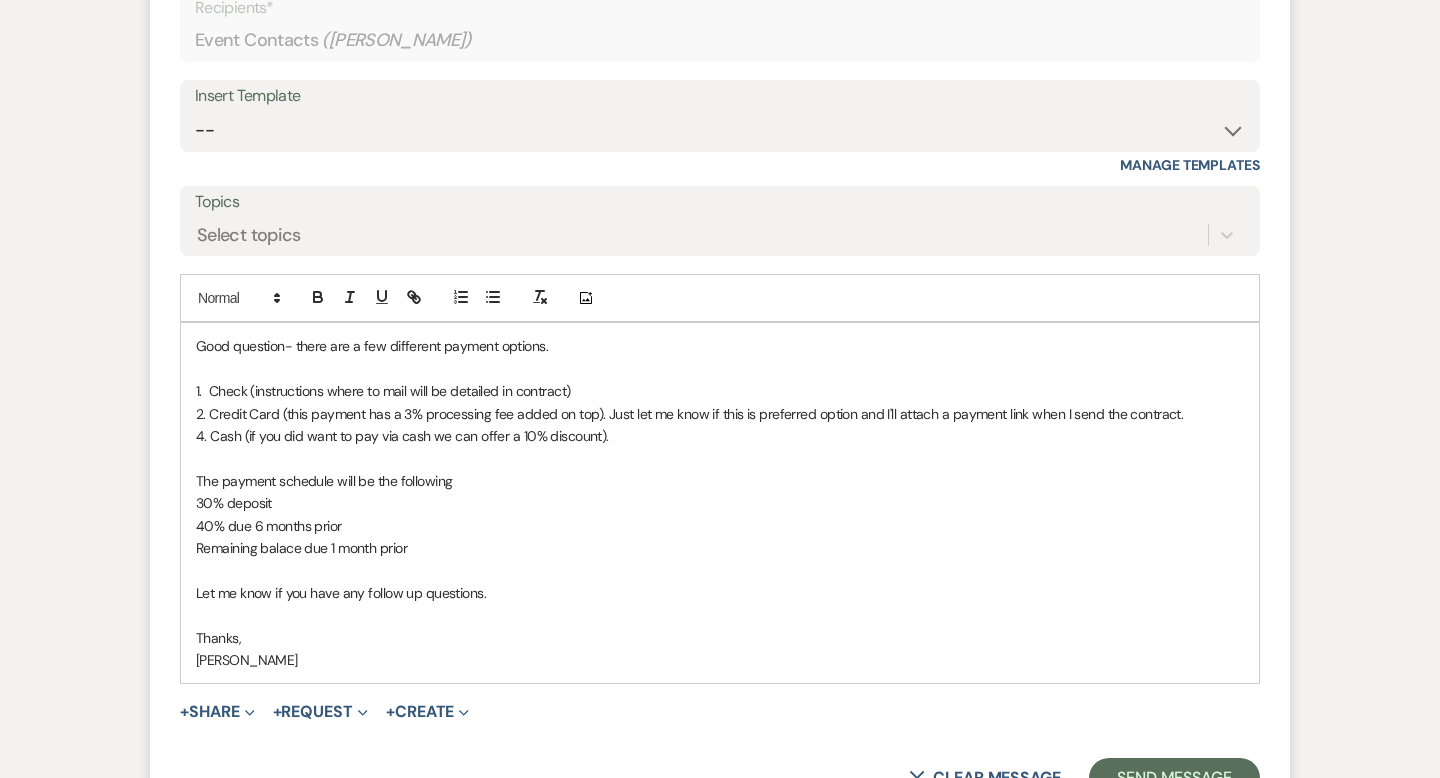 scroll, scrollTop: 3397, scrollLeft: 0, axis: vertical 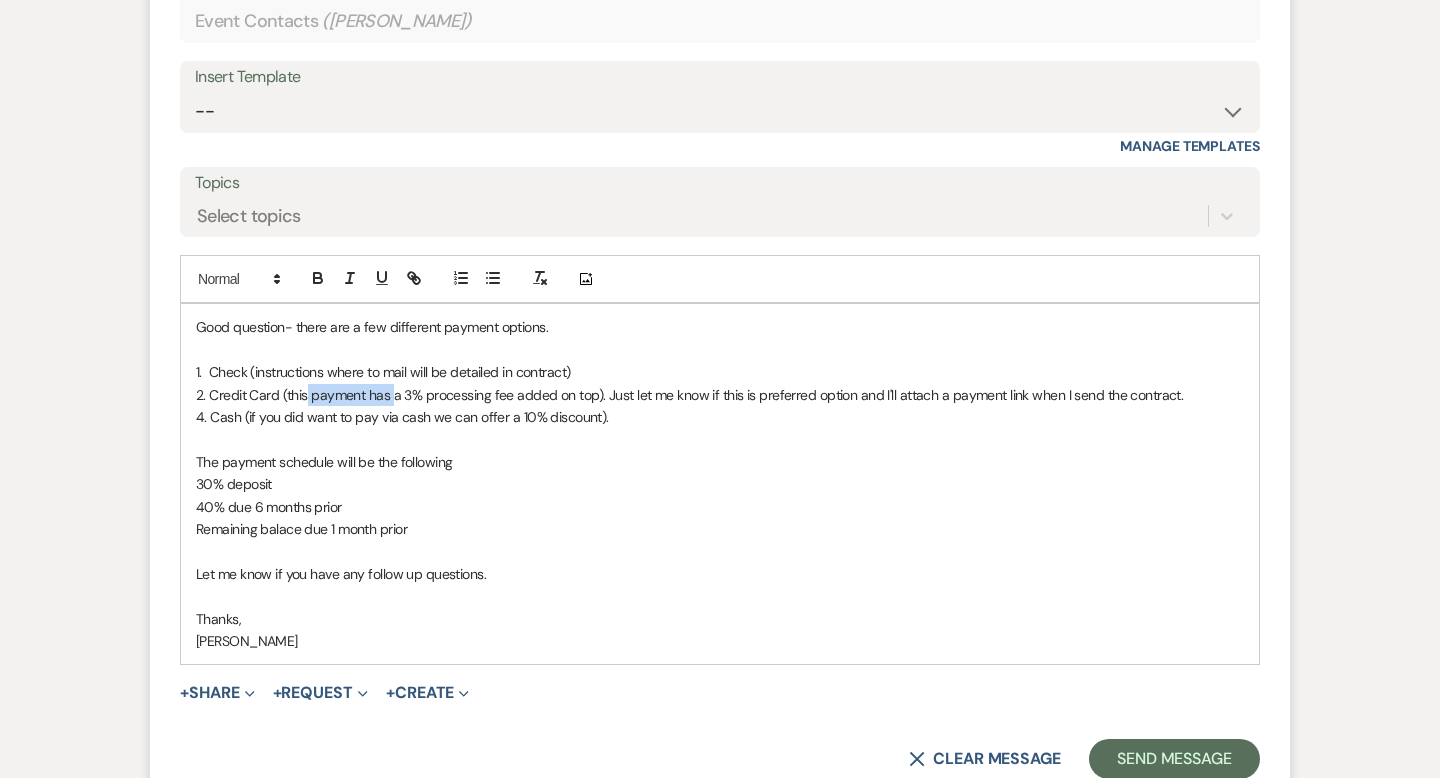 drag, startPoint x: 391, startPoint y: 392, endPoint x: 308, endPoint y: 392, distance: 83 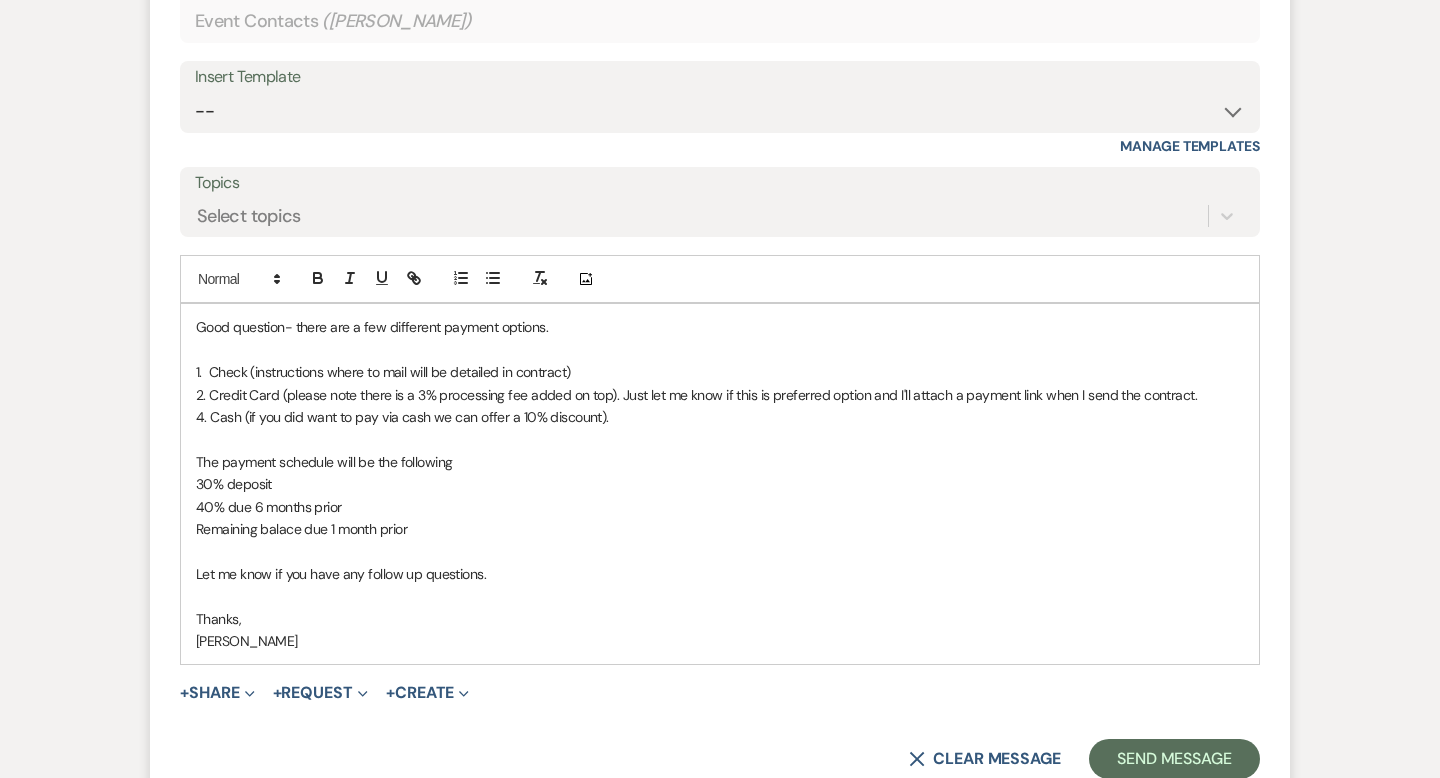 click on "2. Credit Card (please note there is a 3% processing fee added on top). Just let me know if this is preferred option and I'll attach a payment link when I send the contract." at bounding box center (720, 395) 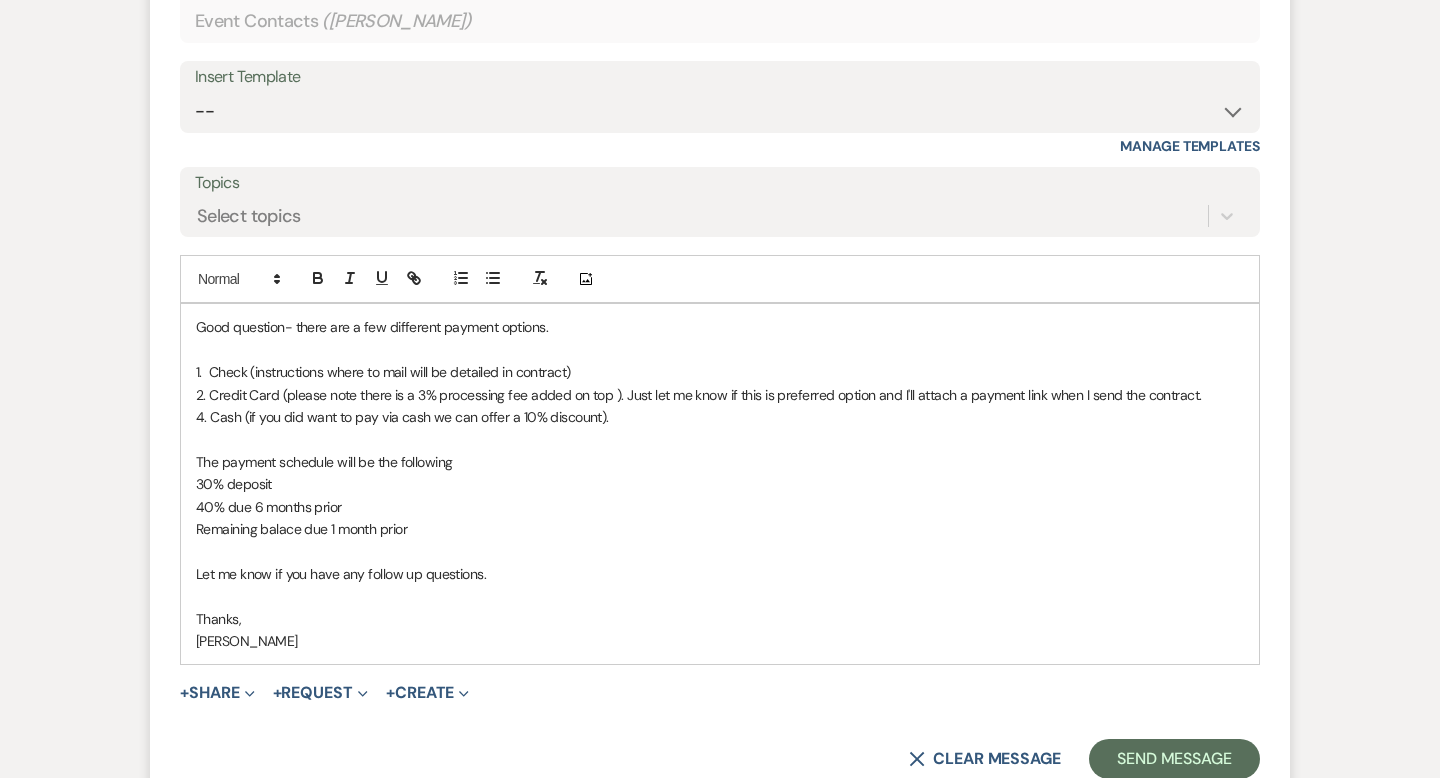 click on "2. Credit Card (please note there is a 3% processing fee added on top ). Just let me know if this is preferred option and I'll attach a payment link when I send the contract." at bounding box center (720, 395) 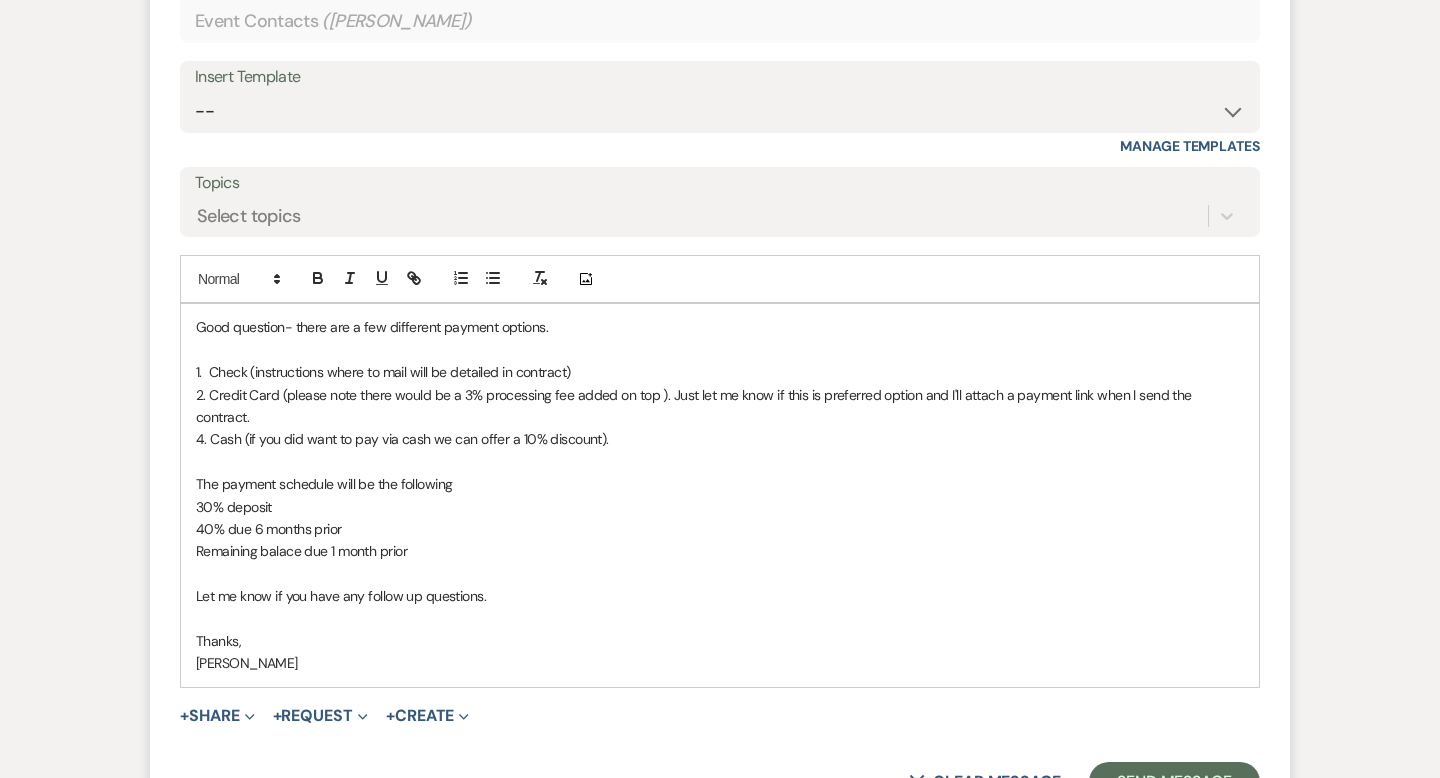 click on "2. Credit Card (please note there would be a 3% processing fee added on top ). Just let me know if this is preferred option and I'll attach a payment link when I send the contract." at bounding box center [720, 406] 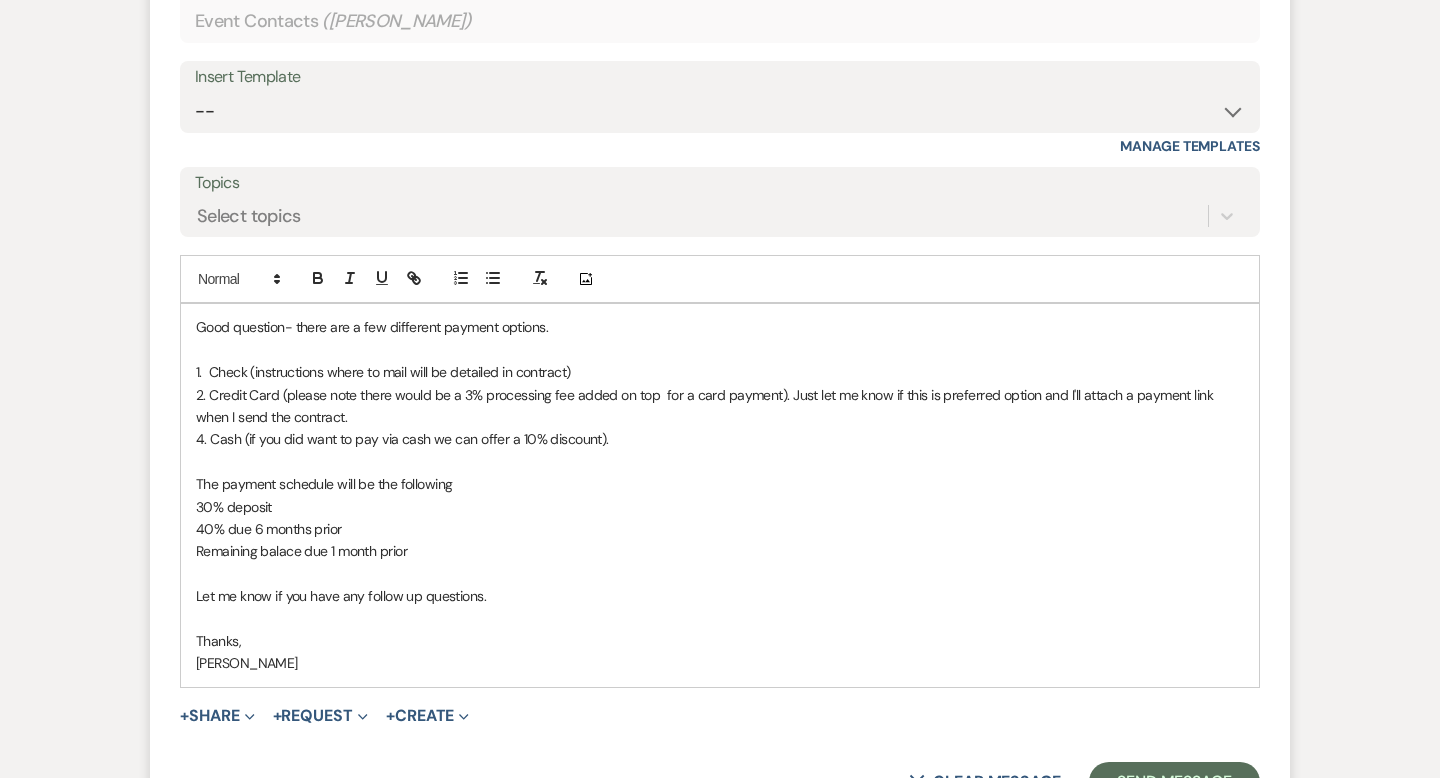 click on "2. Credit Card (please note there would be a 3% processing fee added on top  for a card payment). Just let me know if this is preferred option and I'll attach a payment link when I send the contract." at bounding box center [720, 406] 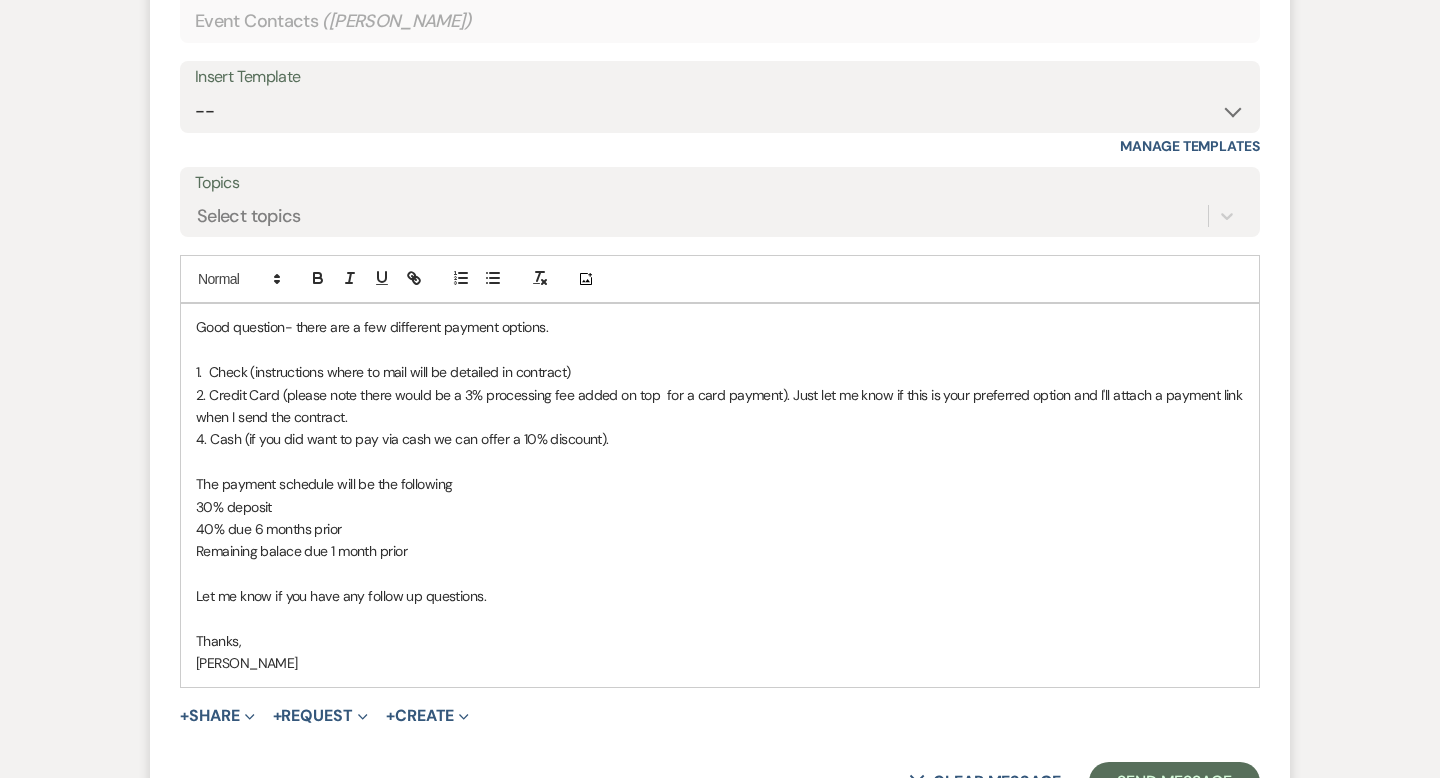 click on "2. Credit Card (please note there would be a 3% processing fee added on top  for a card payment). Just let me know if this is your preferred option and I'll attach a payment link when I send the contract." at bounding box center (720, 406) 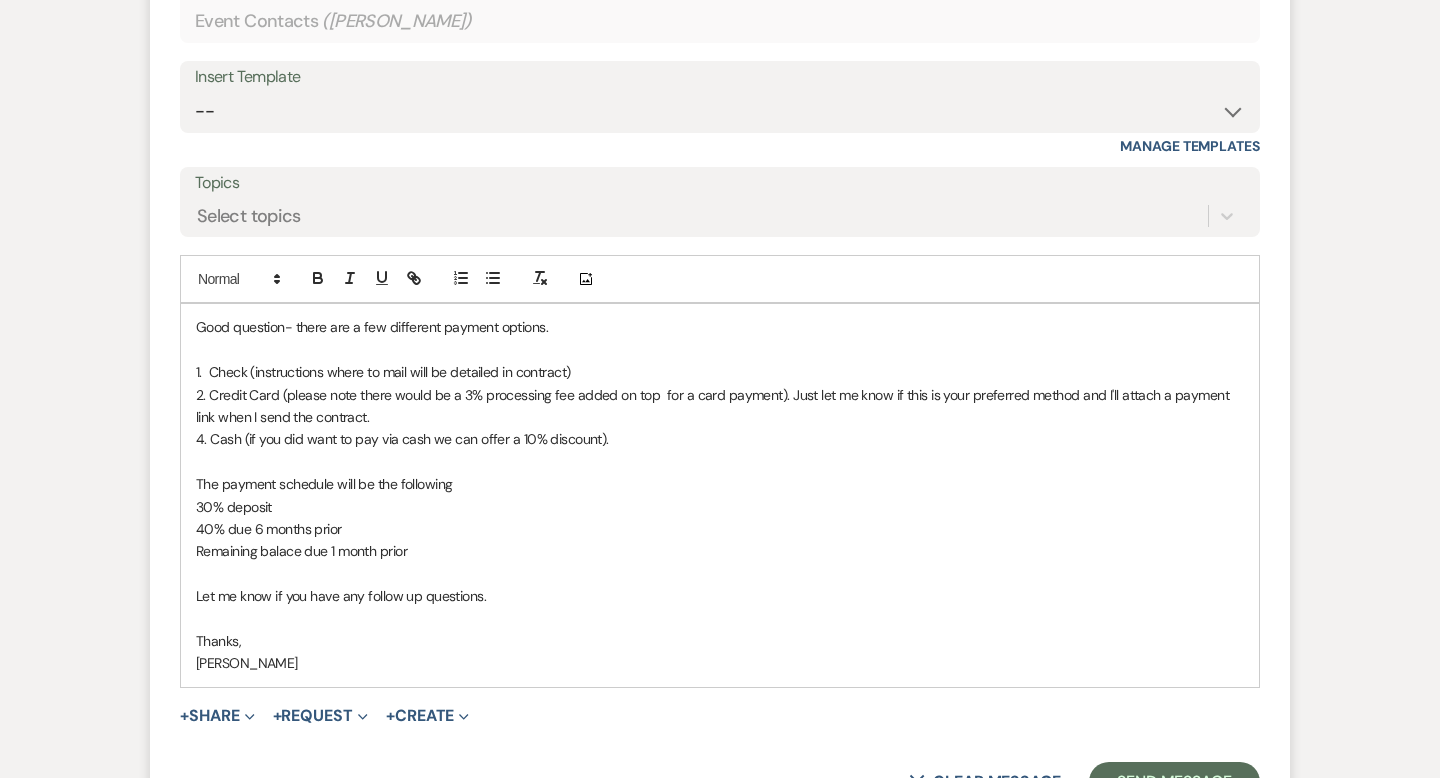 click on "2. Credit Card (please note there would be a 3% processing fee added on top  for a card payment). Just let me know if this is your preferred method and I'll attach a payment link when I send the contract." at bounding box center (720, 406) 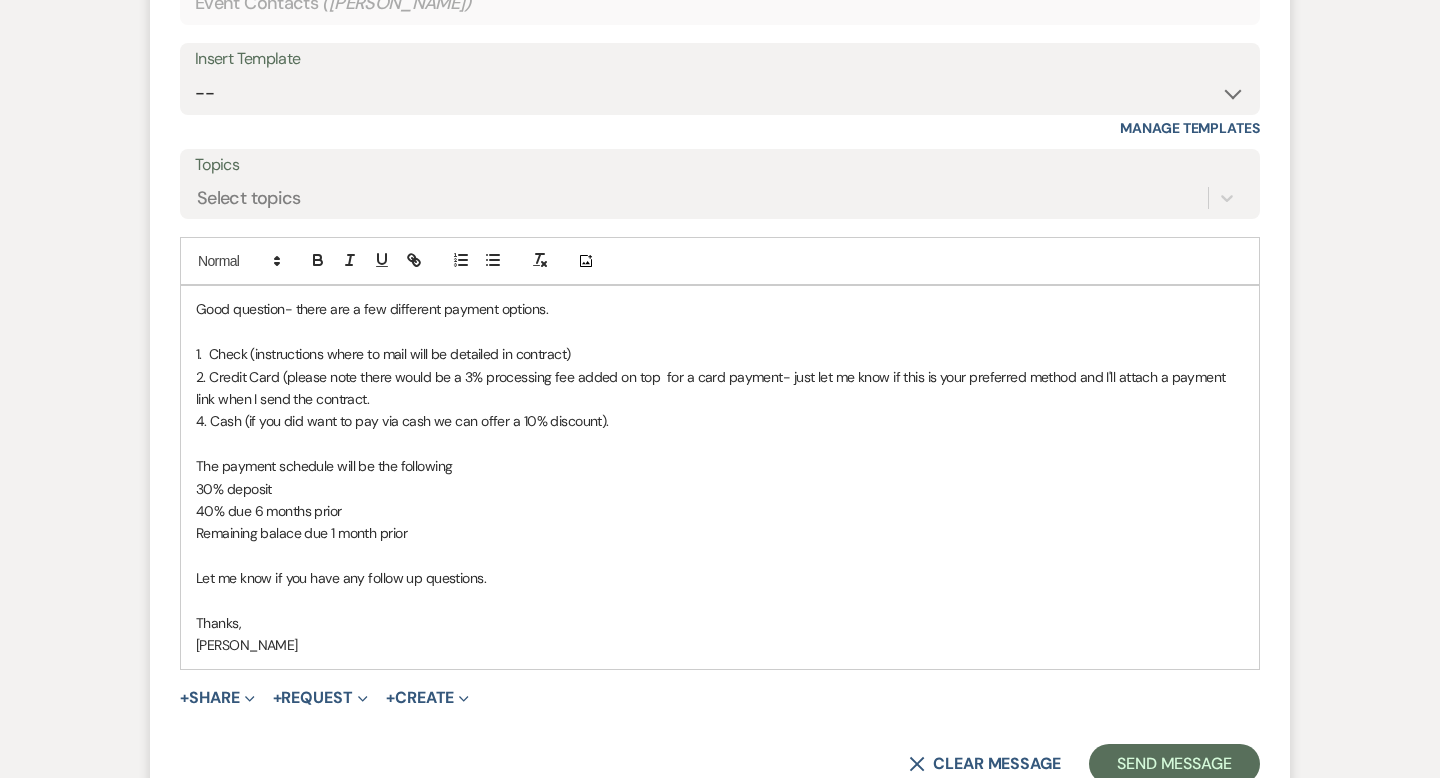 scroll, scrollTop: 3433, scrollLeft: 0, axis: vertical 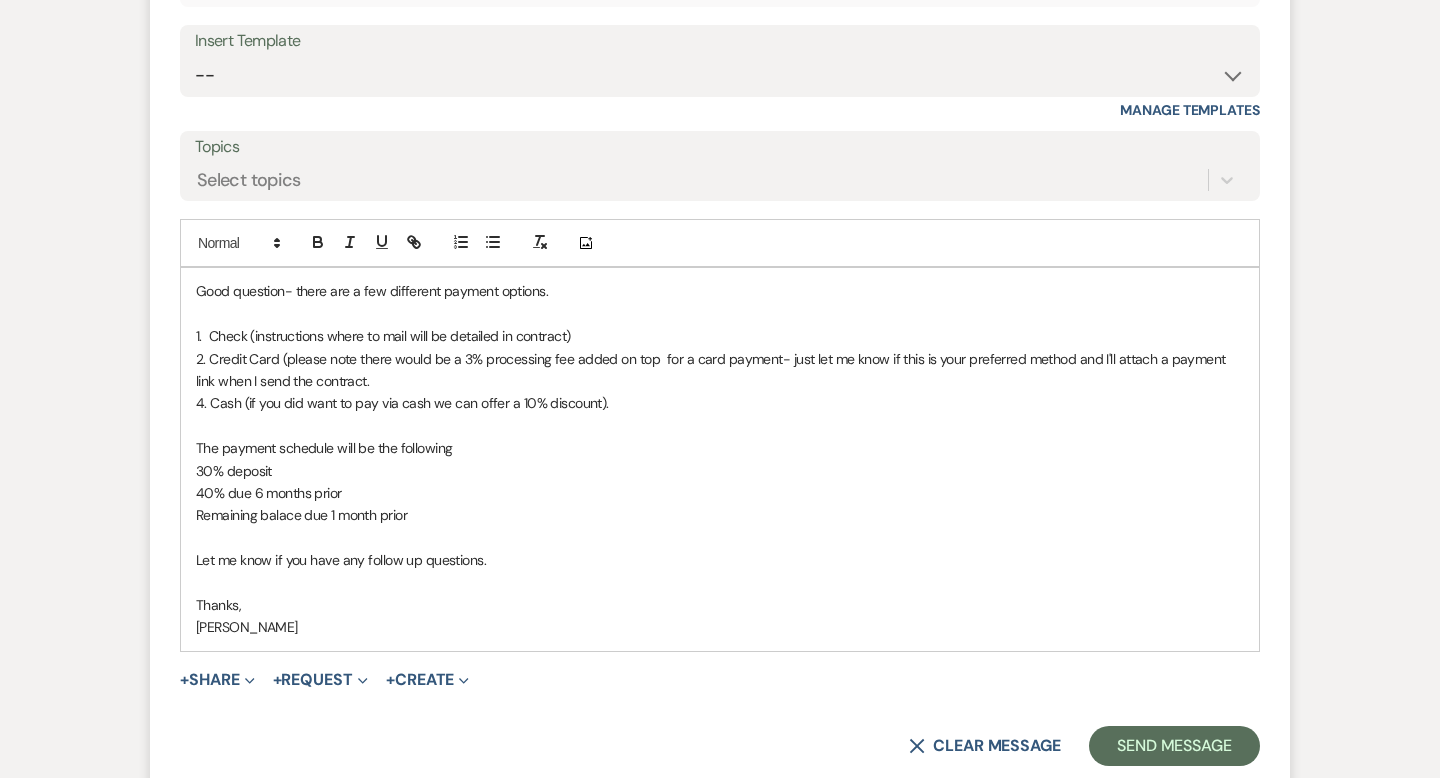 click on "2. Credit Card (please note there would be a 3% processing fee added on top  for a card payment- just let me know if this is your preferred method and I'll attach a payment link when I send the contract." at bounding box center [720, 370] 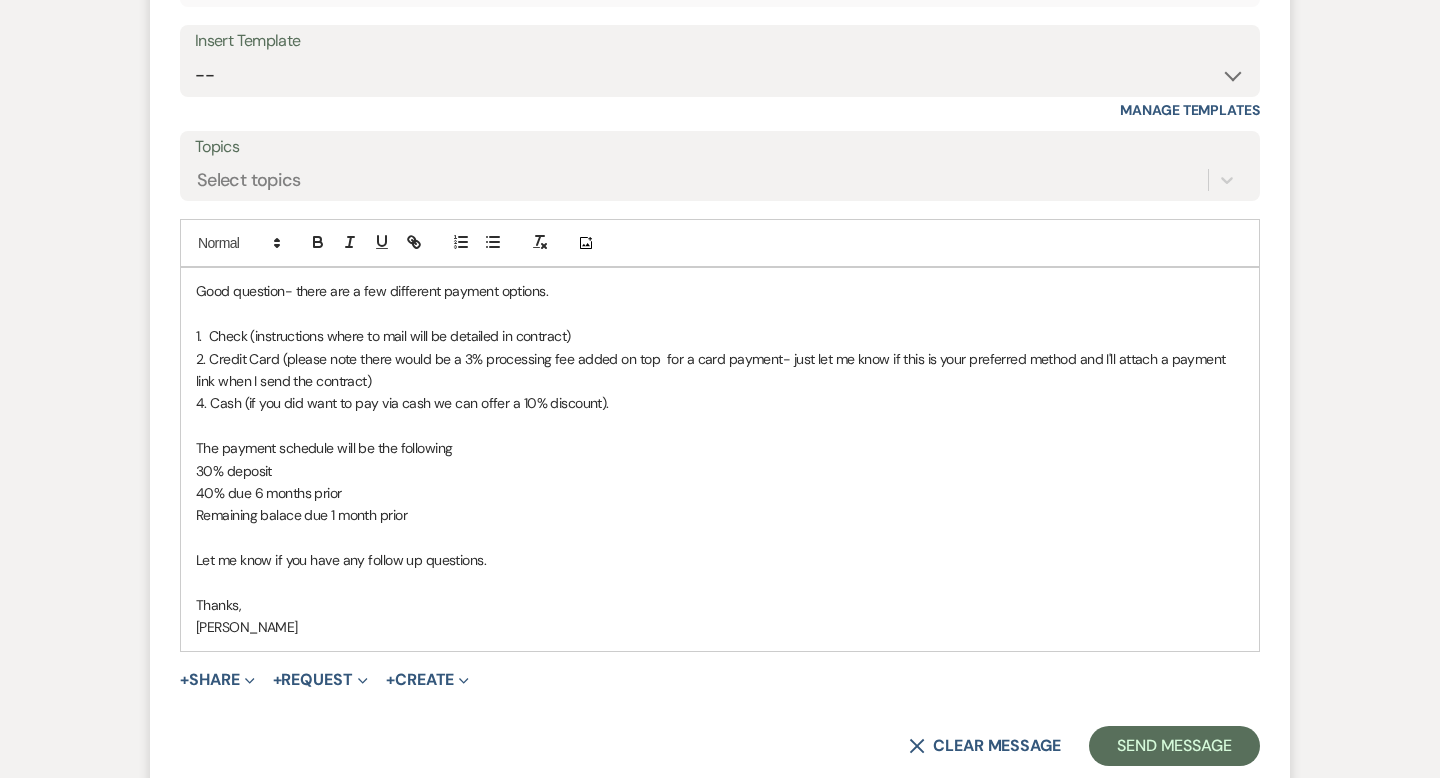scroll, scrollTop: 3453, scrollLeft: 0, axis: vertical 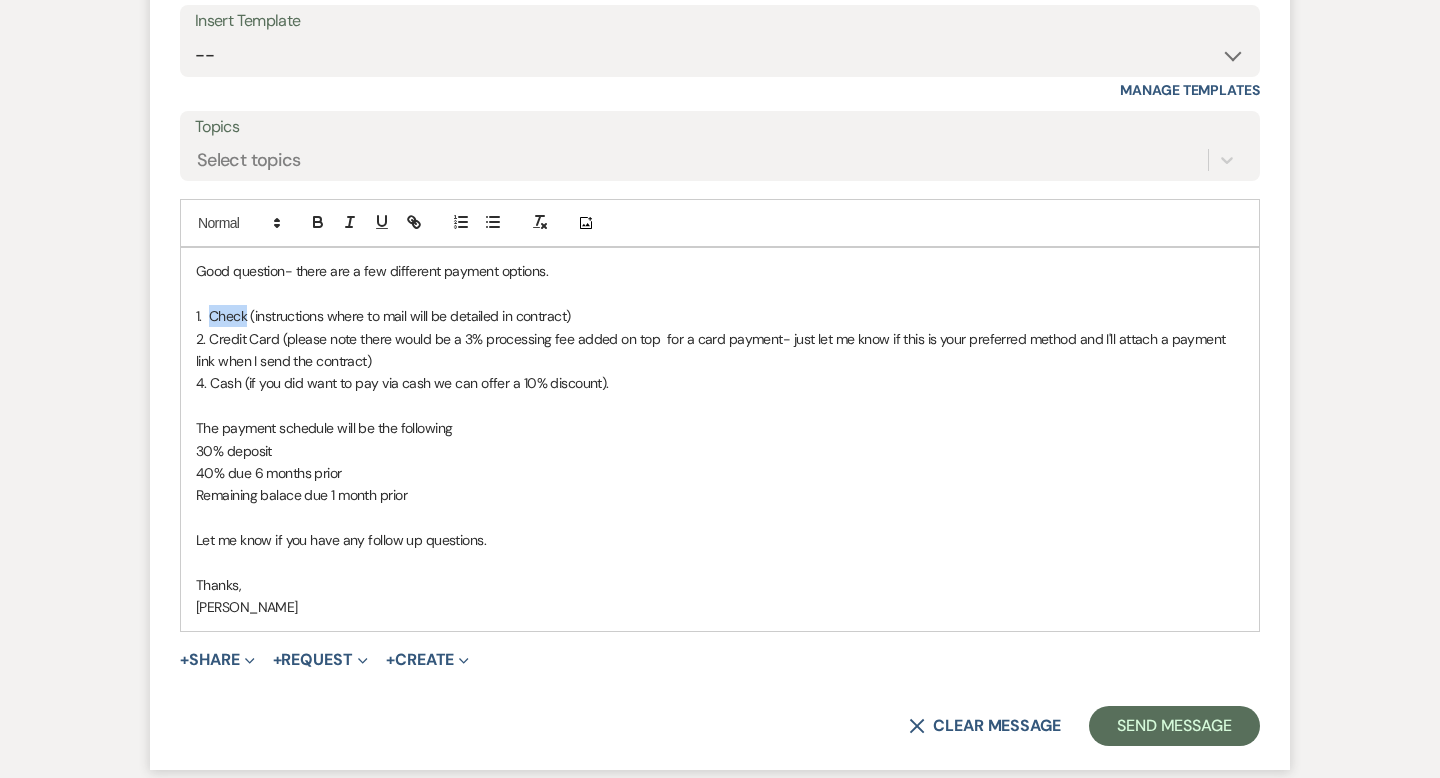 drag, startPoint x: 247, startPoint y: 318, endPoint x: 210, endPoint y: 314, distance: 37.215588 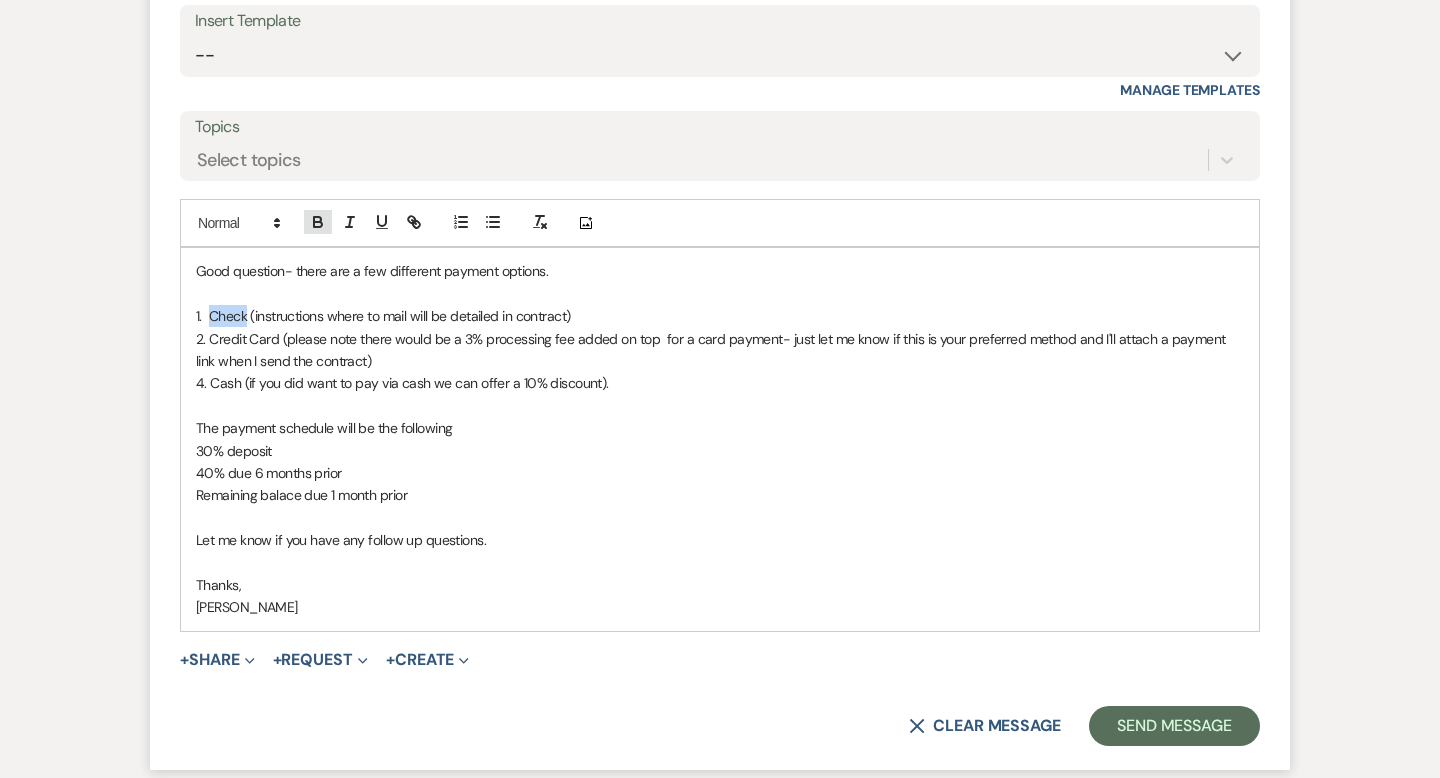 click 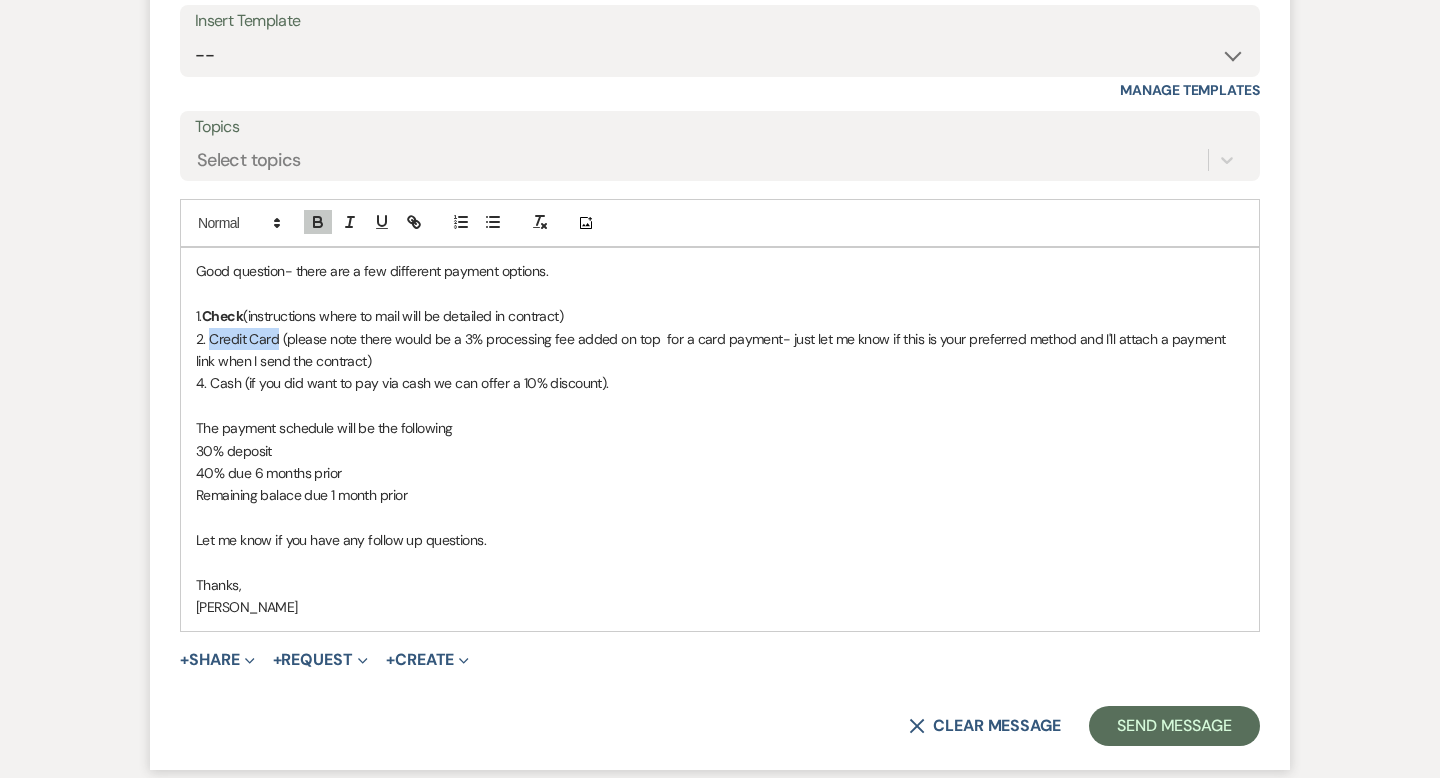 drag, startPoint x: 276, startPoint y: 339, endPoint x: 212, endPoint y: 336, distance: 64.070274 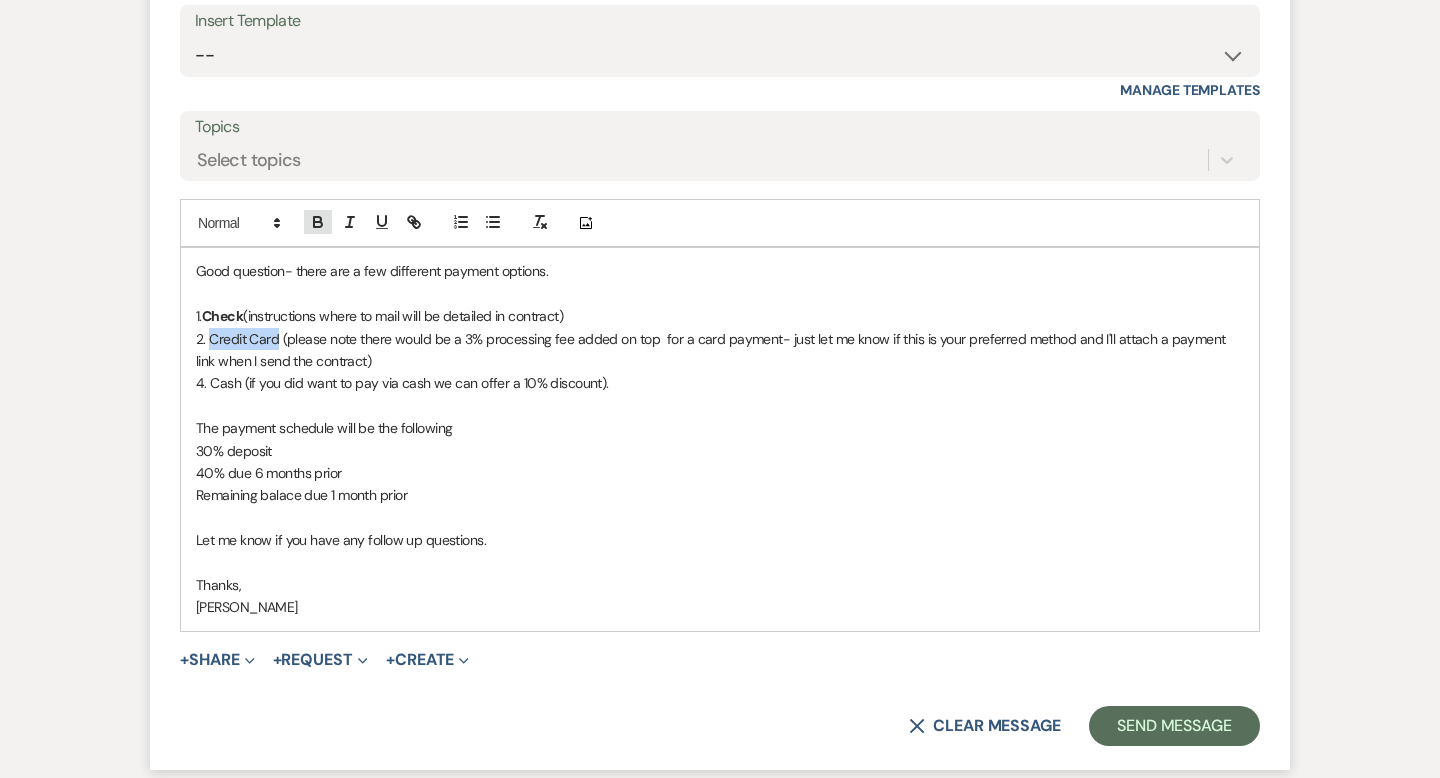 click 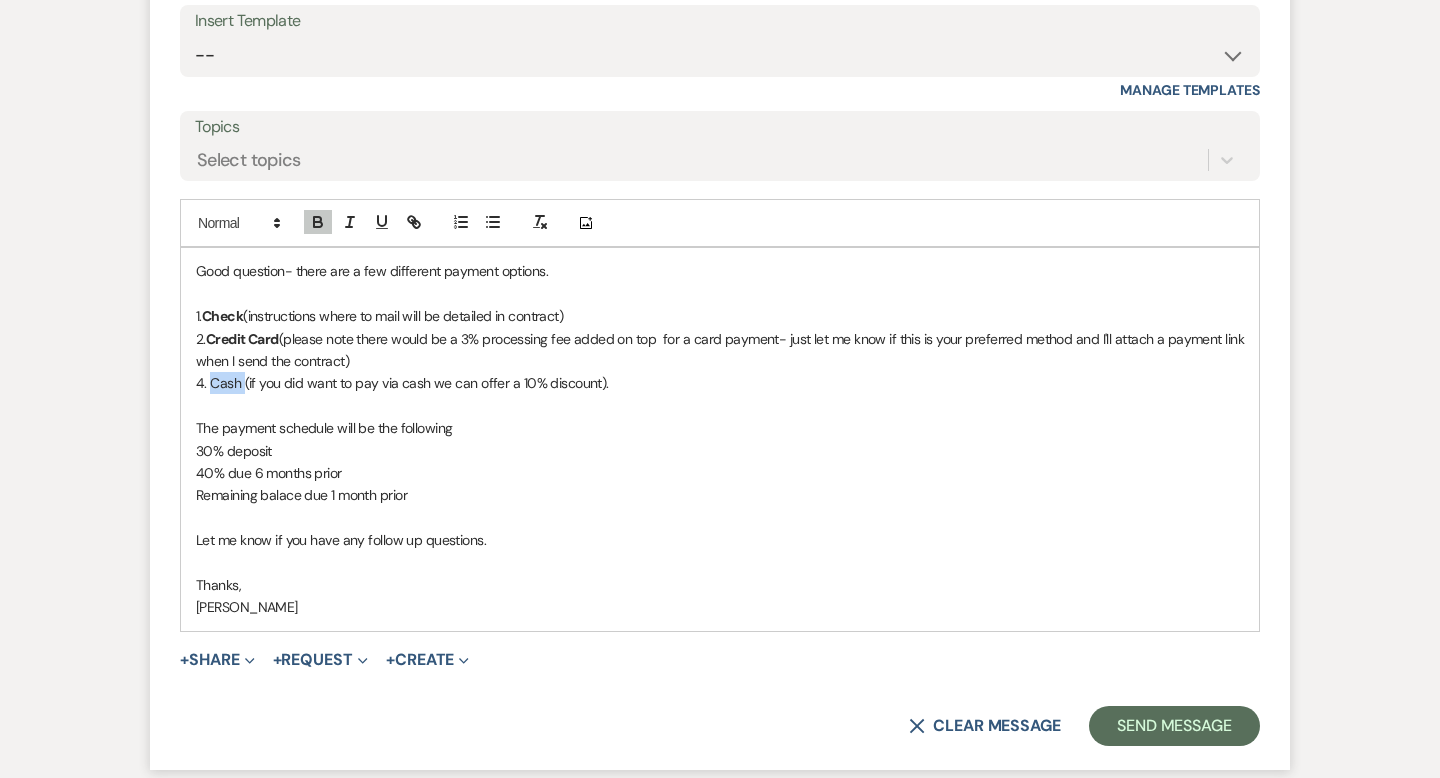 drag, startPoint x: 241, startPoint y: 379, endPoint x: 213, endPoint y: 377, distance: 28.071337 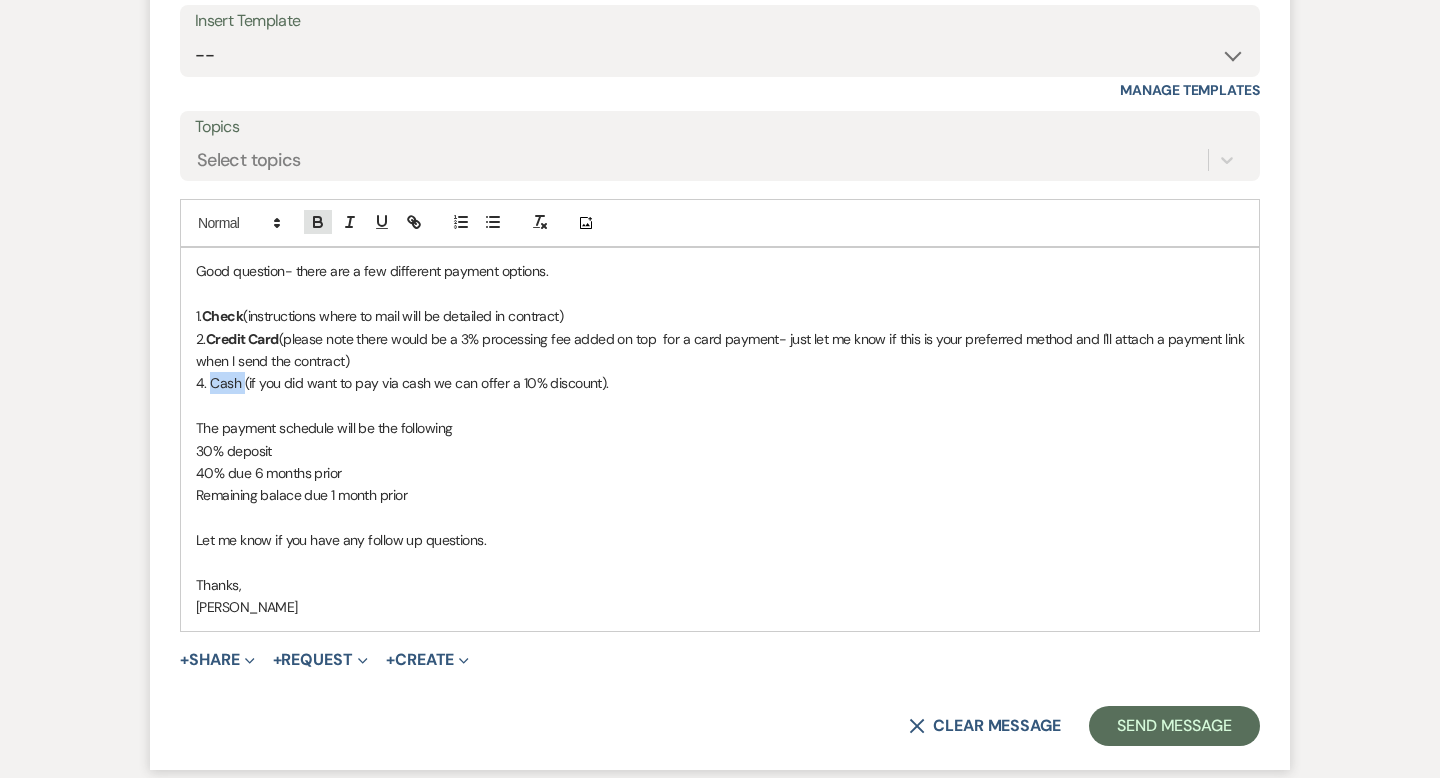 click 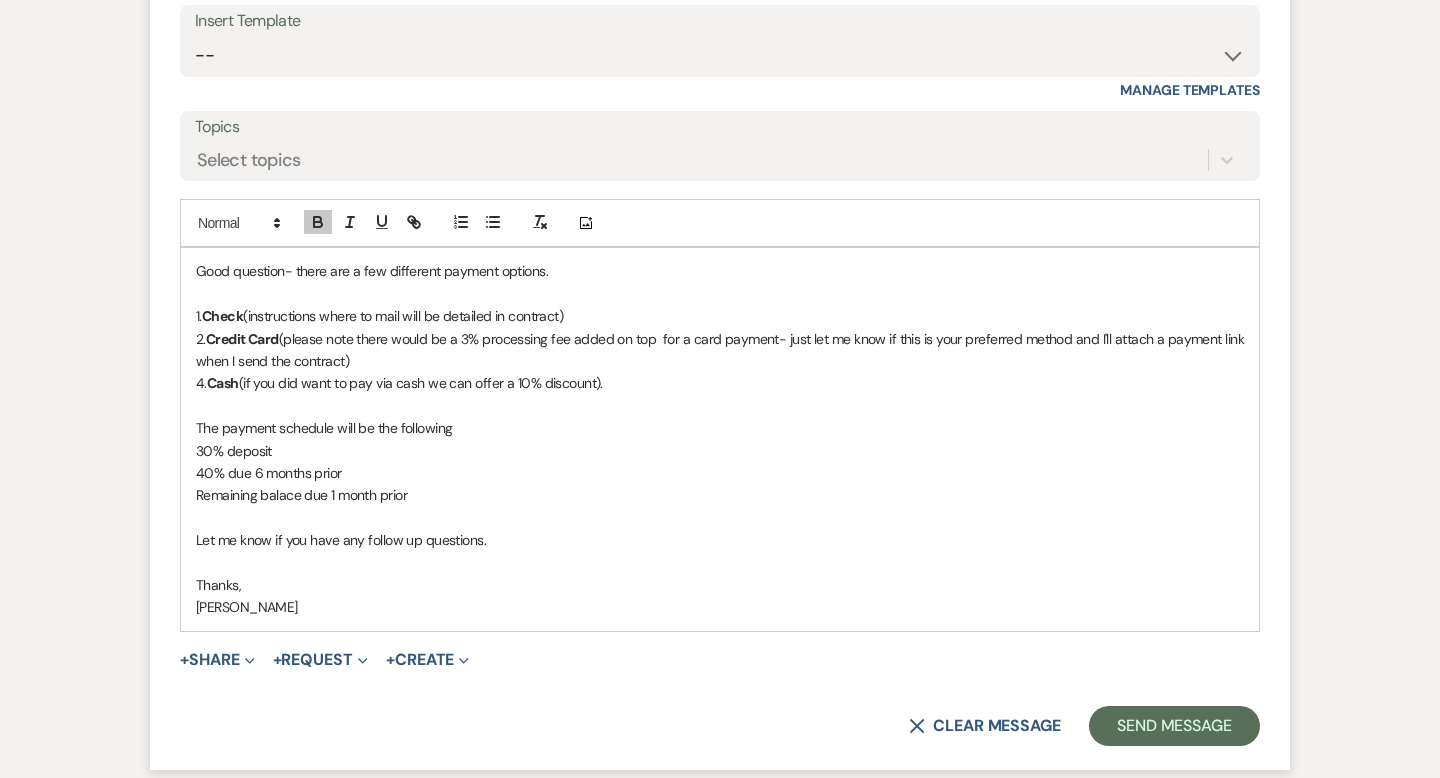 click on "Good question- there are a few different payment options. 1.   Check  (instructions where to mail will be detailed in contract) 2.  Credit Card  (please note there would be a 3% processing fee added on top  for a card payment- just let me know if this is your preferred method and I'll attach a payment link when I send the contract) 4.  Cash  (if you did want to pay via cash we can offer a 10% discount).  The payment schedule will be the following 30% deposit 40% due 6 months prior Remaining balace due 1 month prior Let me know if you have any follow up questions. Thanks, [PERSON_NAME]" at bounding box center [720, 439] 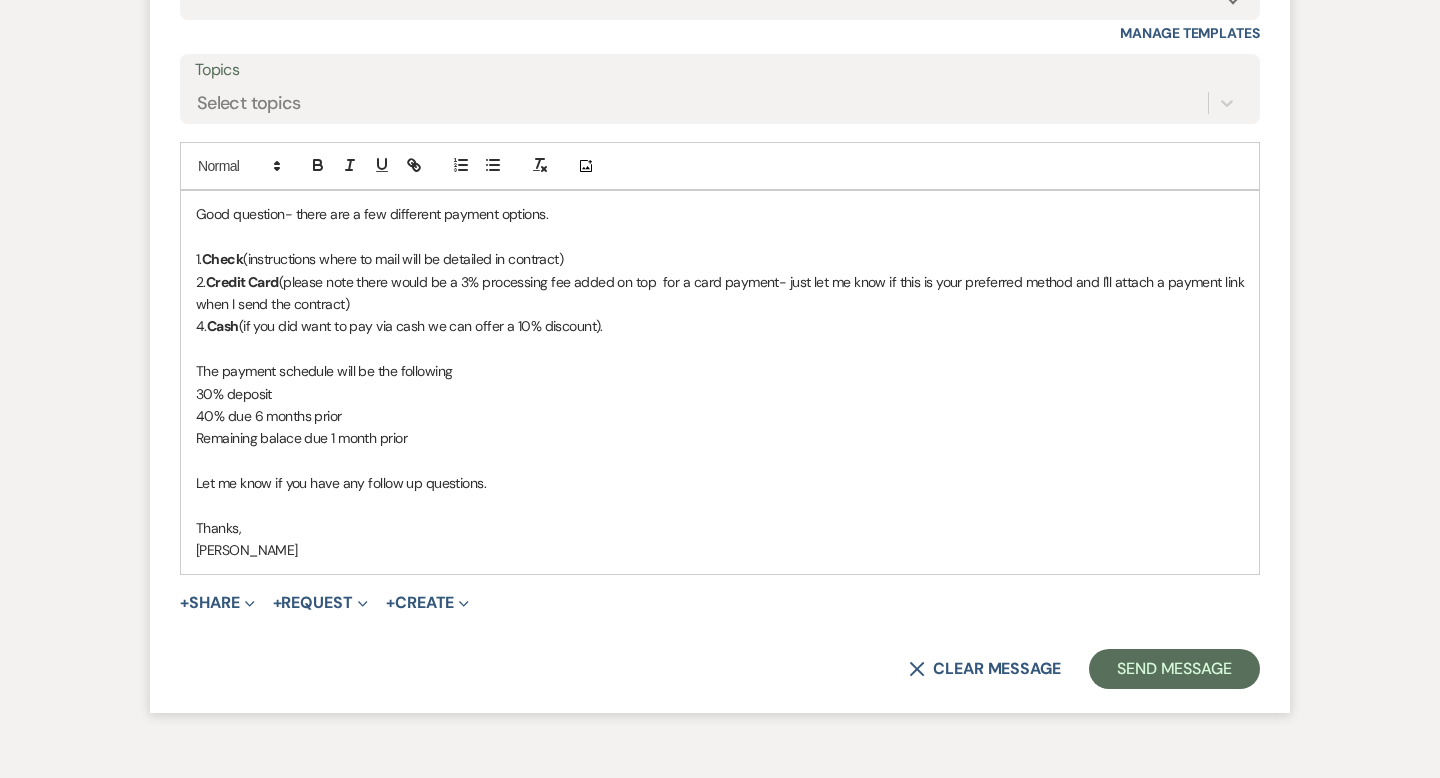 scroll, scrollTop: 3540, scrollLeft: 0, axis: vertical 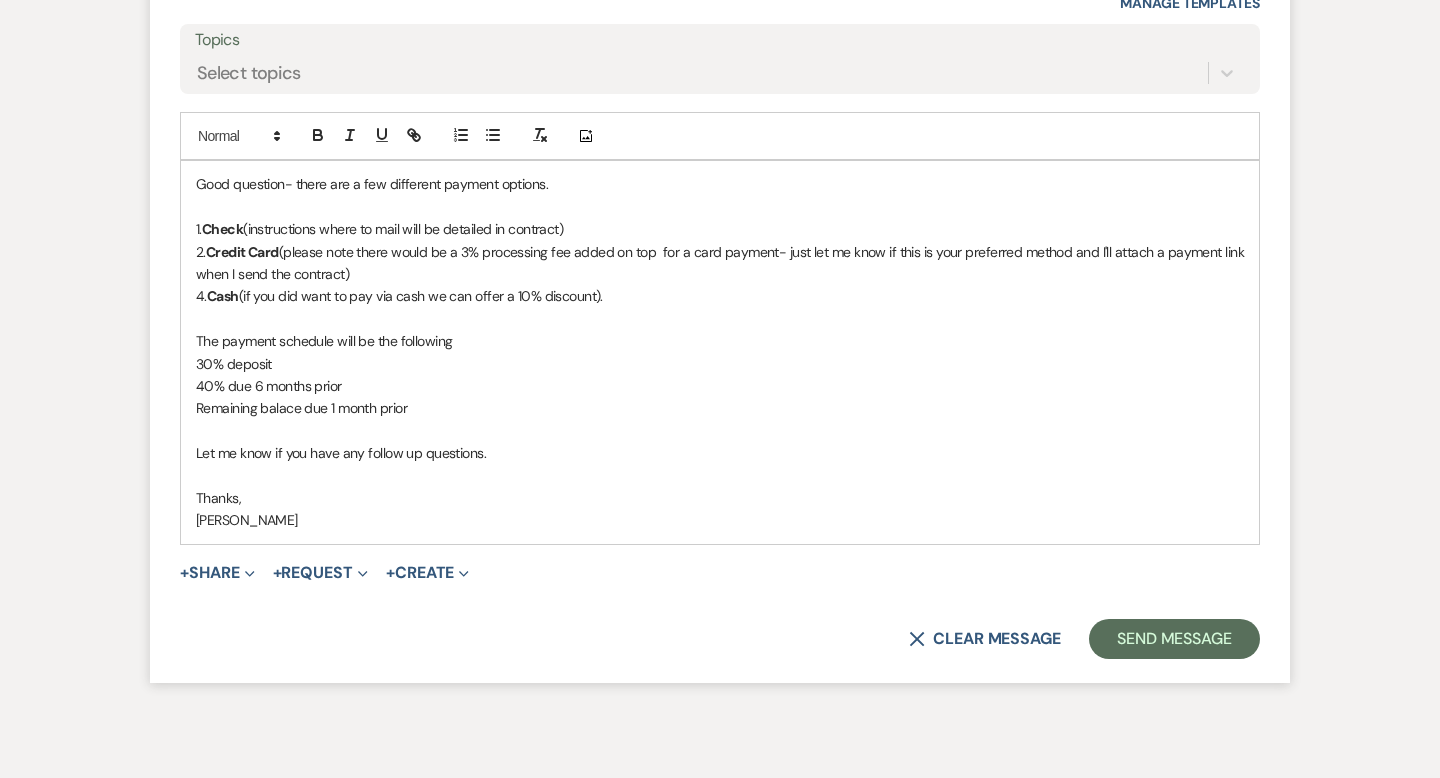 click on "4.  Cash  (if you did want to pay via cash we can offer a 10% discount)." at bounding box center [720, 296] 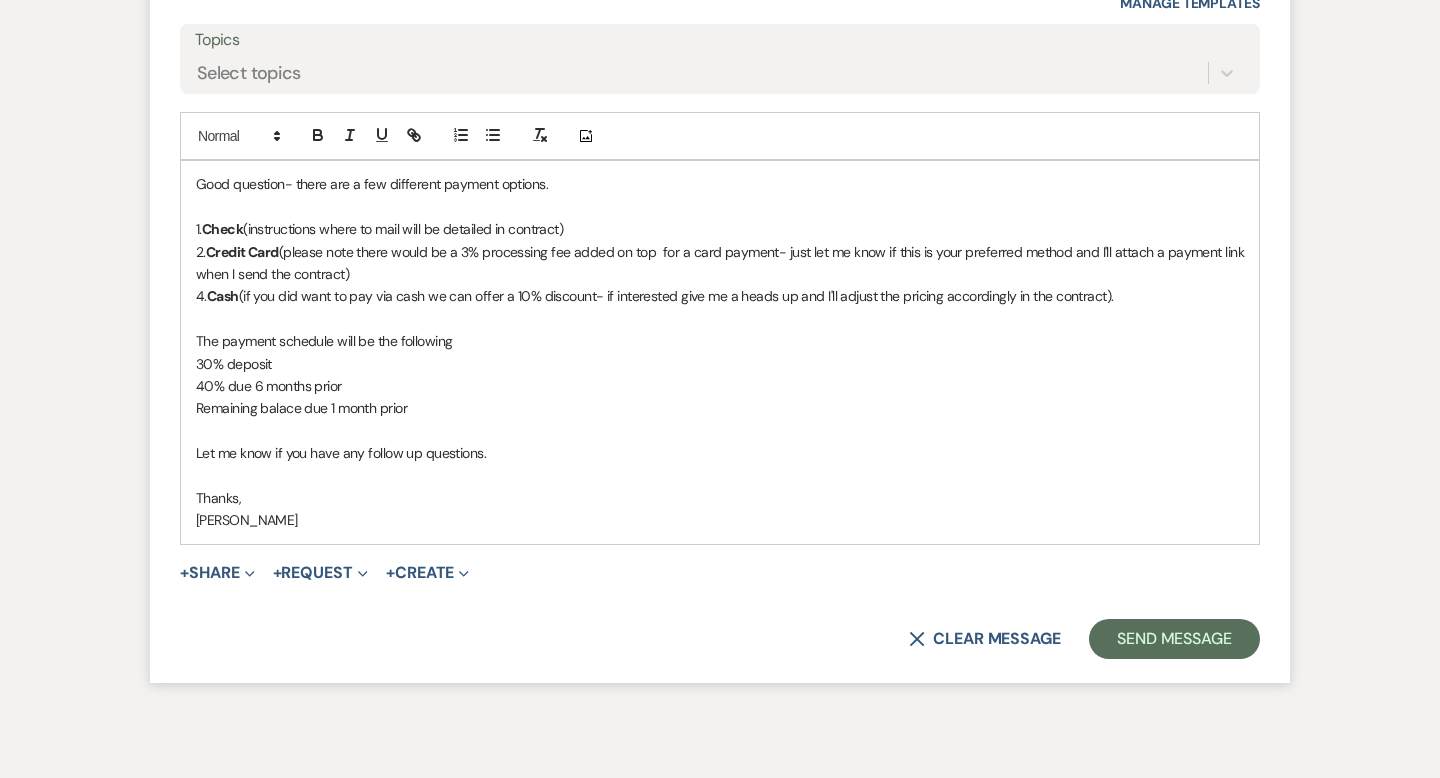click on "30% deposit" at bounding box center [720, 364] 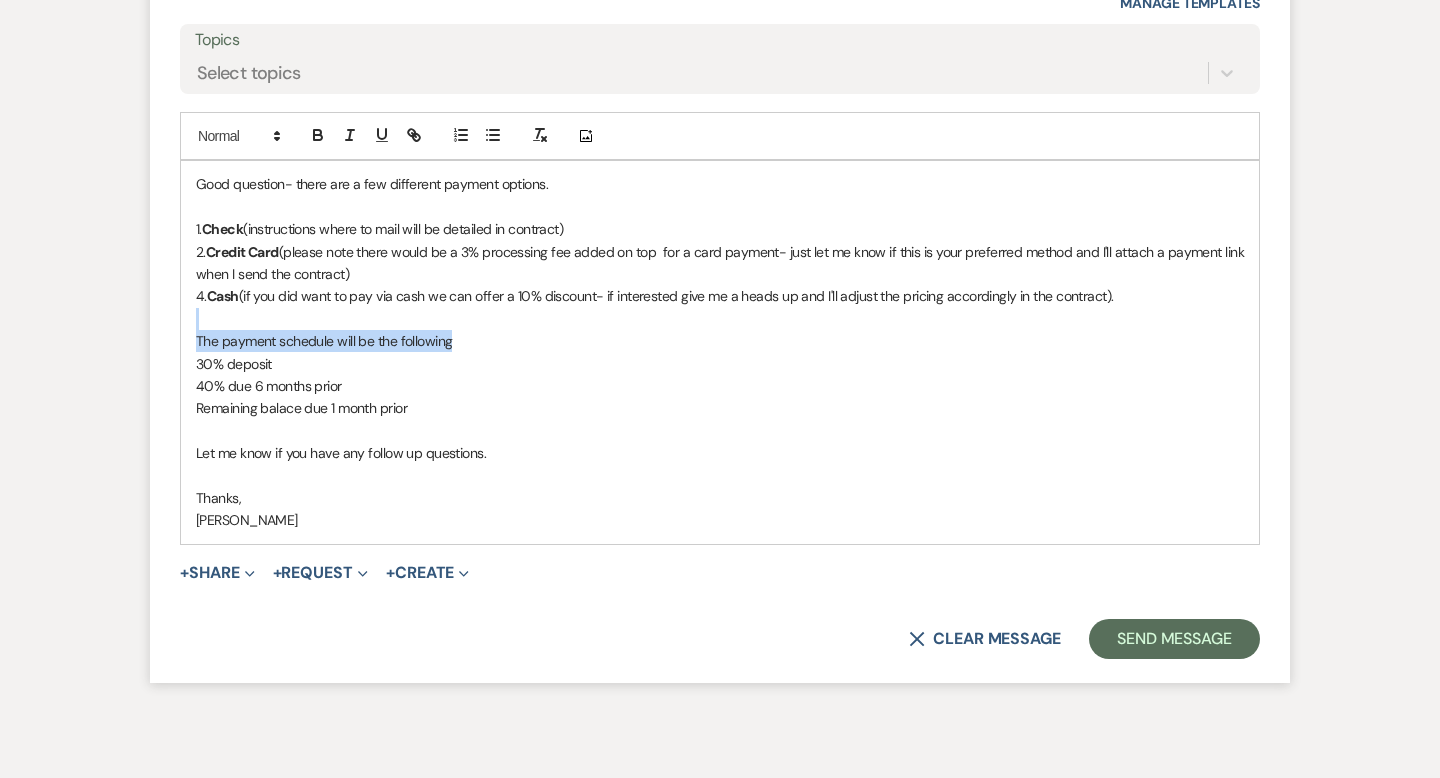 drag, startPoint x: 453, startPoint y: 340, endPoint x: 381, endPoint y: 328, distance: 72.99315 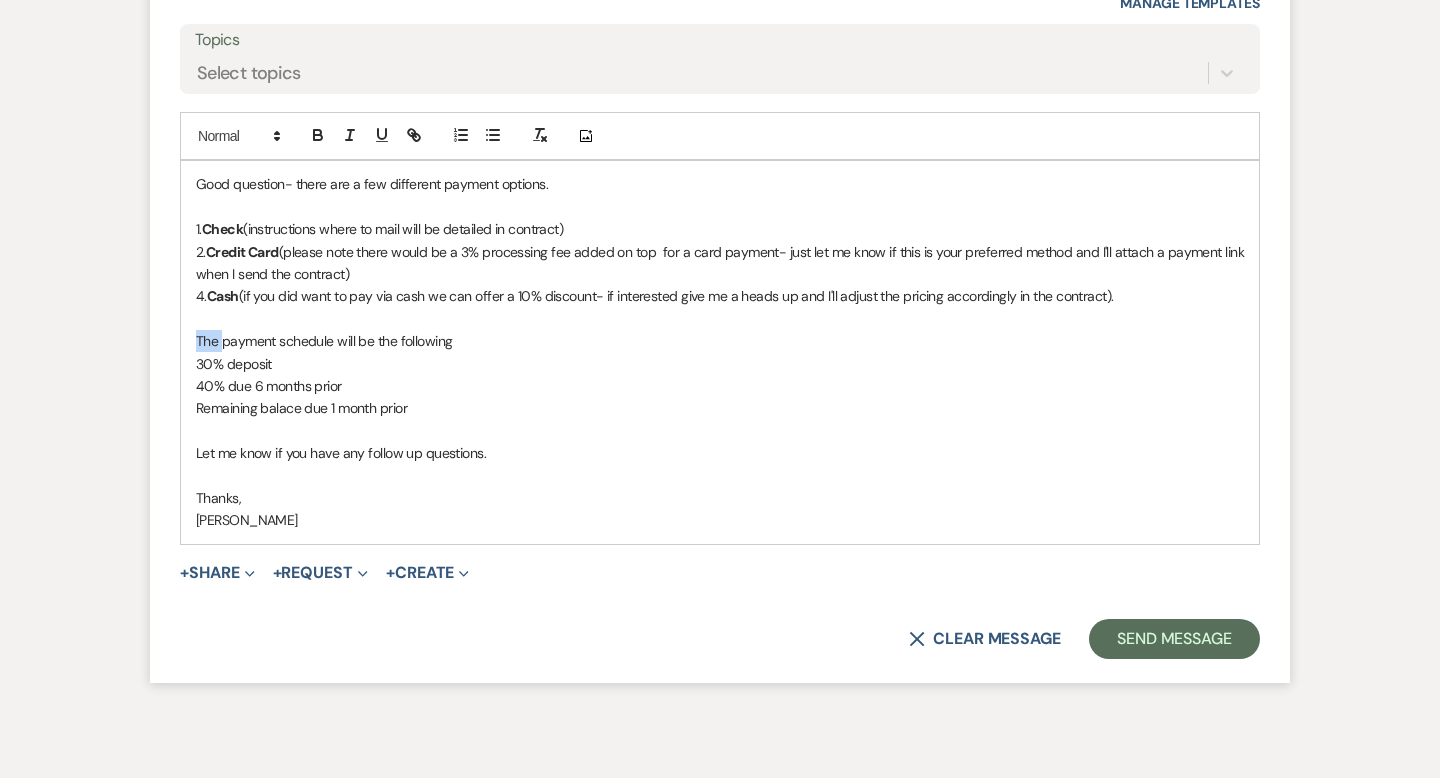 drag, startPoint x: 220, startPoint y: 339, endPoint x: 199, endPoint y: 339, distance: 21 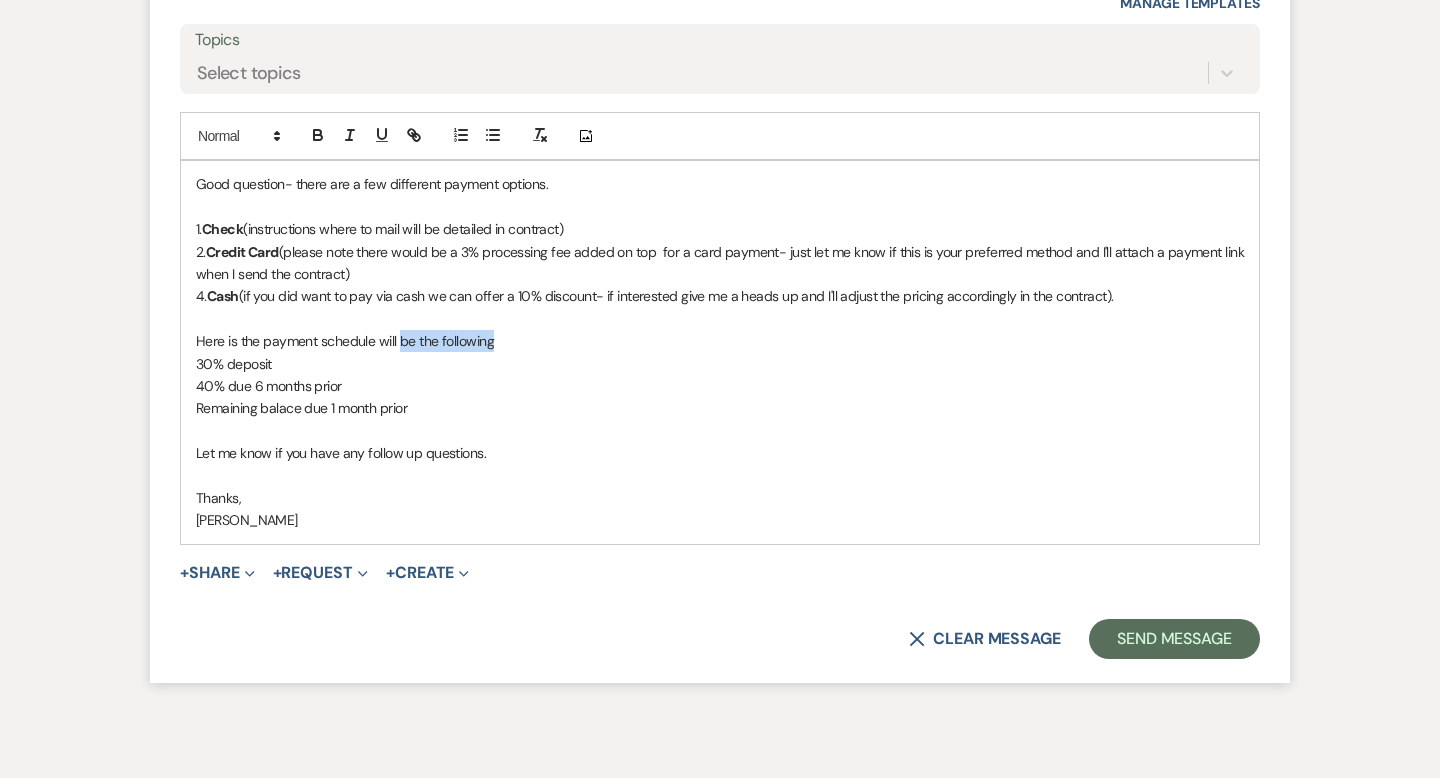 drag, startPoint x: 492, startPoint y: 337, endPoint x: 398, endPoint y: 334, distance: 94.04786 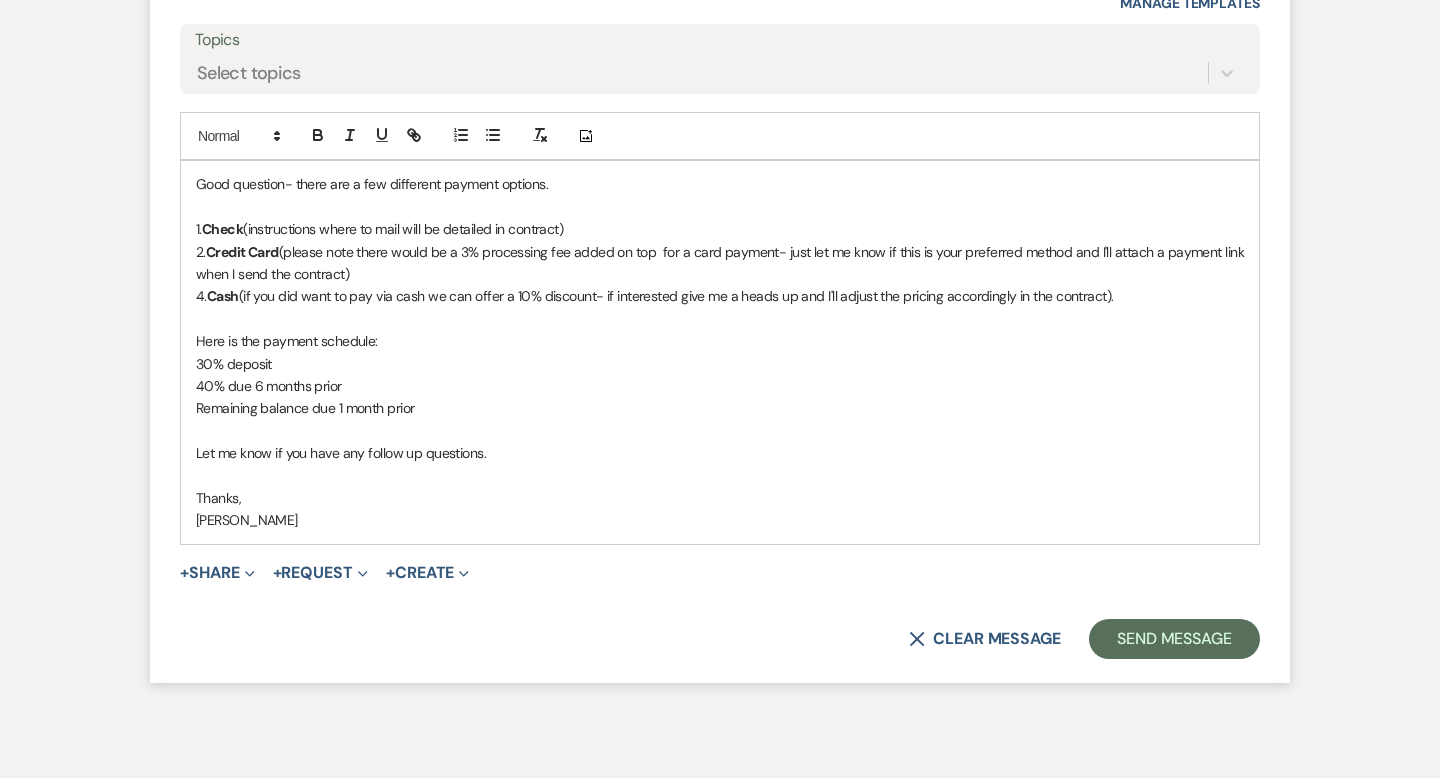 scroll, scrollTop: 3514, scrollLeft: 0, axis: vertical 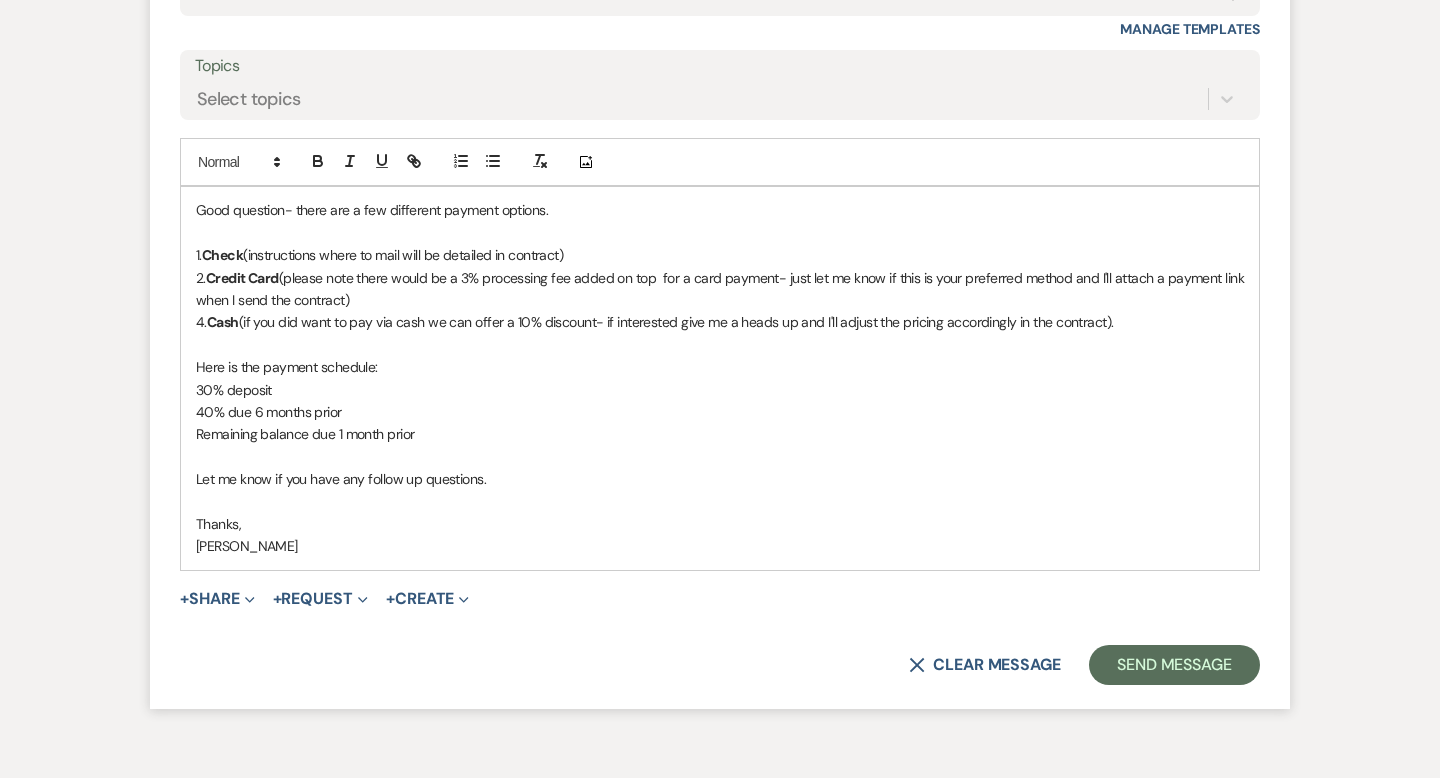 drag, startPoint x: 1137, startPoint y: 323, endPoint x: 636, endPoint y: 319, distance: 501.01596 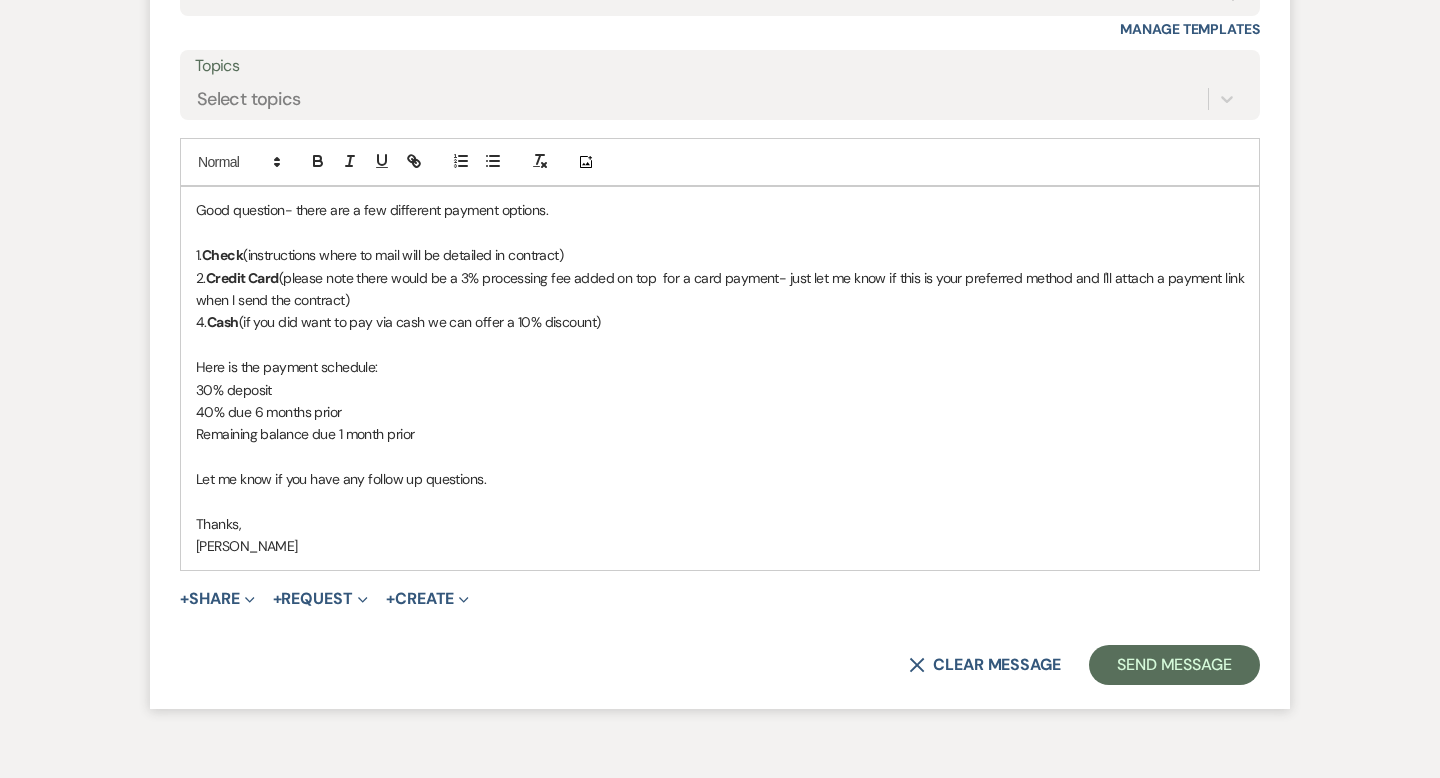 click on "Here is the payment schedule:" at bounding box center (720, 367) 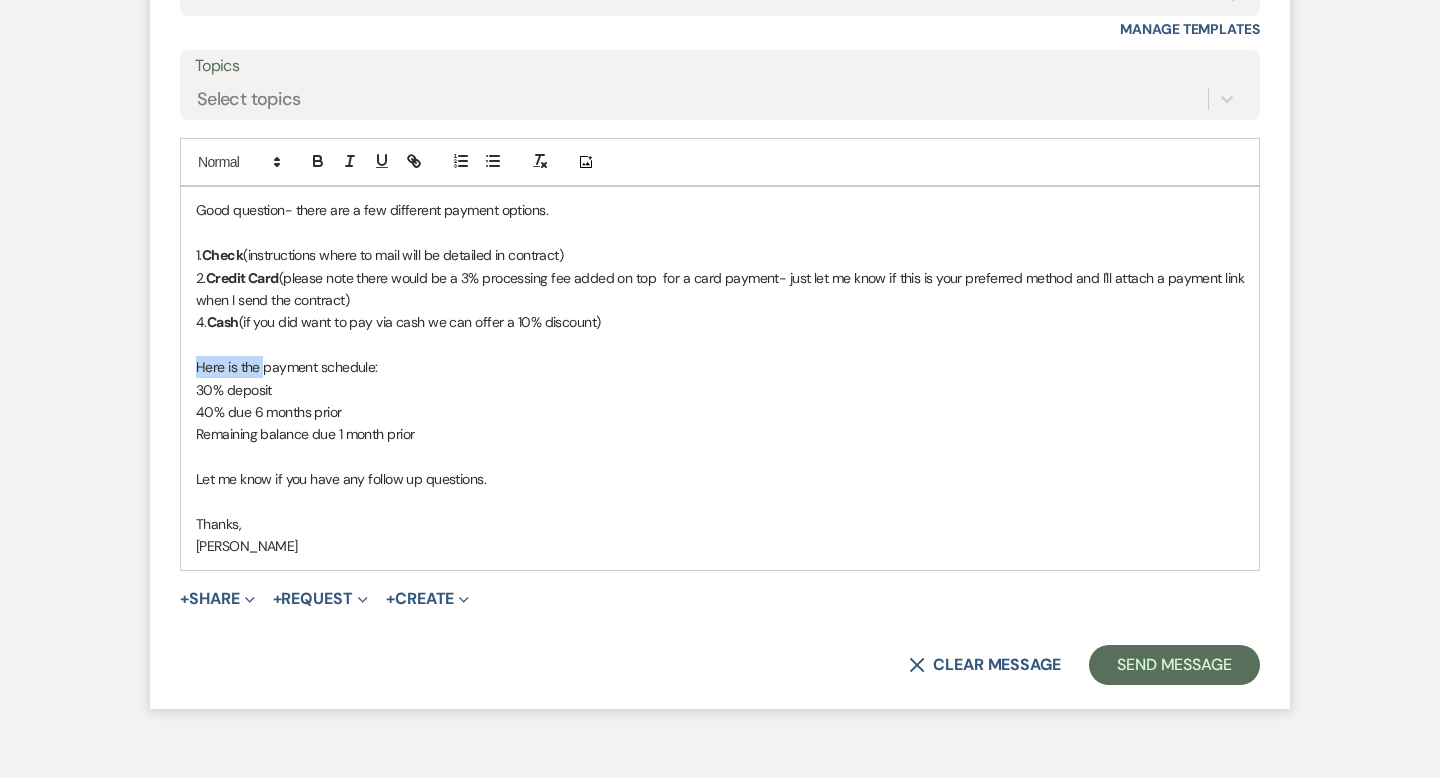drag, startPoint x: 263, startPoint y: 370, endPoint x: 197, endPoint y: 368, distance: 66.0303 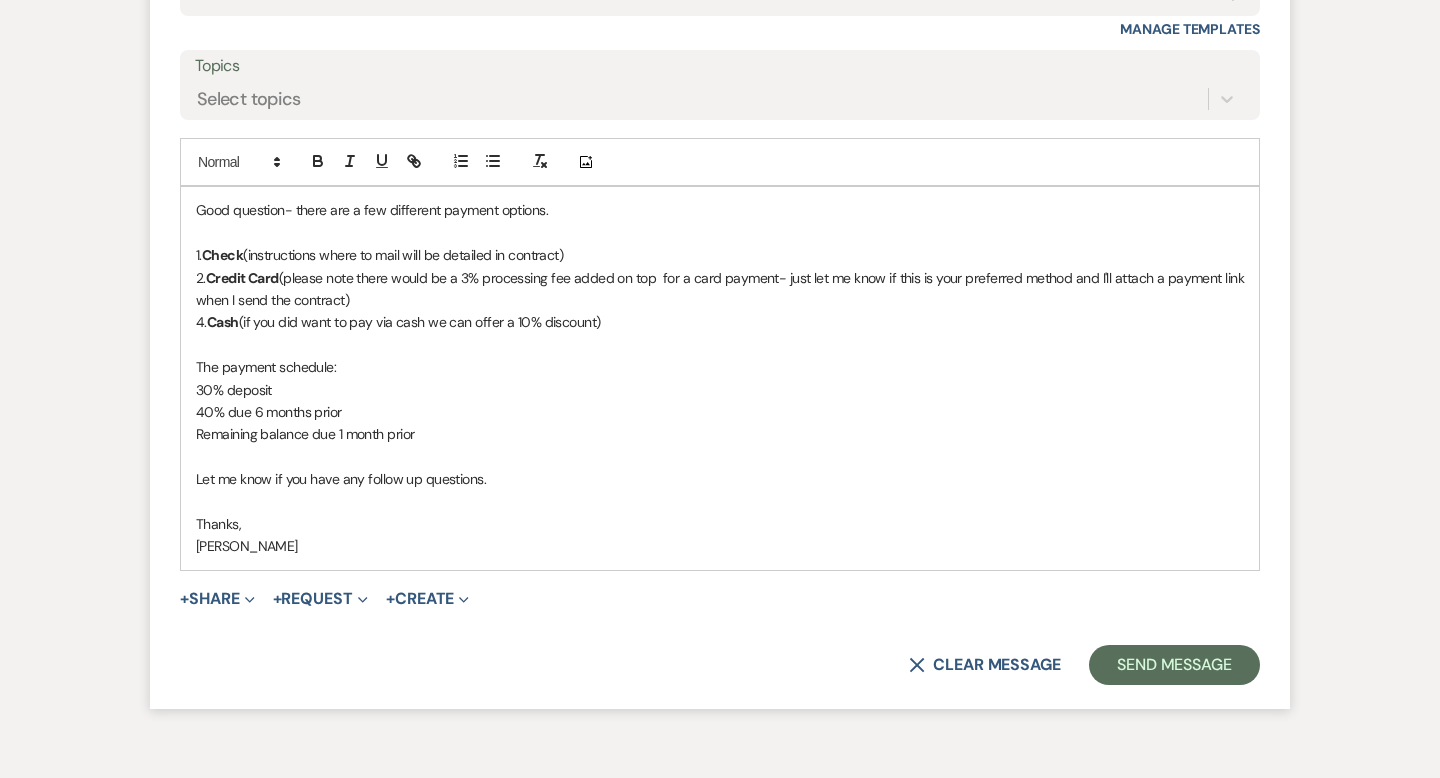 click on "The payment schedule:" at bounding box center [720, 367] 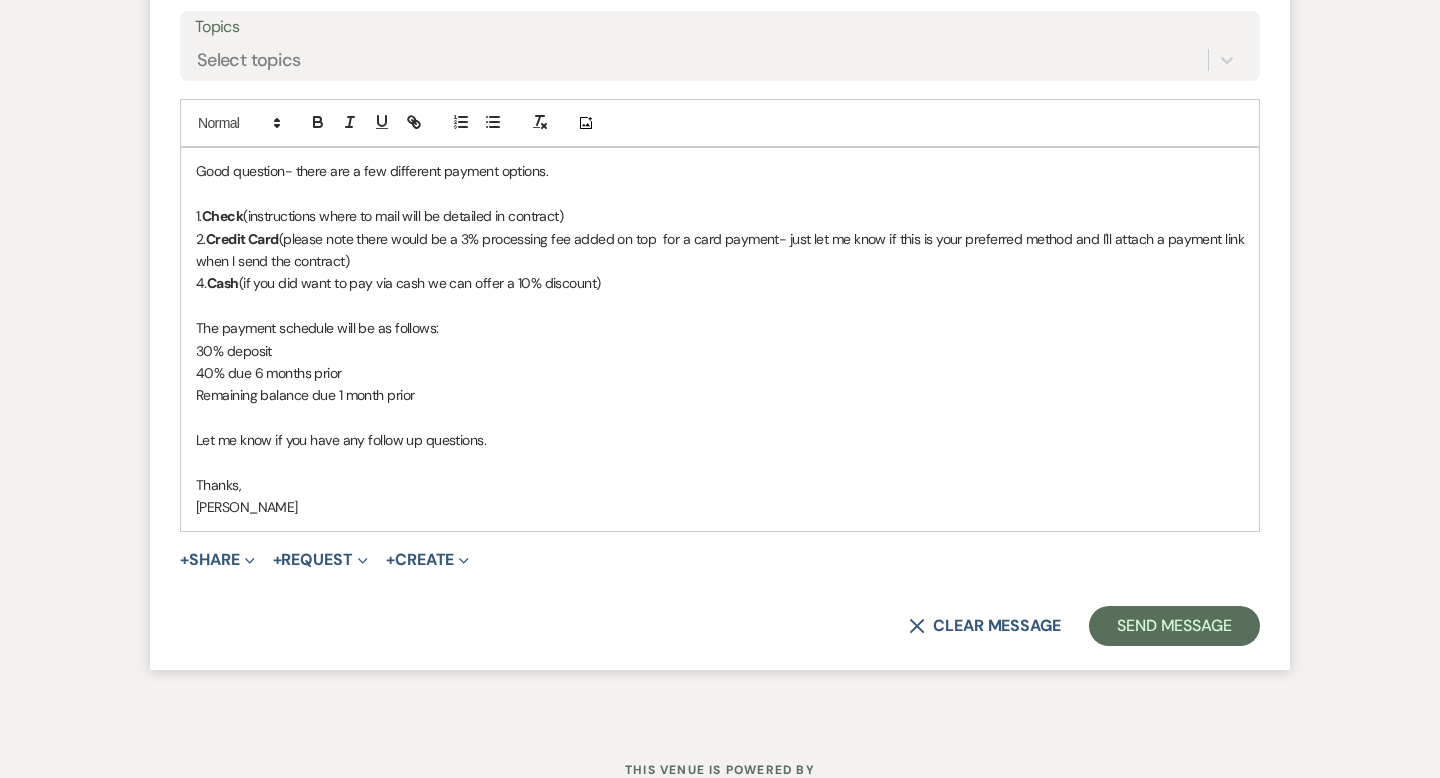 scroll, scrollTop: 3562, scrollLeft: 0, axis: vertical 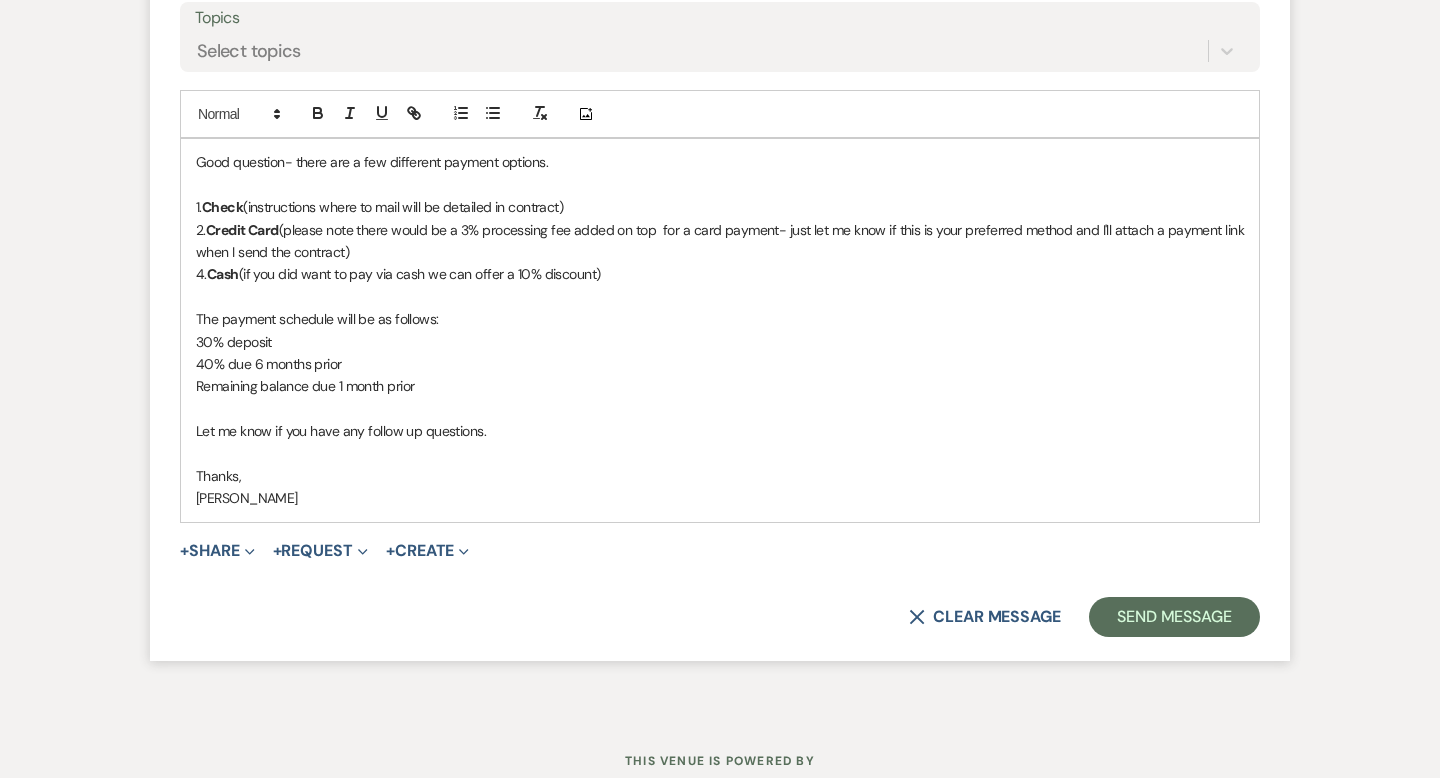 click on "30% deposit" at bounding box center (720, 342) 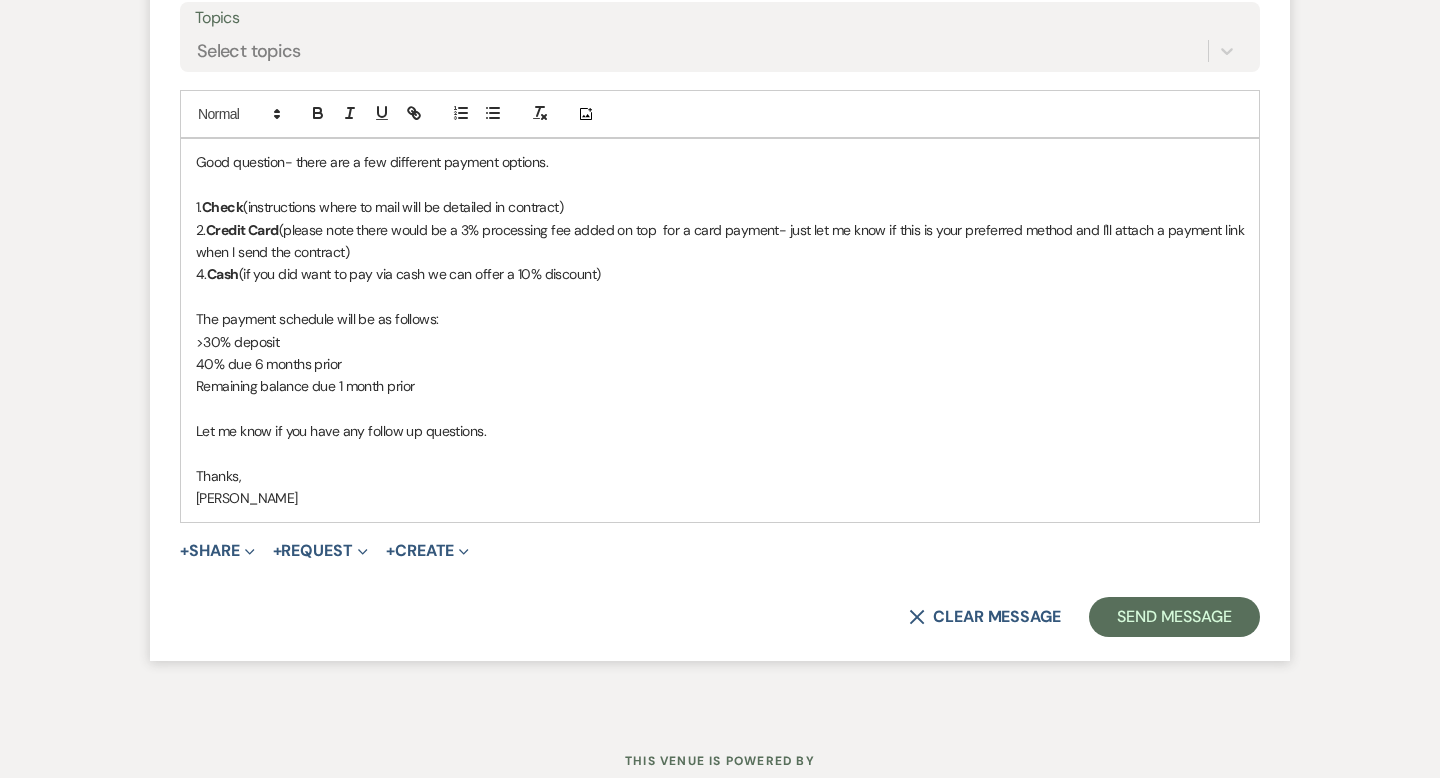 click on "40% due 6 months prior" at bounding box center (720, 364) 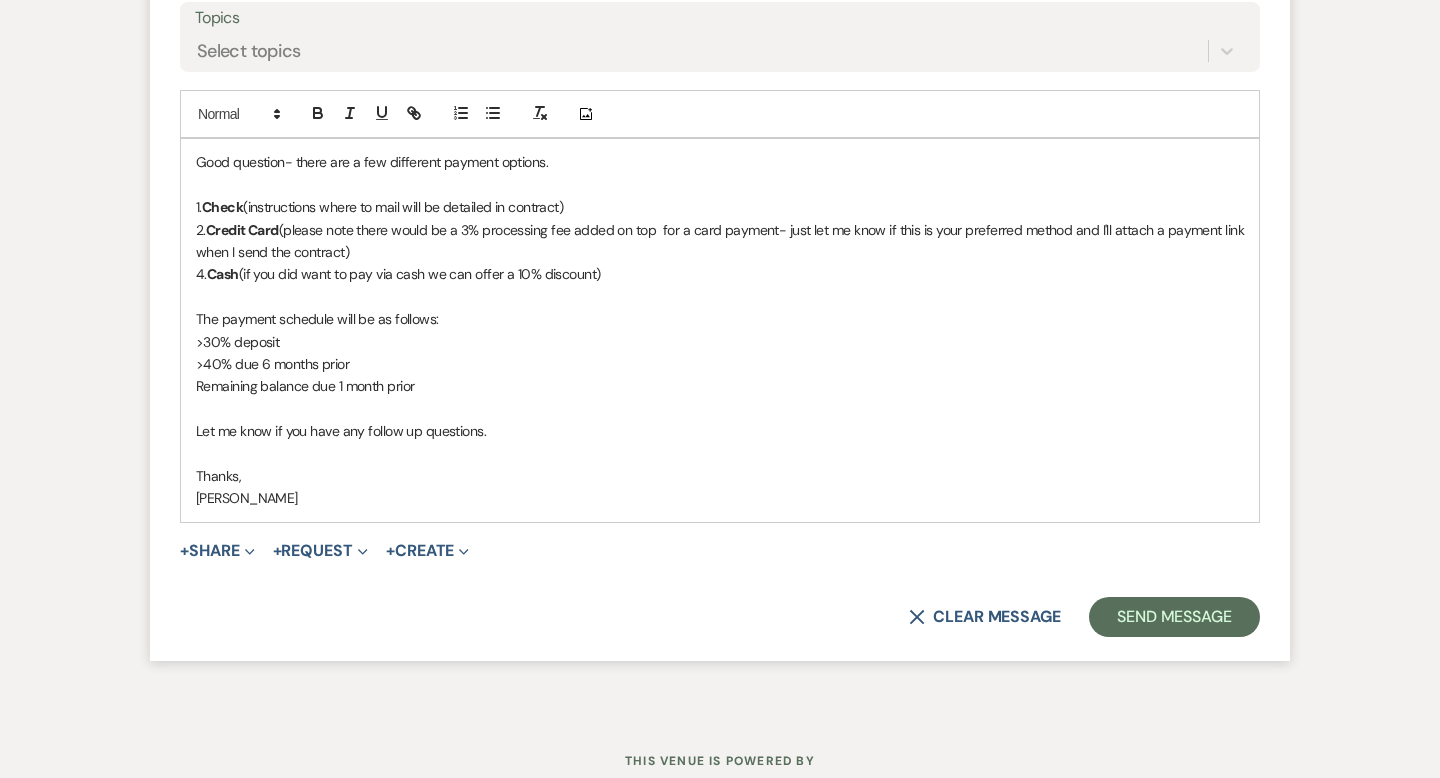 click on "Remaining balance due 1 month prior" at bounding box center [720, 386] 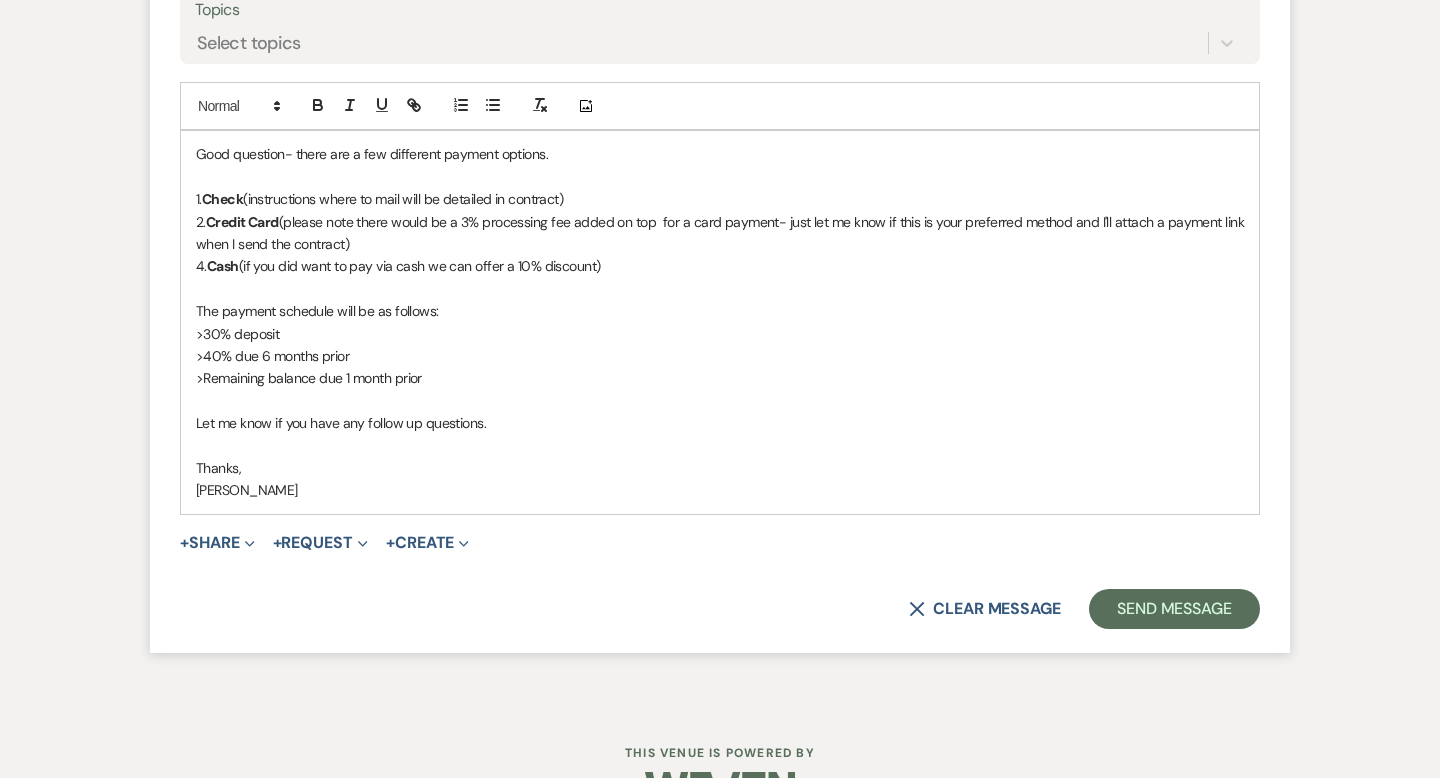 scroll, scrollTop: 3571, scrollLeft: 0, axis: vertical 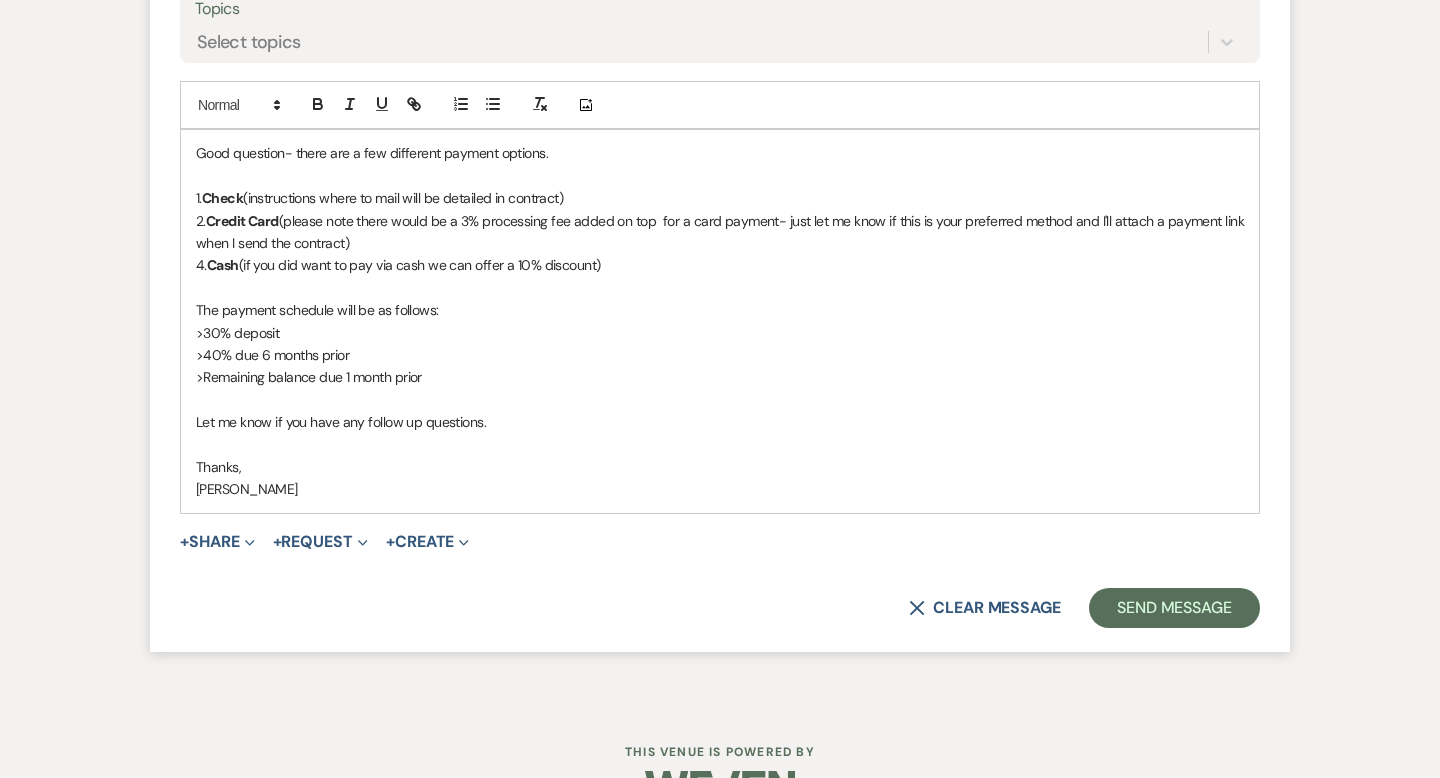 click on "1.   Check  (instructions where to mail will be detailed in contract)" at bounding box center [720, 198] 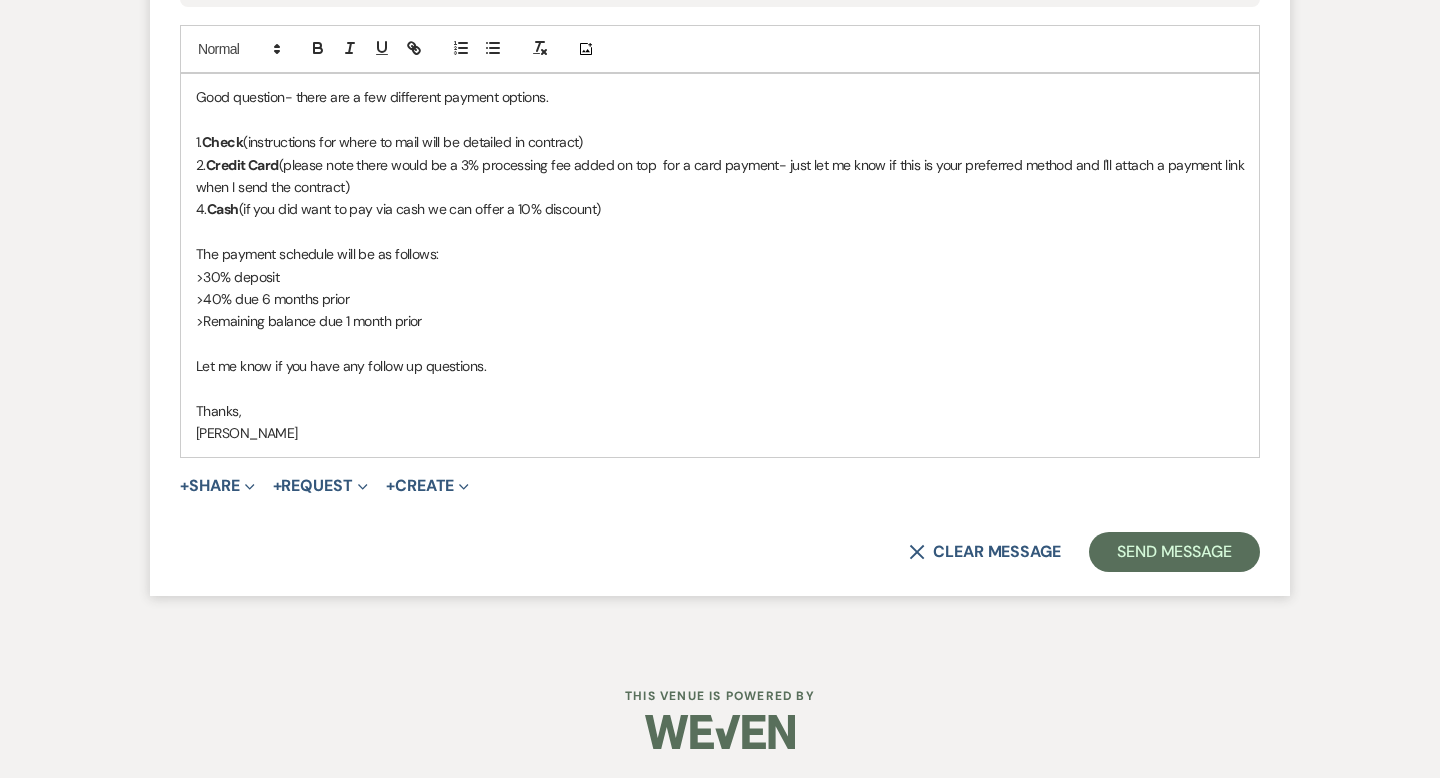scroll, scrollTop: 3588, scrollLeft: 0, axis: vertical 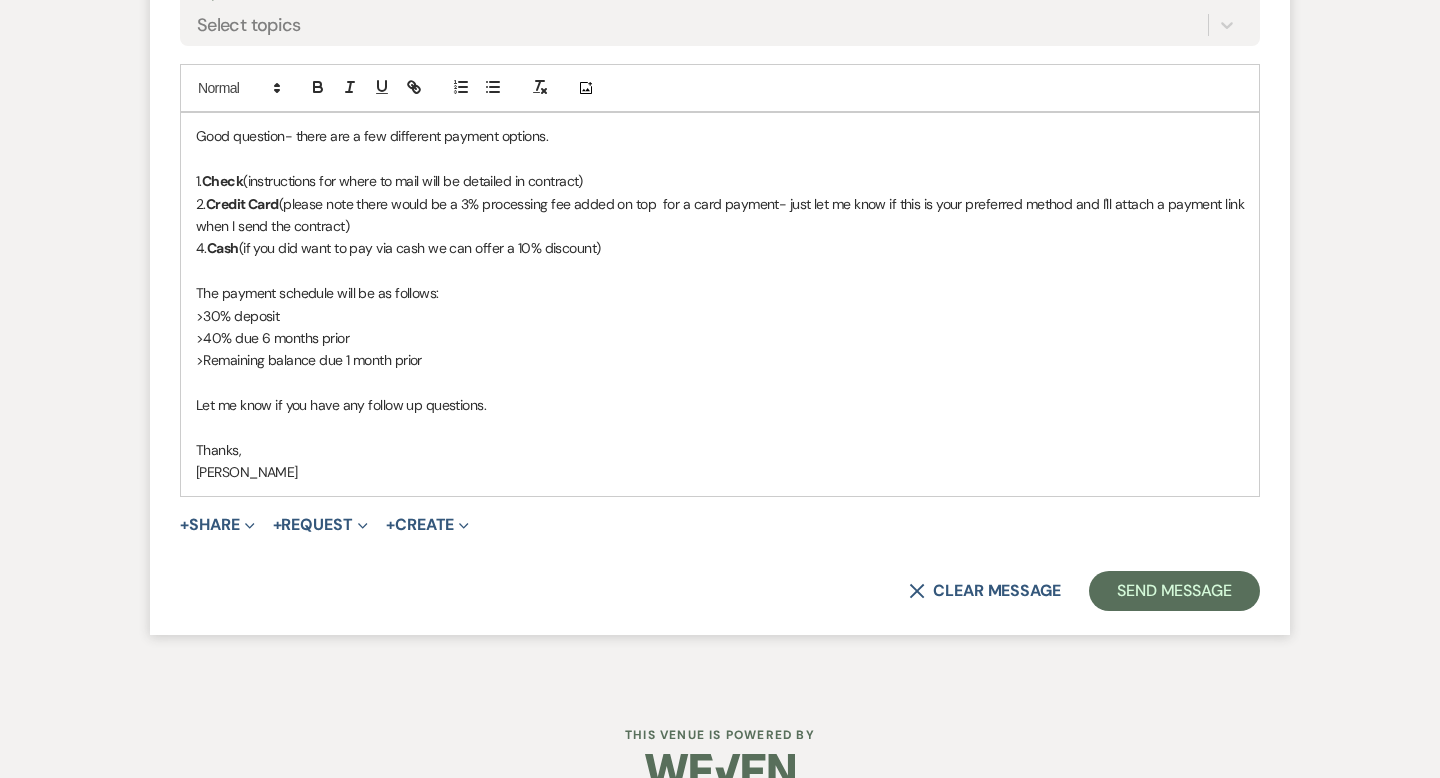 click on "2.  Credit Card  (please note there would be a 3% processing fee added on top  for a card payment- just let me know if this is your preferred method and I'll attach a payment link when I send the contract)" at bounding box center (720, 215) 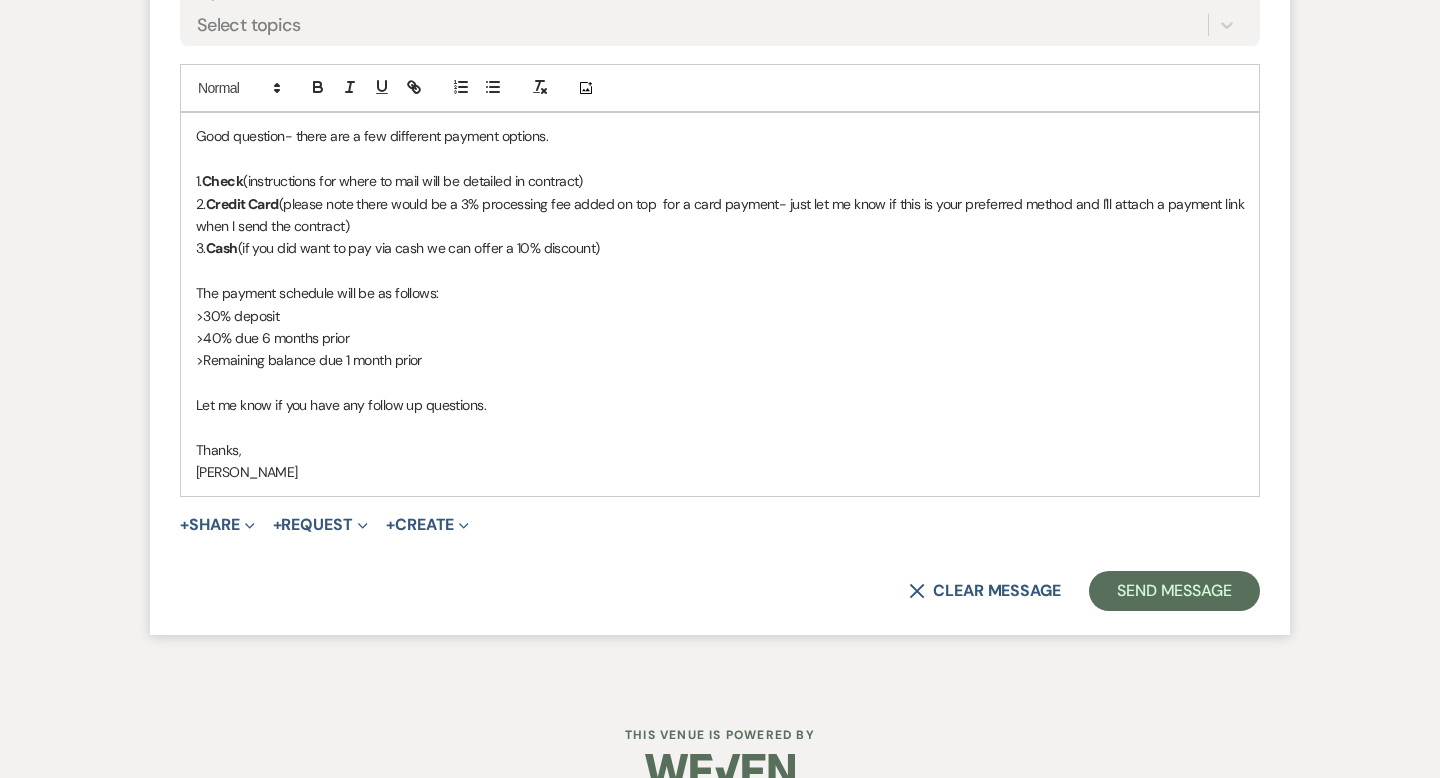 scroll, scrollTop: 3627, scrollLeft: 0, axis: vertical 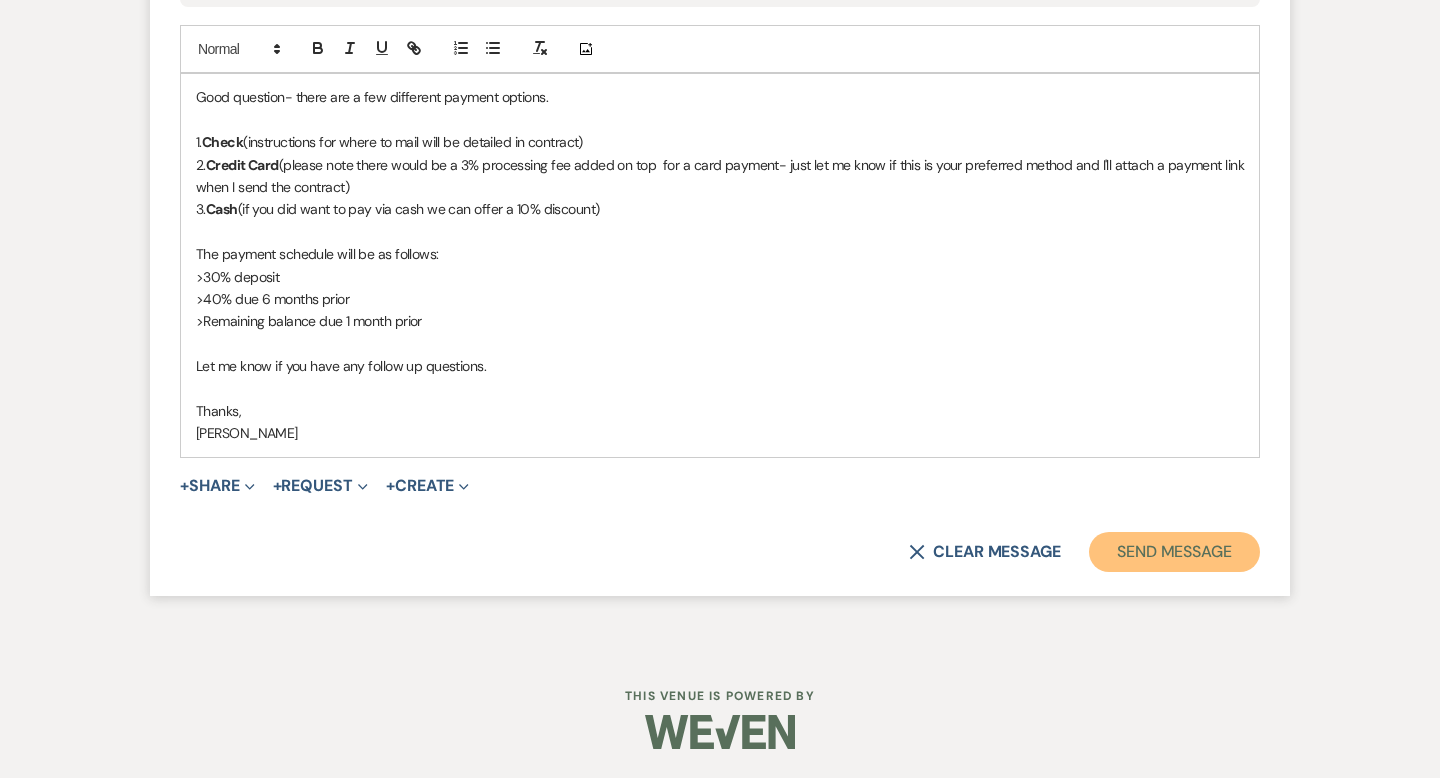 click on "Send Message" at bounding box center [1174, 552] 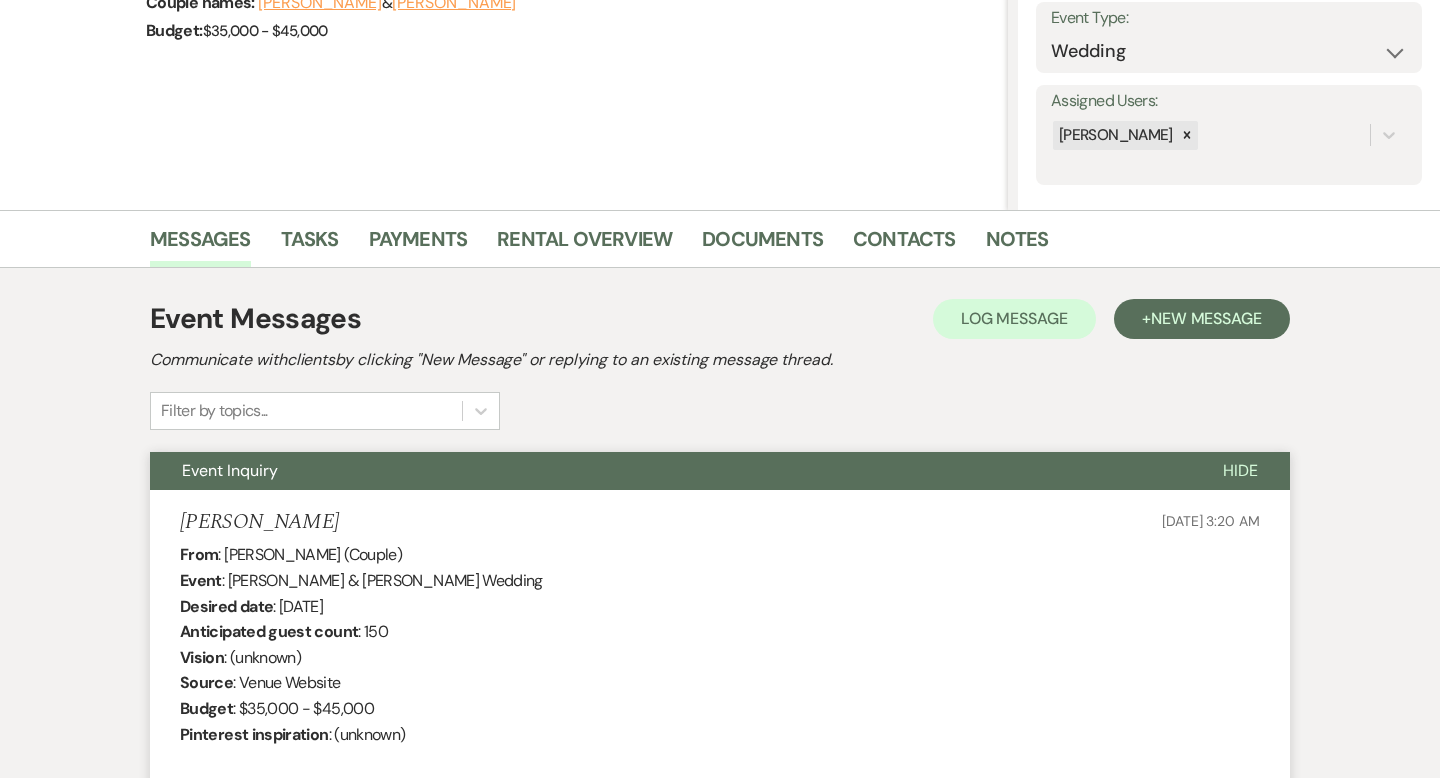 scroll, scrollTop: 0, scrollLeft: 0, axis: both 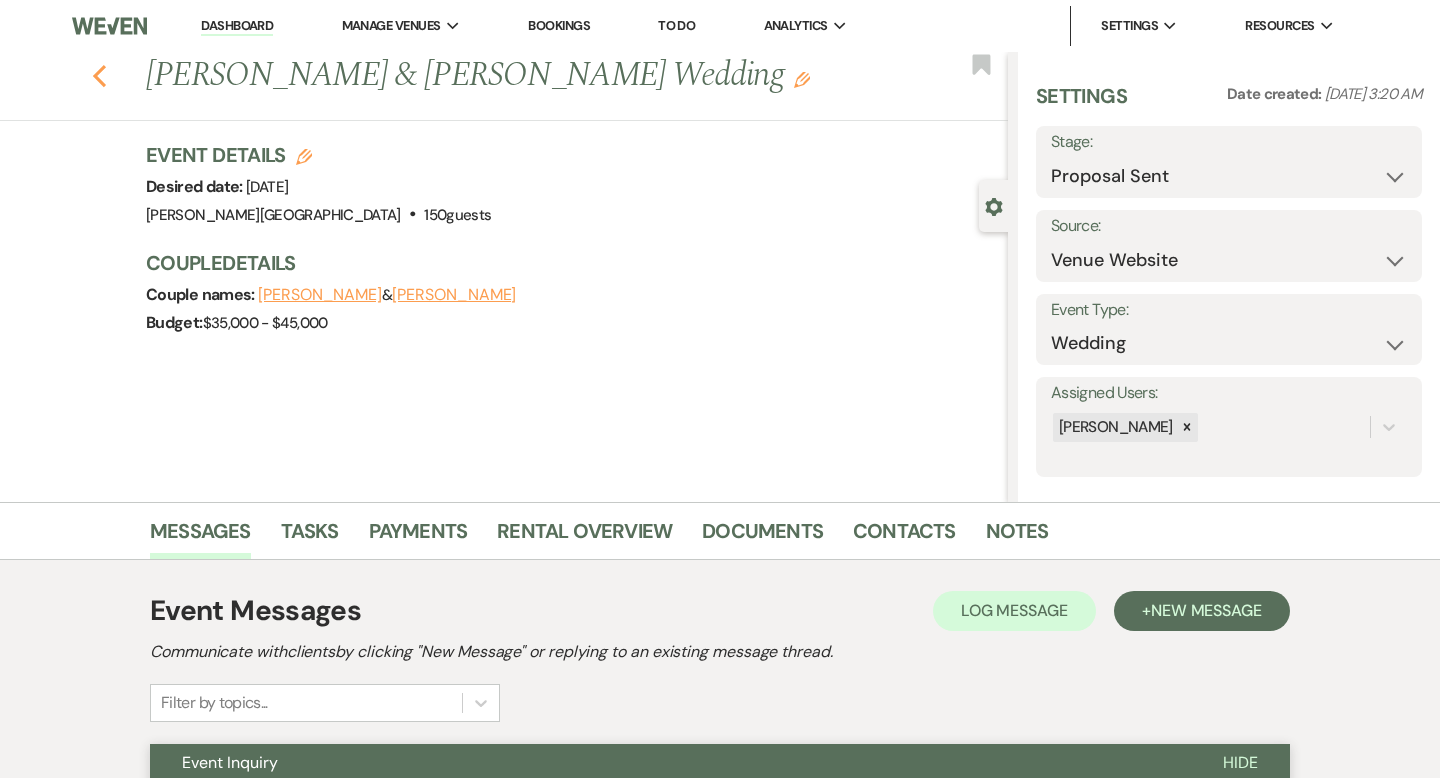 click on "Previous" 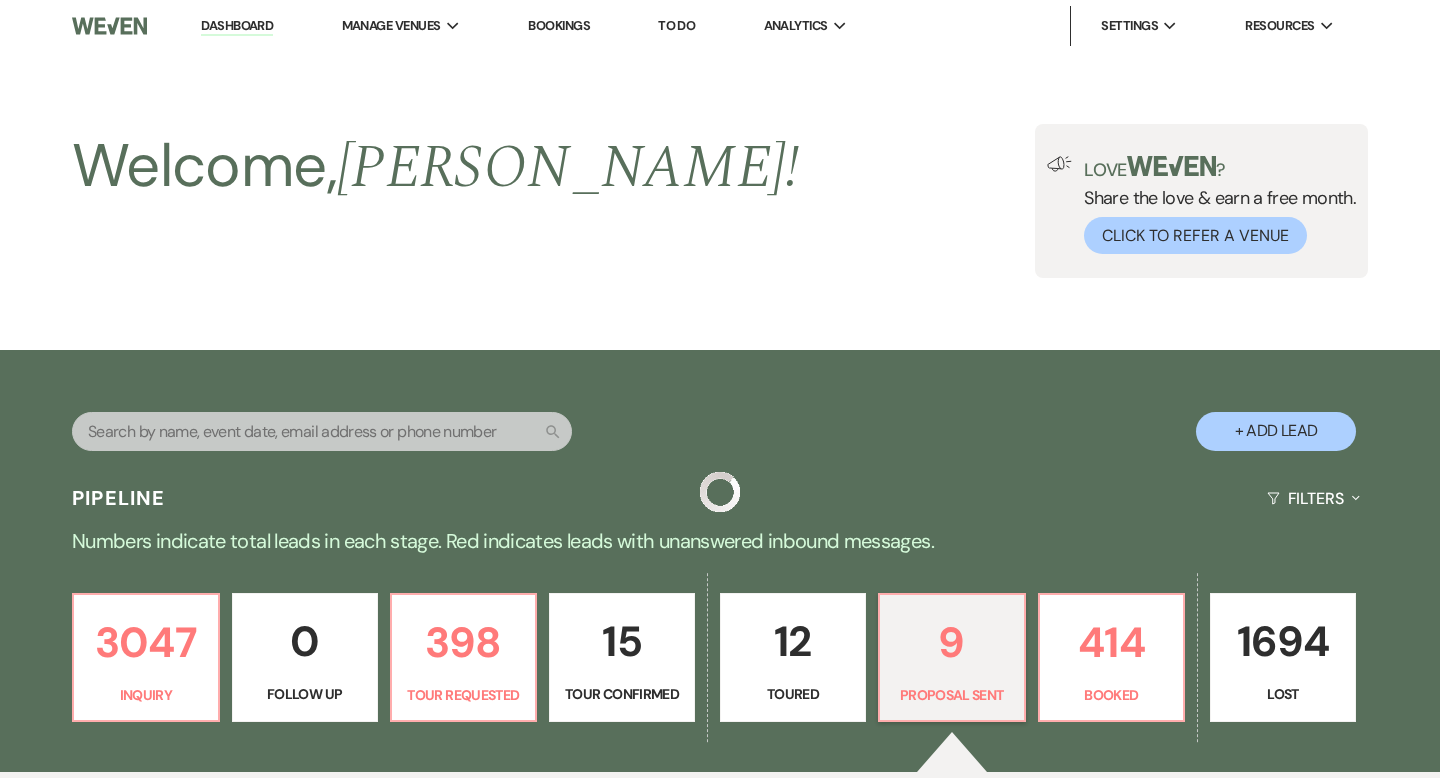 scroll, scrollTop: 413, scrollLeft: 0, axis: vertical 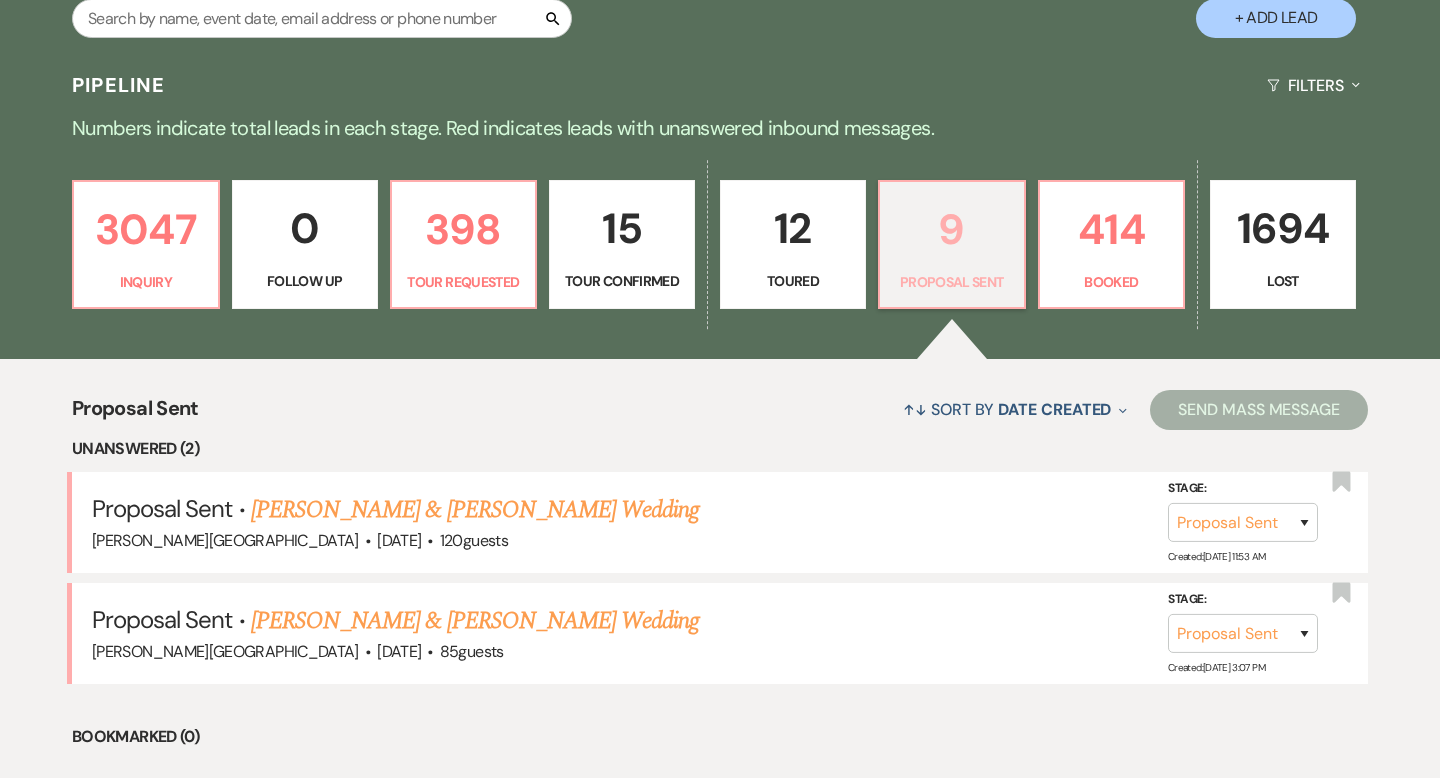 click on "9" at bounding box center (952, 229) 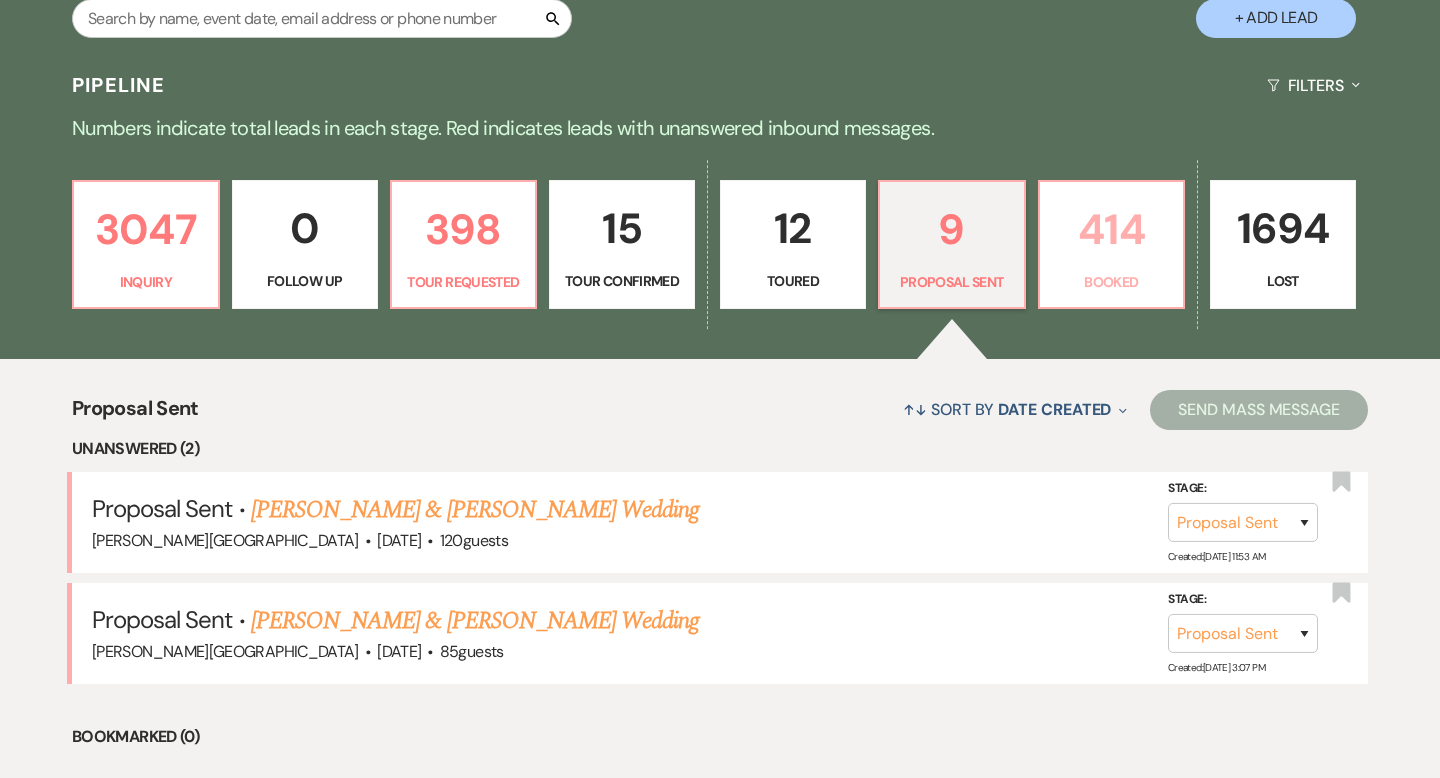 click on "414" at bounding box center [1112, 229] 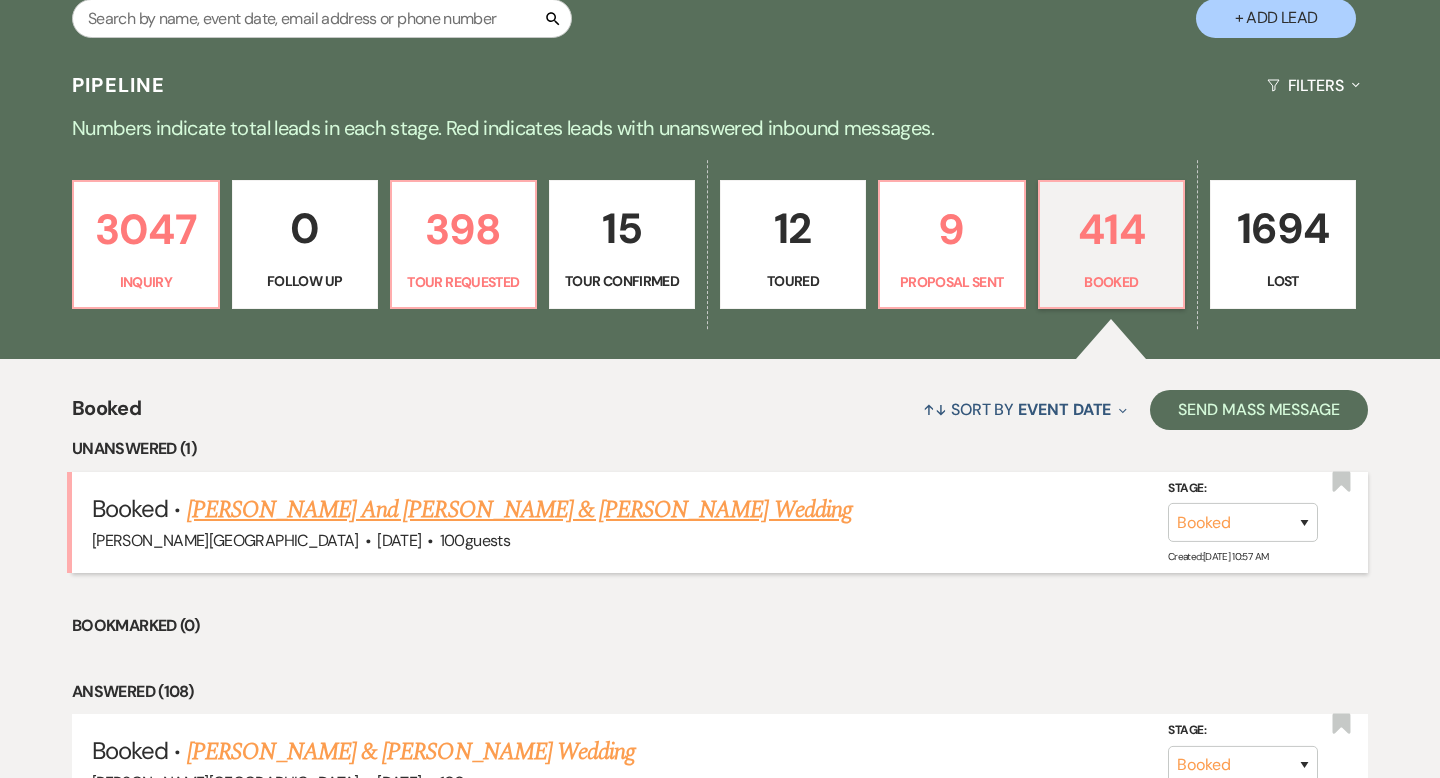 click on "[PERSON_NAME] And [PERSON_NAME] & [PERSON_NAME] Wedding" at bounding box center [519, 510] 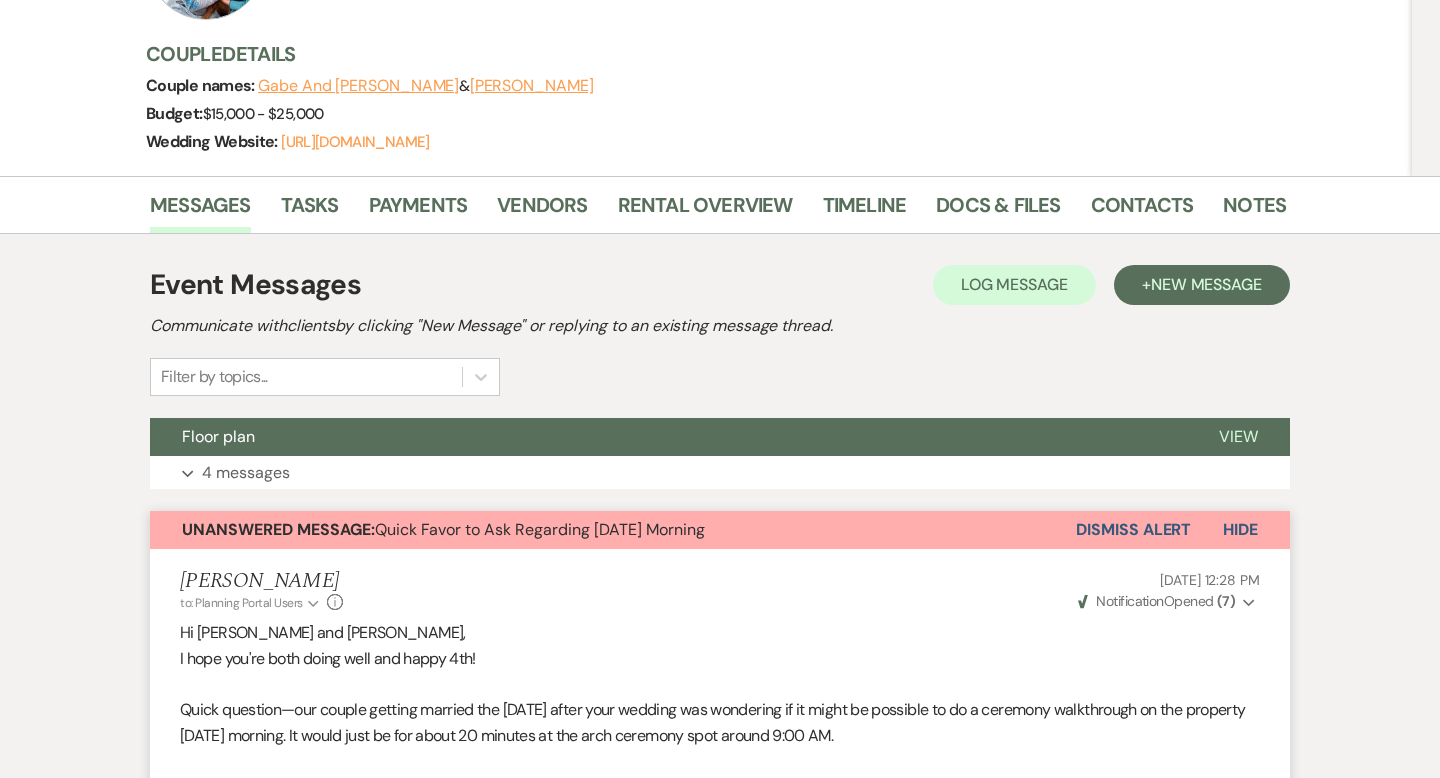 scroll, scrollTop: 0, scrollLeft: 0, axis: both 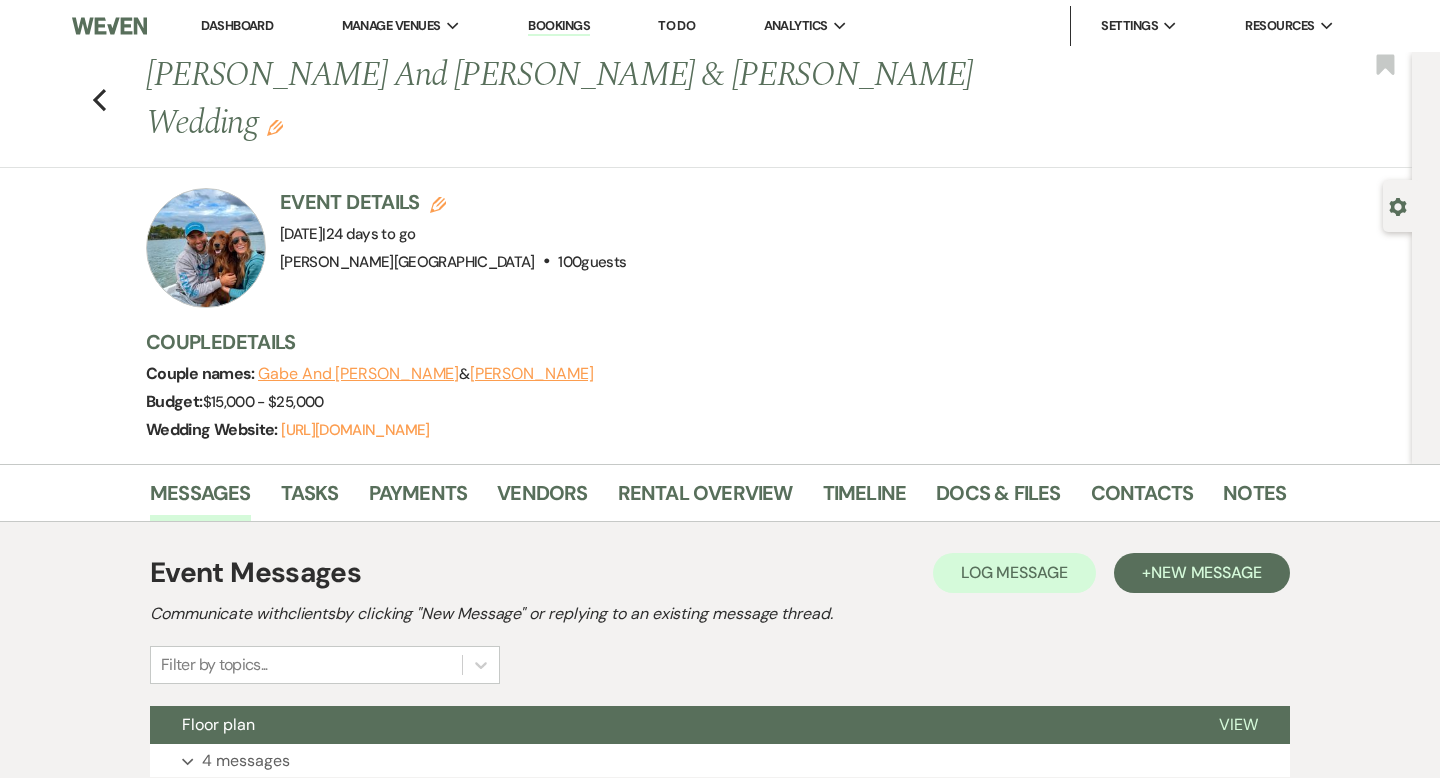 click on "Dashboard" at bounding box center (237, 25) 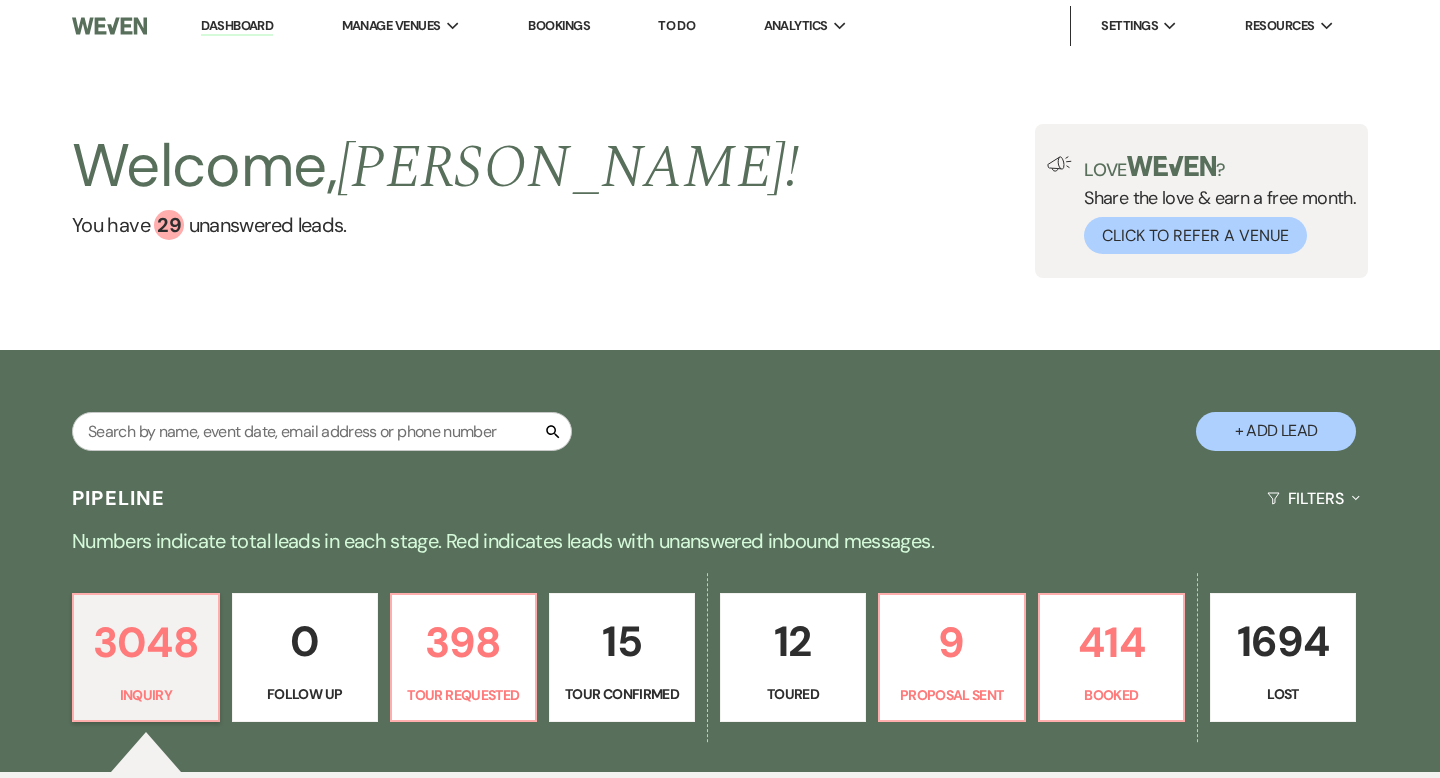 scroll, scrollTop: 334, scrollLeft: 0, axis: vertical 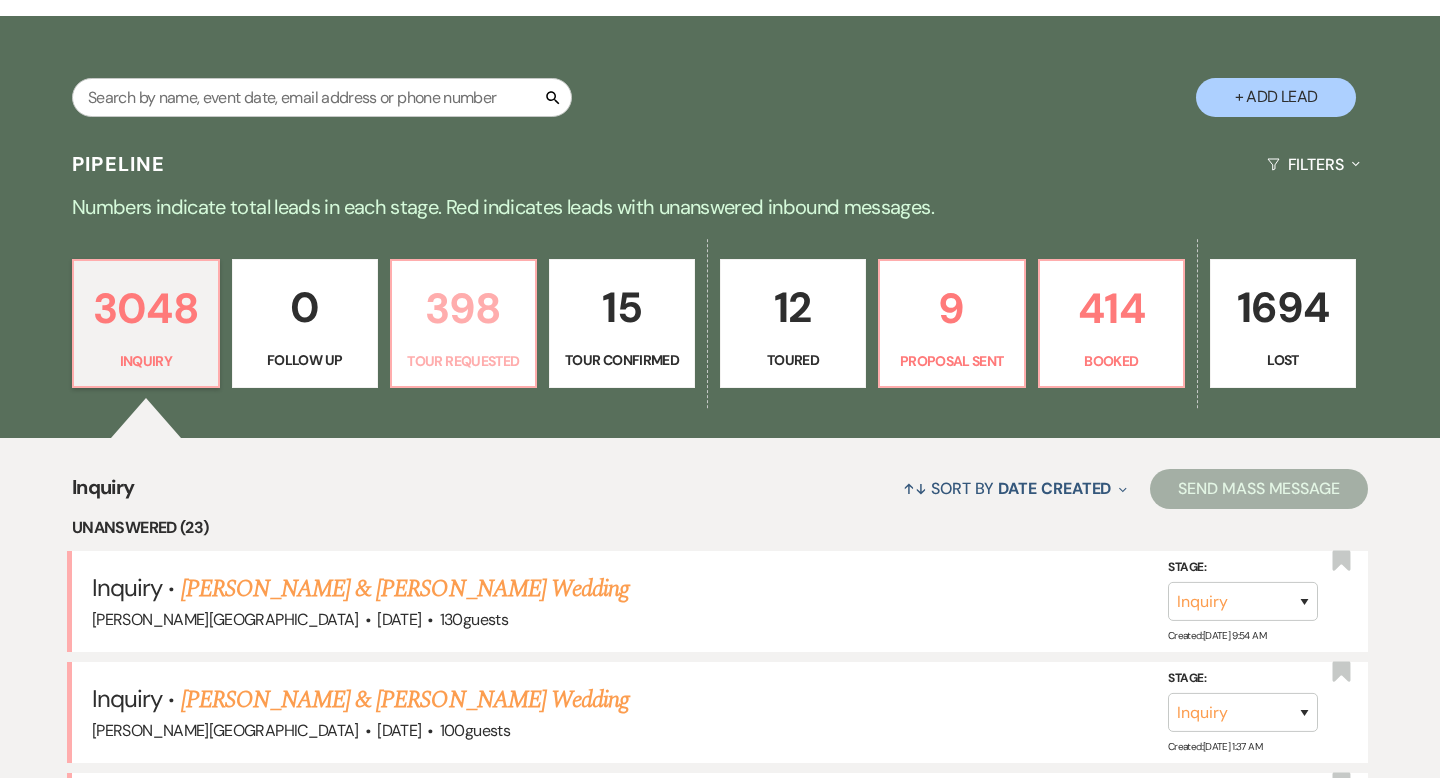 click on "398 Tour Requested" at bounding box center [464, 324] 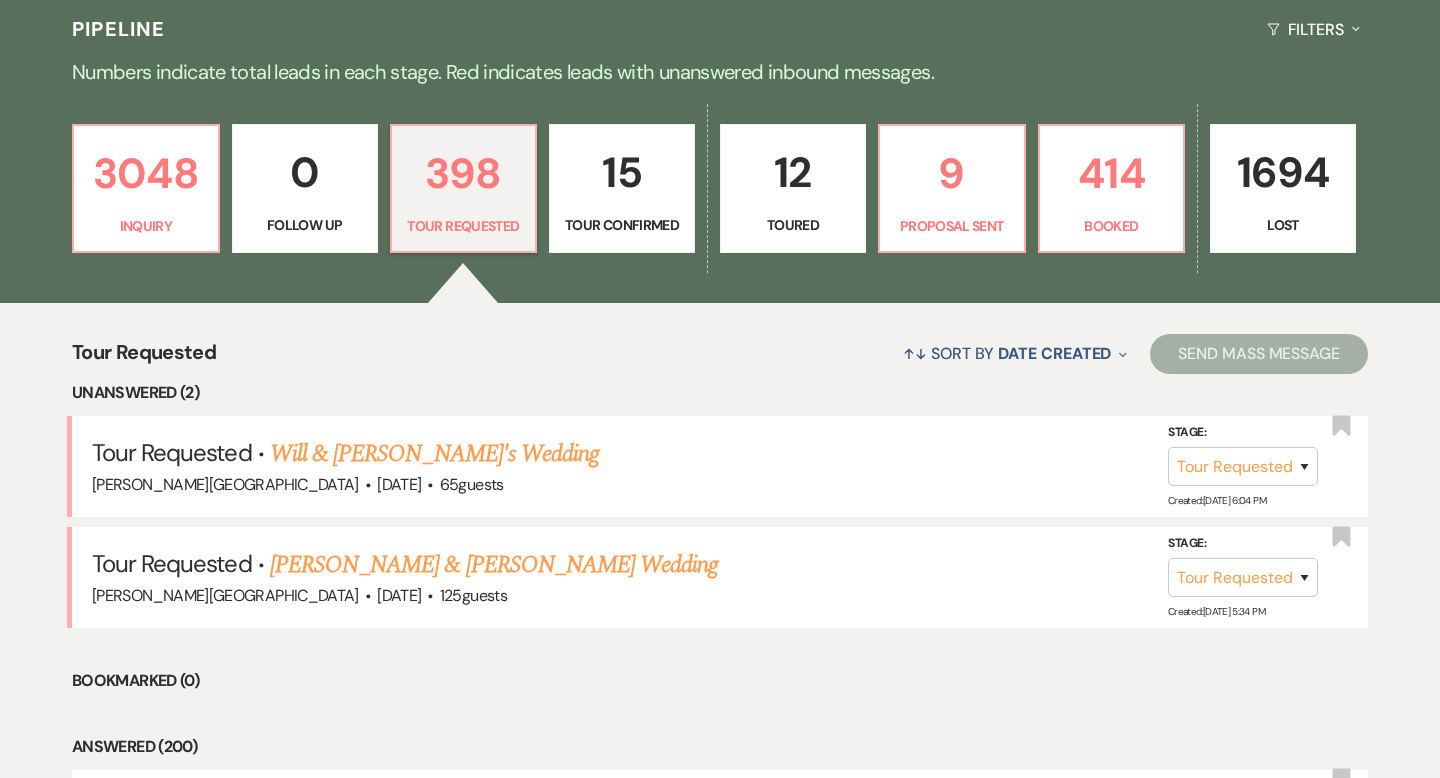 scroll, scrollTop: 538, scrollLeft: 0, axis: vertical 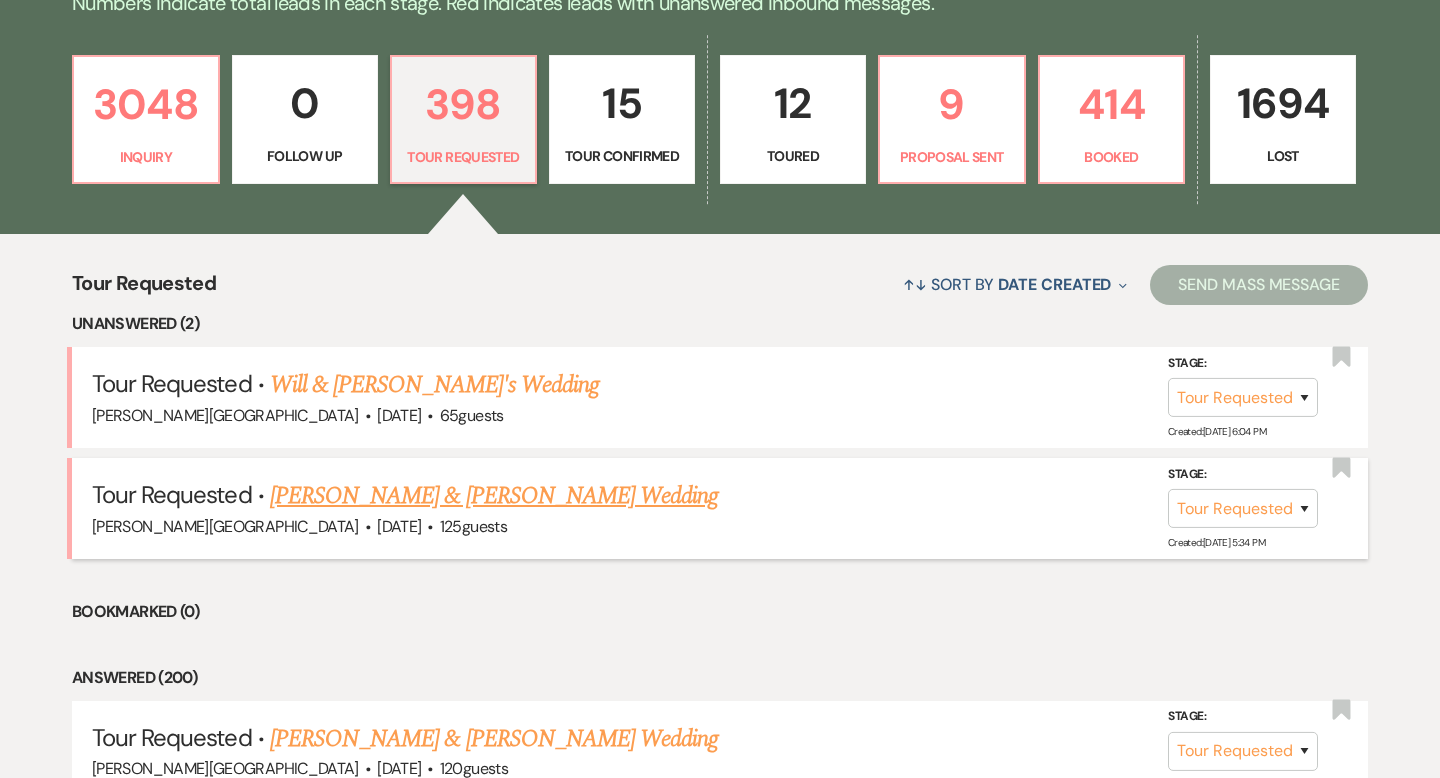click on "[PERSON_NAME] & [PERSON_NAME] Wedding" at bounding box center (494, 496) 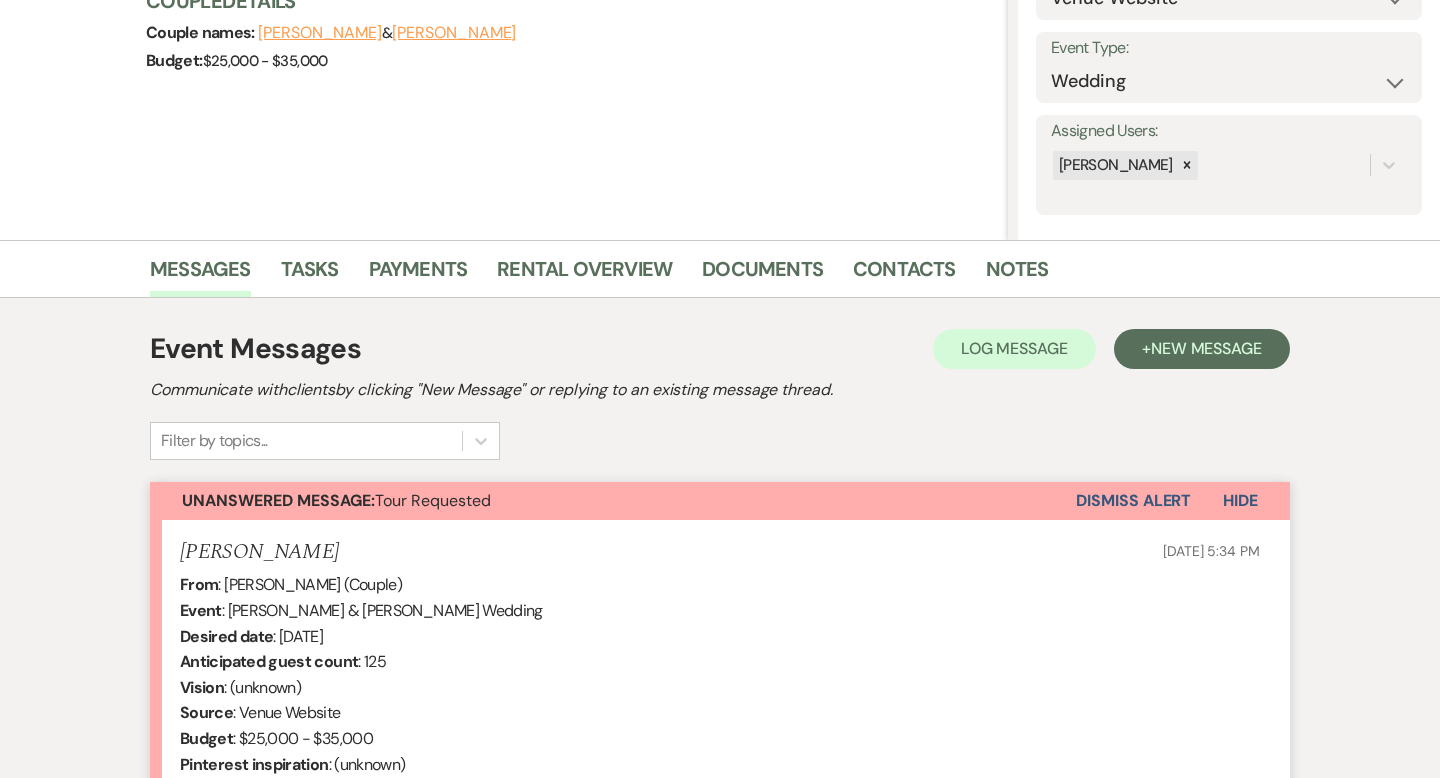 scroll, scrollTop: 599, scrollLeft: 0, axis: vertical 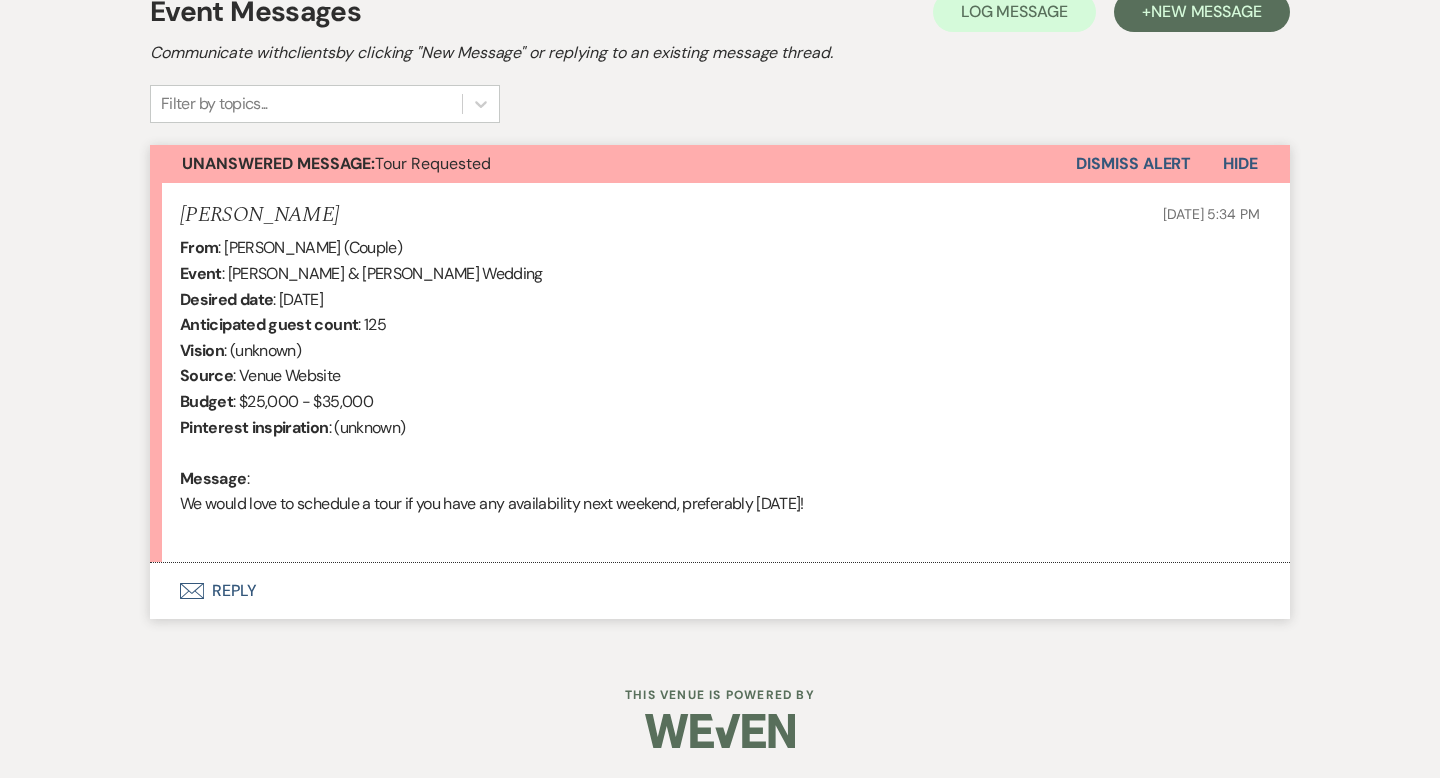 click on "Envelope Reply" at bounding box center [720, 591] 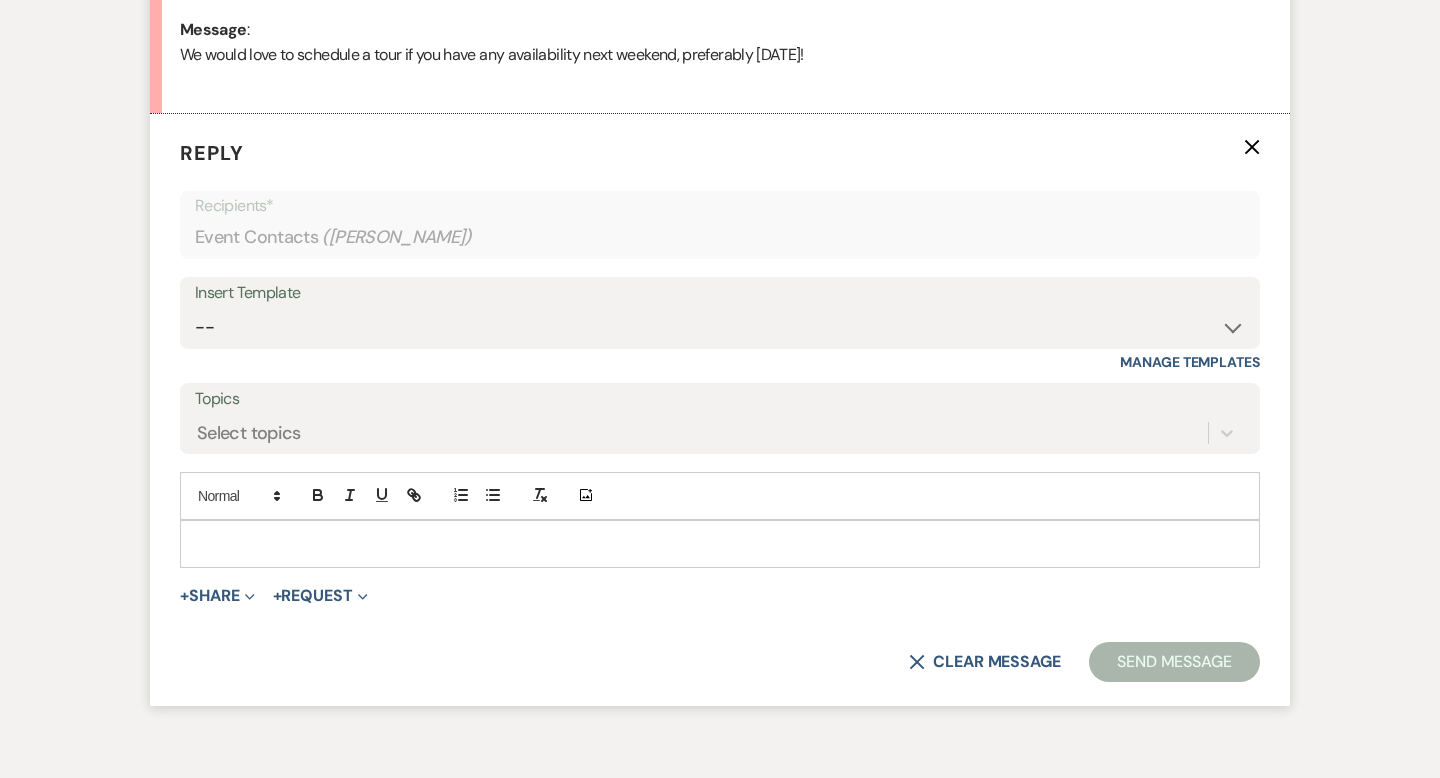 scroll, scrollTop: 1069, scrollLeft: 0, axis: vertical 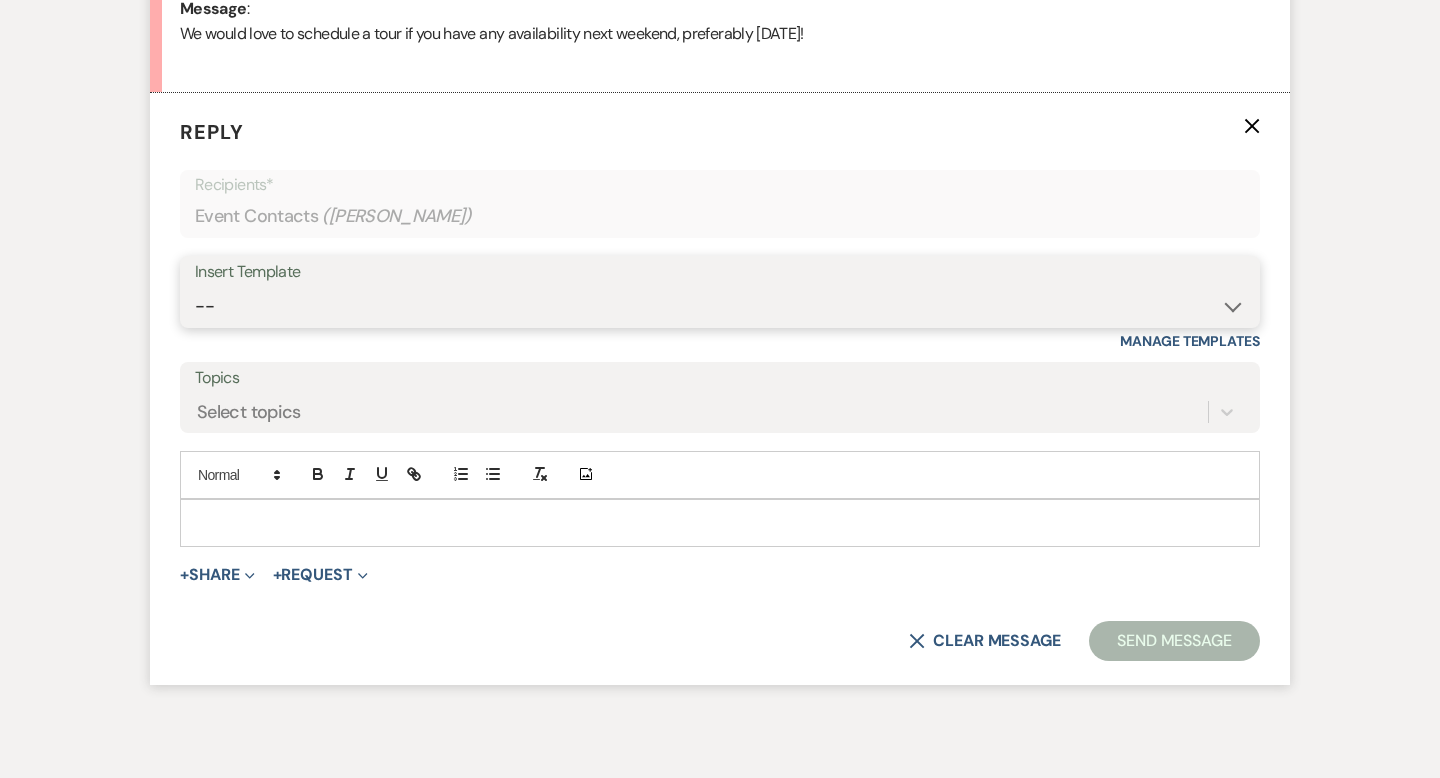 click on "-- Weven Planning Portal Introduction (Booked Events) Wedding Packages Booking Email Tour Request Shower Email Bridge Follow Up One month prior Insurance Reminder Rain Plan Check In Instructions Available Dates SFG Transparent Logos Upcoming Payment Reminder Late Payment Notice 1 Late Payment Notice 2 Cottage Email Copy of Weven Planning Portal Introduction (Booked Events) Deposit Return Via Check Mailed Deposit Return Via CC Refund Contract Questions Flower Announcement tour of grounds Knot Packages All-Inclusive Packages Rental Brochure Rental Updates All Inclusive Booking Email Flower Booking Email All-Inclusive Booking Intro Email Booking Intro Email" at bounding box center [720, 306] 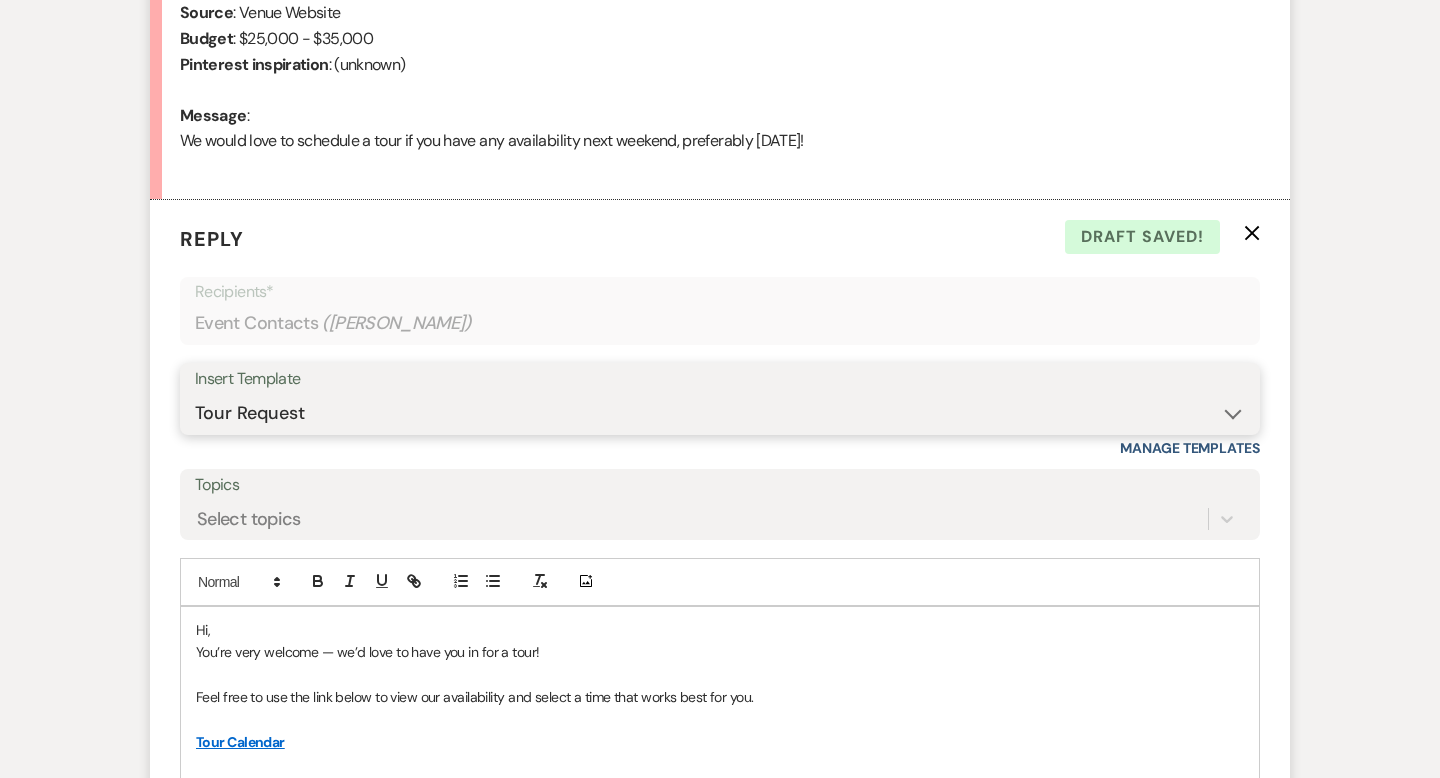 scroll, scrollTop: 1042, scrollLeft: 0, axis: vertical 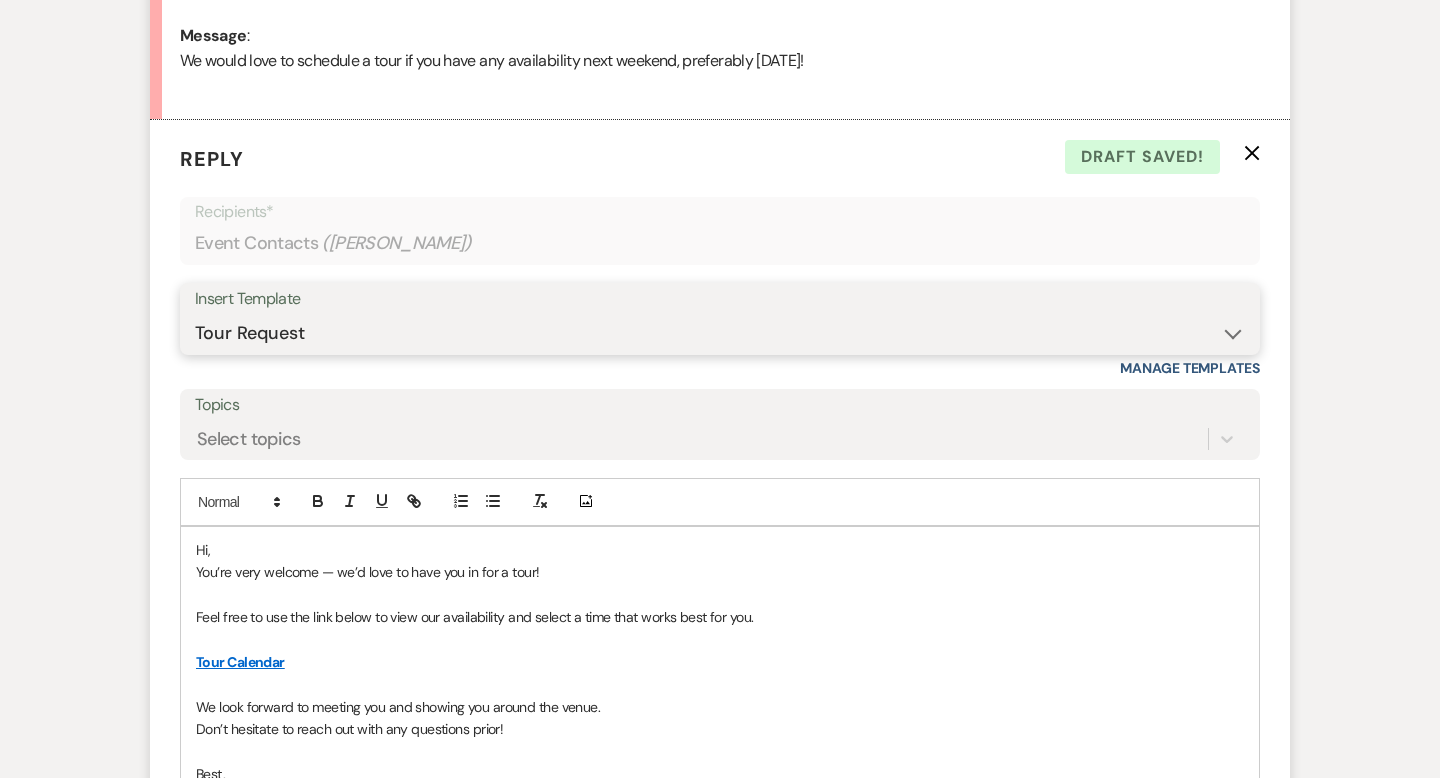 click on "-- Weven Planning Portal Introduction (Booked Events) Wedding Packages Booking Email Tour Request Shower Email Bridge Follow Up One month prior Insurance Reminder Rain Plan Check In Instructions Available Dates SFG Transparent Logos Upcoming Payment Reminder Late Payment Notice 1 Late Payment Notice 2 Cottage Email Copy of Weven Planning Portal Introduction (Booked Events) Deposit Return Via Check Mailed Deposit Return Via CC Refund Contract Questions Flower Announcement tour of grounds Knot Packages All-Inclusive Packages Rental Brochure Rental Updates All Inclusive Booking Email Flower Booking Email All-Inclusive Booking Intro Email Booking Intro Email" at bounding box center (720, 333) 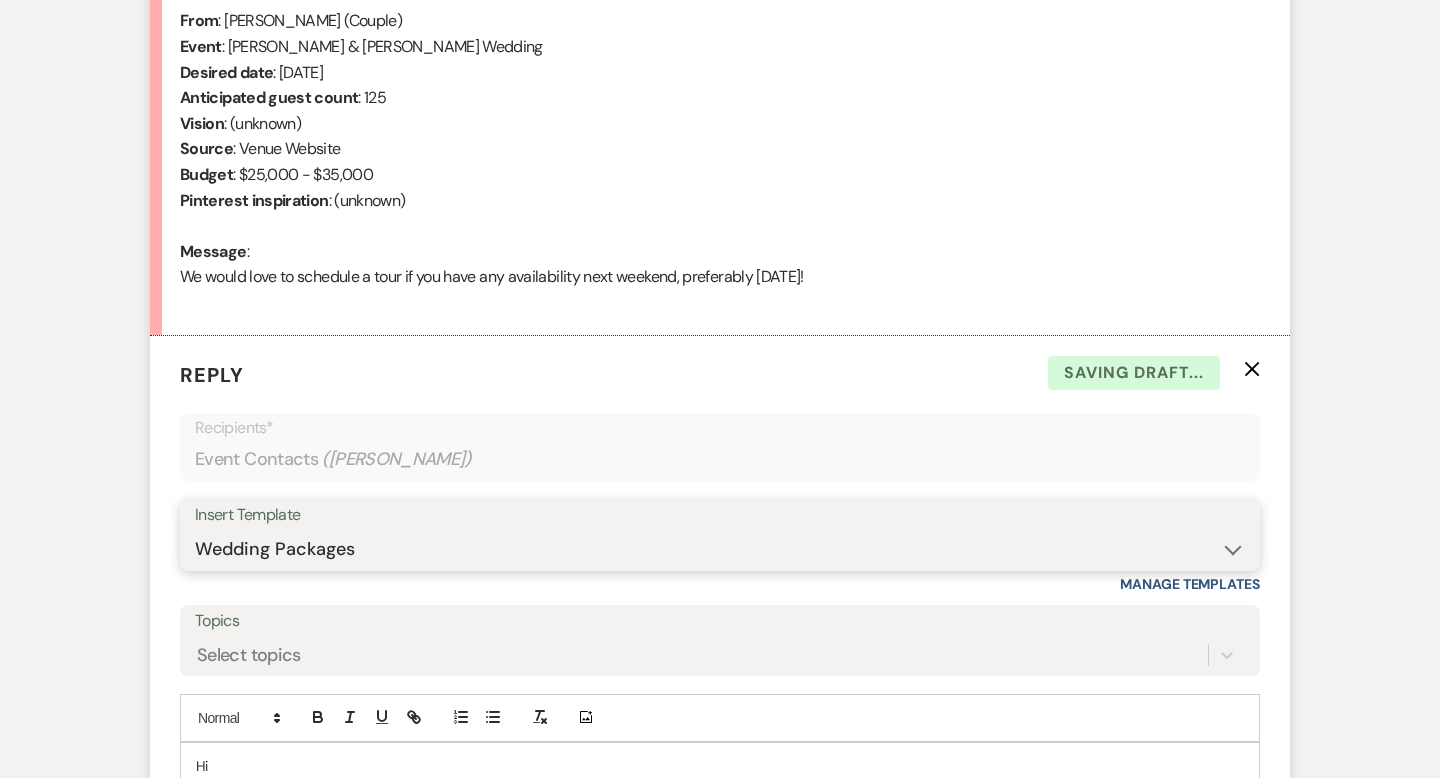 scroll, scrollTop: 974, scrollLeft: 0, axis: vertical 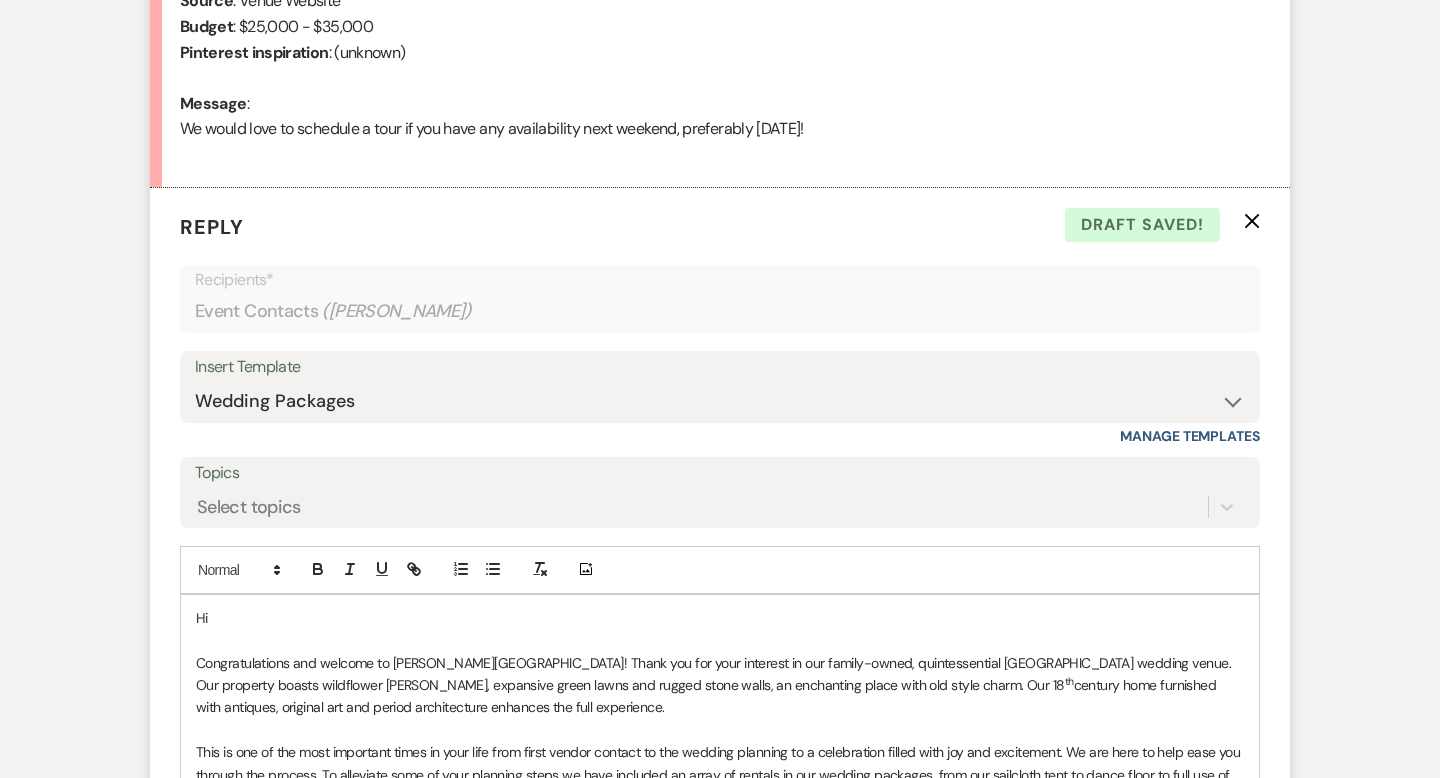 click on "Hi" at bounding box center (720, 618) 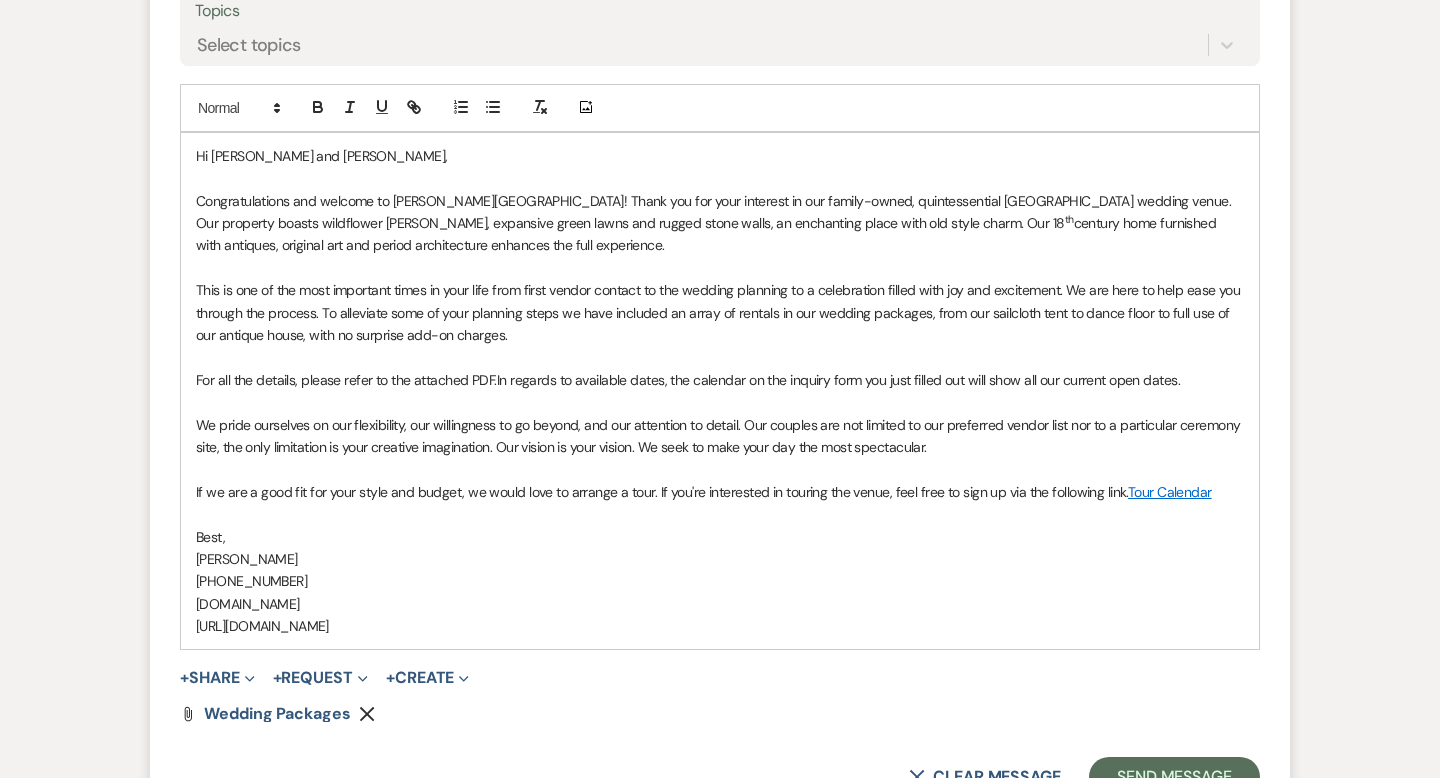 scroll, scrollTop: 1467, scrollLeft: 0, axis: vertical 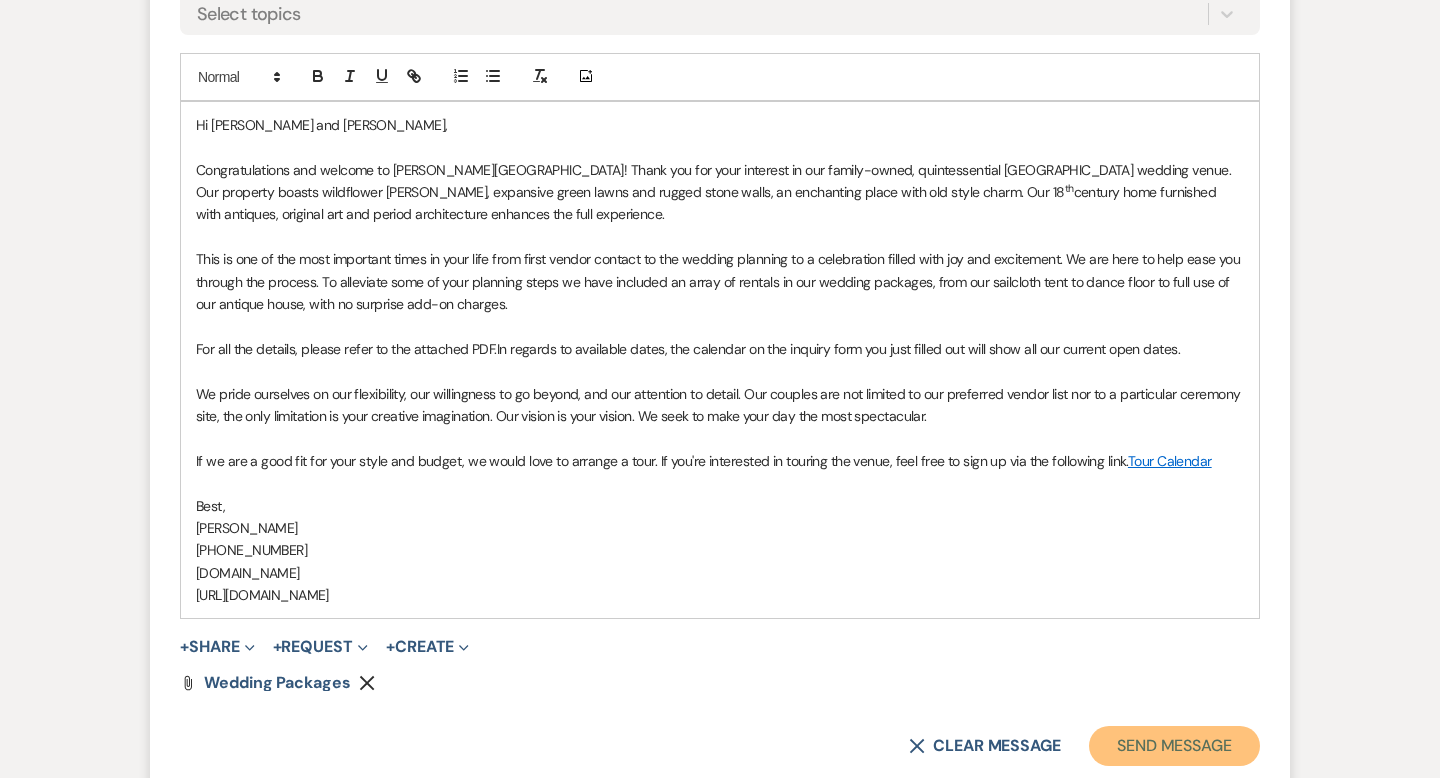 click on "Send Message" at bounding box center (1174, 746) 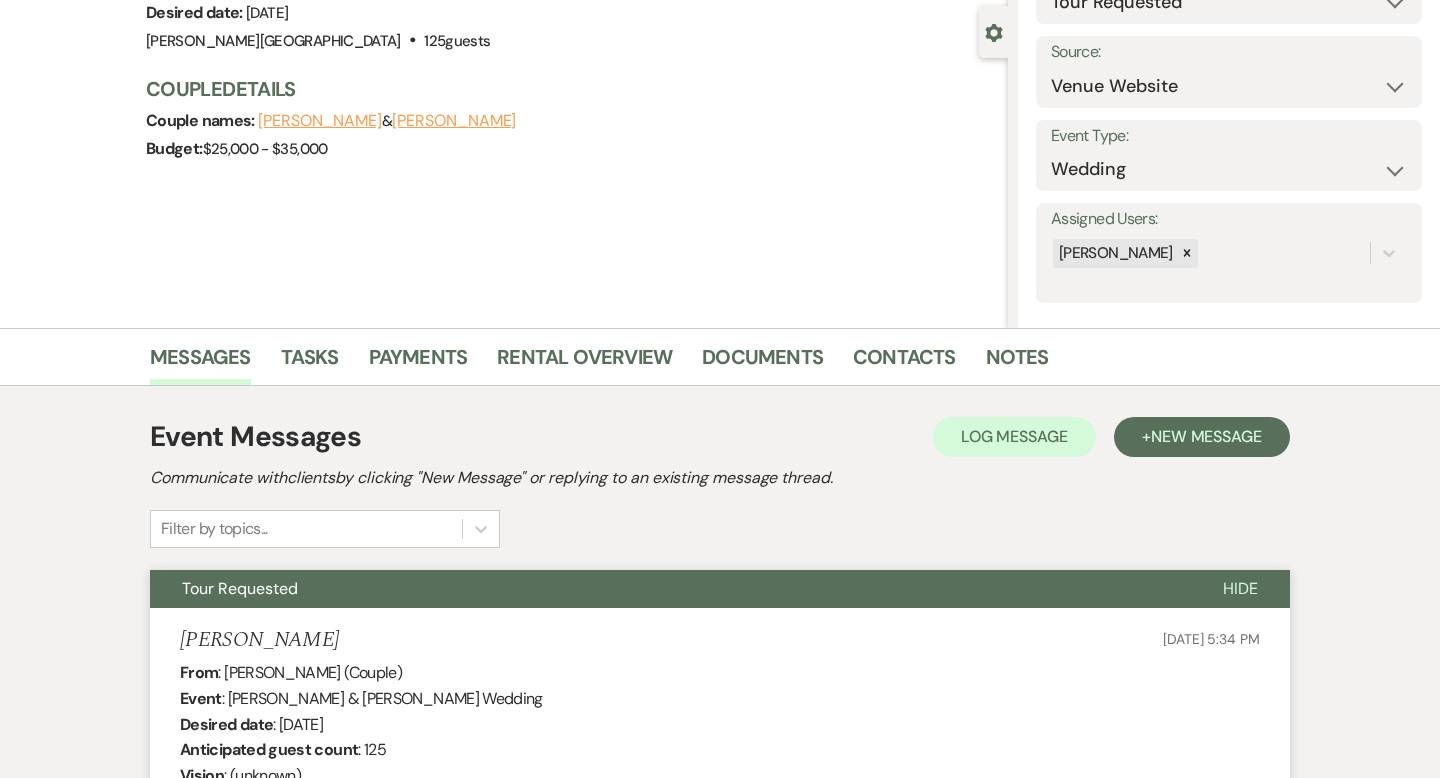 scroll, scrollTop: 0, scrollLeft: 0, axis: both 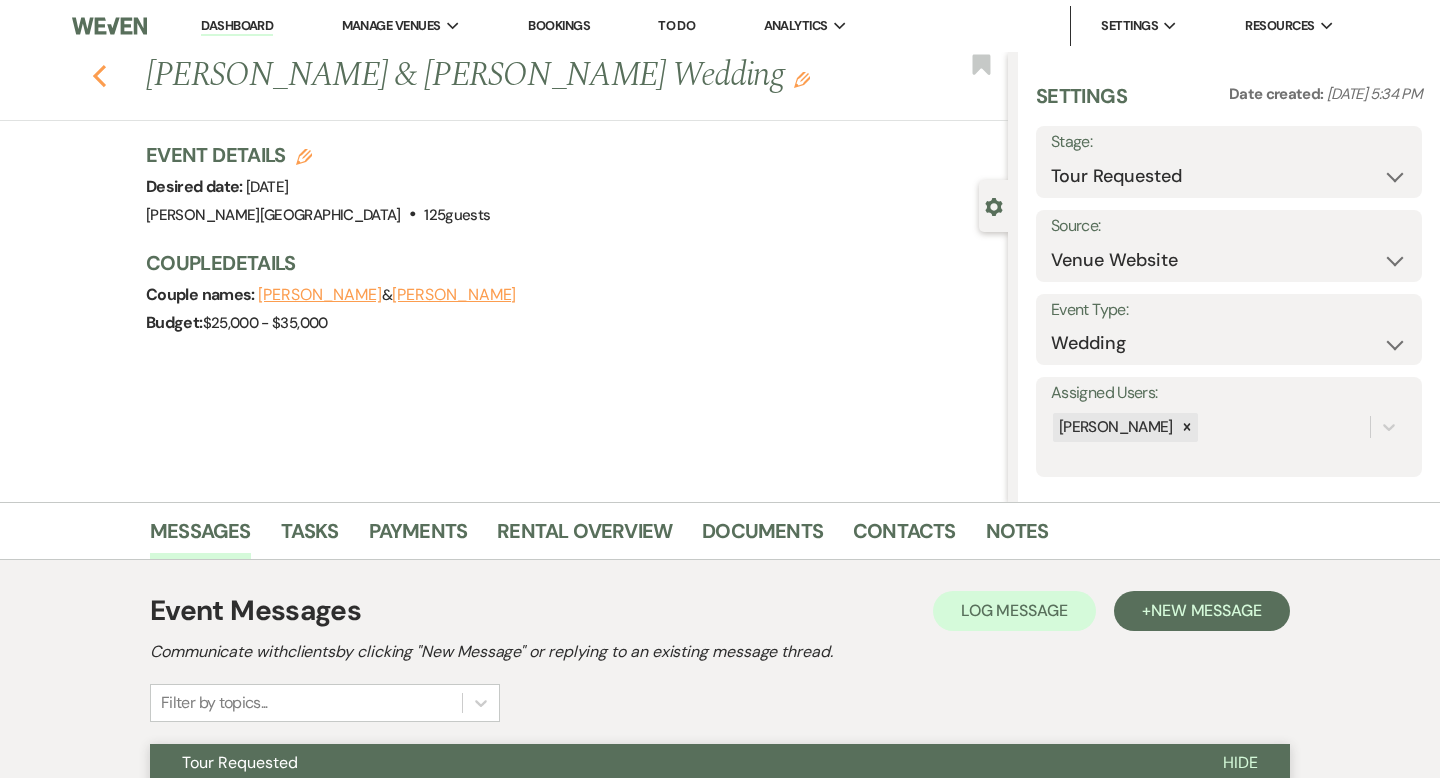 click on "Previous" 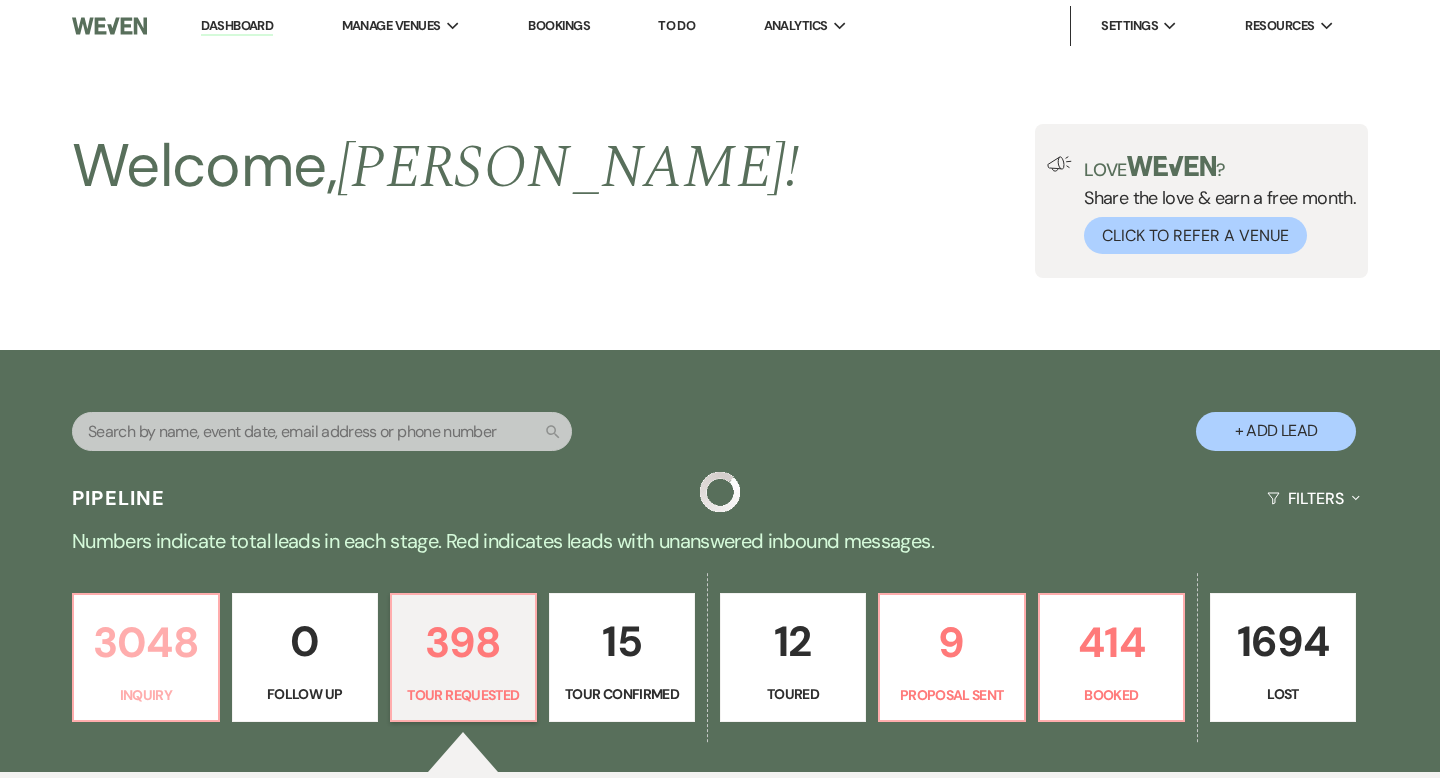 scroll, scrollTop: 538, scrollLeft: 0, axis: vertical 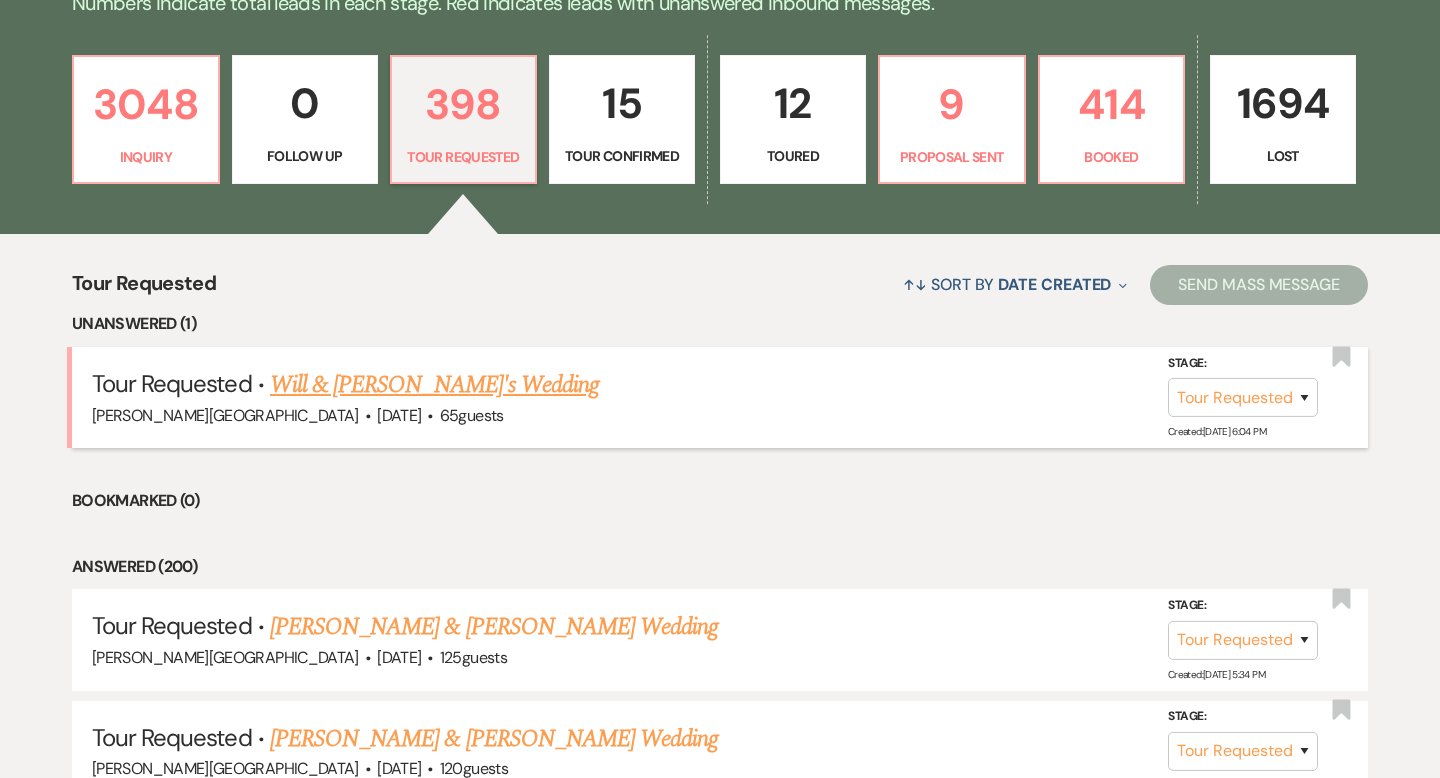 click on "Will & [PERSON_NAME]'s Wedding" at bounding box center (434, 385) 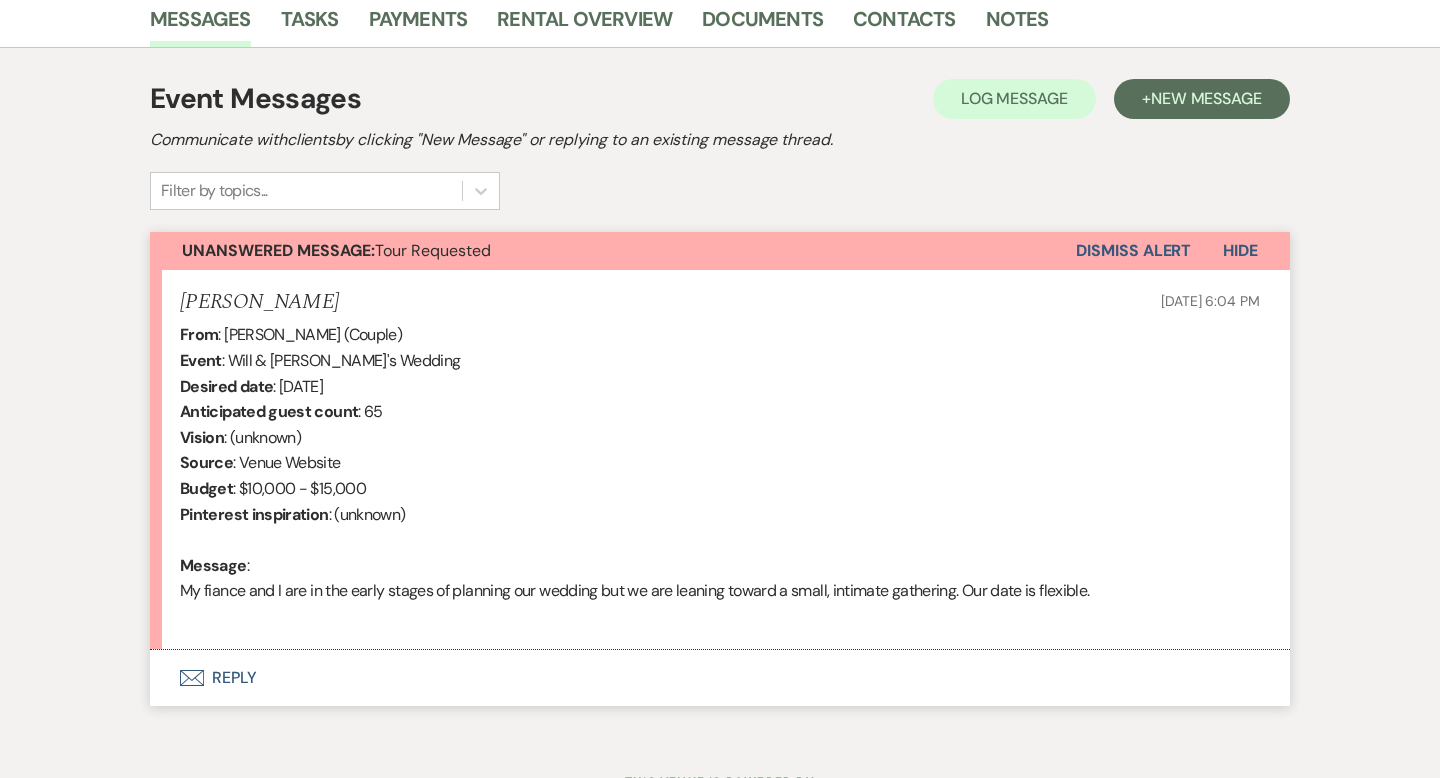 scroll, scrollTop: 546, scrollLeft: 0, axis: vertical 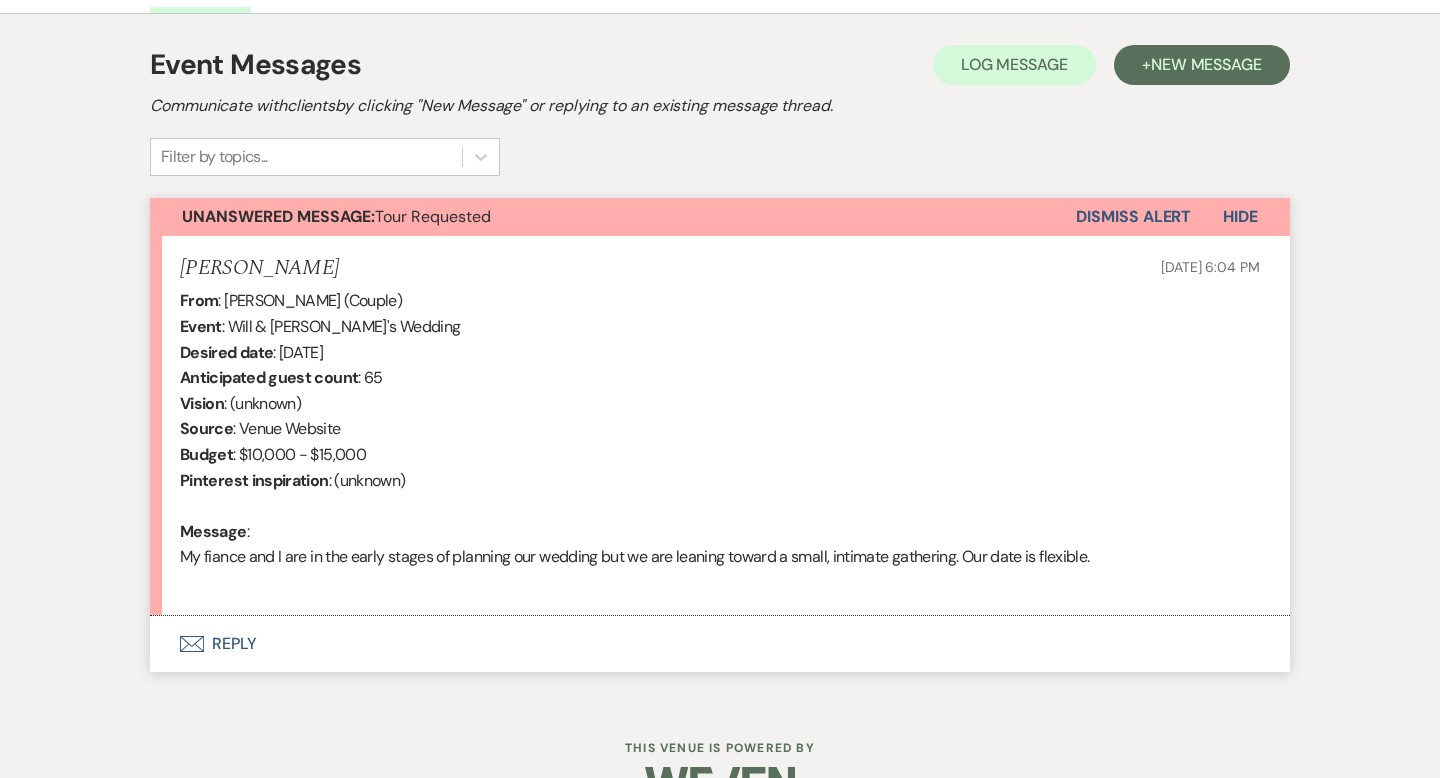 click on "Envelope Reply" at bounding box center (720, 644) 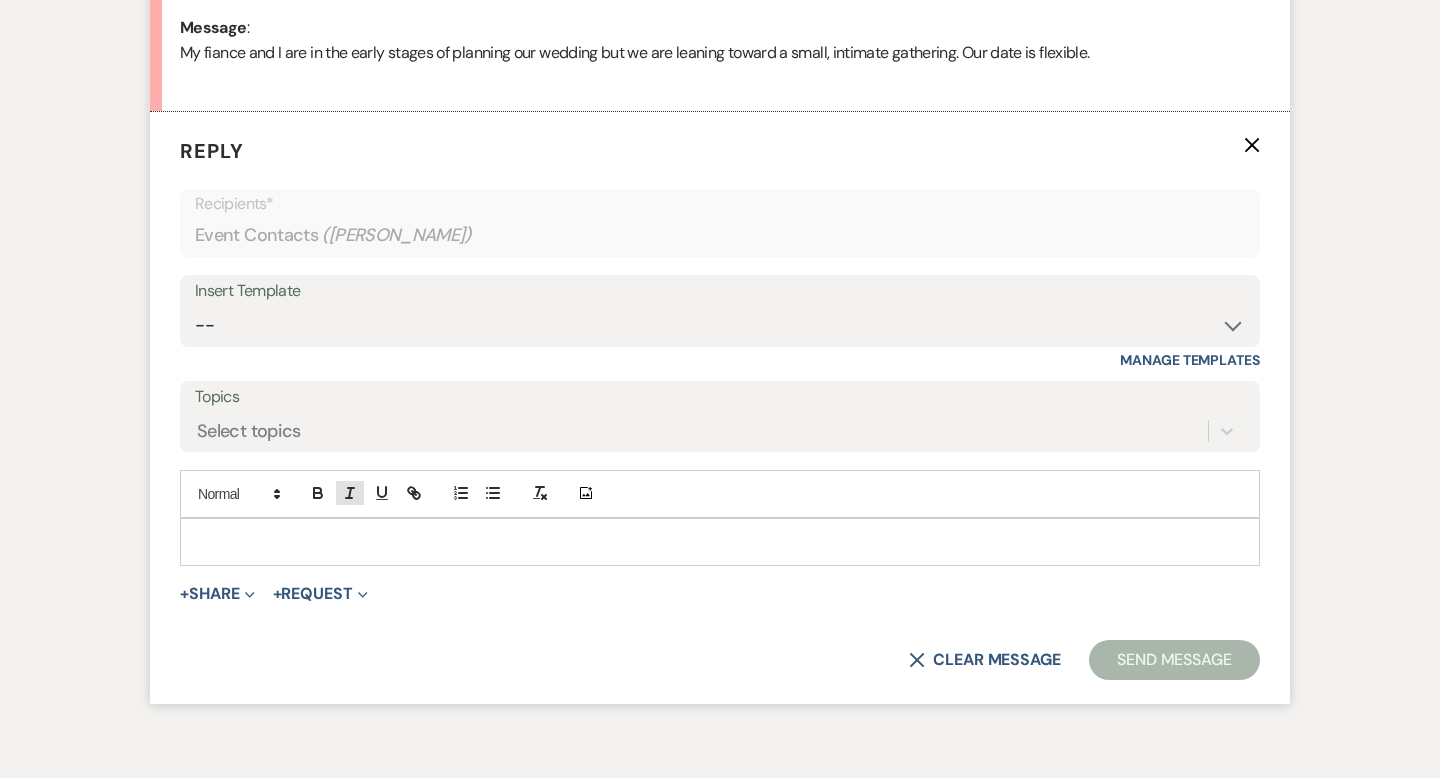 scroll, scrollTop: 1069, scrollLeft: 0, axis: vertical 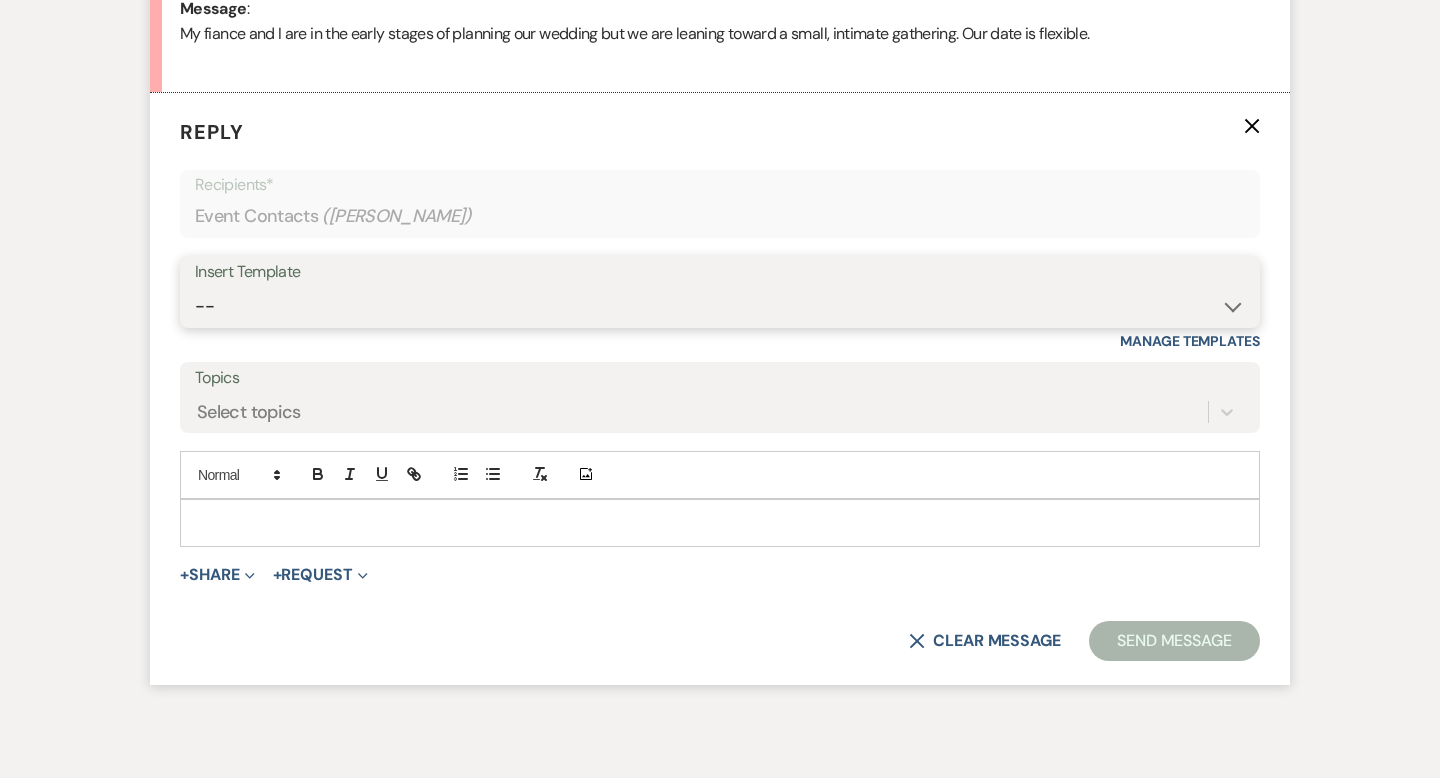 click on "-- Weven Planning Portal Introduction (Booked Events) Wedding Packages Booking Email Tour Request Shower Email Bridge Follow Up One month prior Insurance Reminder Rain Plan Check In Instructions Available Dates SFG Transparent Logos Upcoming Payment Reminder Late Payment Notice 1 Late Payment Notice 2 Cottage Email Copy of Weven Planning Portal Introduction (Booked Events) Deposit Return Via Check Mailed Deposit Return Via CC Refund Contract Questions Flower Announcement tour of grounds Knot Packages All-Inclusive Packages Rental Brochure Rental Updates All Inclusive Booking Email Flower Booking Email All-Inclusive Booking Intro Email Booking Intro Email" at bounding box center [720, 306] 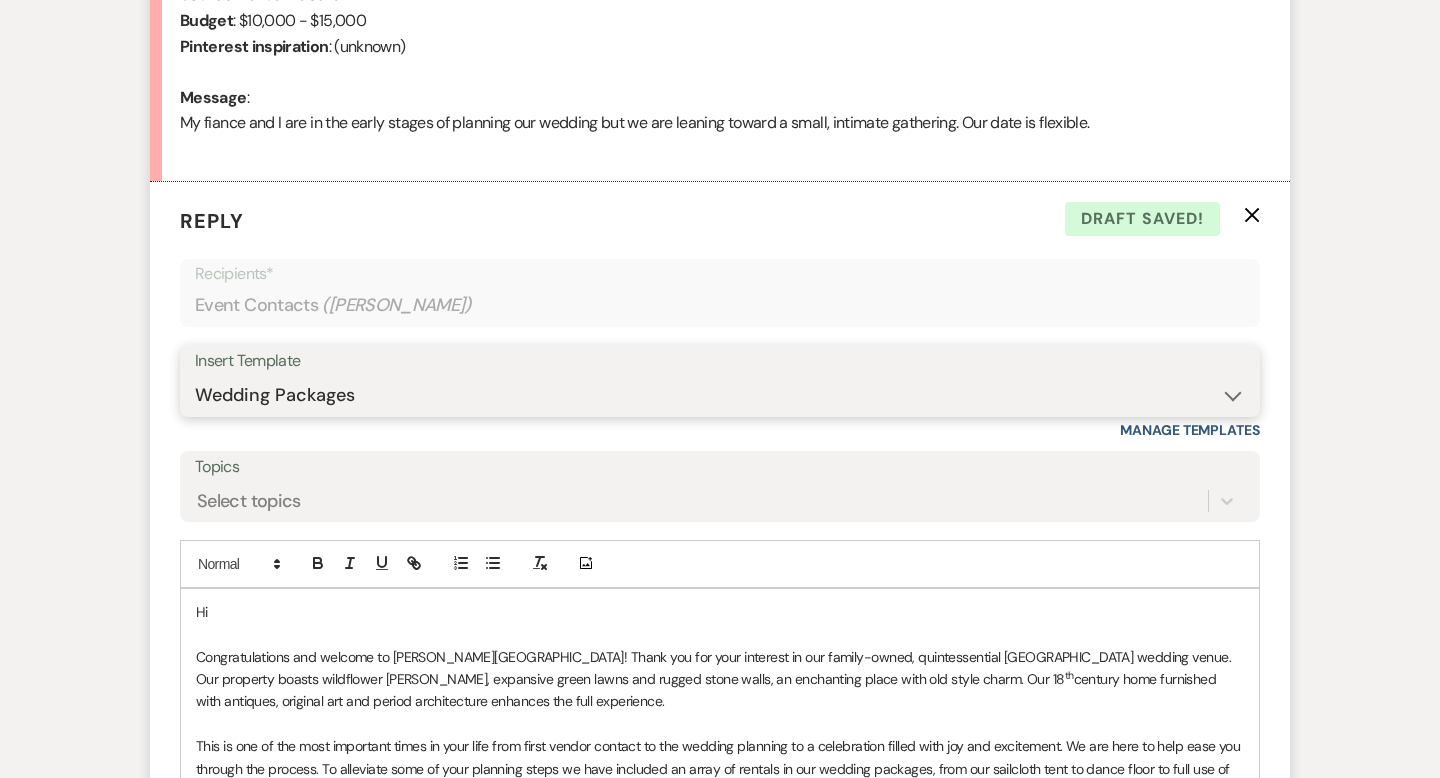 scroll, scrollTop: 998, scrollLeft: 0, axis: vertical 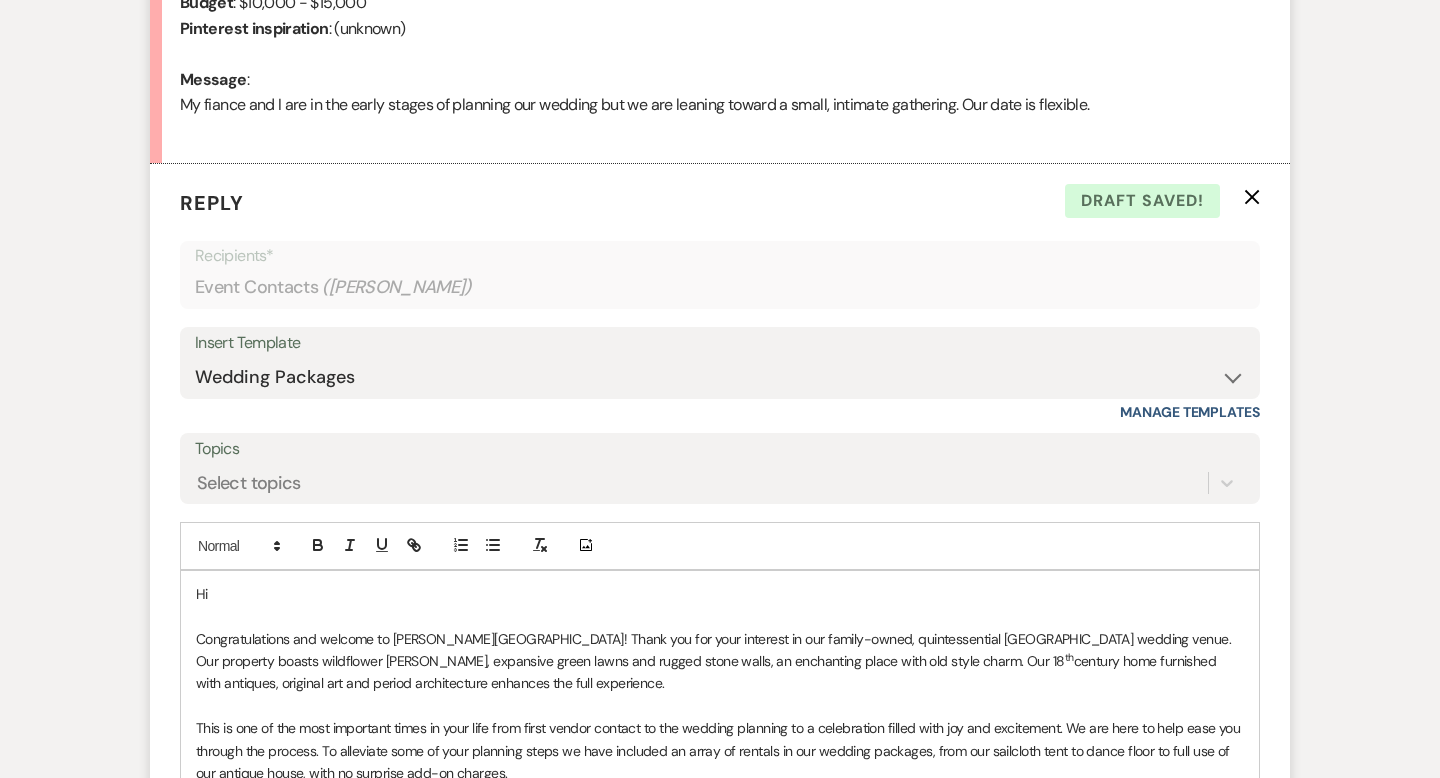 click on "Hi" at bounding box center [720, 594] 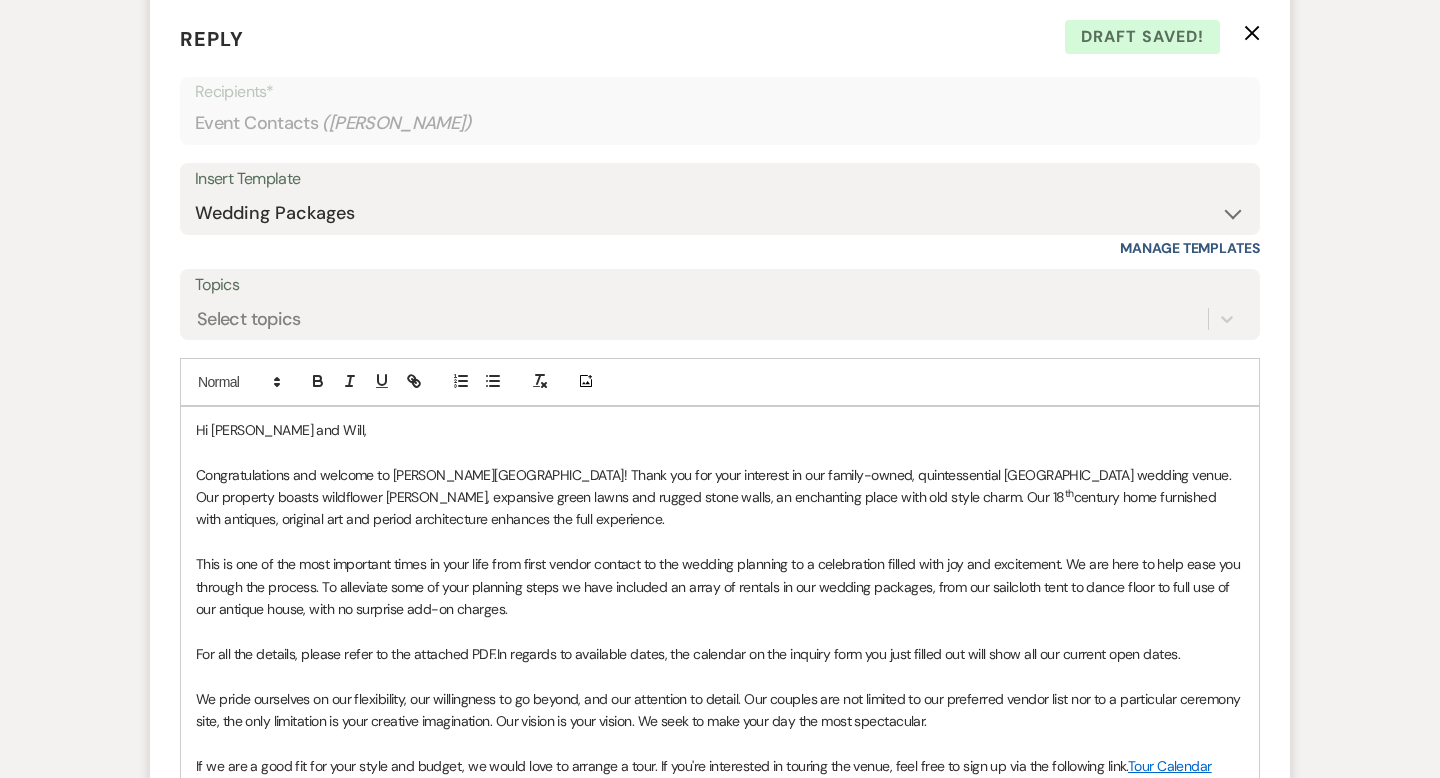 scroll, scrollTop: 1204, scrollLeft: 0, axis: vertical 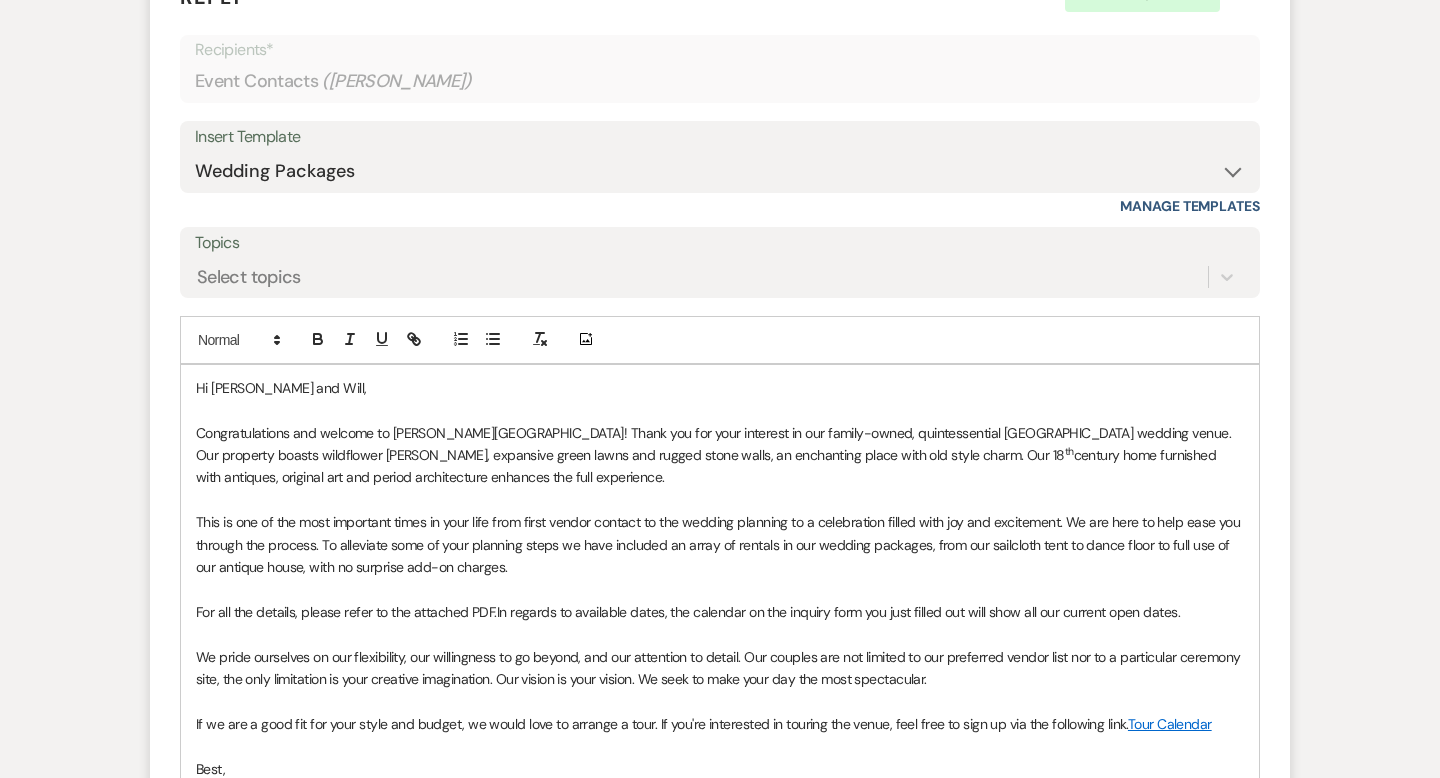 click on "In regards to available dates, the calendar on the inquiry form you just filled out will show all our current open dates." at bounding box center (838, 612) 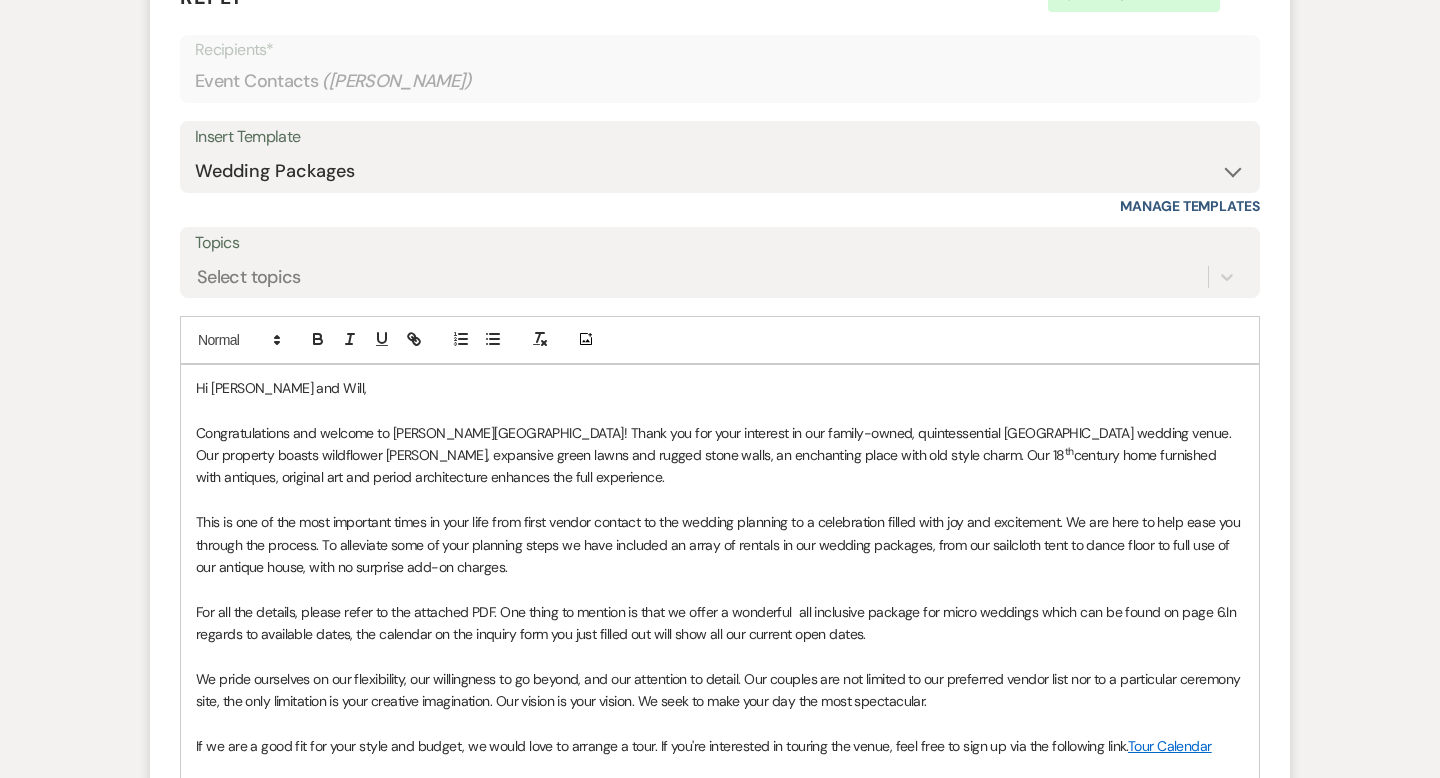 click on "For all the details, please refer to the attached PDF. One thing to mention is that we offer a wonderful  all inclusive package for micro weddings which can be found on page 6.  In regards to available dates, the calendar on the inquiry form you just filled out will show all our current open dates." at bounding box center [720, 623] 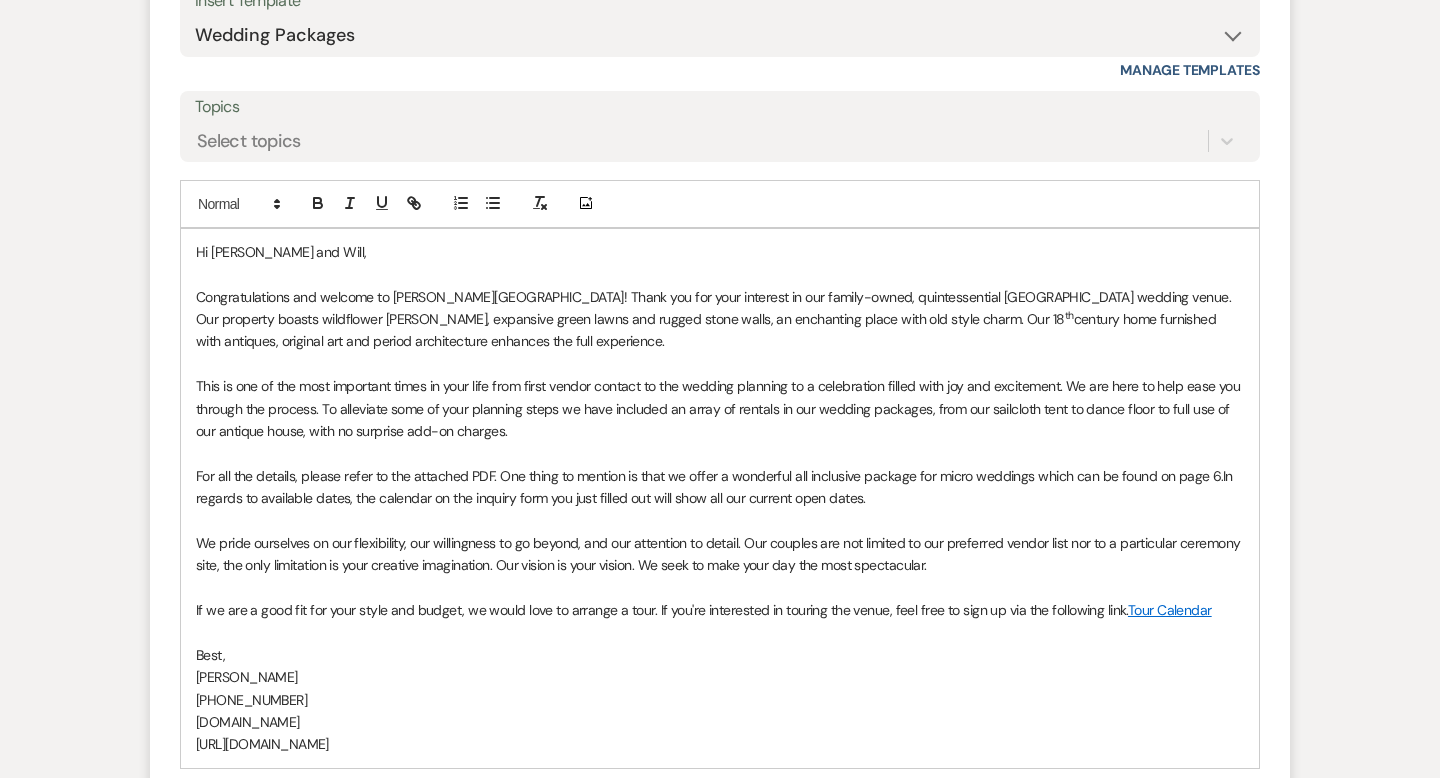 scroll, scrollTop: 1352, scrollLeft: 0, axis: vertical 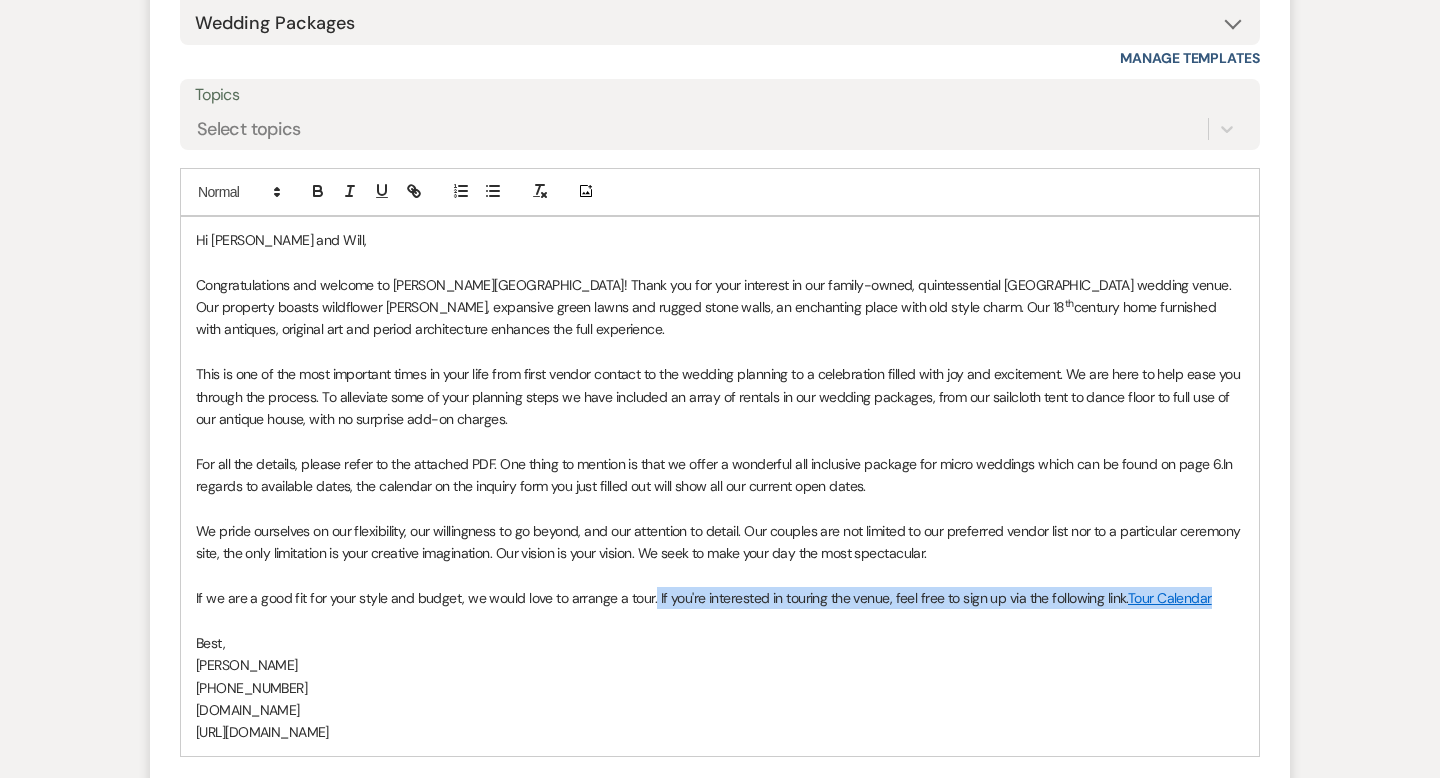 drag, startPoint x: 1213, startPoint y: 597, endPoint x: 649, endPoint y: 593, distance: 564.01416 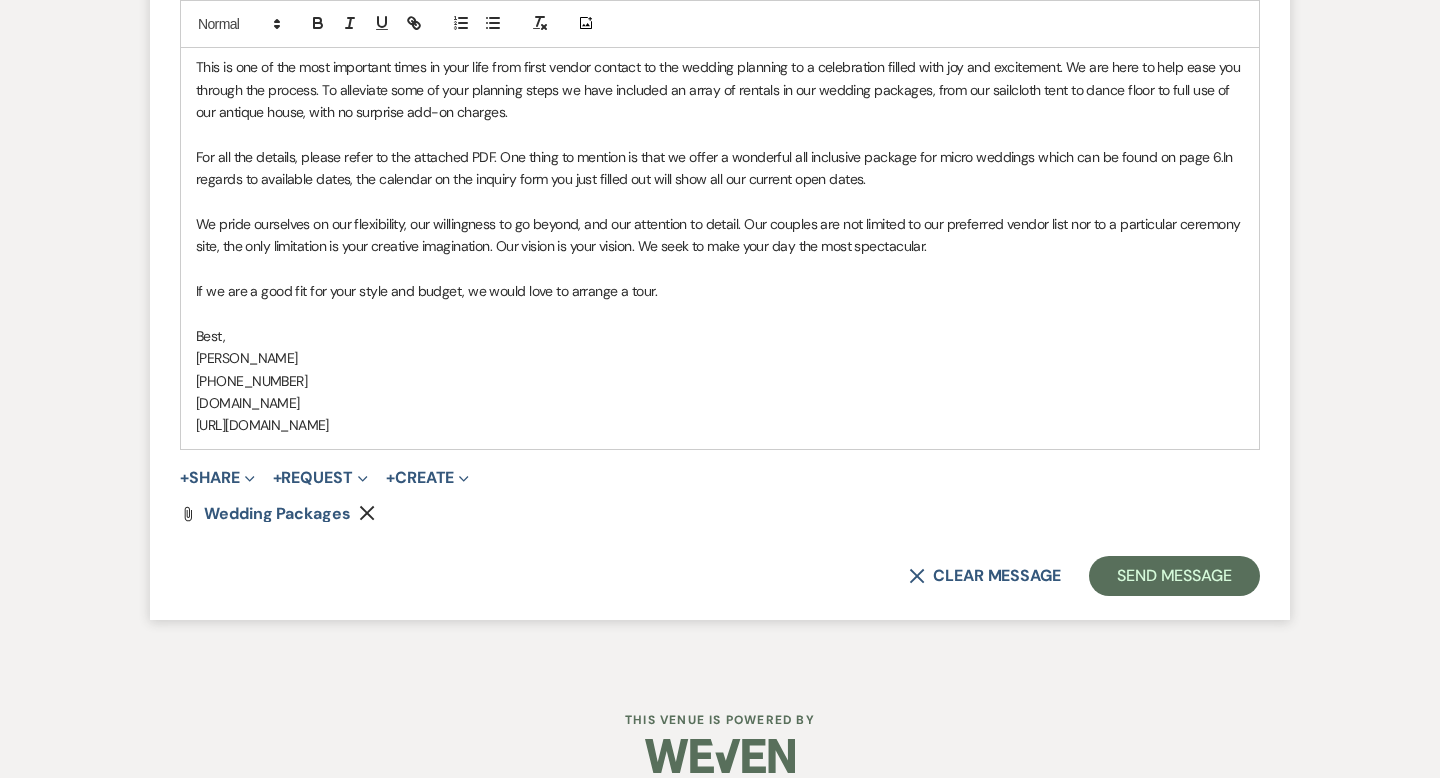 scroll, scrollTop: 1683, scrollLeft: 0, axis: vertical 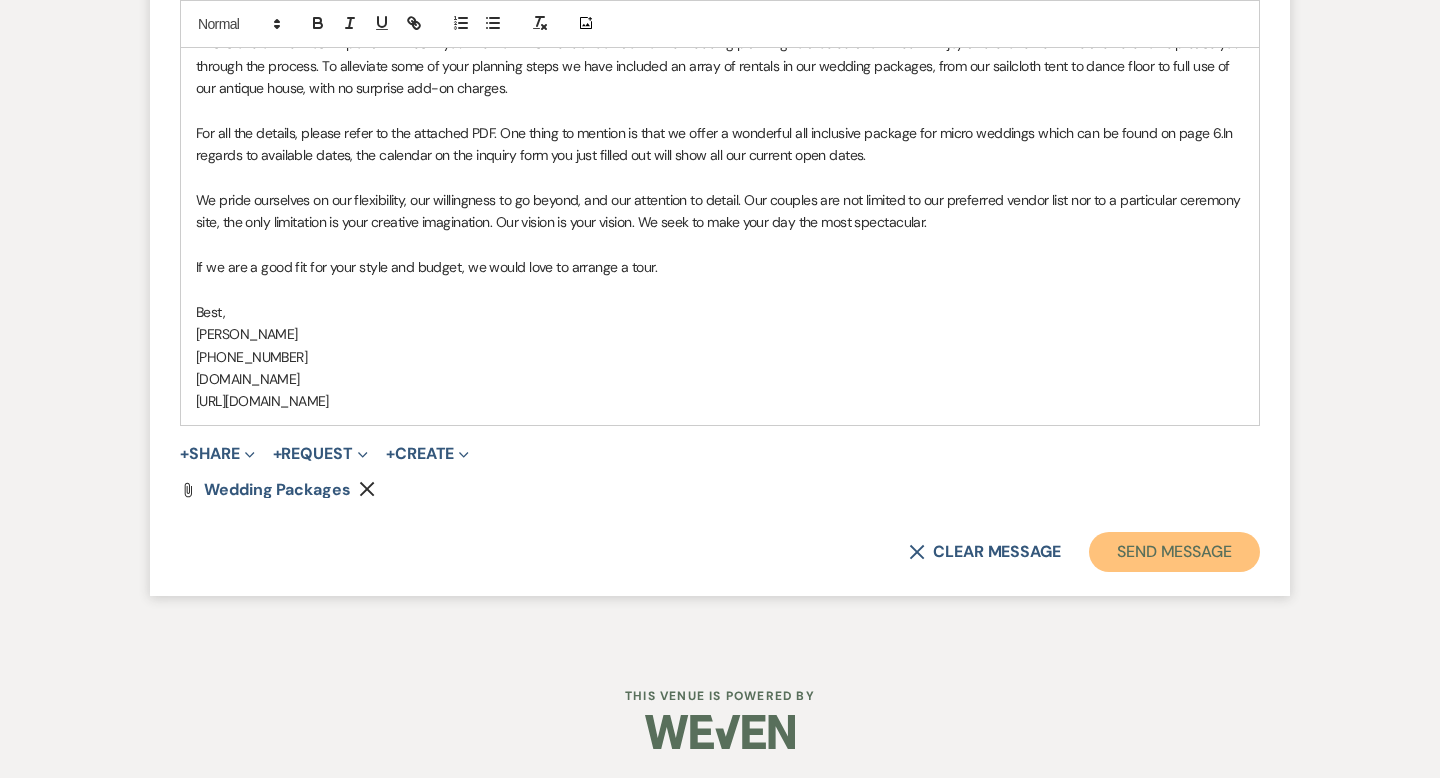 click on "Send Message" at bounding box center [1174, 552] 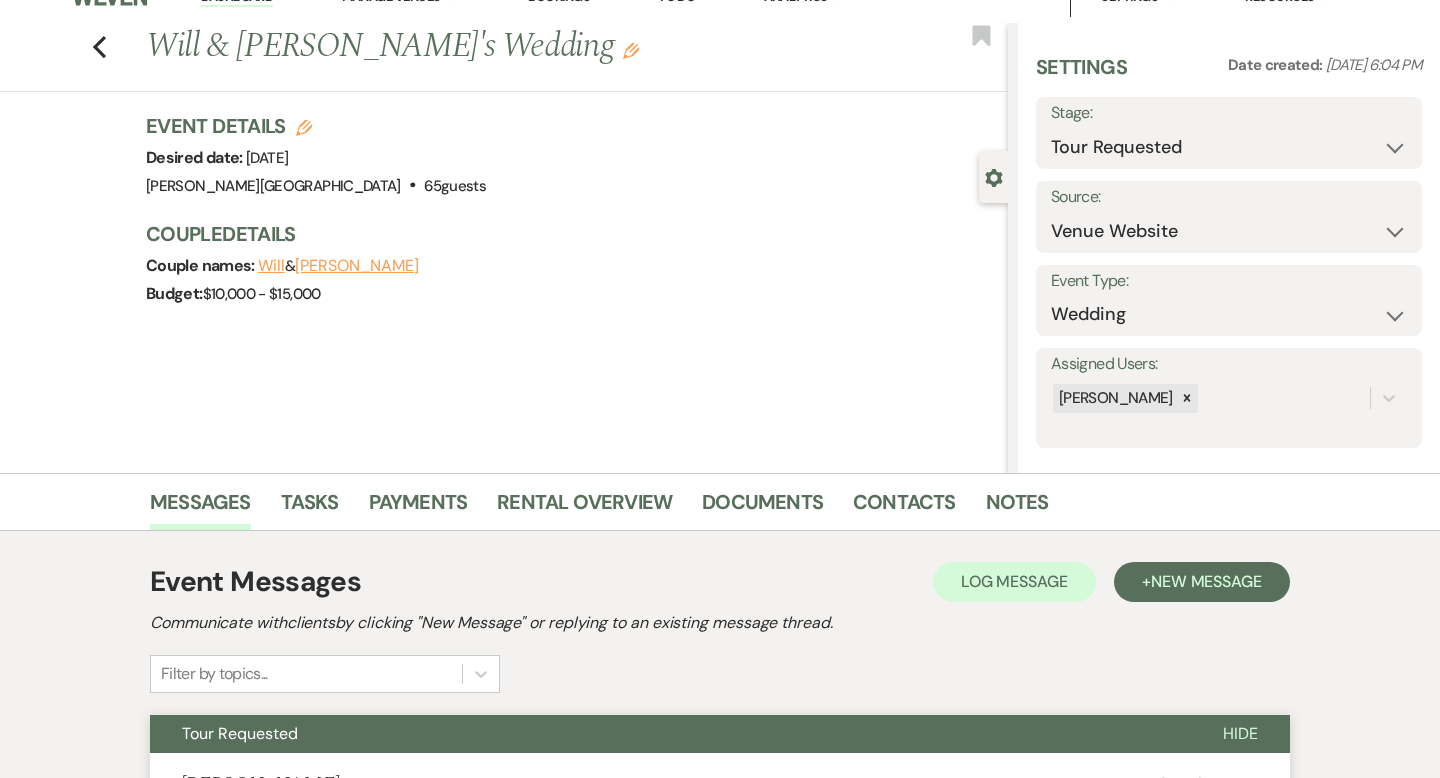 scroll, scrollTop: 0, scrollLeft: 0, axis: both 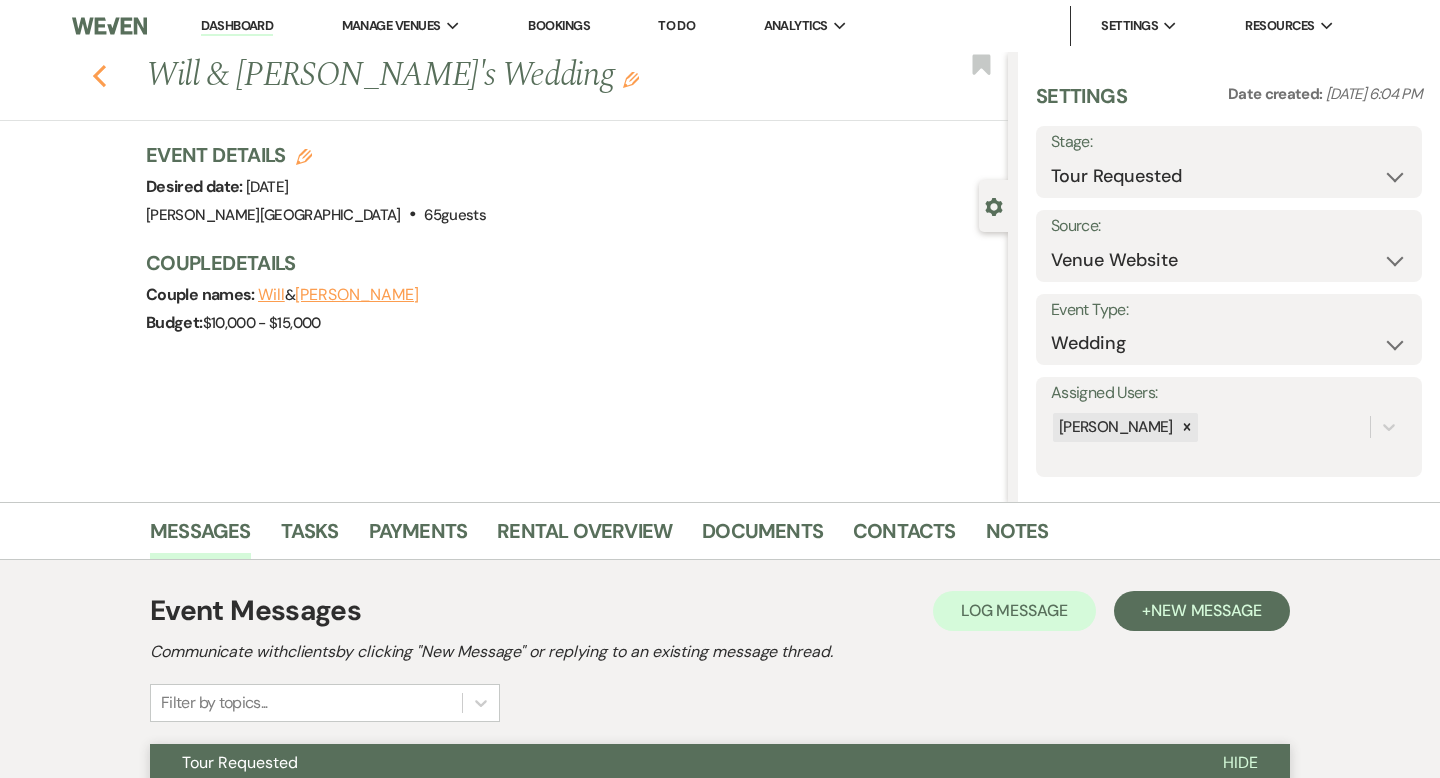 click on "Previous" 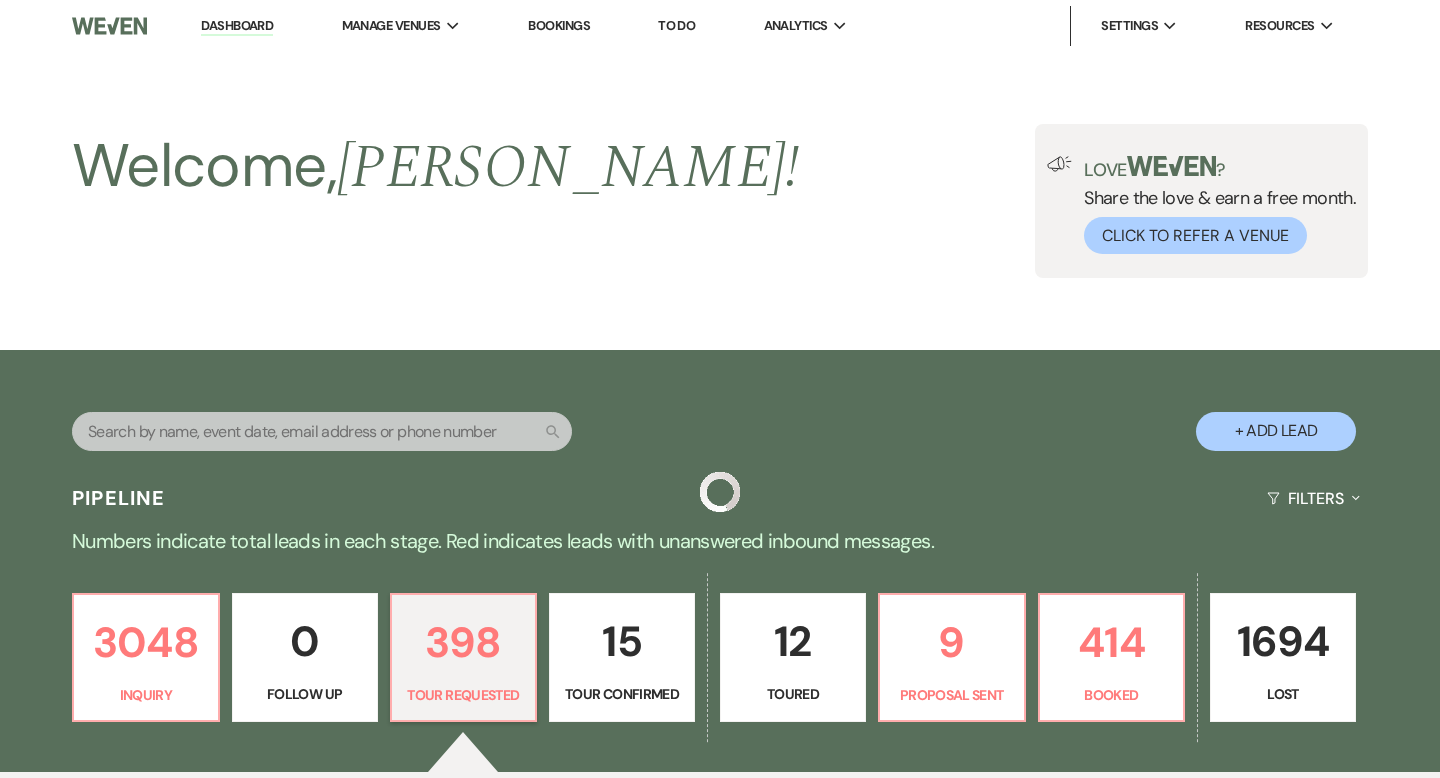 scroll, scrollTop: 538, scrollLeft: 0, axis: vertical 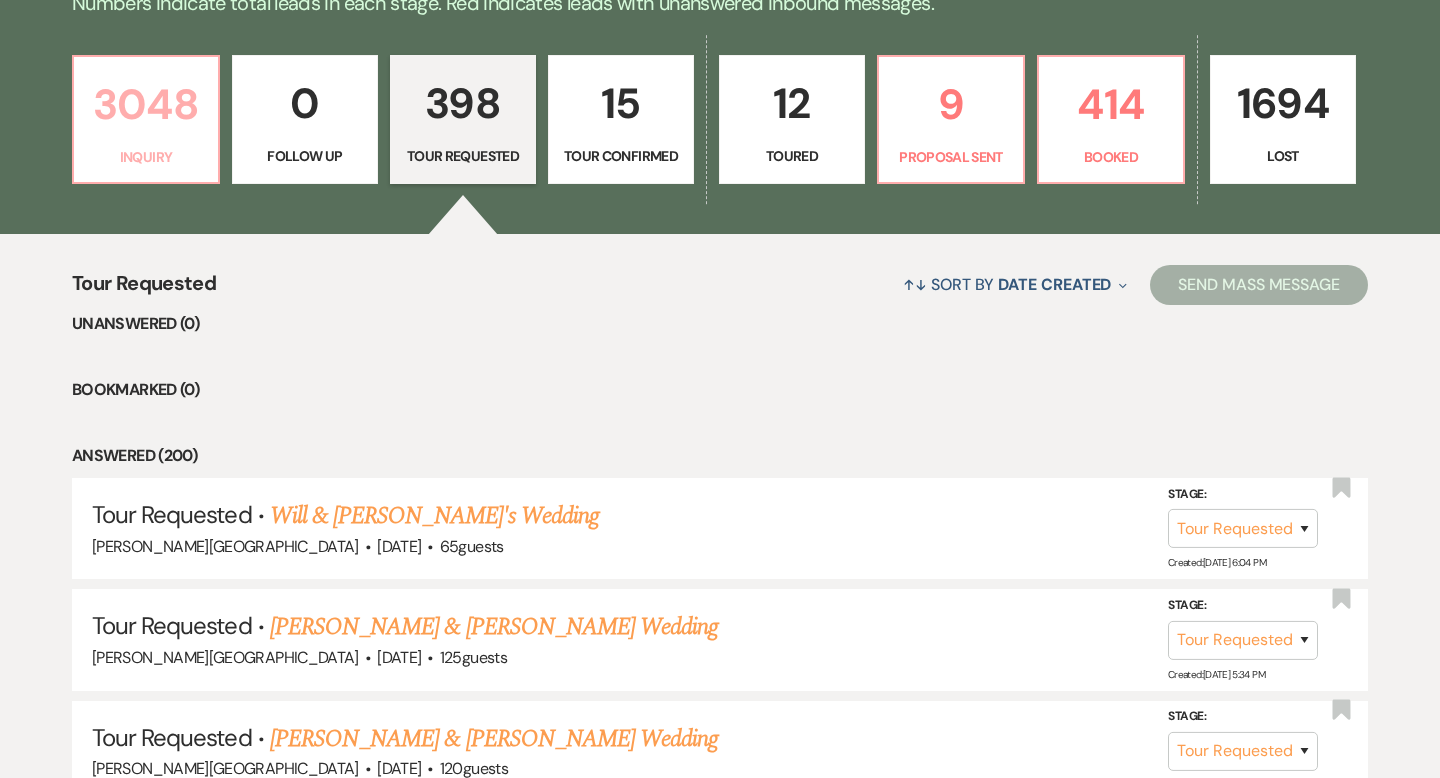 click on "3048" at bounding box center [146, 104] 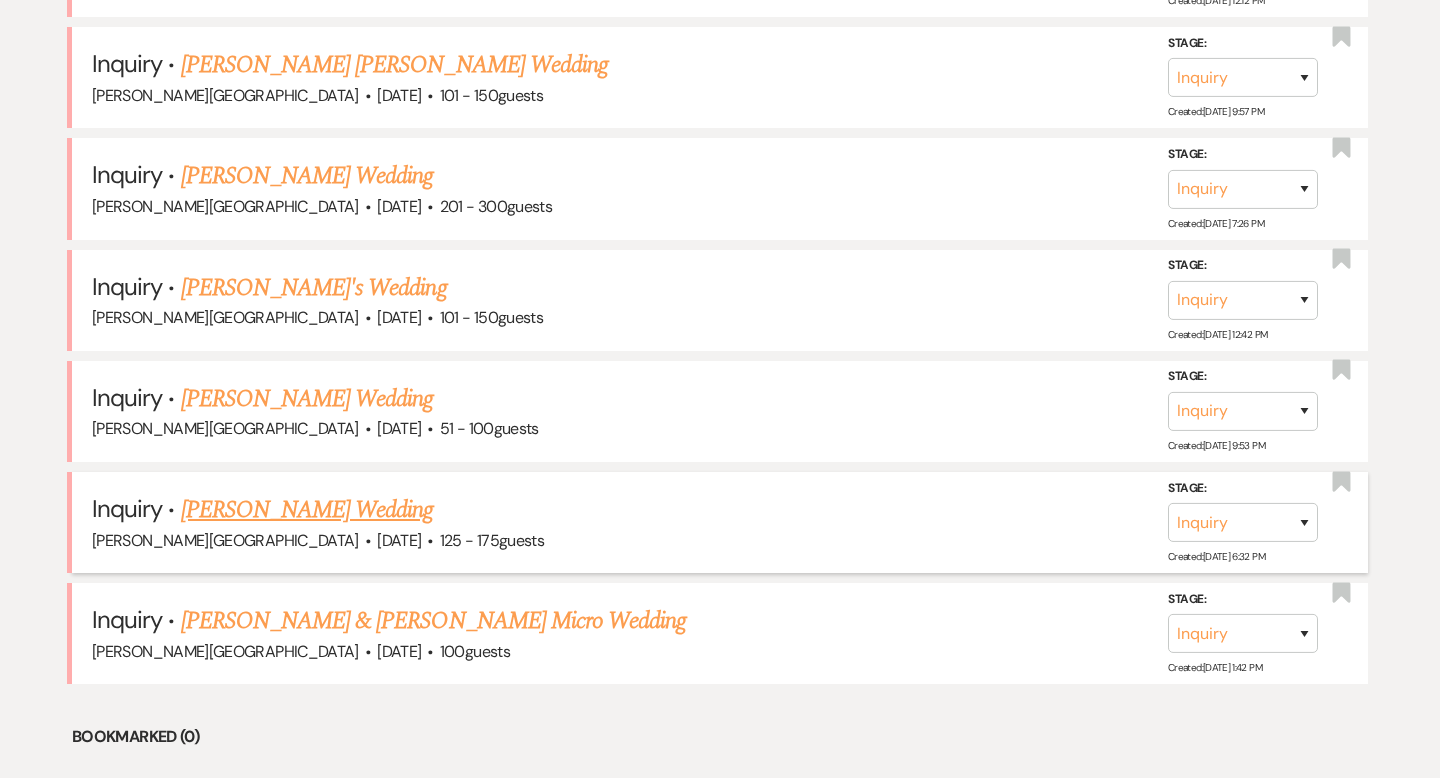 scroll, scrollTop: 2732, scrollLeft: 0, axis: vertical 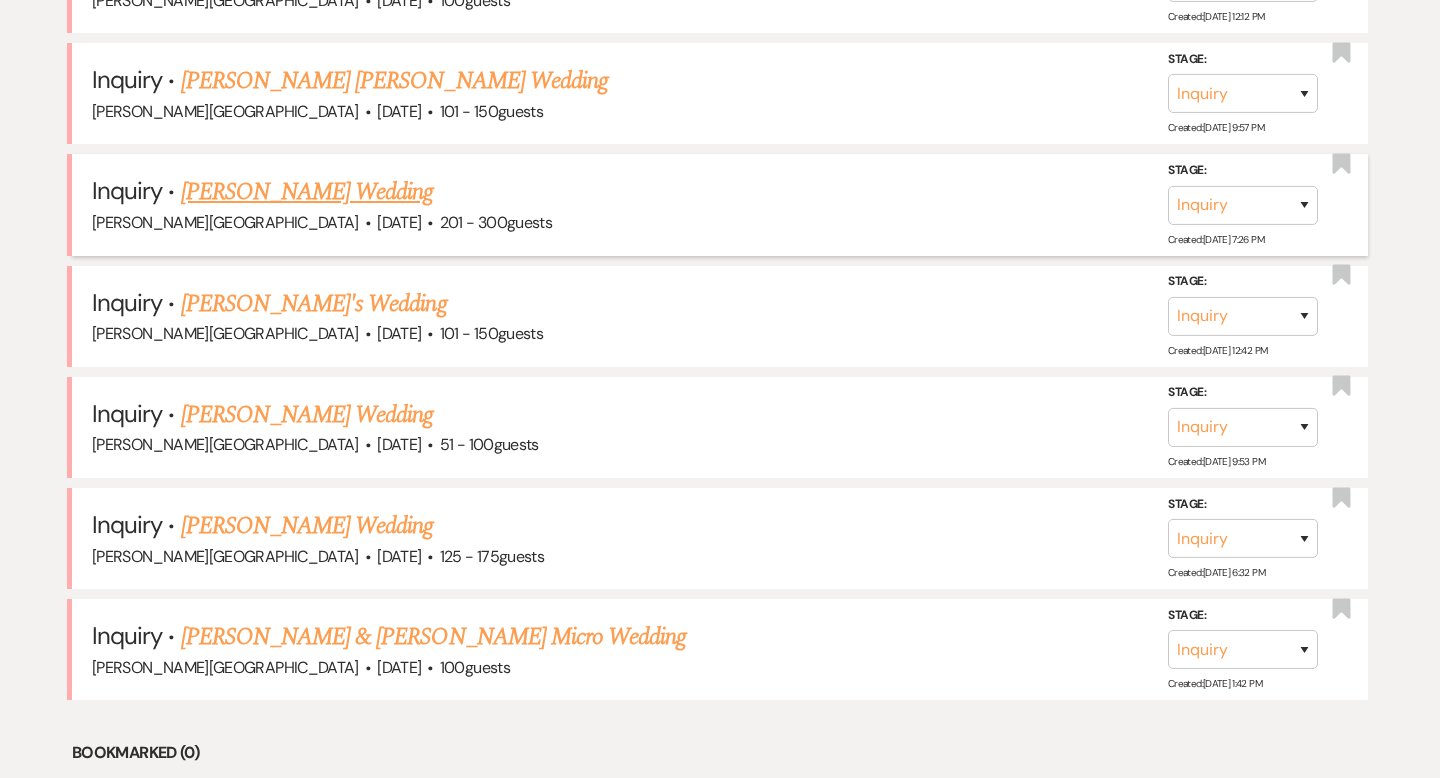 click on "[PERSON_NAME] Wedding" at bounding box center (307, 192) 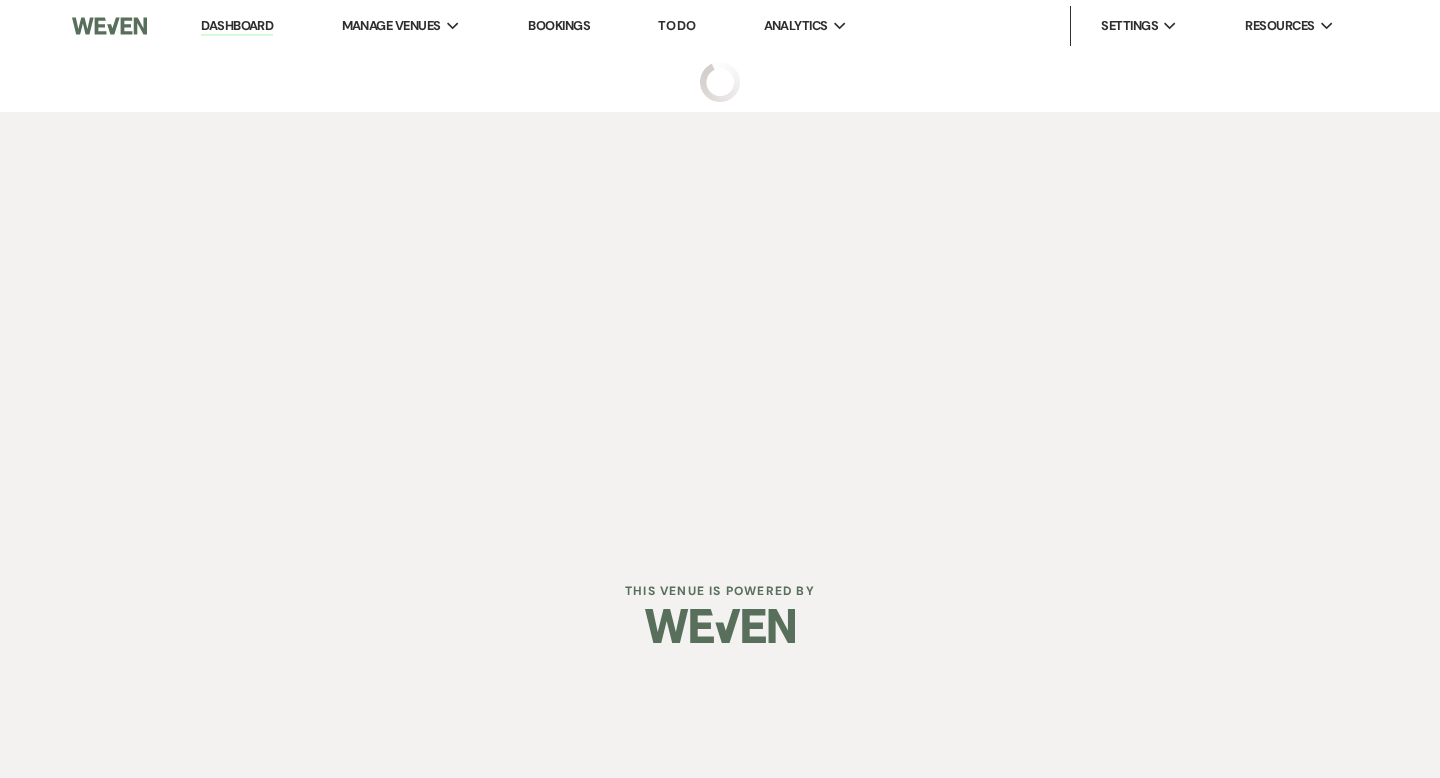 scroll, scrollTop: 0, scrollLeft: 0, axis: both 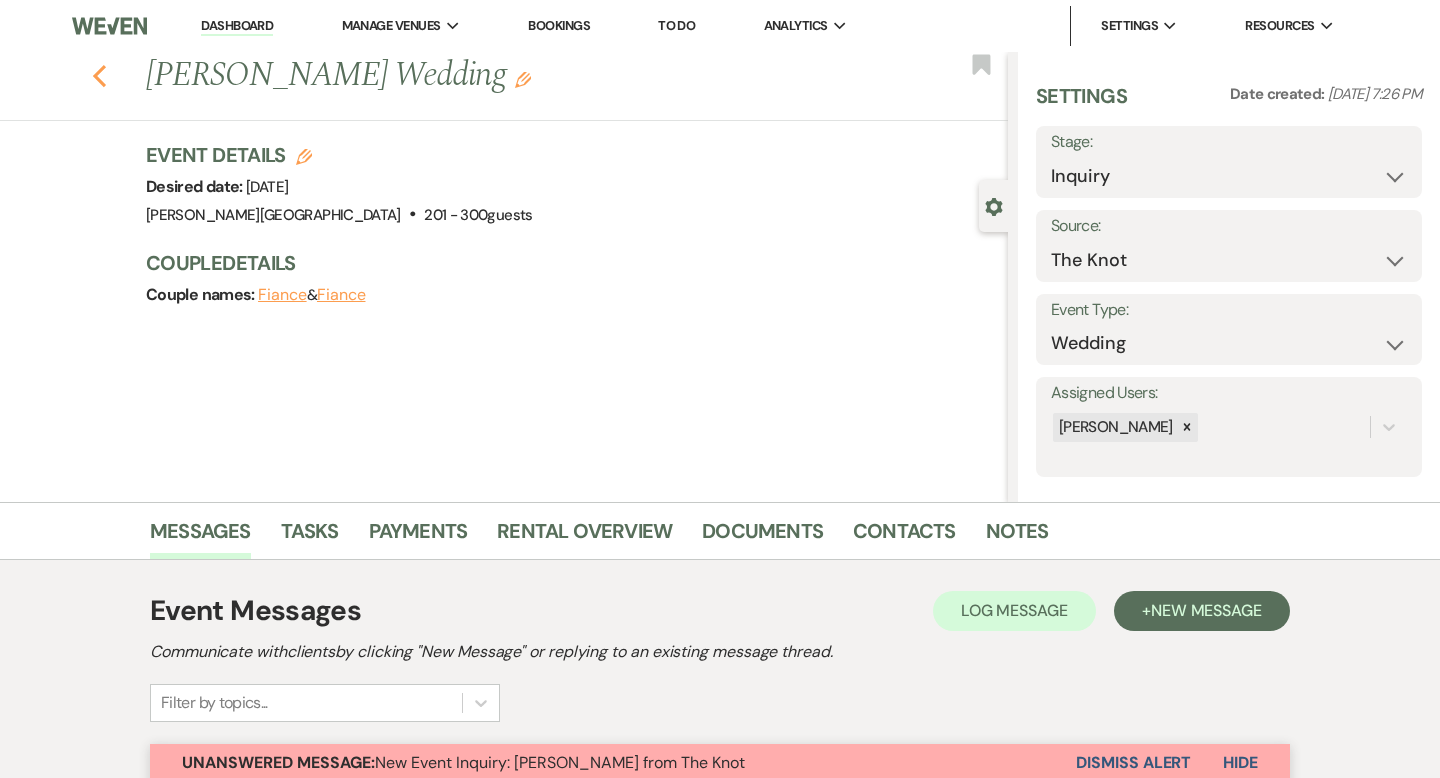 click on "Previous" 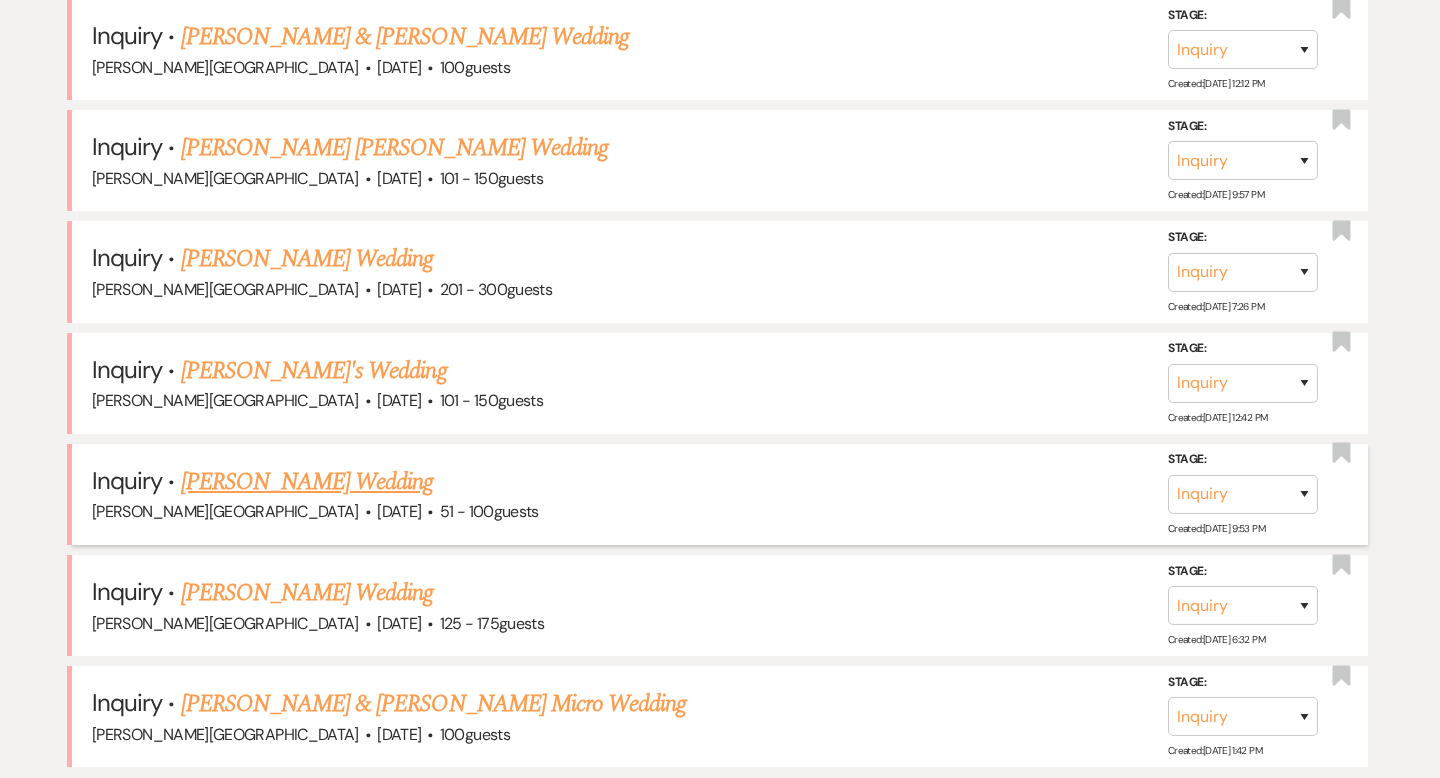 scroll, scrollTop: 2473, scrollLeft: 0, axis: vertical 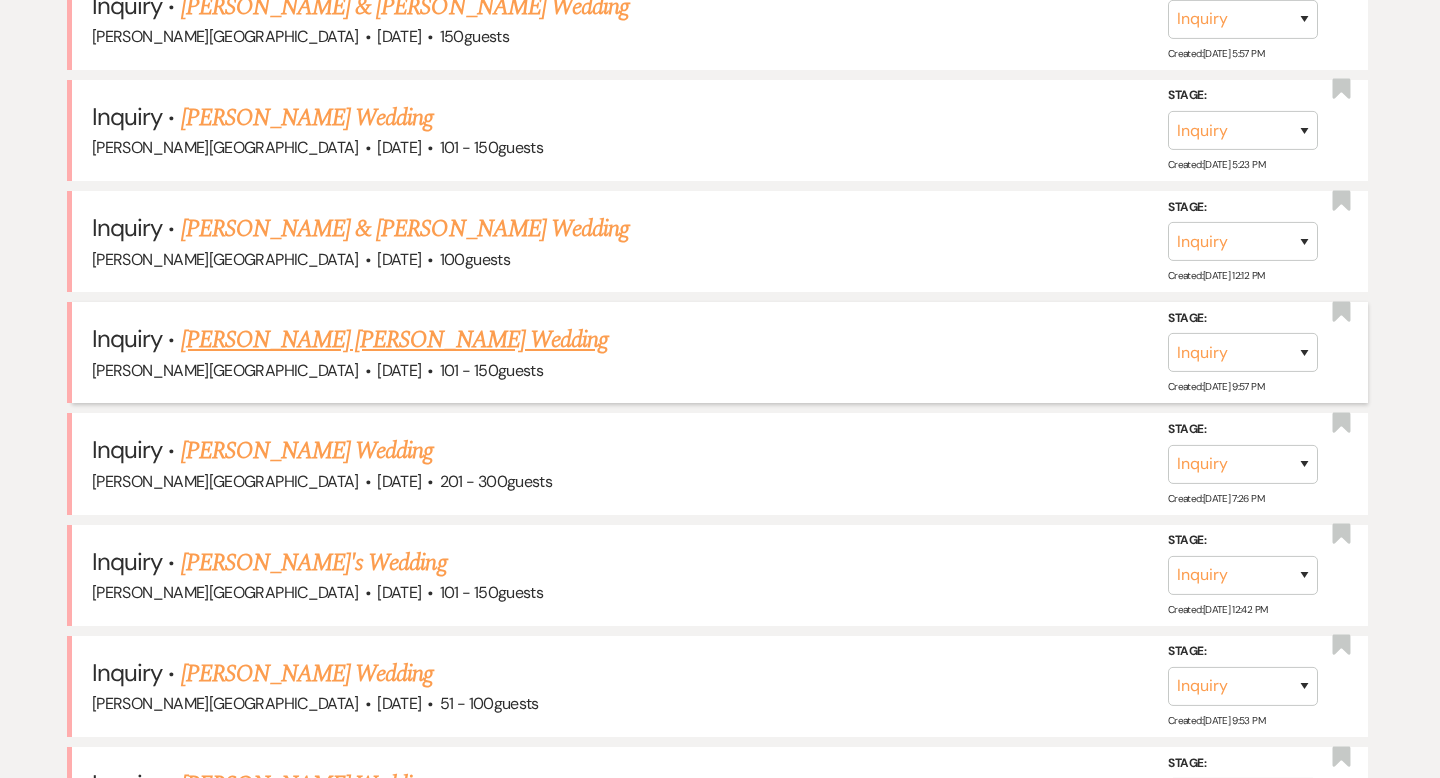 click on "[PERSON_NAME] [PERSON_NAME] Wedding" at bounding box center (394, 340) 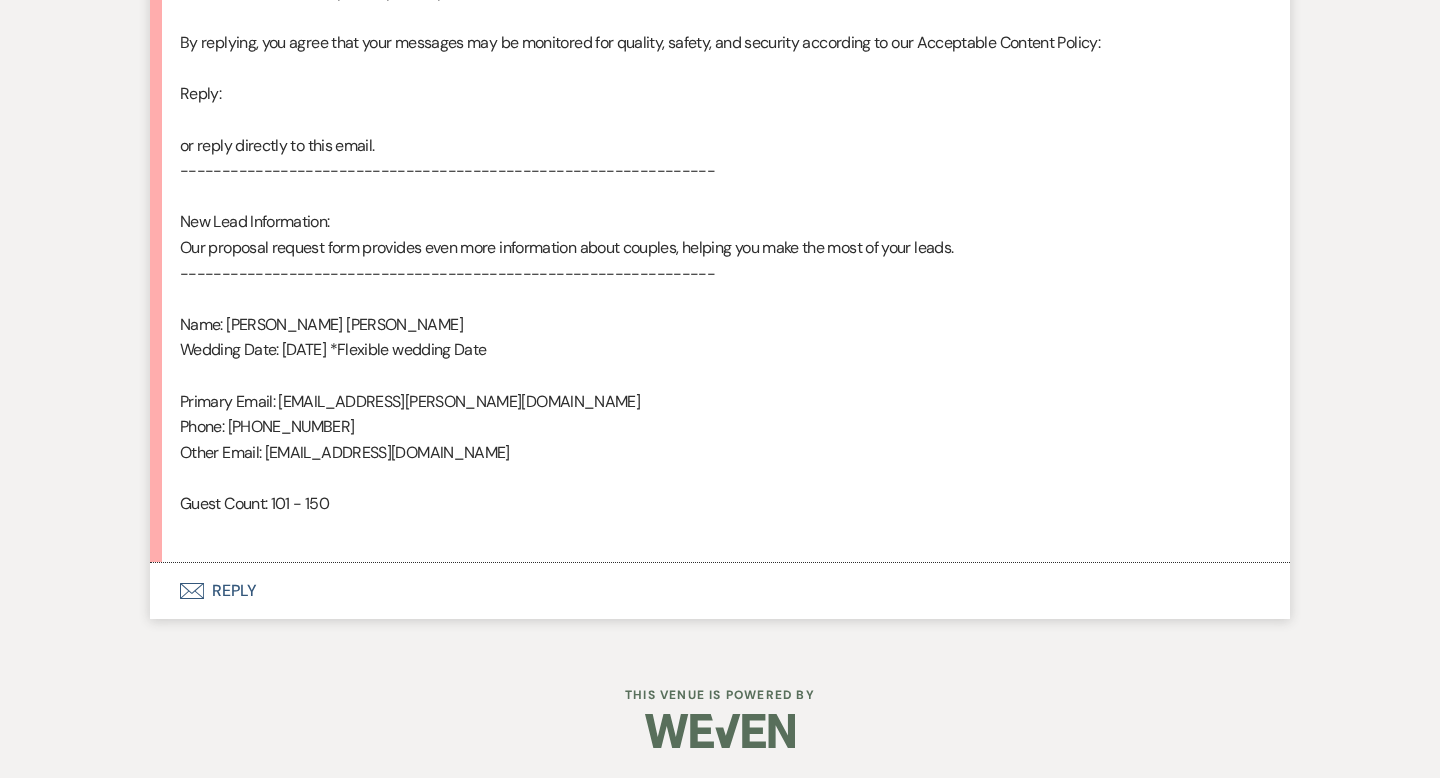 scroll, scrollTop: 0, scrollLeft: 0, axis: both 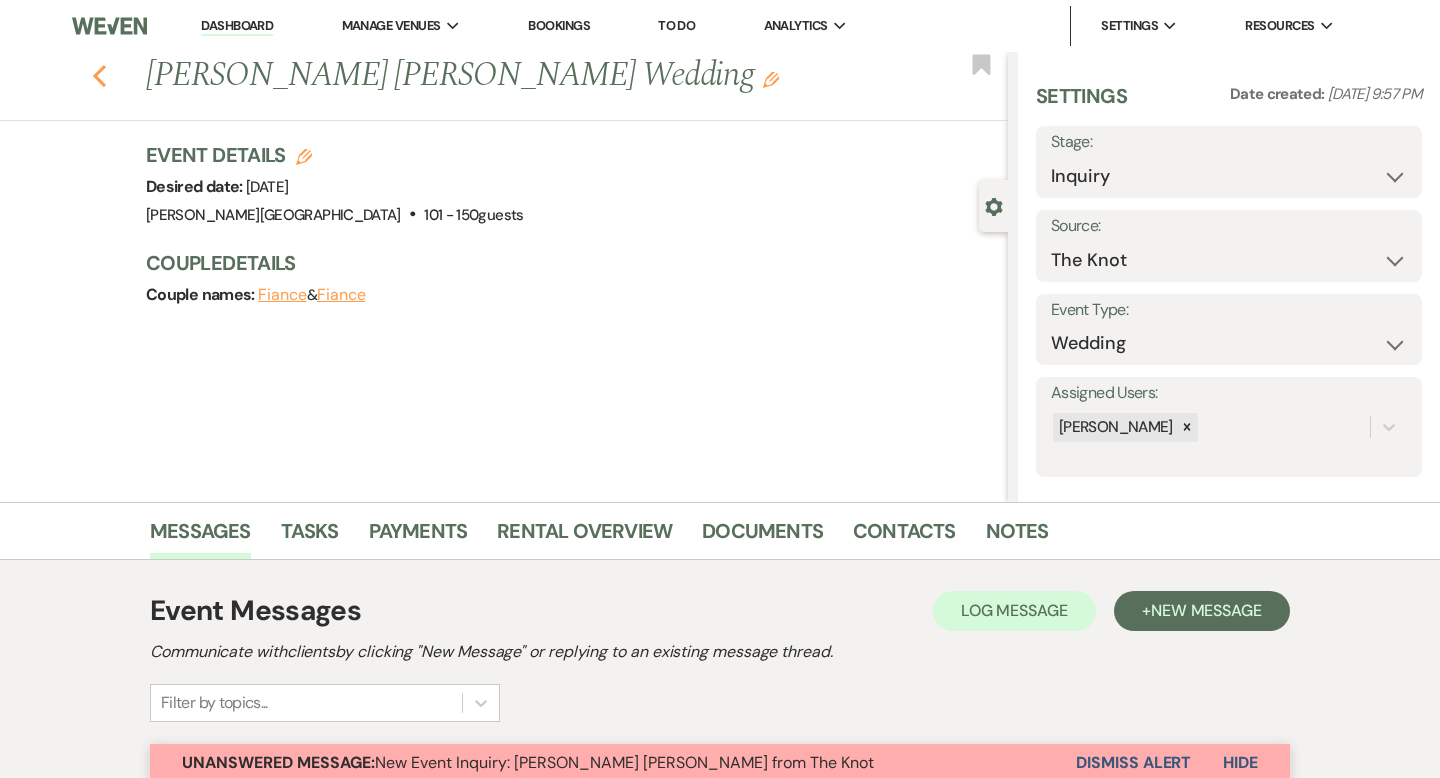 click on "Previous" 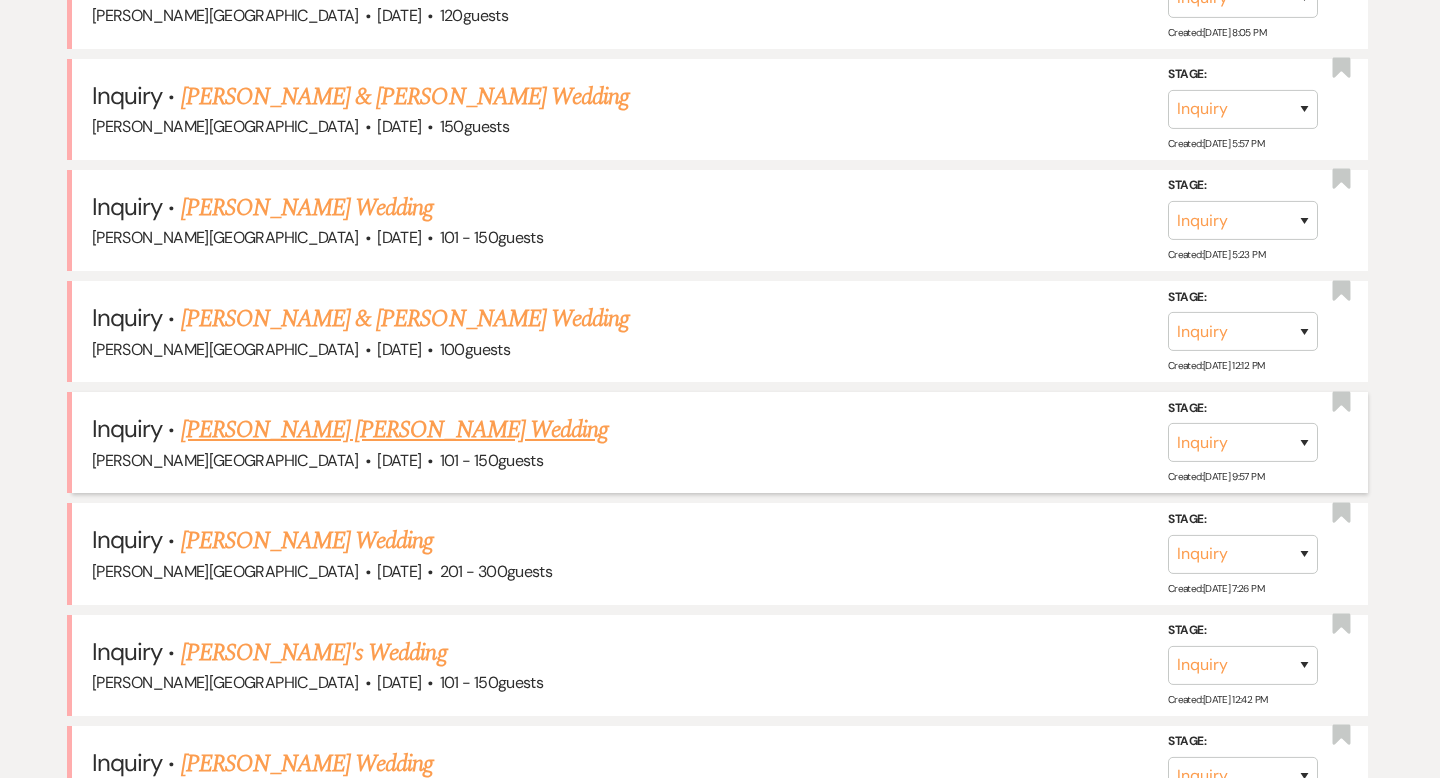scroll, scrollTop: 2355, scrollLeft: 0, axis: vertical 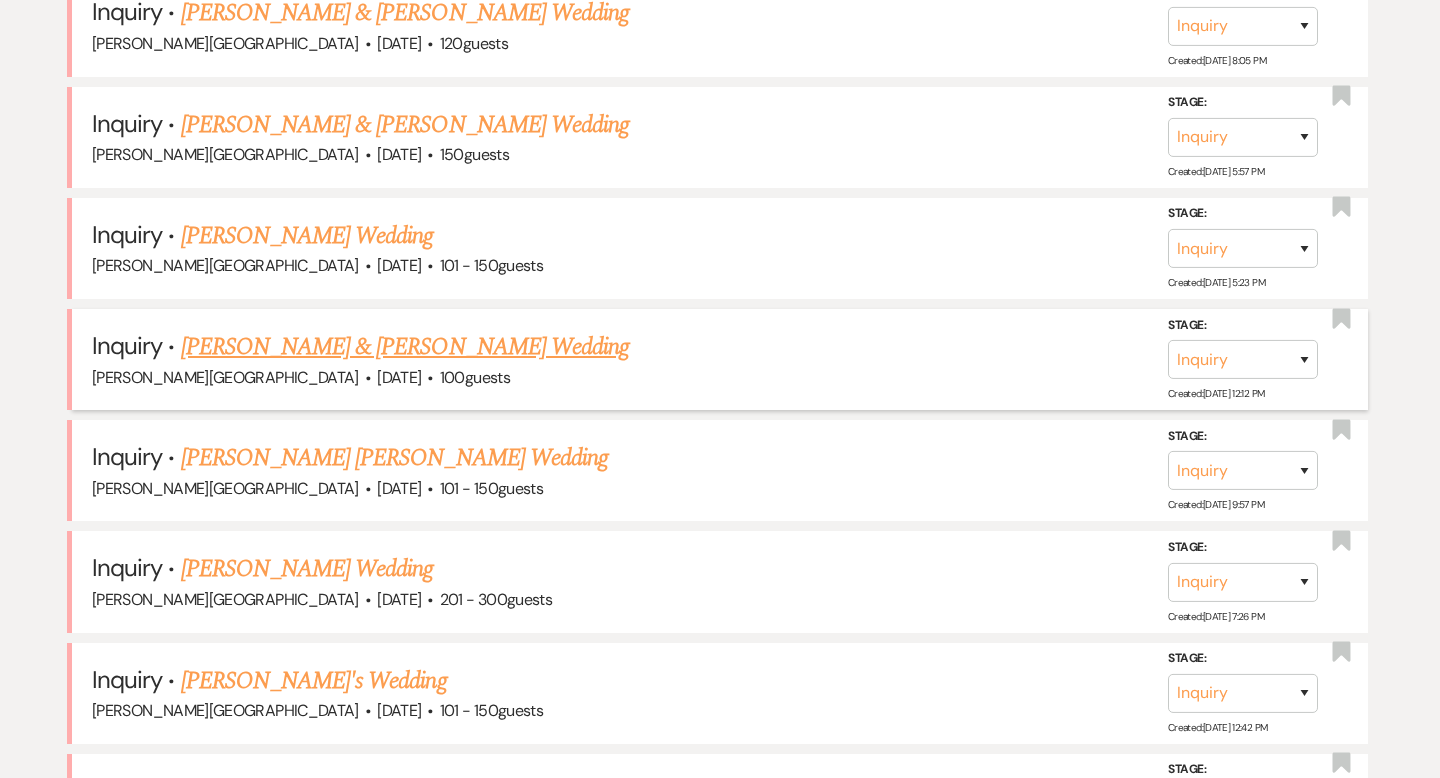 click on "[PERSON_NAME] & [PERSON_NAME] Wedding" at bounding box center [405, 347] 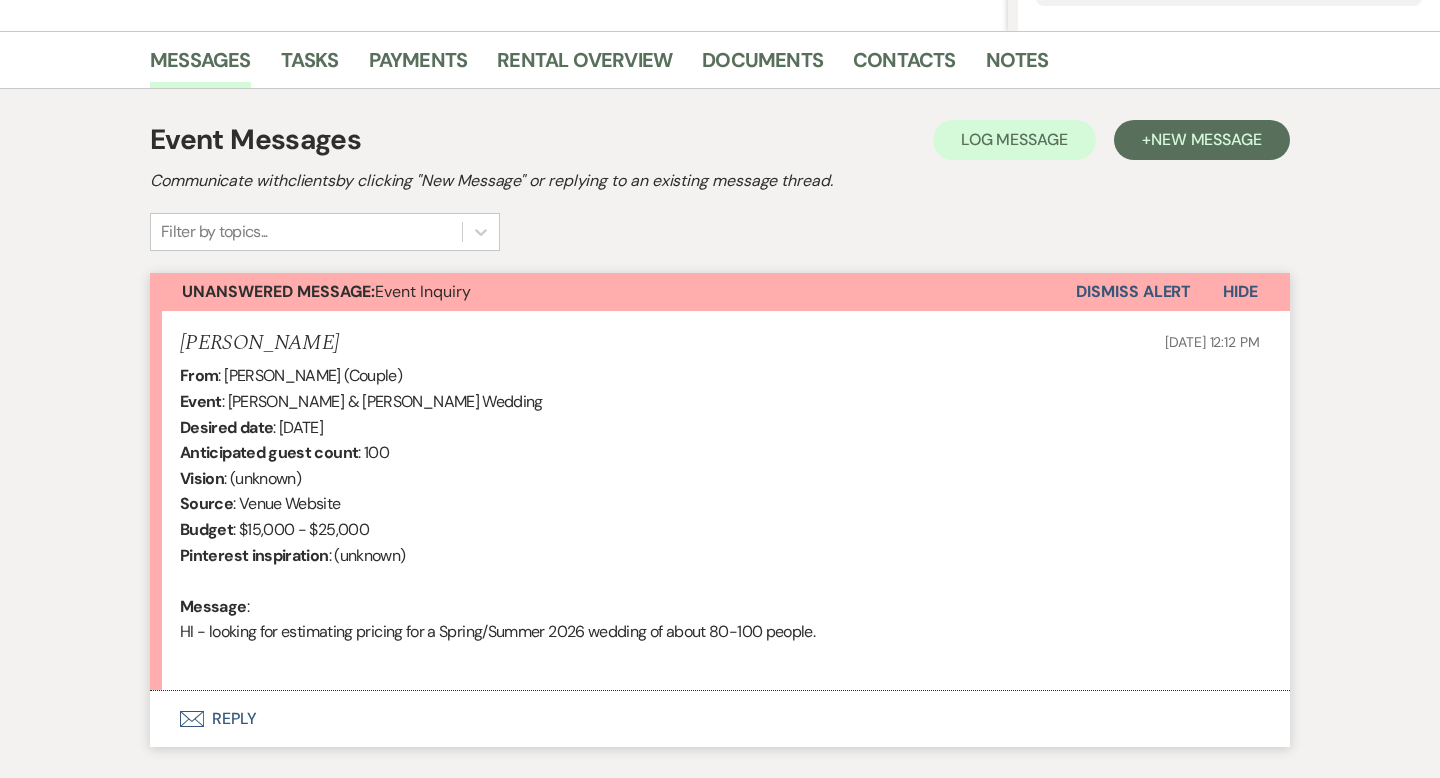 scroll, scrollTop: 599, scrollLeft: 0, axis: vertical 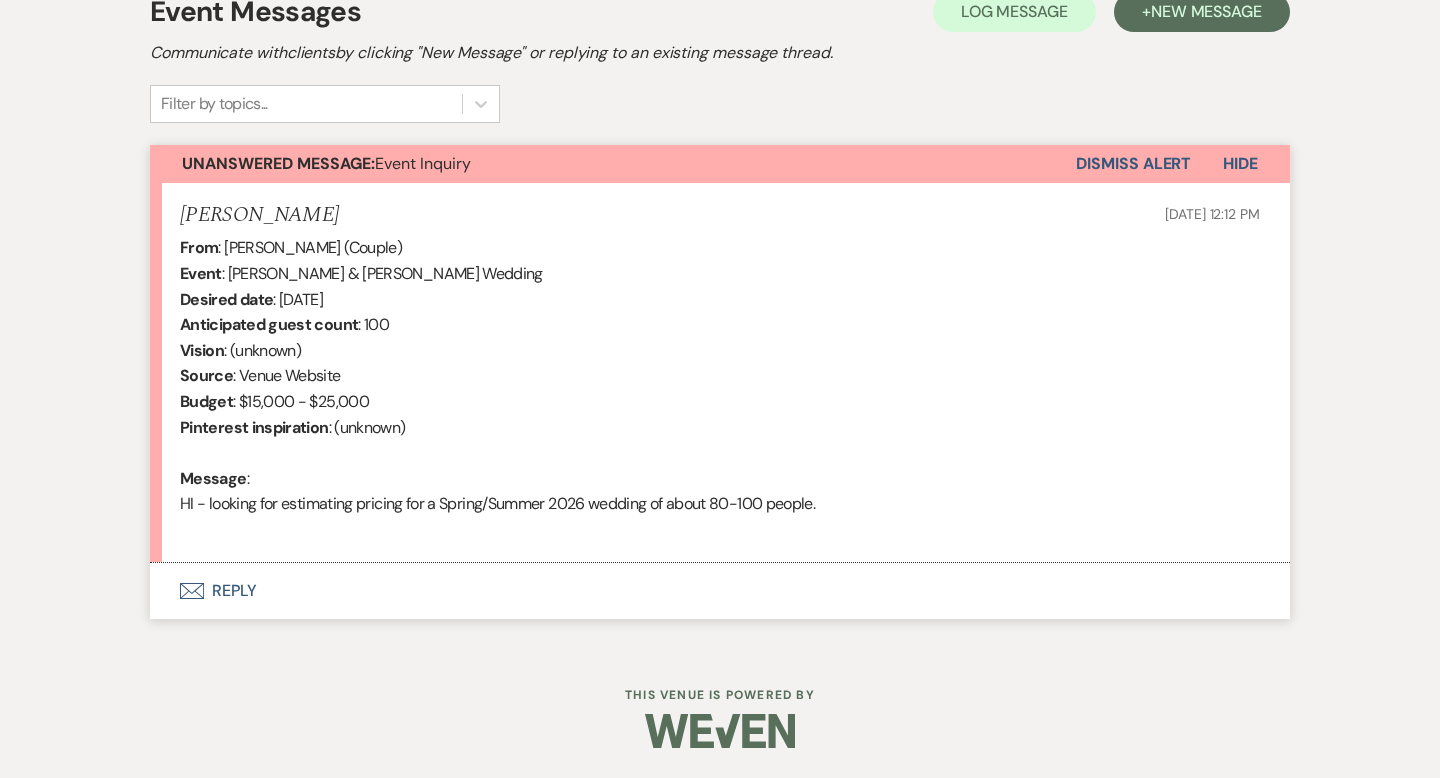 click on "Envelope Reply" at bounding box center [720, 591] 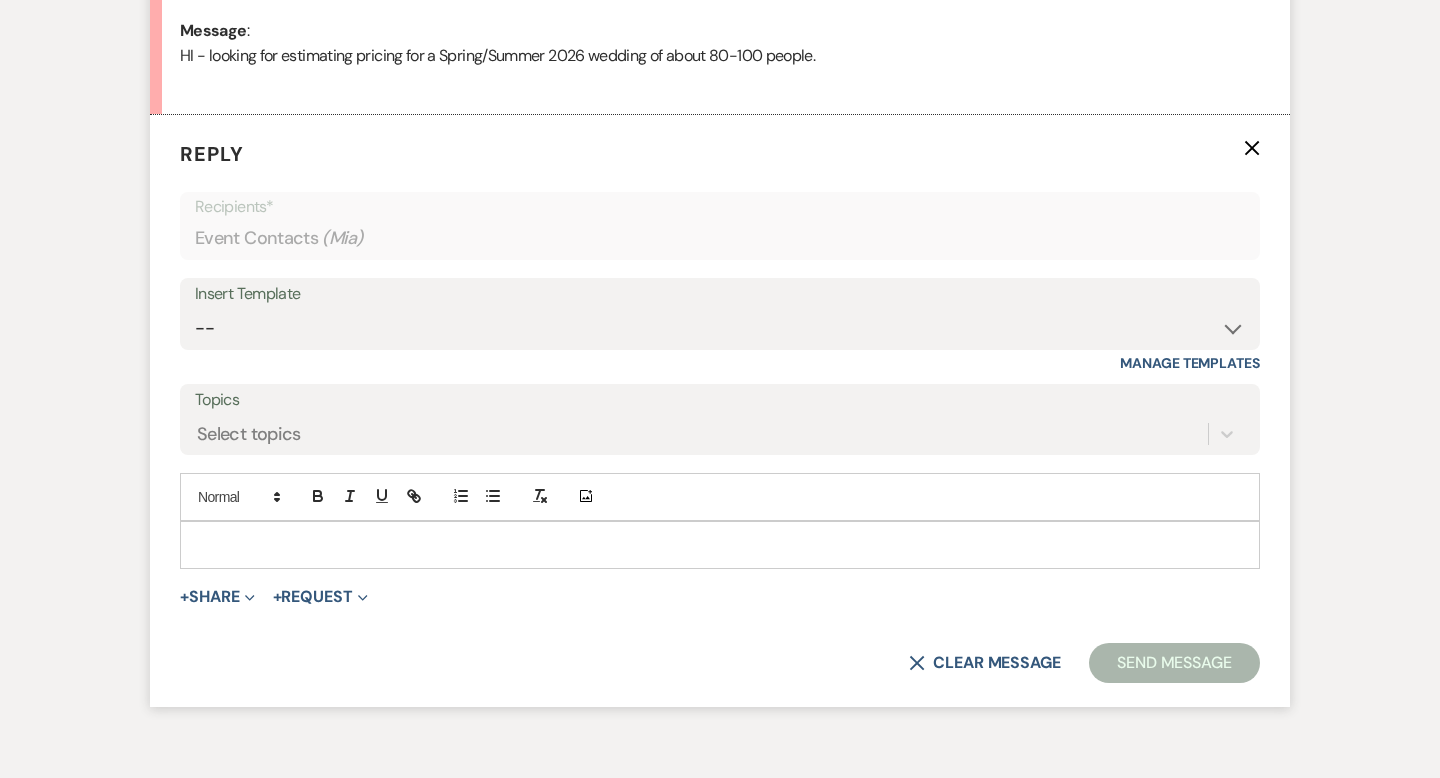 scroll, scrollTop: 1069, scrollLeft: 0, axis: vertical 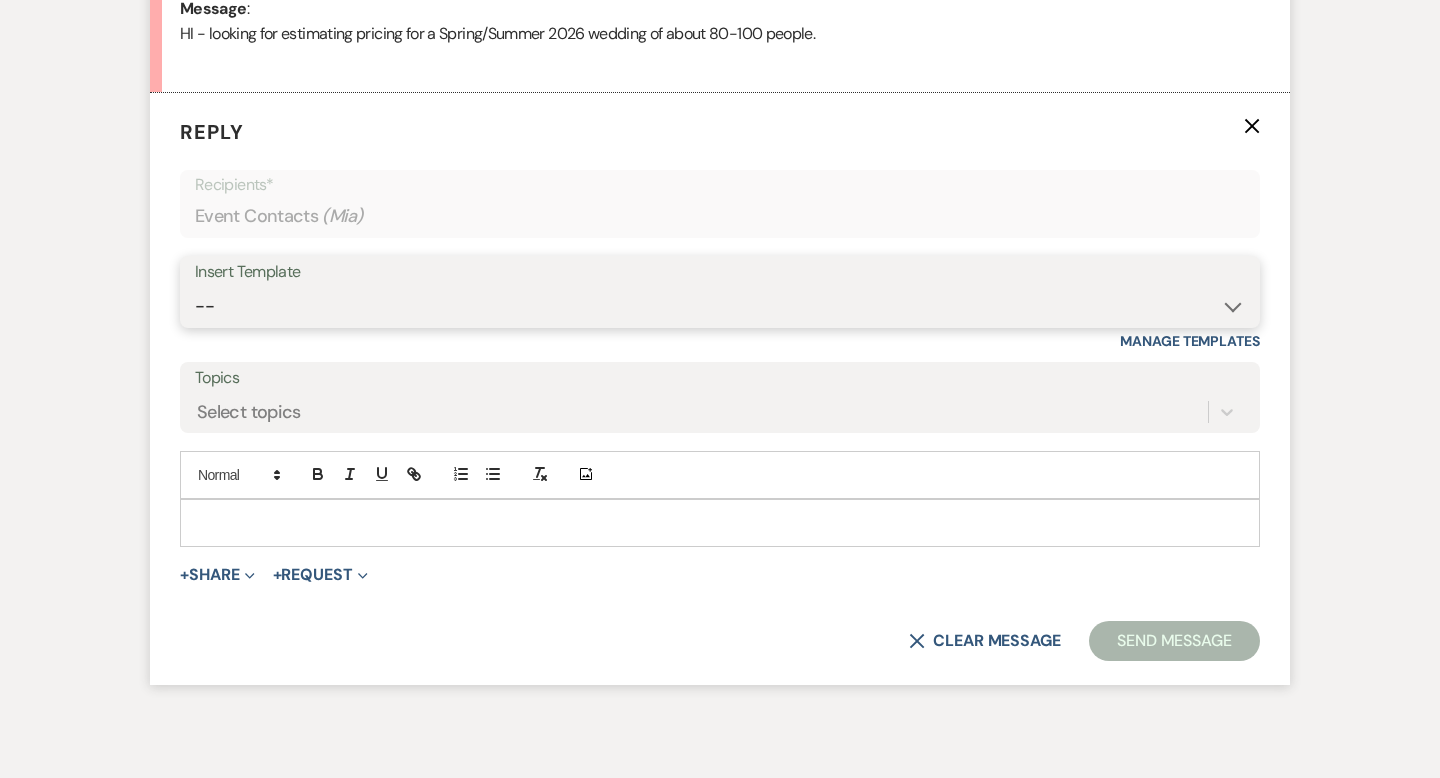 click on "-- Weven Planning Portal Introduction (Booked Events) Wedding Packages Booking Email Tour Request Shower Email Bridge Follow Up One month prior Insurance Reminder Rain Plan Check In Instructions Available Dates SFG Transparent Logos Upcoming Payment Reminder Late Payment Notice 1 Late Payment Notice 2 Cottage Email Copy of Weven Planning Portal Introduction (Booked Events) Deposit Return Via Check Mailed Deposit Return Via CC Refund Contract Questions Flower Announcement tour of grounds Knot Packages All-Inclusive Packages Rental Brochure Rental Updates All Inclusive Booking Email Flower Booking Email All-Inclusive Booking Intro Email Booking Intro Email" at bounding box center [720, 306] 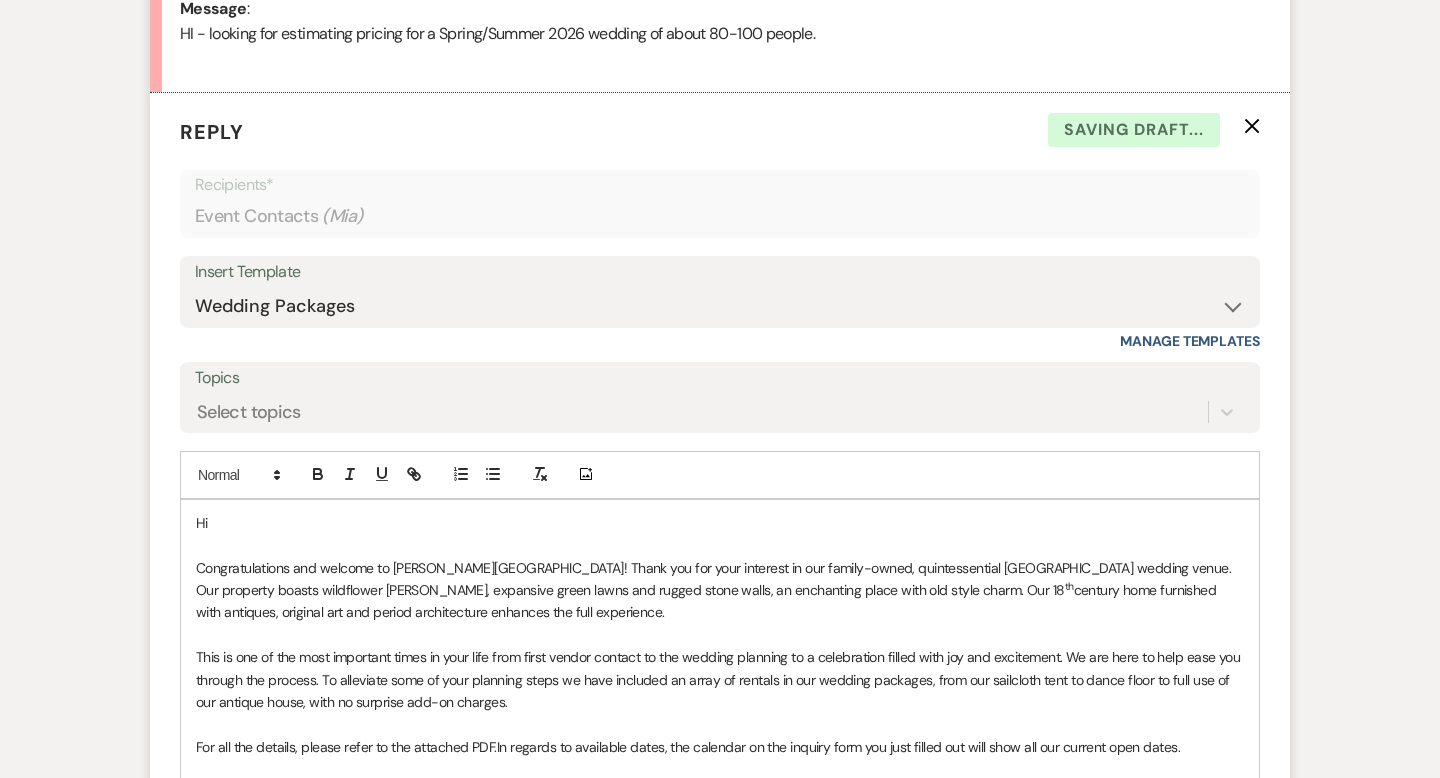 click on "Hi" at bounding box center (720, 523) 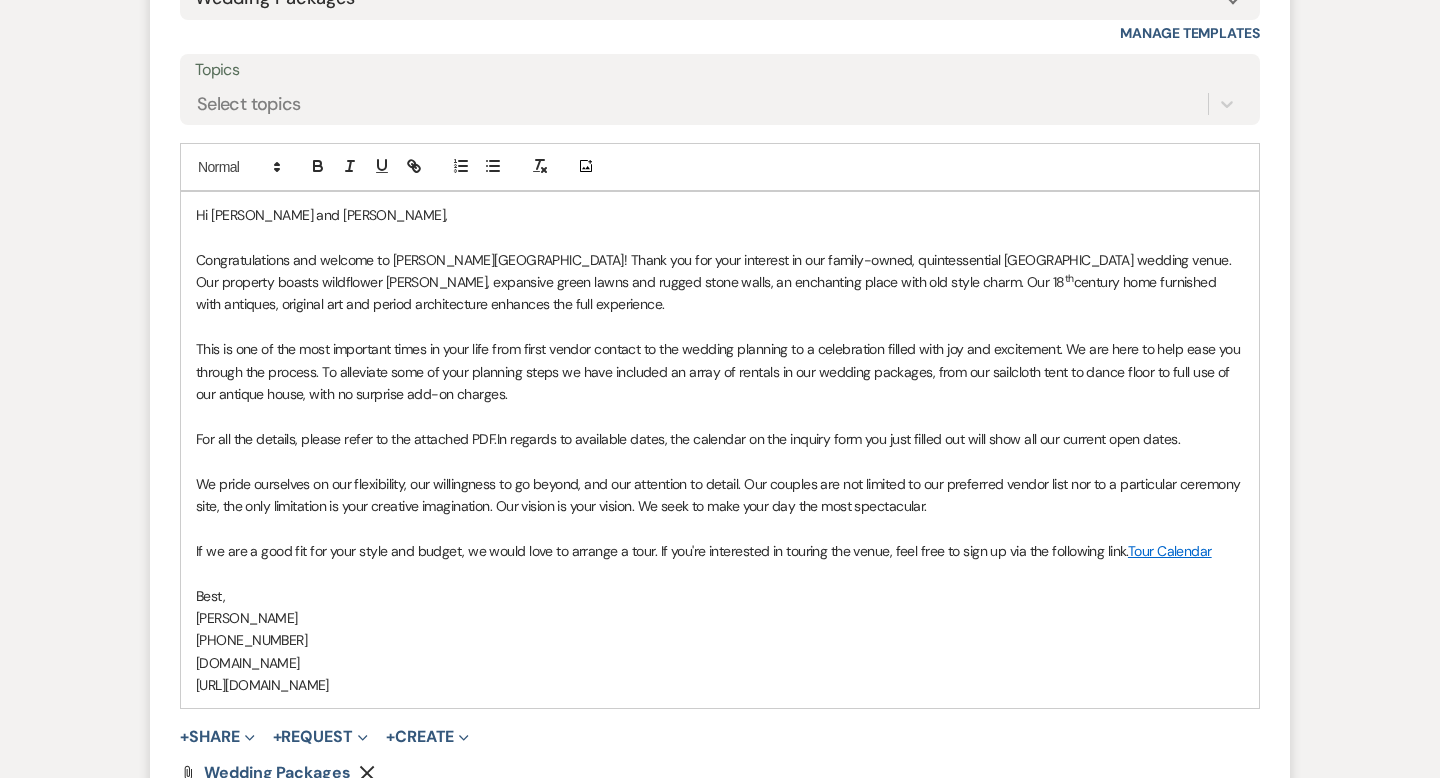 scroll, scrollTop: 1447, scrollLeft: 0, axis: vertical 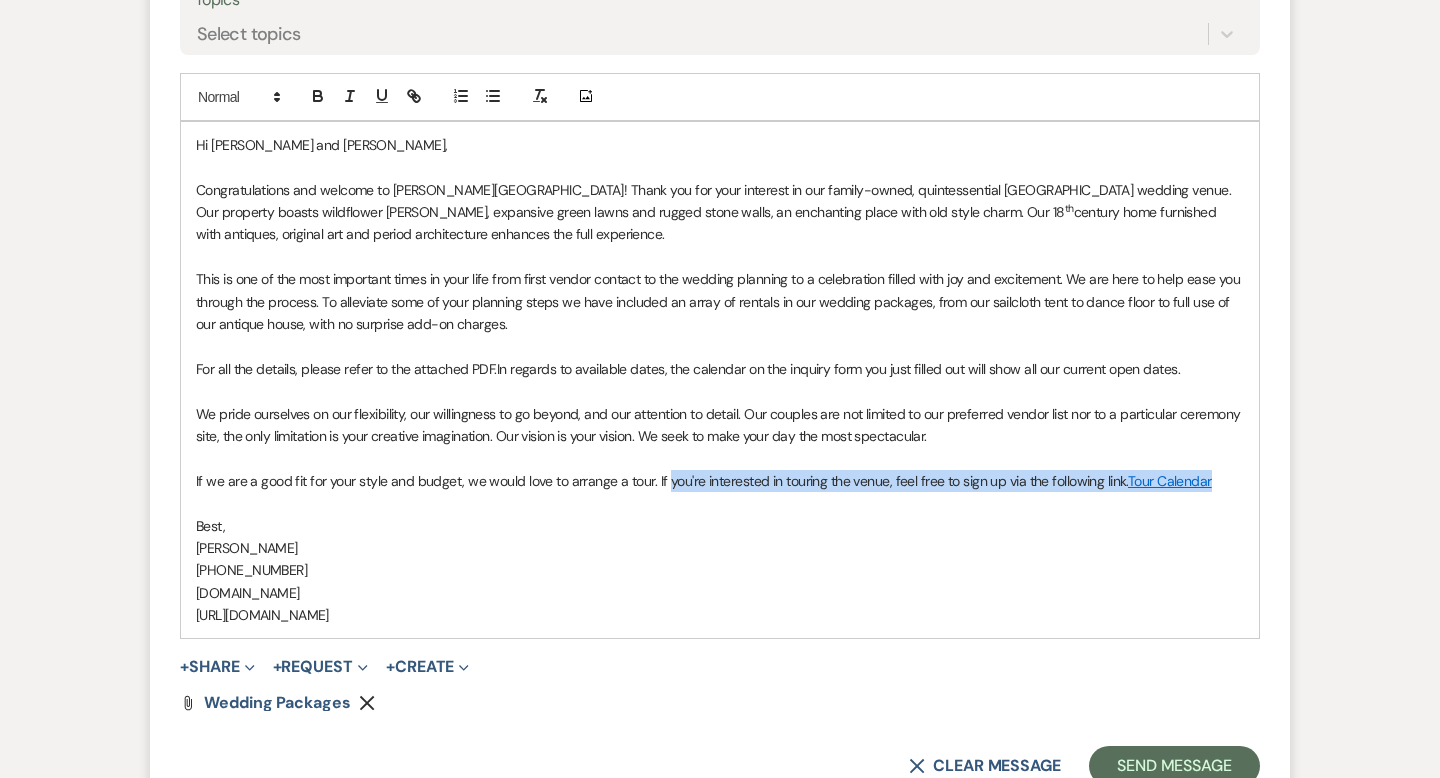drag, startPoint x: 1214, startPoint y: 483, endPoint x: 663, endPoint y: 476, distance: 551.04443 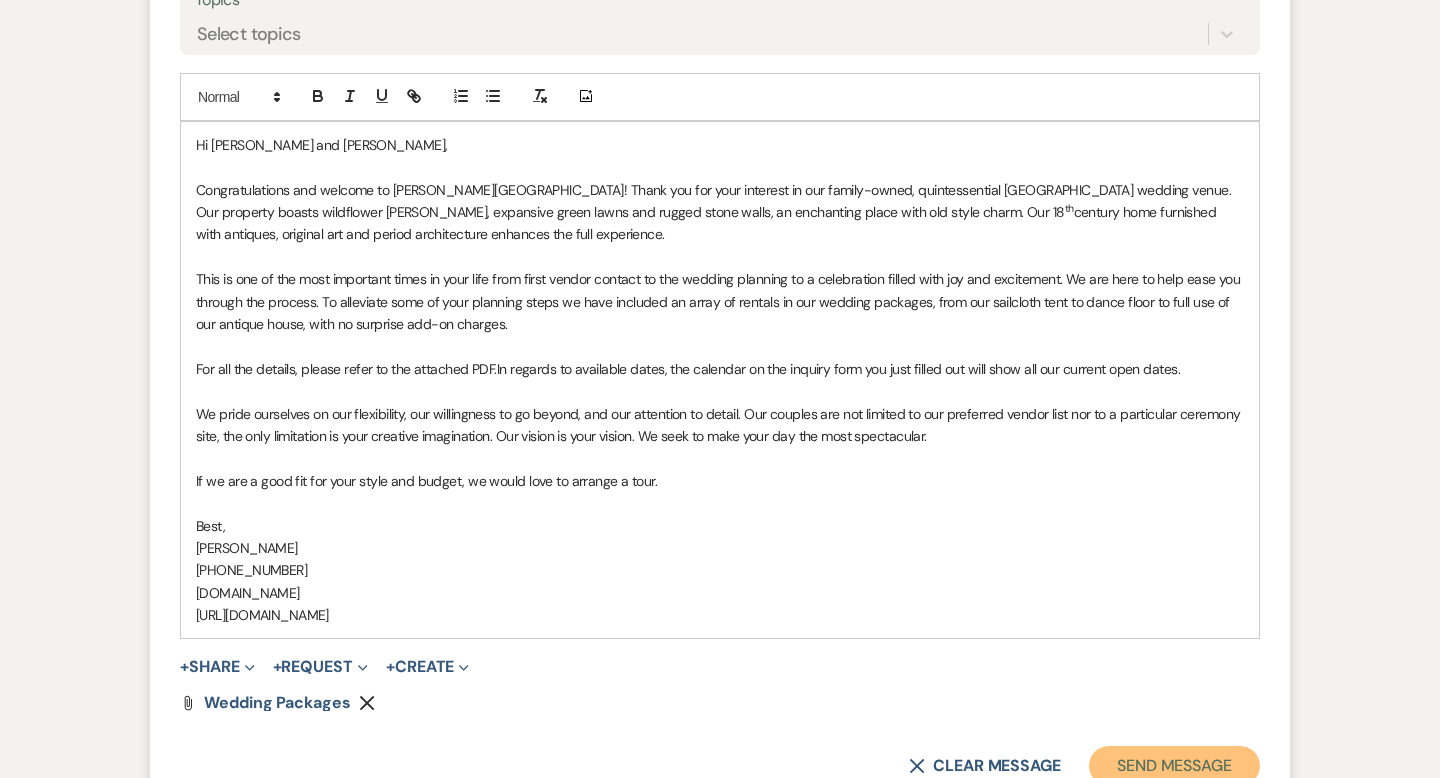 click on "Send Message" at bounding box center (1174, 766) 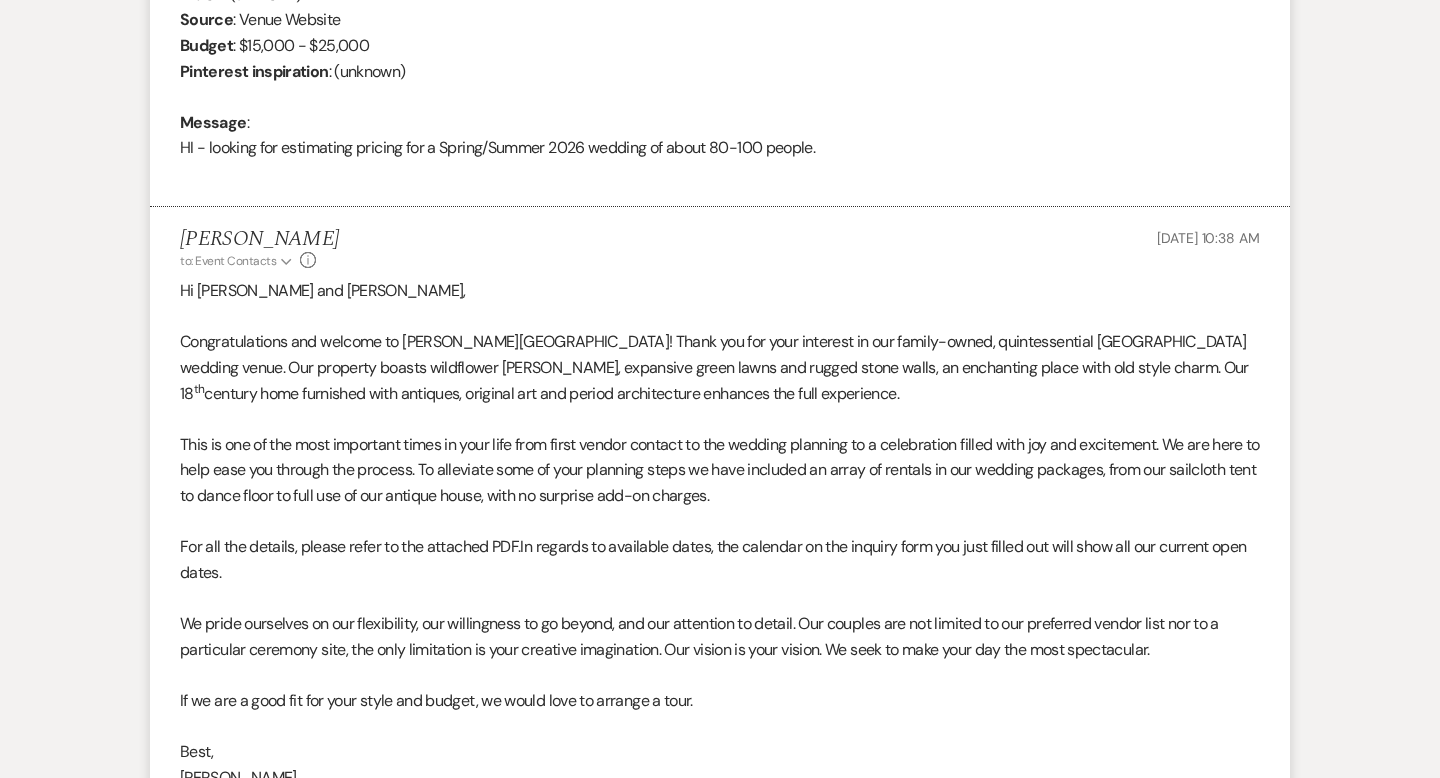 scroll, scrollTop: 0, scrollLeft: 0, axis: both 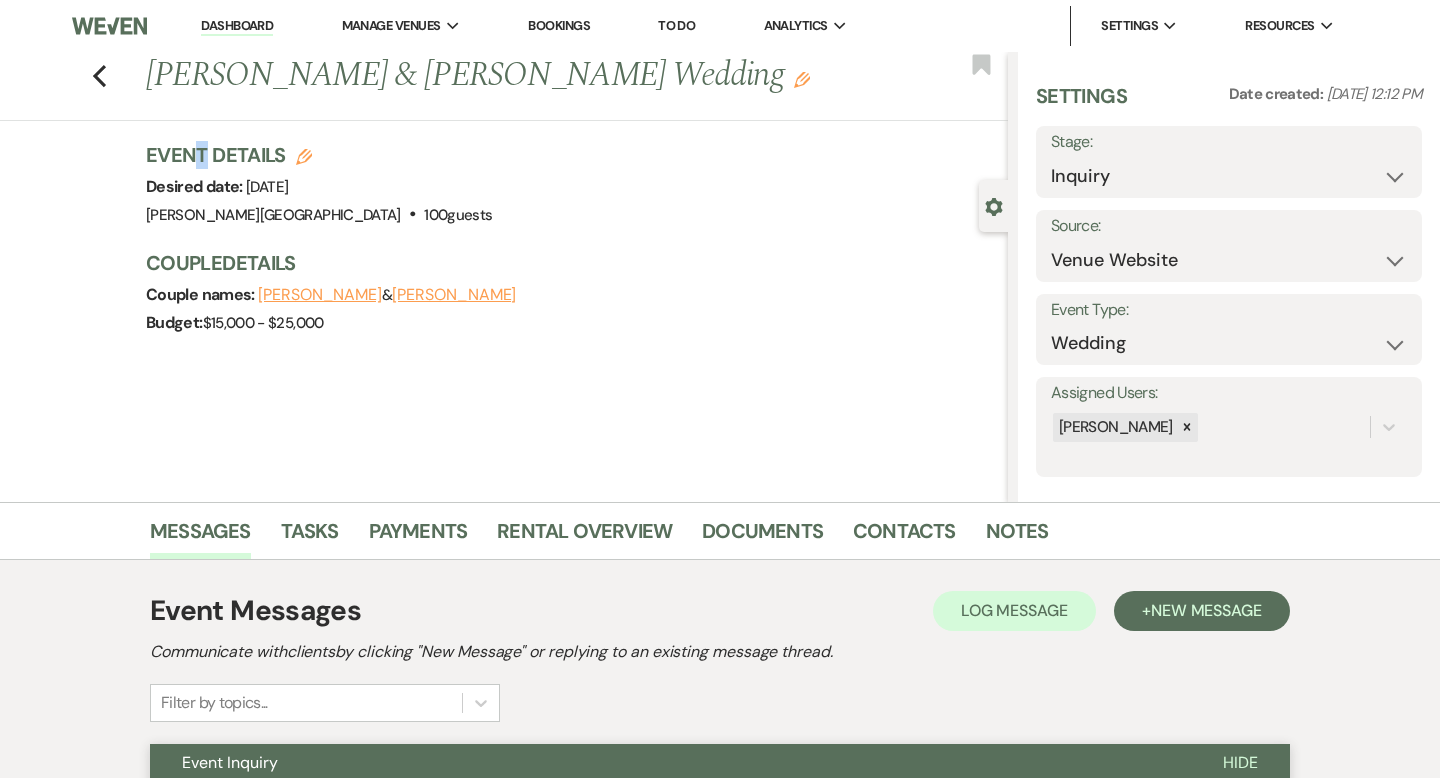 click on "Event Details Edit" at bounding box center (319, 155) 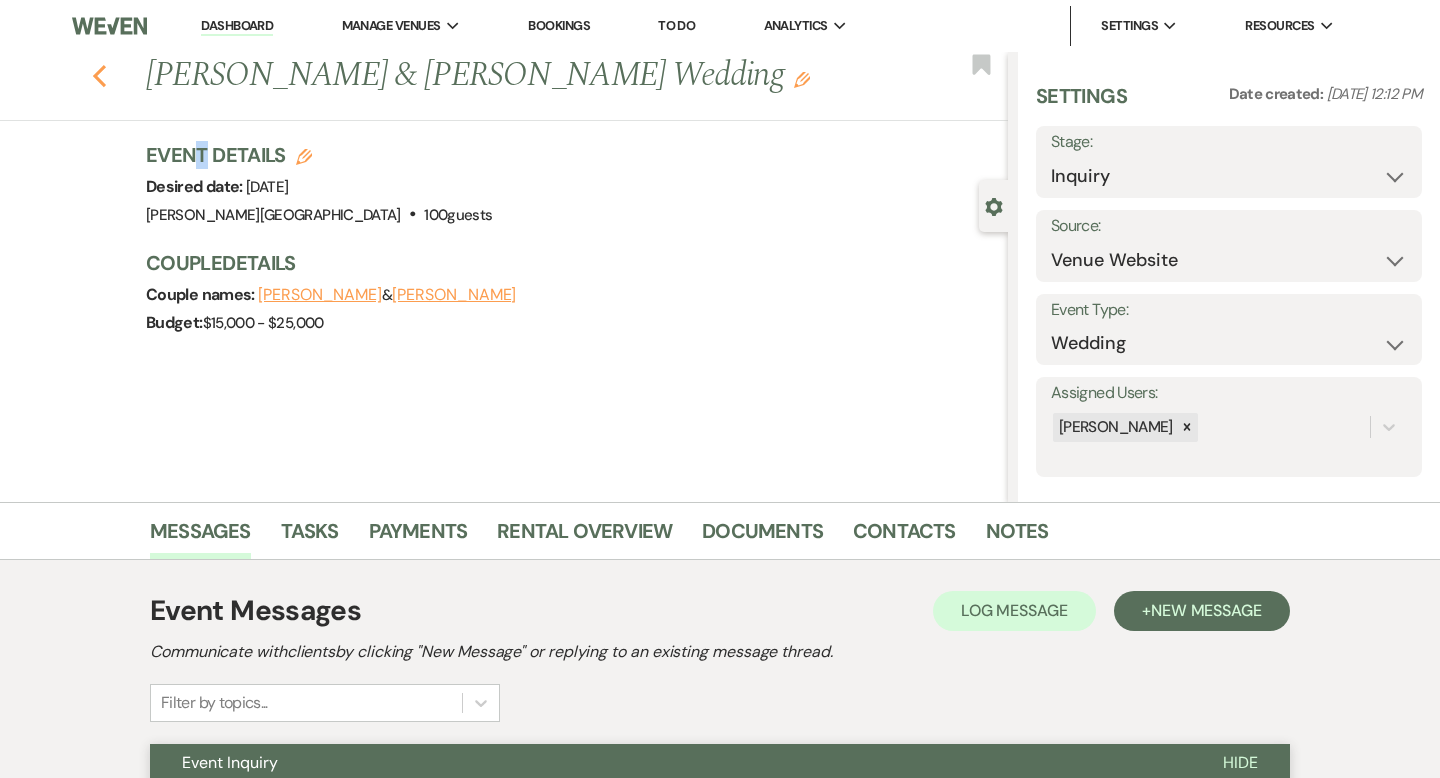 click 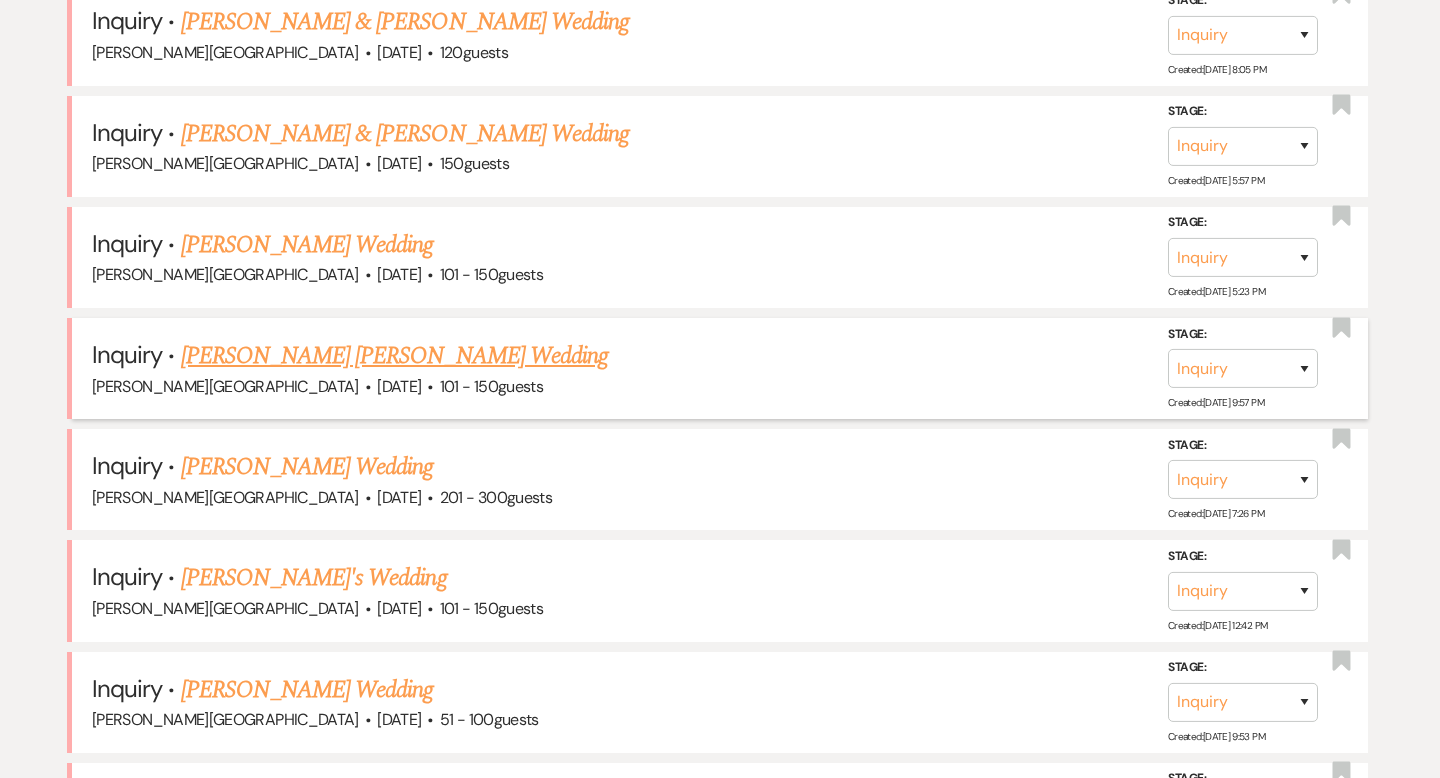 scroll, scrollTop: 2365, scrollLeft: 0, axis: vertical 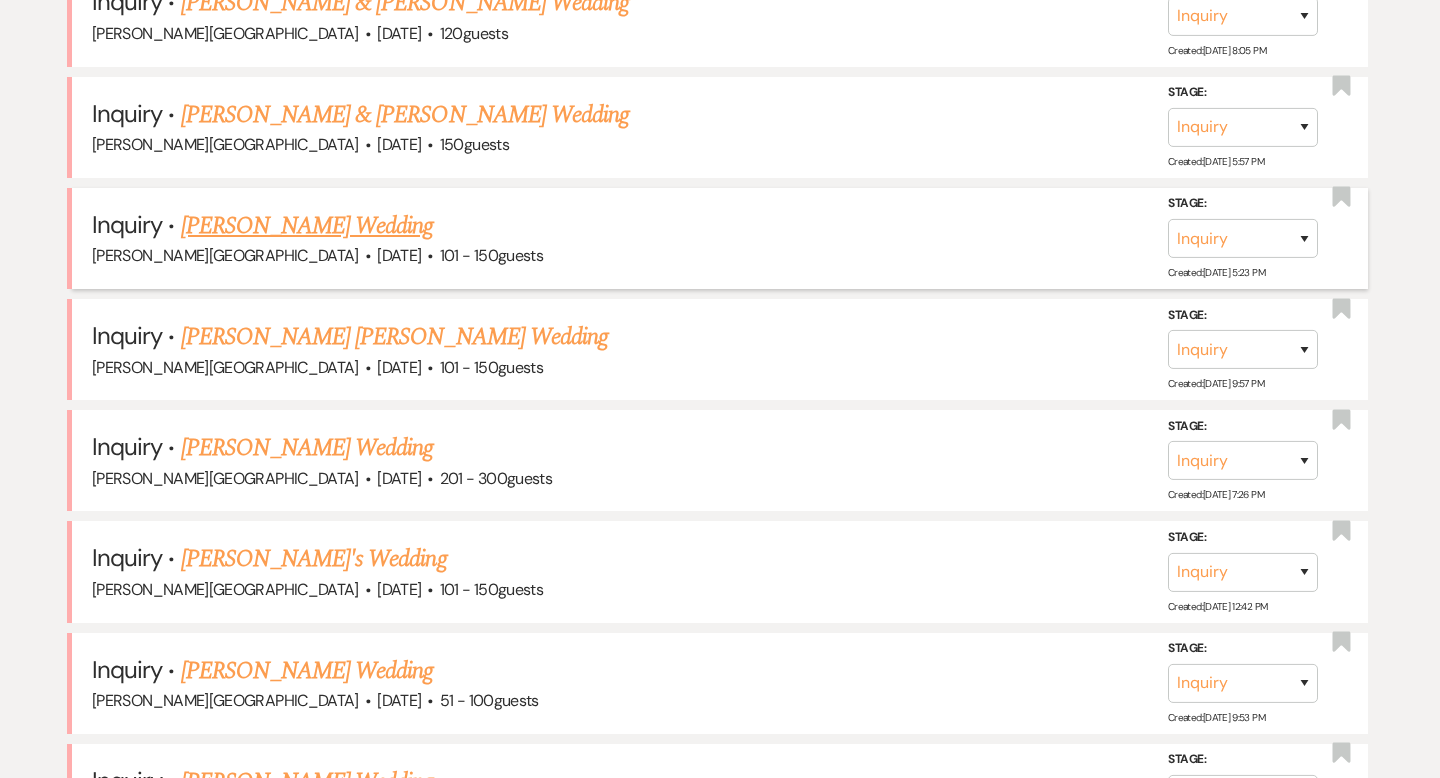 click on "[PERSON_NAME] Wedding" at bounding box center (307, 226) 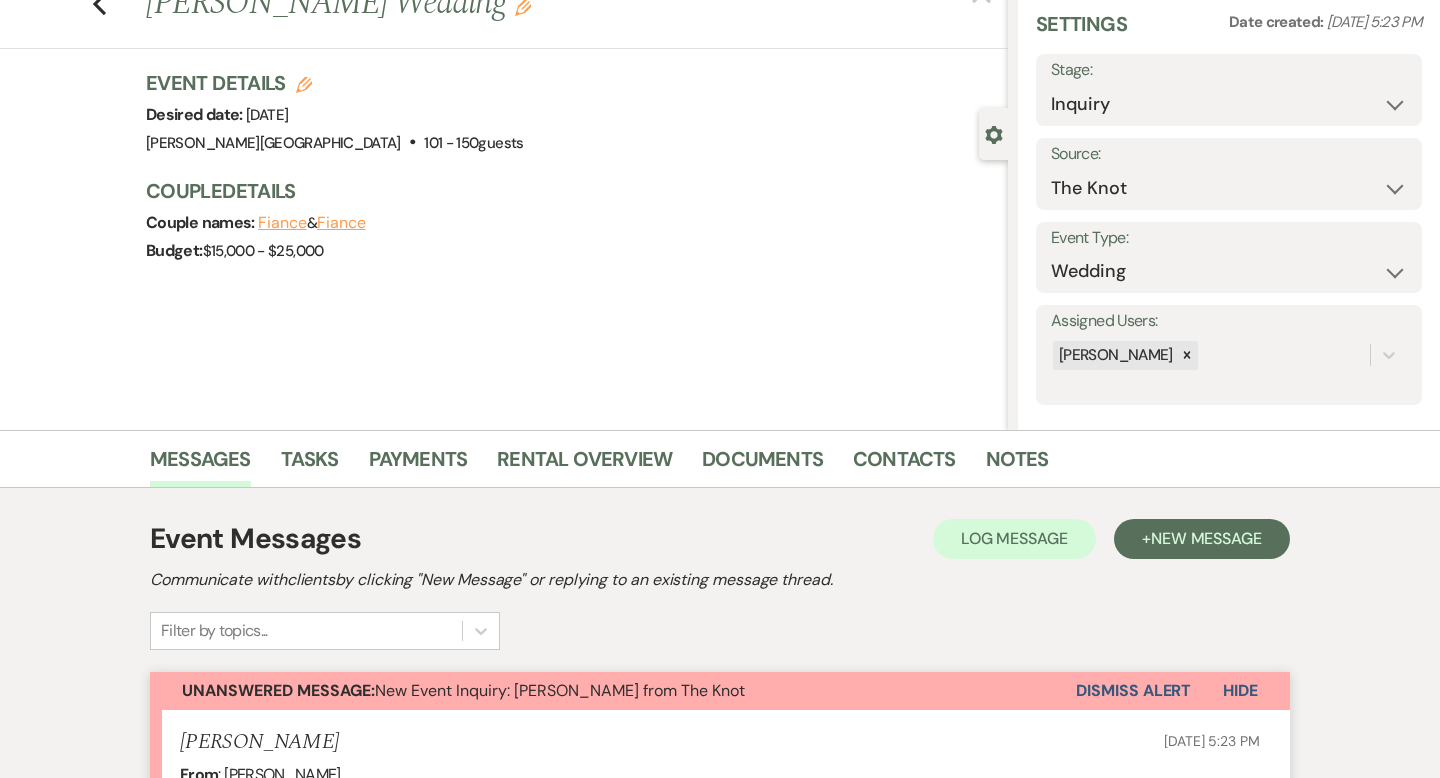 scroll, scrollTop: 0, scrollLeft: 0, axis: both 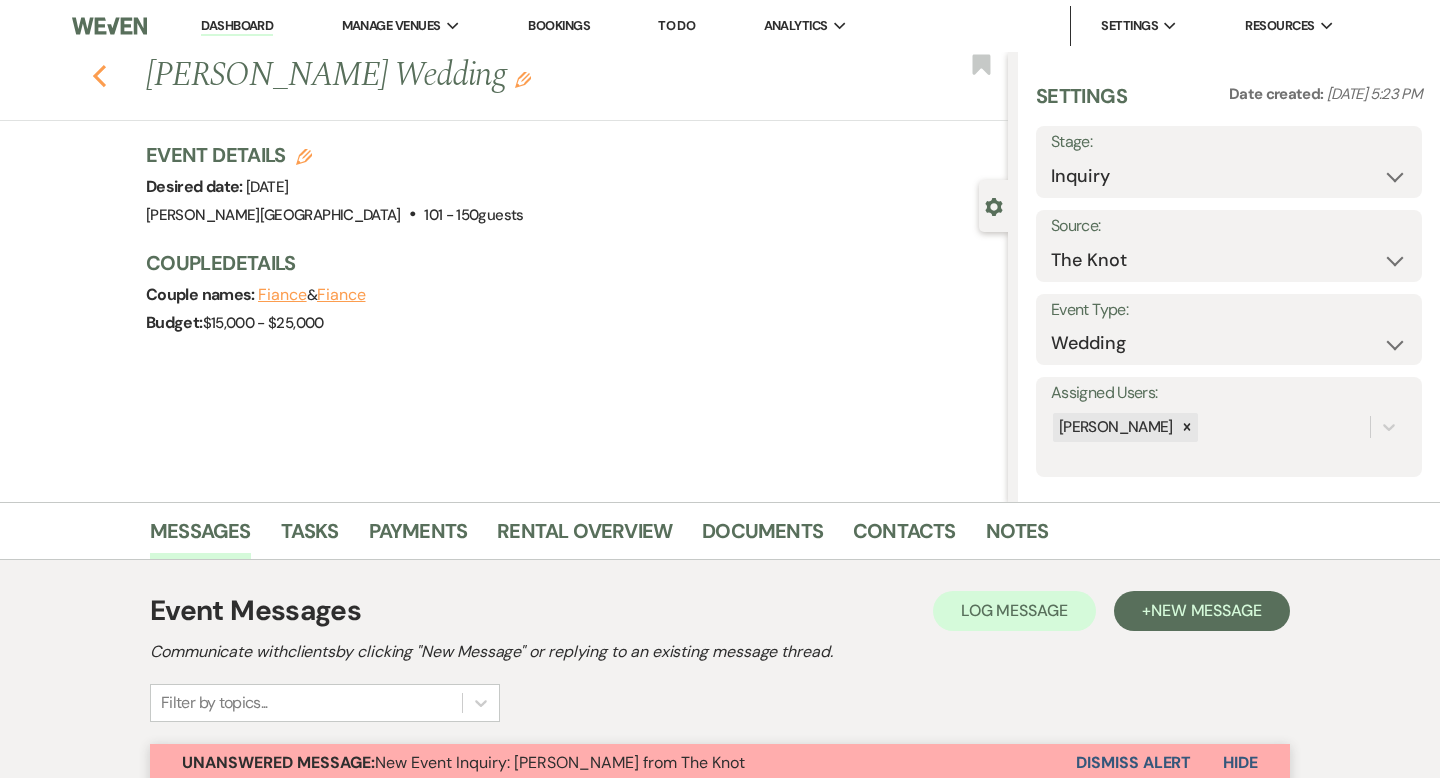 click on "Previous" 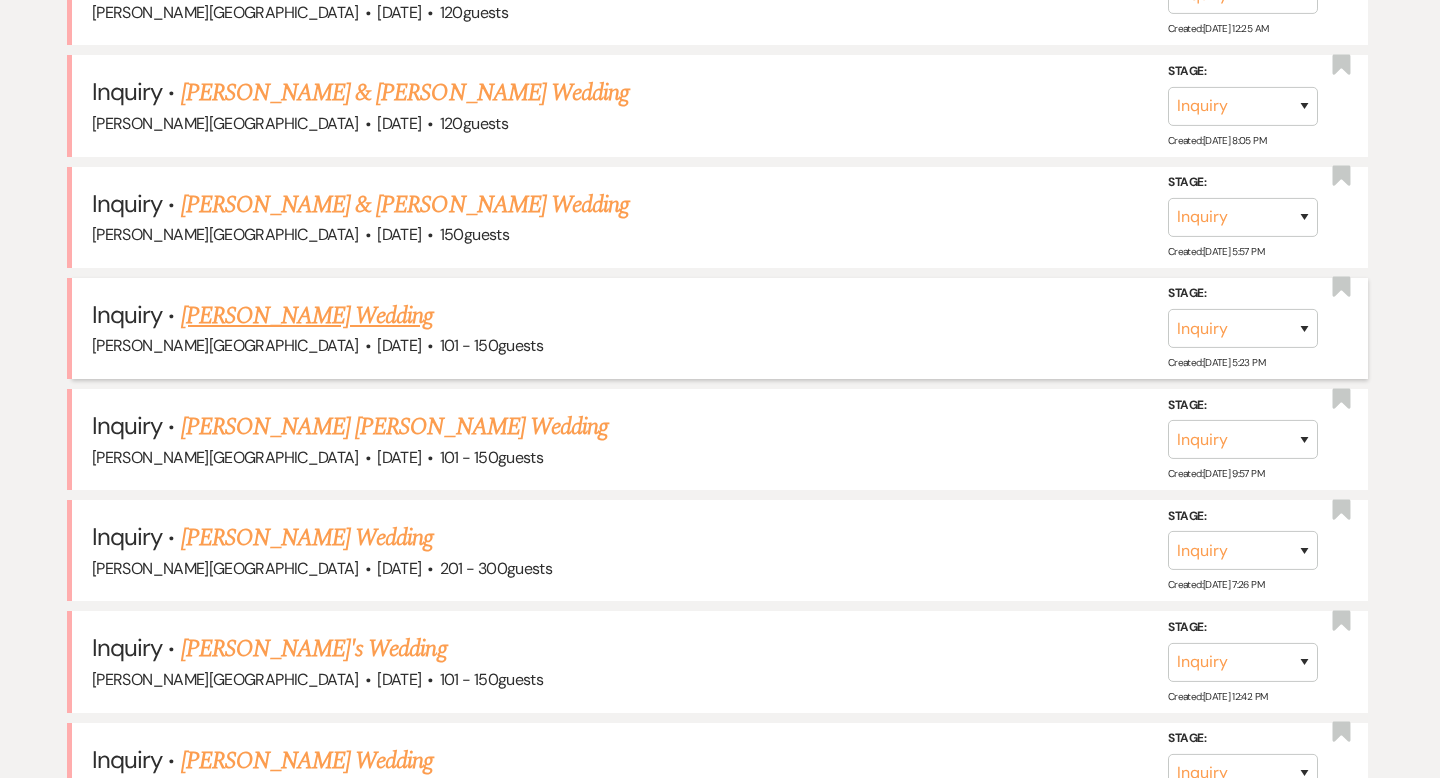 scroll, scrollTop: 2272, scrollLeft: 0, axis: vertical 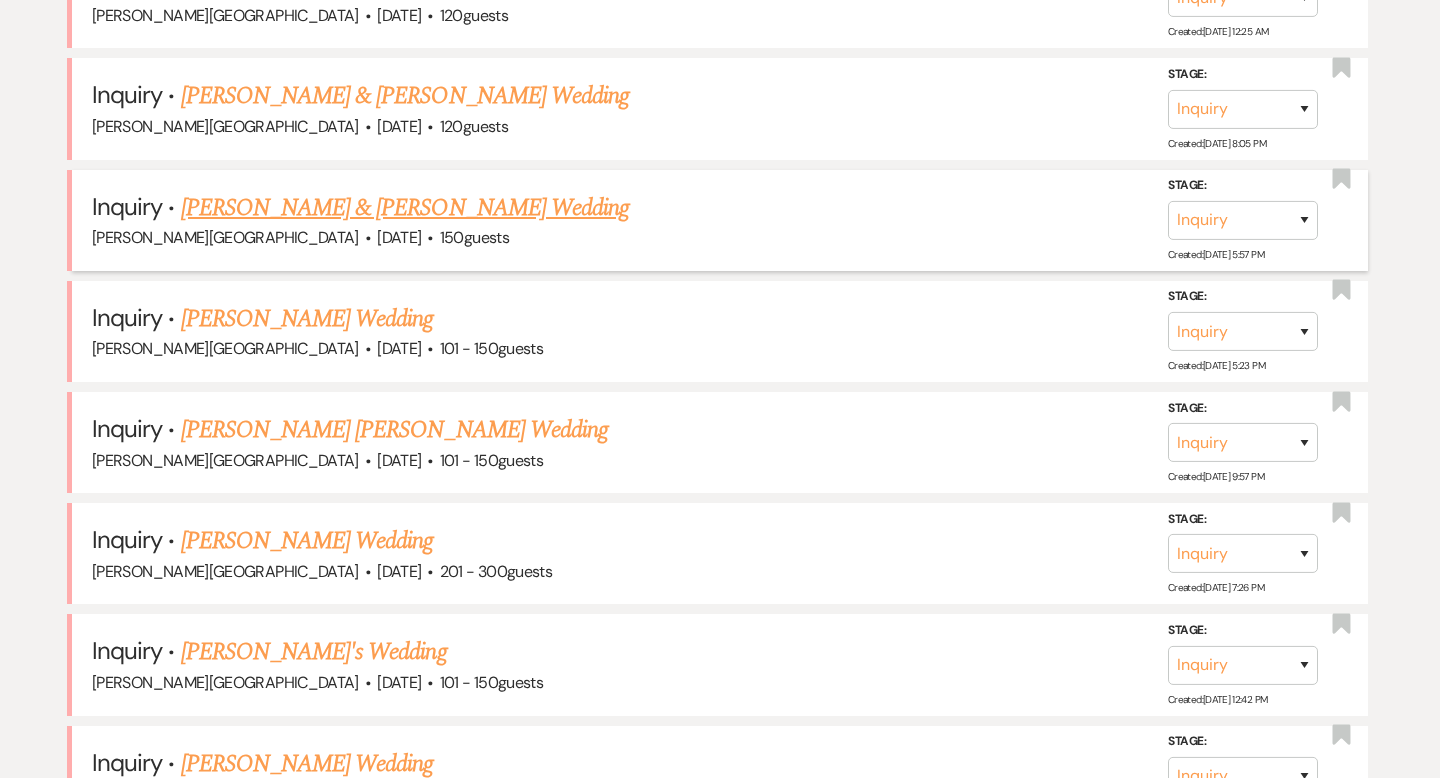 click on "[PERSON_NAME] & [PERSON_NAME] Wedding" at bounding box center [405, 208] 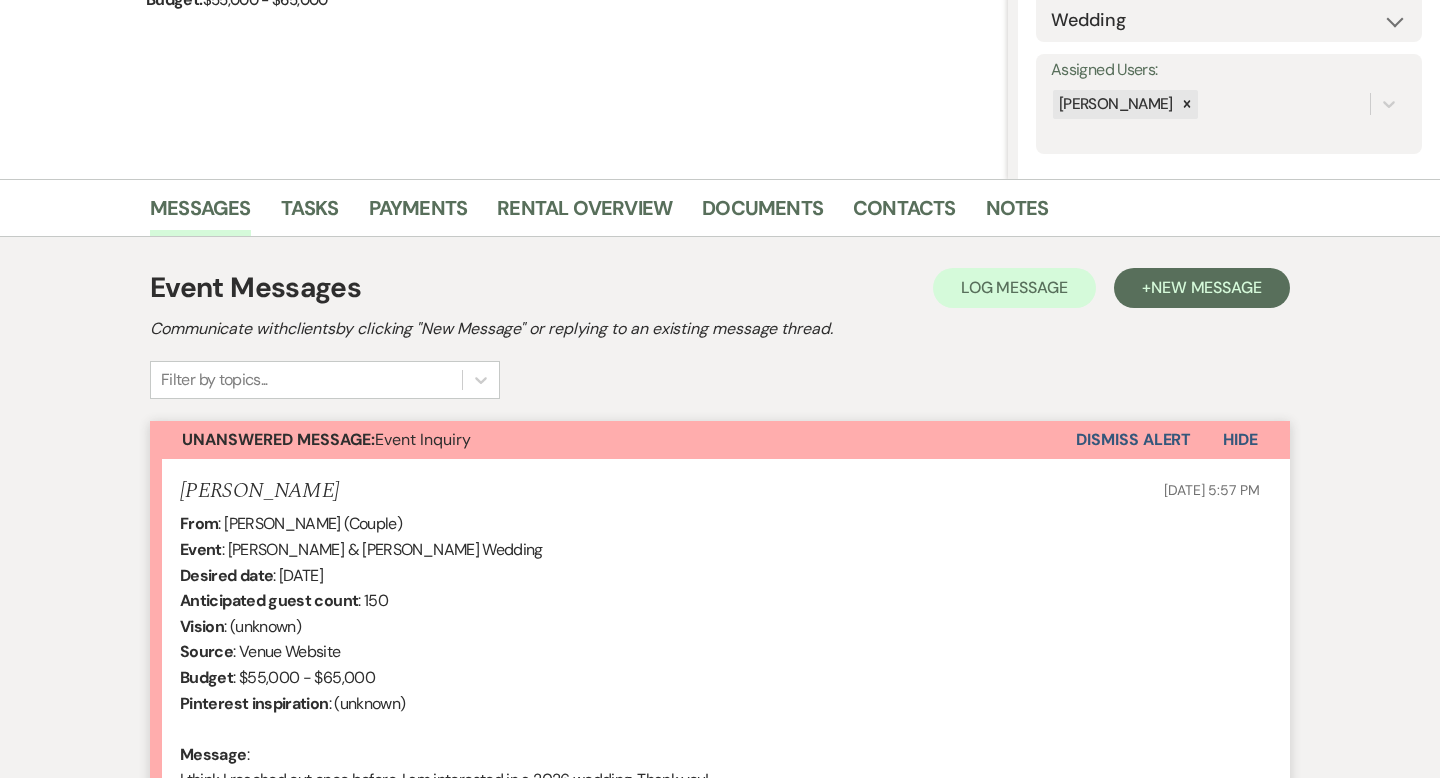 scroll, scrollTop: 461, scrollLeft: 0, axis: vertical 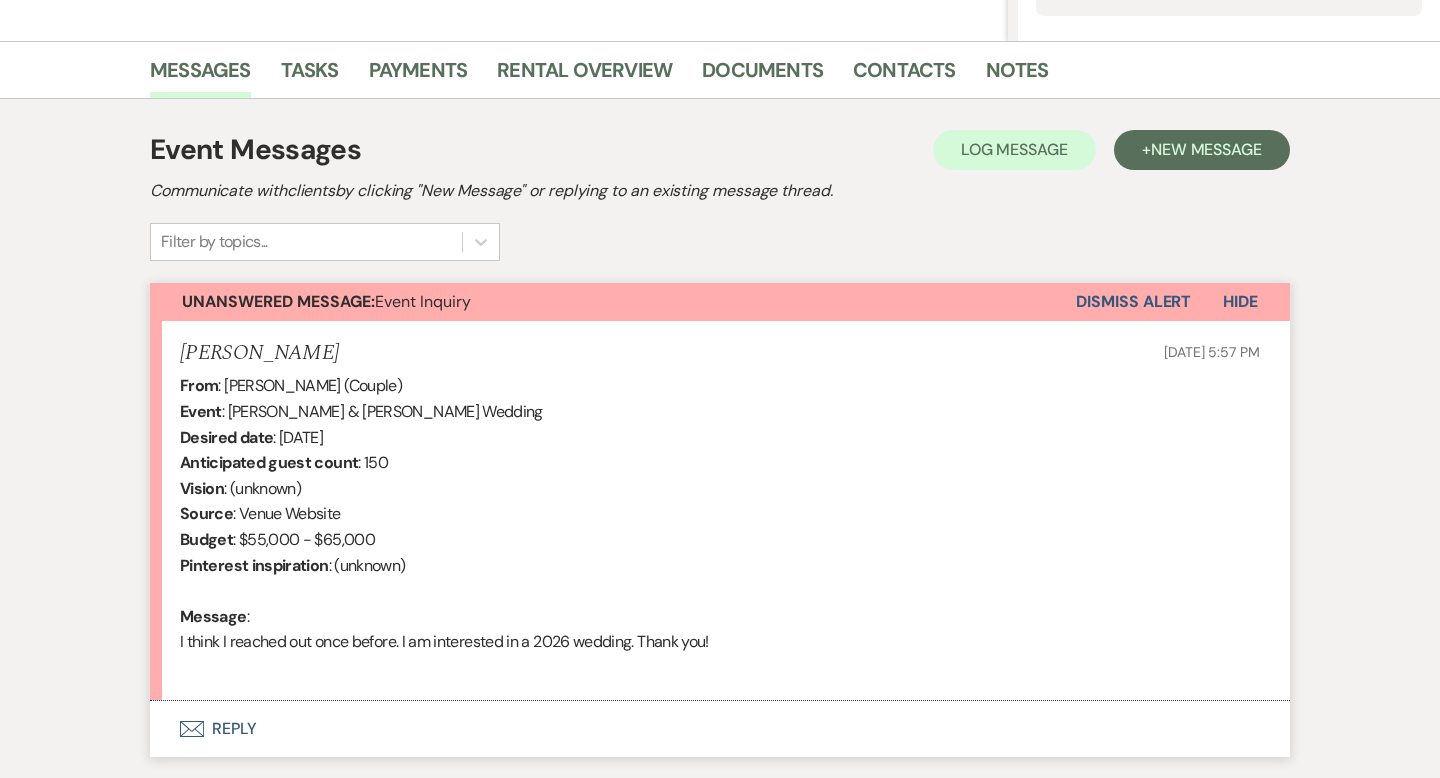 click on "Envelope Reply" at bounding box center (720, 729) 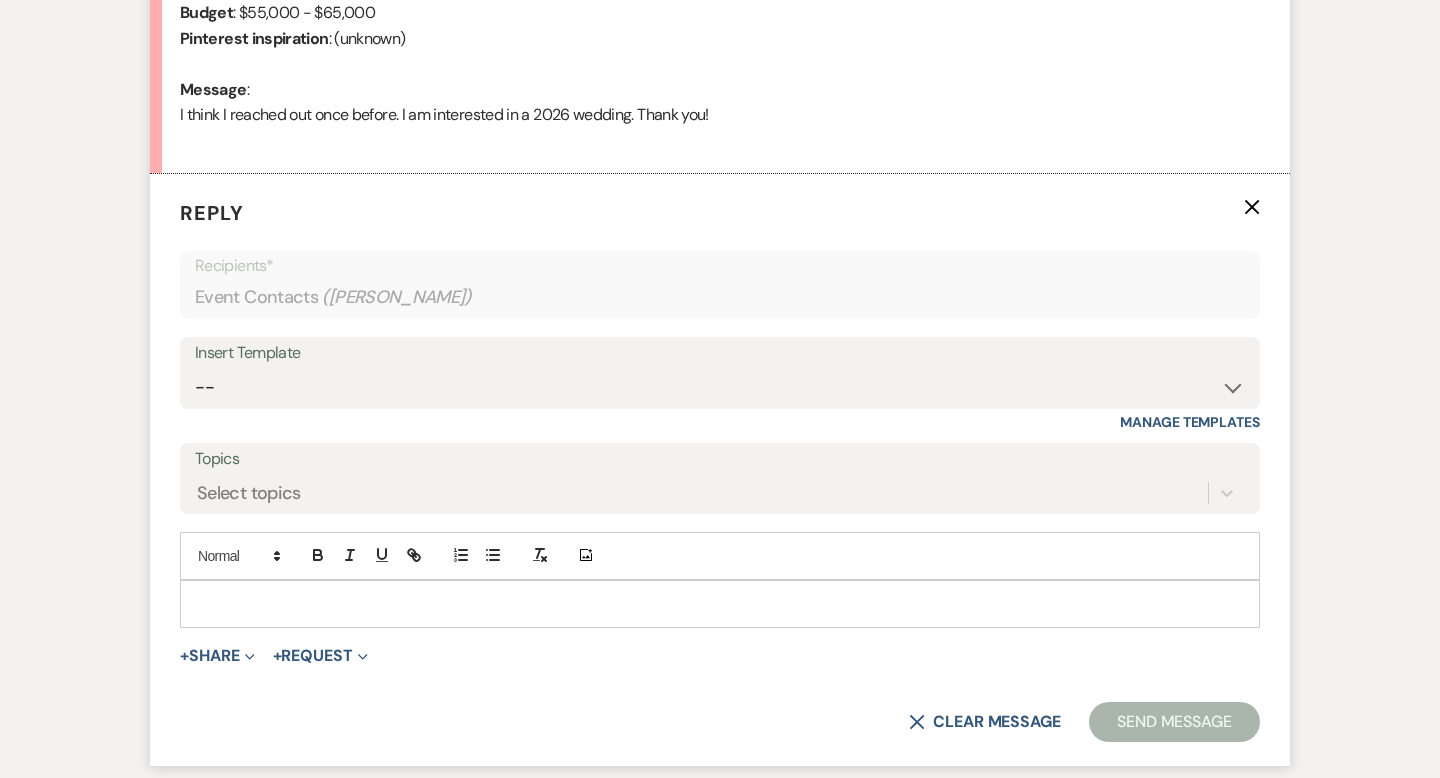 scroll, scrollTop: 1069, scrollLeft: 0, axis: vertical 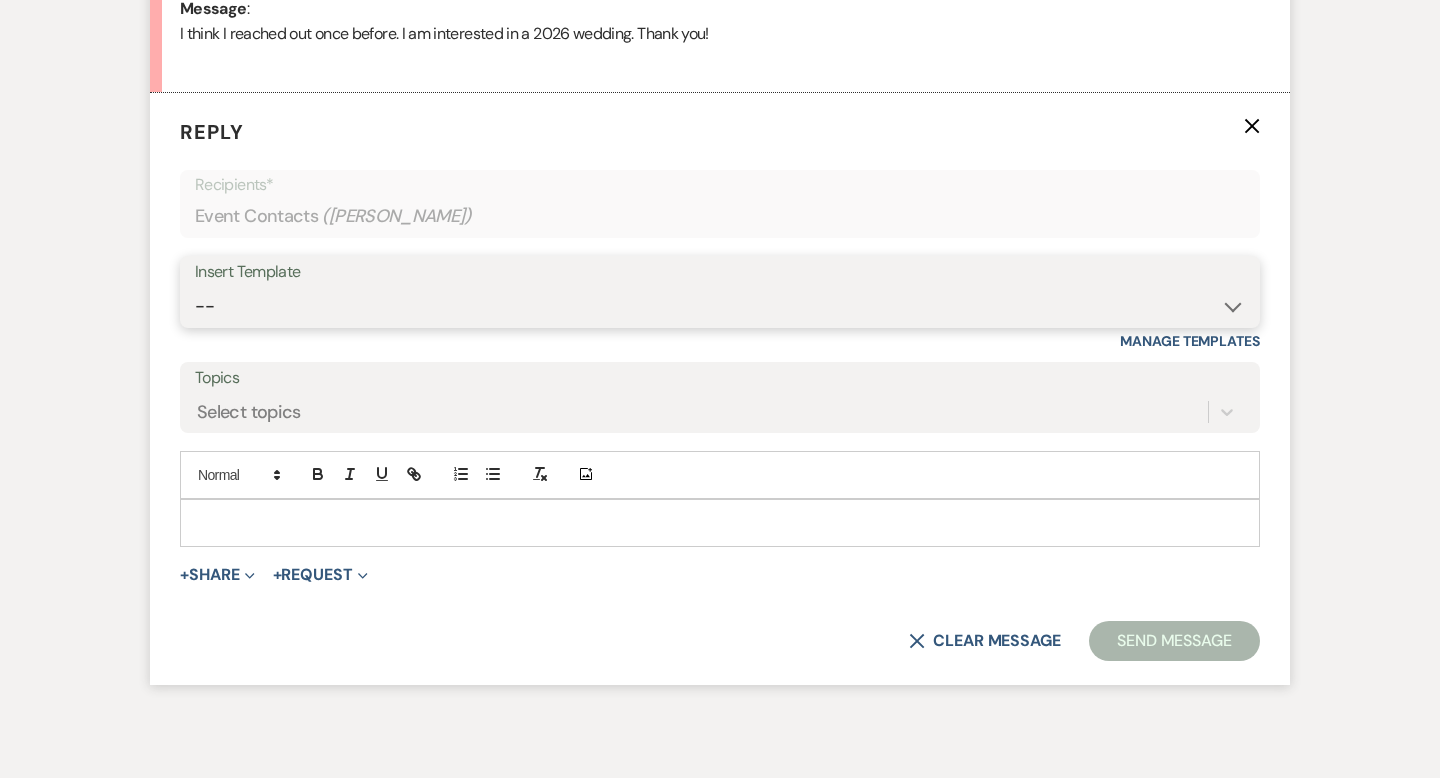 click on "-- Weven Planning Portal Introduction (Booked Events) Wedding Packages Booking Email Tour Request Shower Email Bridge Follow Up One month prior Insurance Reminder Rain Plan Check In Instructions Available Dates SFG Transparent Logos Upcoming Payment Reminder Late Payment Notice 1 Late Payment Notice 2 Cottage Email Copy of Weven Planning Portal Introduction (Booked Events) Deposit Return Via Check Mailed Deposit Return Via CC Refund Contract Questions Flower Announcement tour of grounds Knot Packages All-Inclusive Packages Rental Brochure Rental Updates All Inclusive Booking Email Flower Booking Email All-Inclusive Booking Intro Email Booking Intro Email" at bounding box center (720, 306) 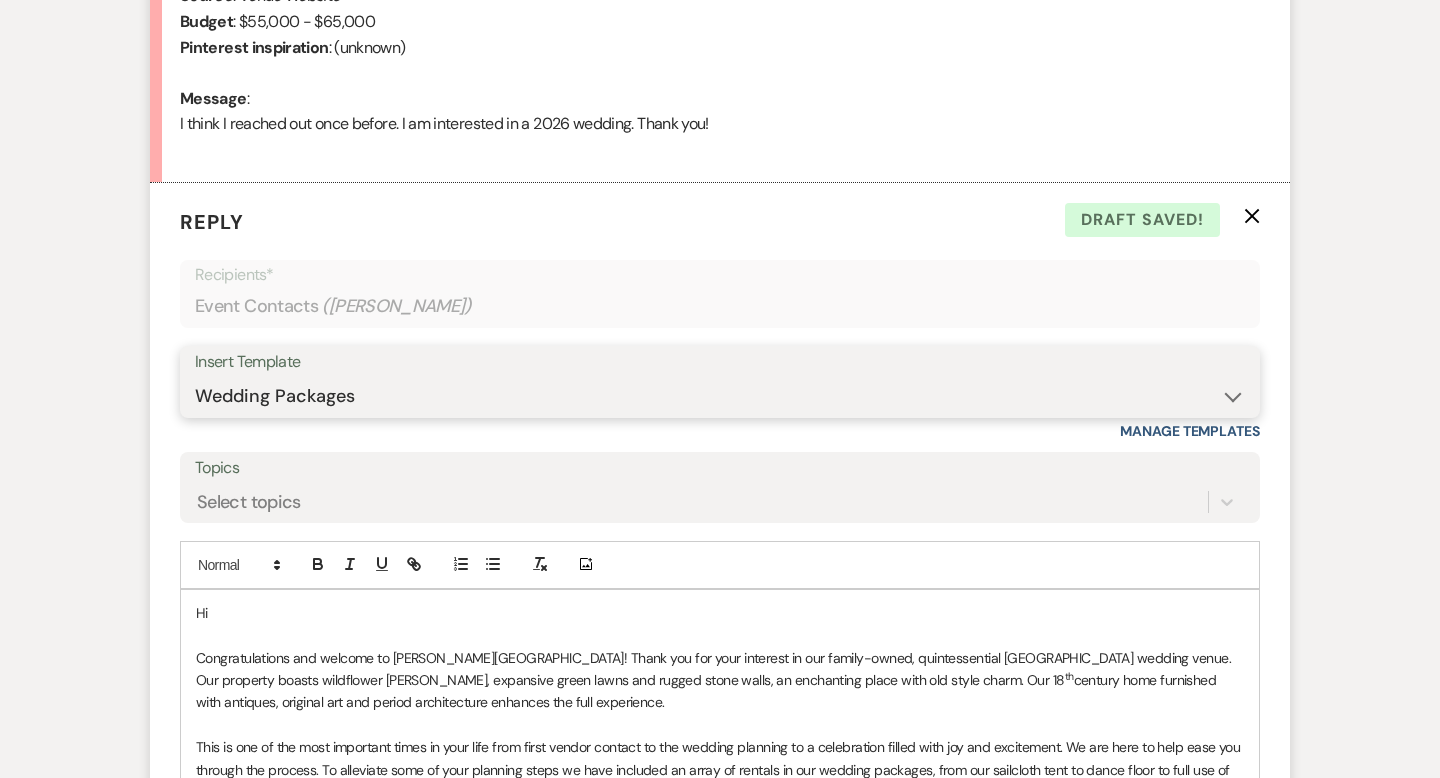 scroll, scrollTop: 1021, scrollLeft: 0, axis: vertical 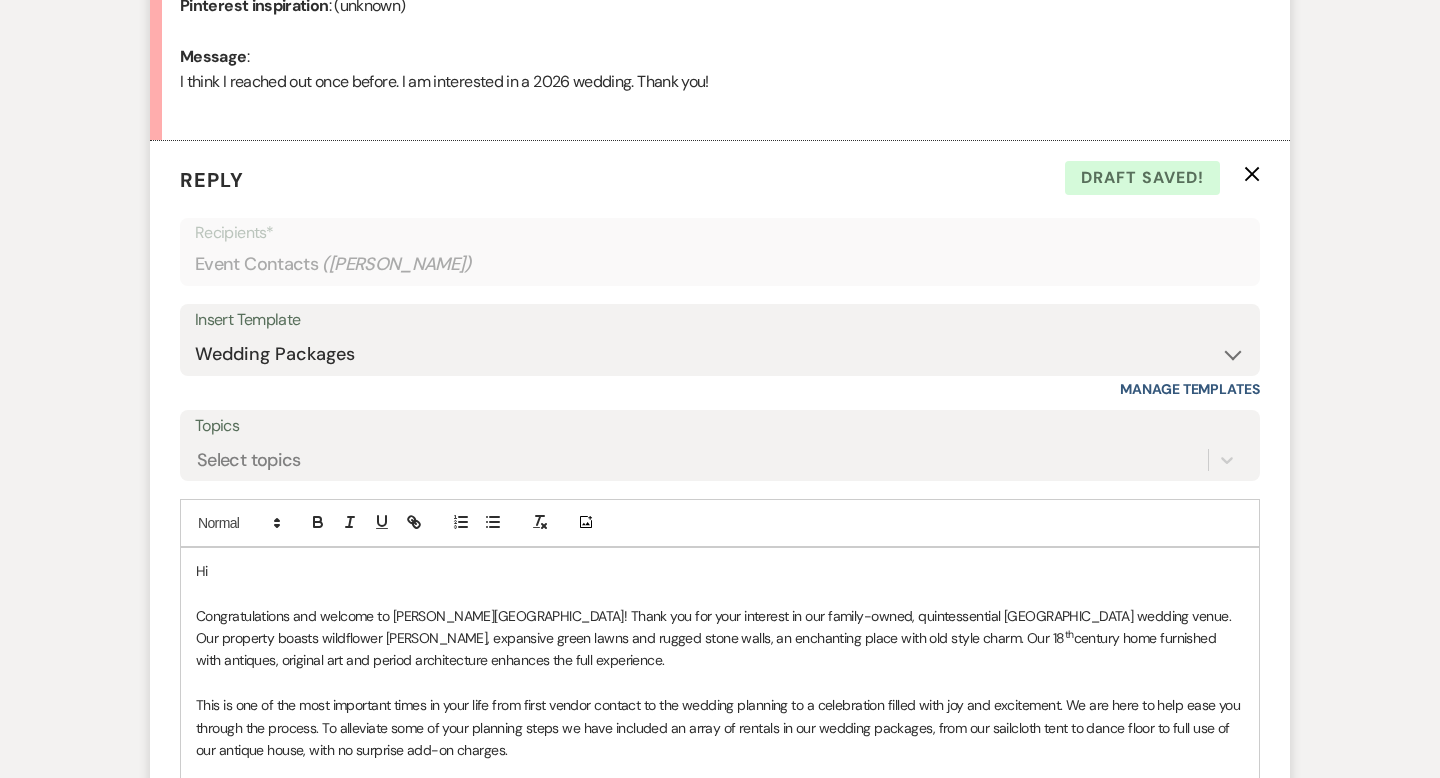 click on "Hi Congratulations and welcome to [PERSON_NAME][GEOGRAPHIC_DATA]! Thank you for your interest in our family-owned, quintessential [GEOGRAPHIC_DATA] wedding venue. Our property boasts wildflower [PERSON_NAME], expansive green lawns and rugged stone walls, an enchanting place with old style charm. Our 18 th  century home furnished with antiques, original art and period architecture enhances the full experience. This is one of the most important times in your life from first vendor contact to the wedding planning to a celebration filled with joy and excitement. We are here to help ease you through the process. To alleviate some of your planning steps we have included an array of rentals in our wedding packages, from our sailcloth tent to dance floor to full use of our antique house, with no surprise add-on charges. For all the details, please refer to the attached PDF.  In regards to available dates, the calendar on the inquiry form you just filled out will show all our current open dates.  Tour Calendar [PERSON_NAME] [PHONE_NUMBER]" at bounding box center (720, 806) 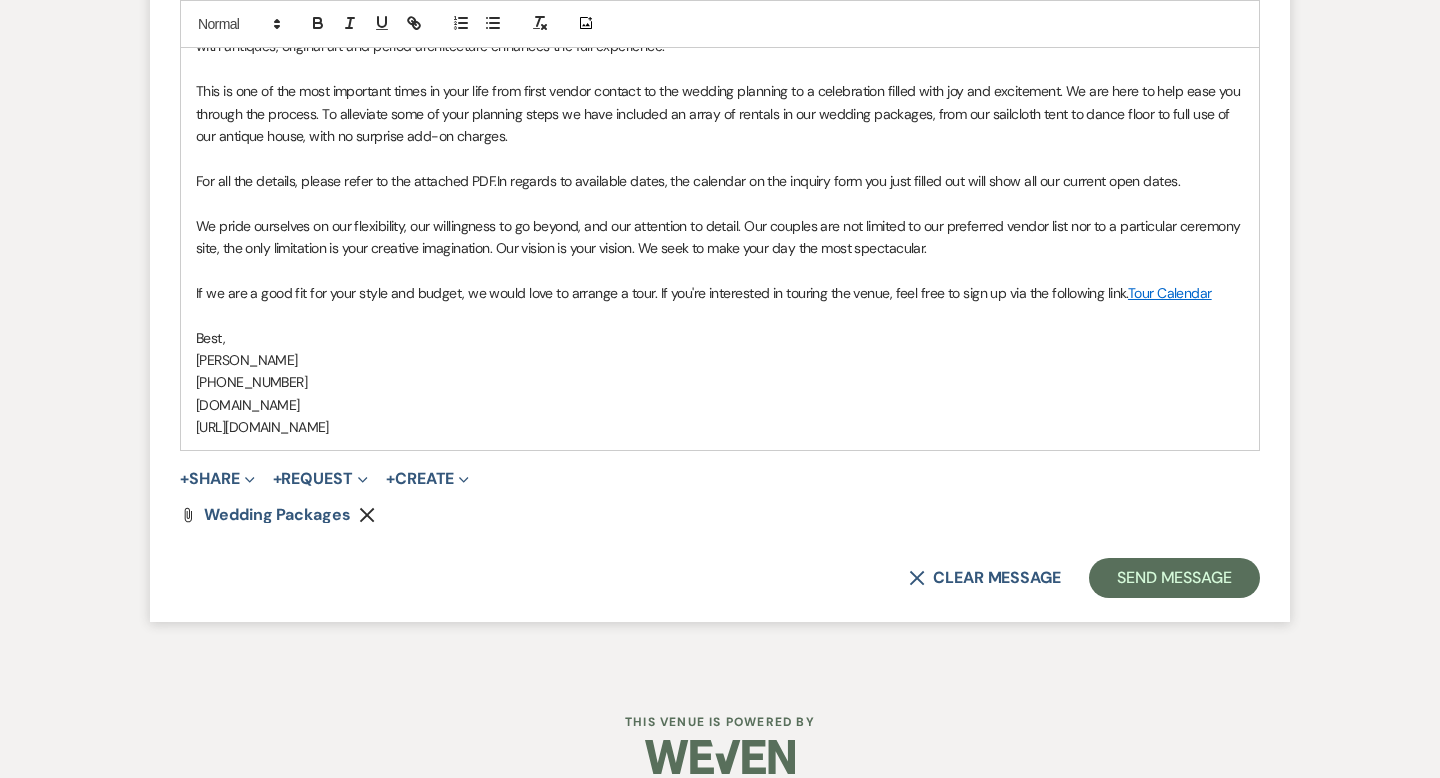 scroll, scrollTop: 1661, scrollLeft: 0, axis: vertical 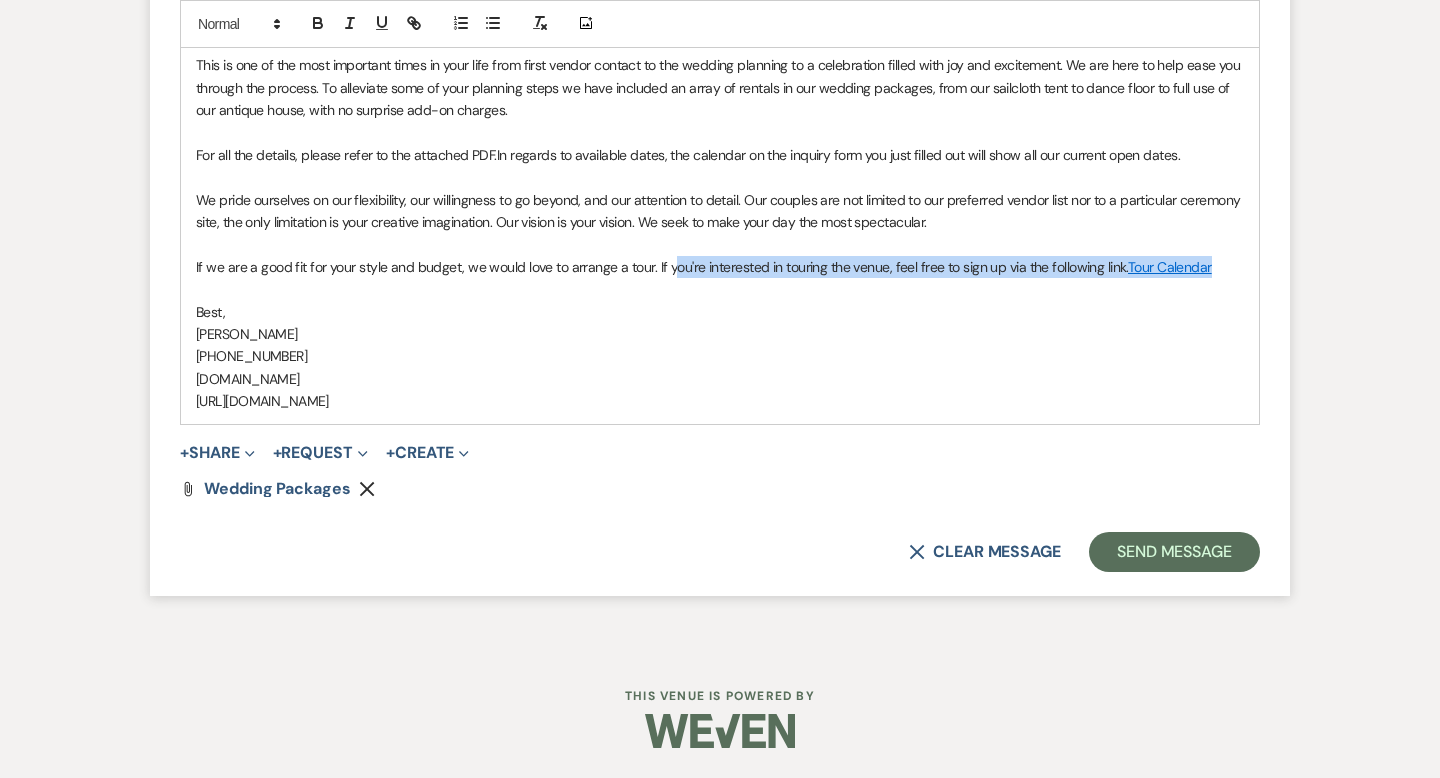 drag, startPoint x: 1208, startPoint y: 264, endPoint x: 667, endPoint y: 258, distance: 541.03326 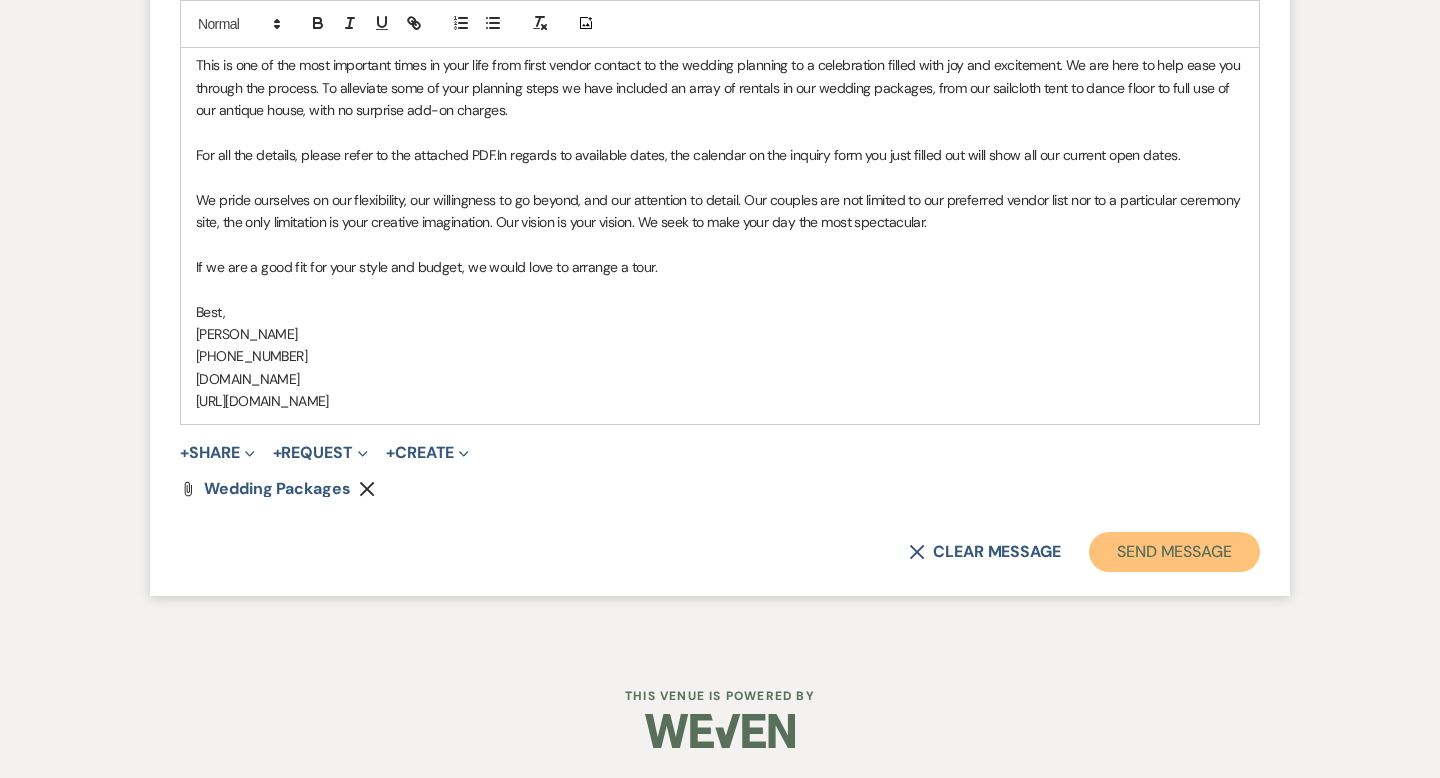 click on "Send Message" at bounding box center [1174, 552] 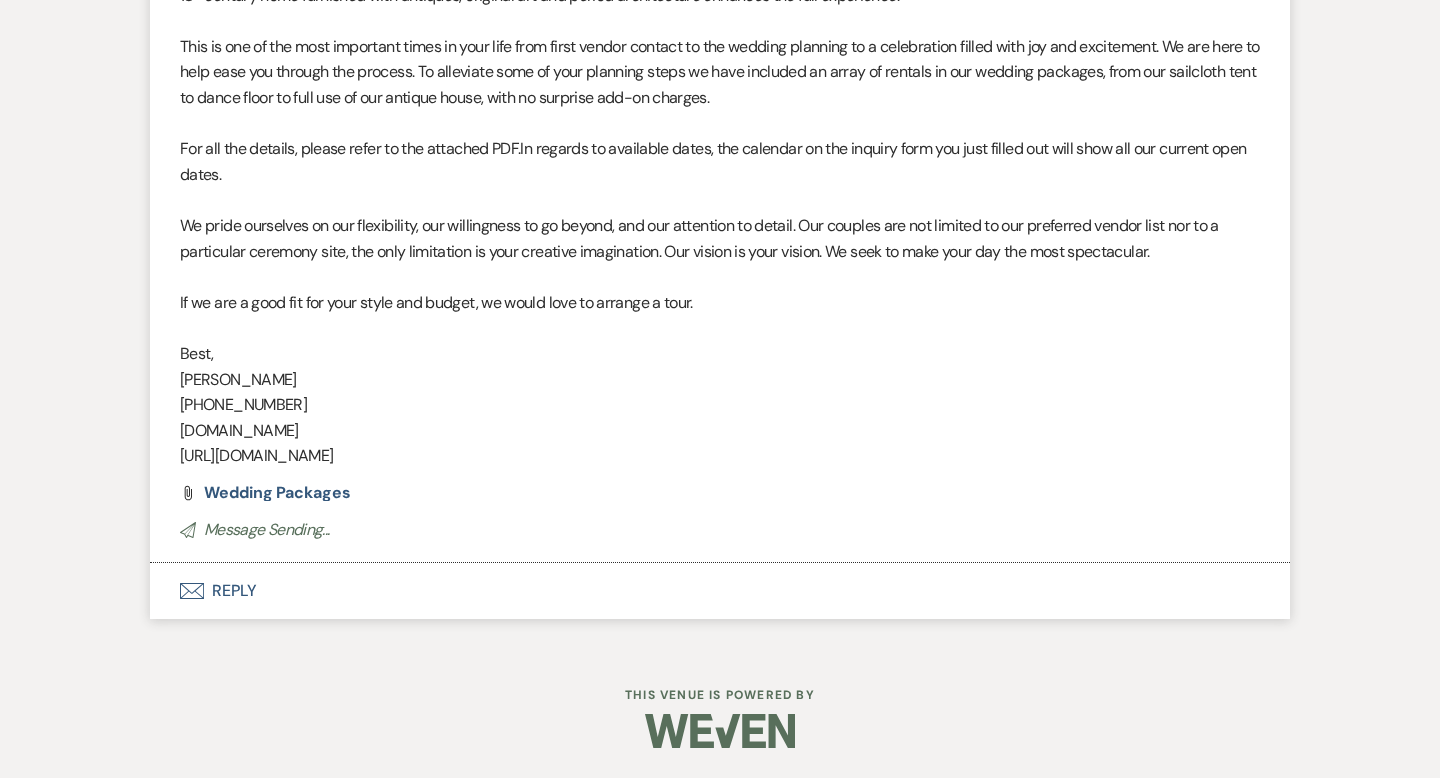 scroll, scrollTop: 0, scrollLeft: 0, axis: both 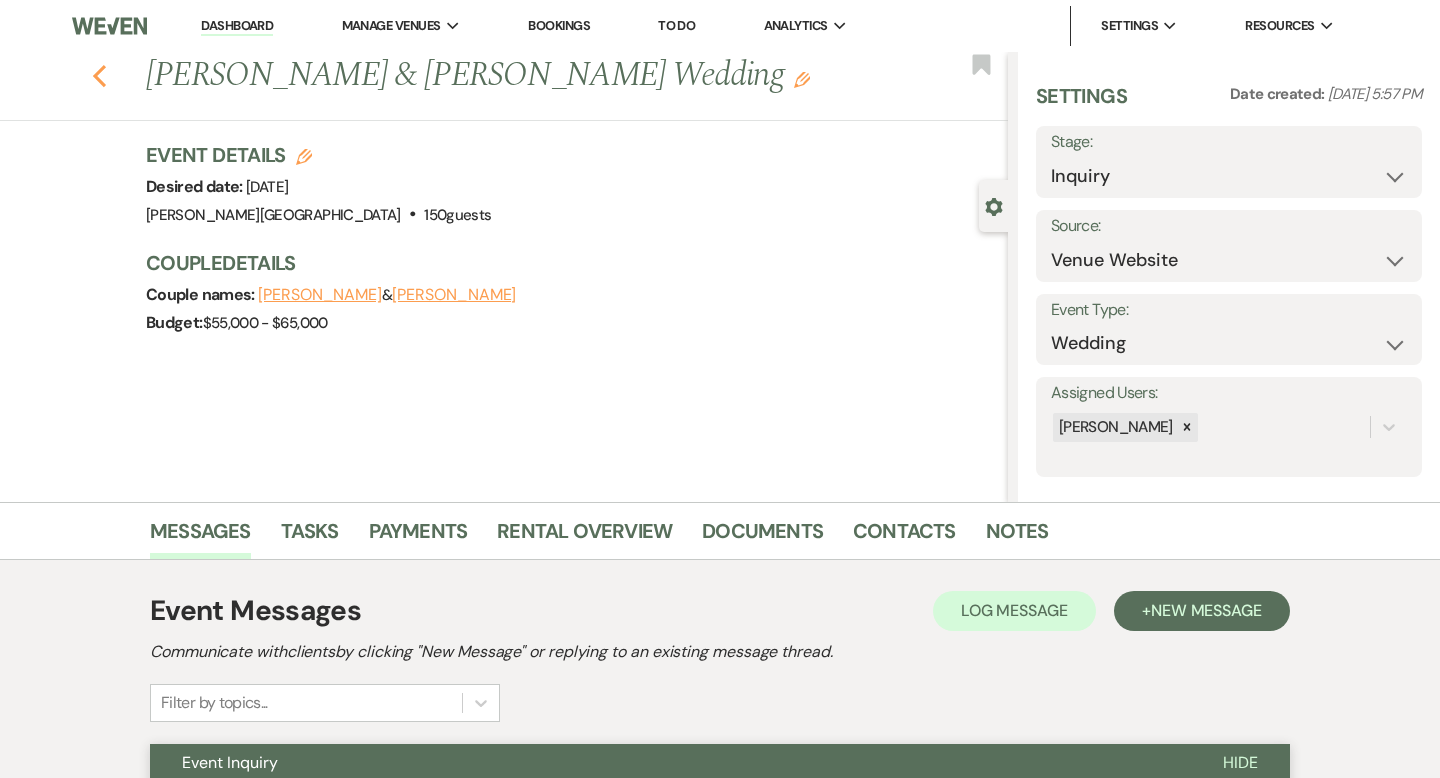 click on "Previous" 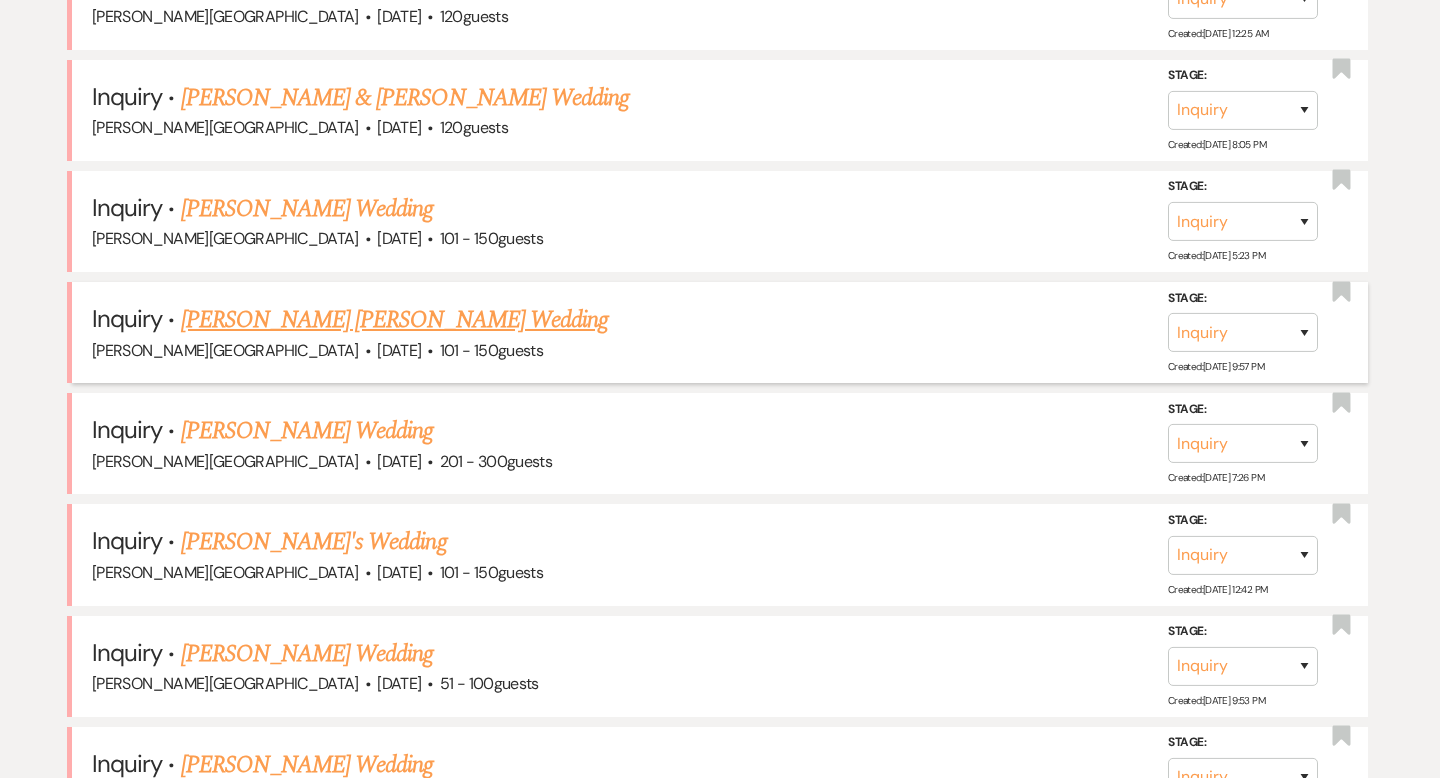 scroll, scrollTop: 2306, scrollLeft: 0, axis: vertical 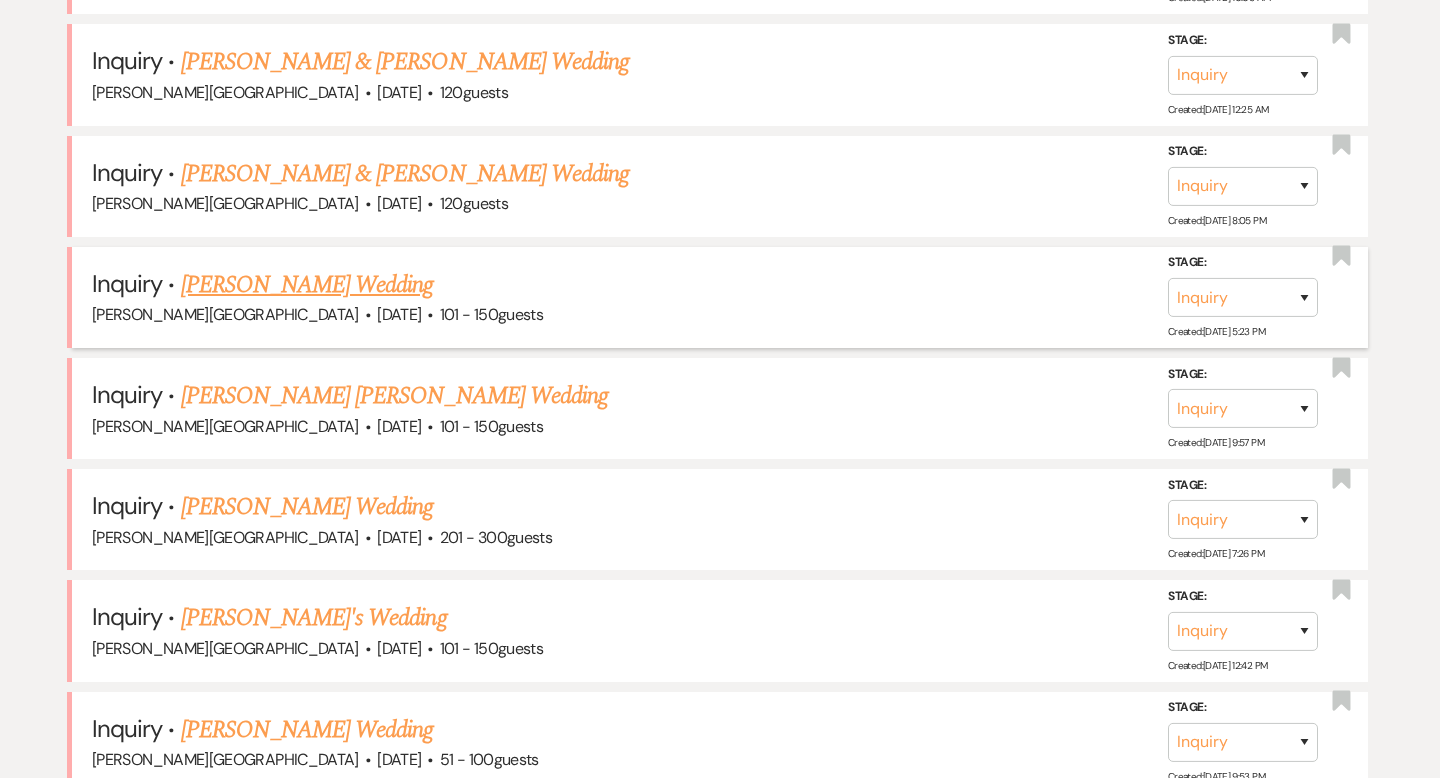 click on "[PERSON_NAME] Wedding" at bounding box center (307, 285) 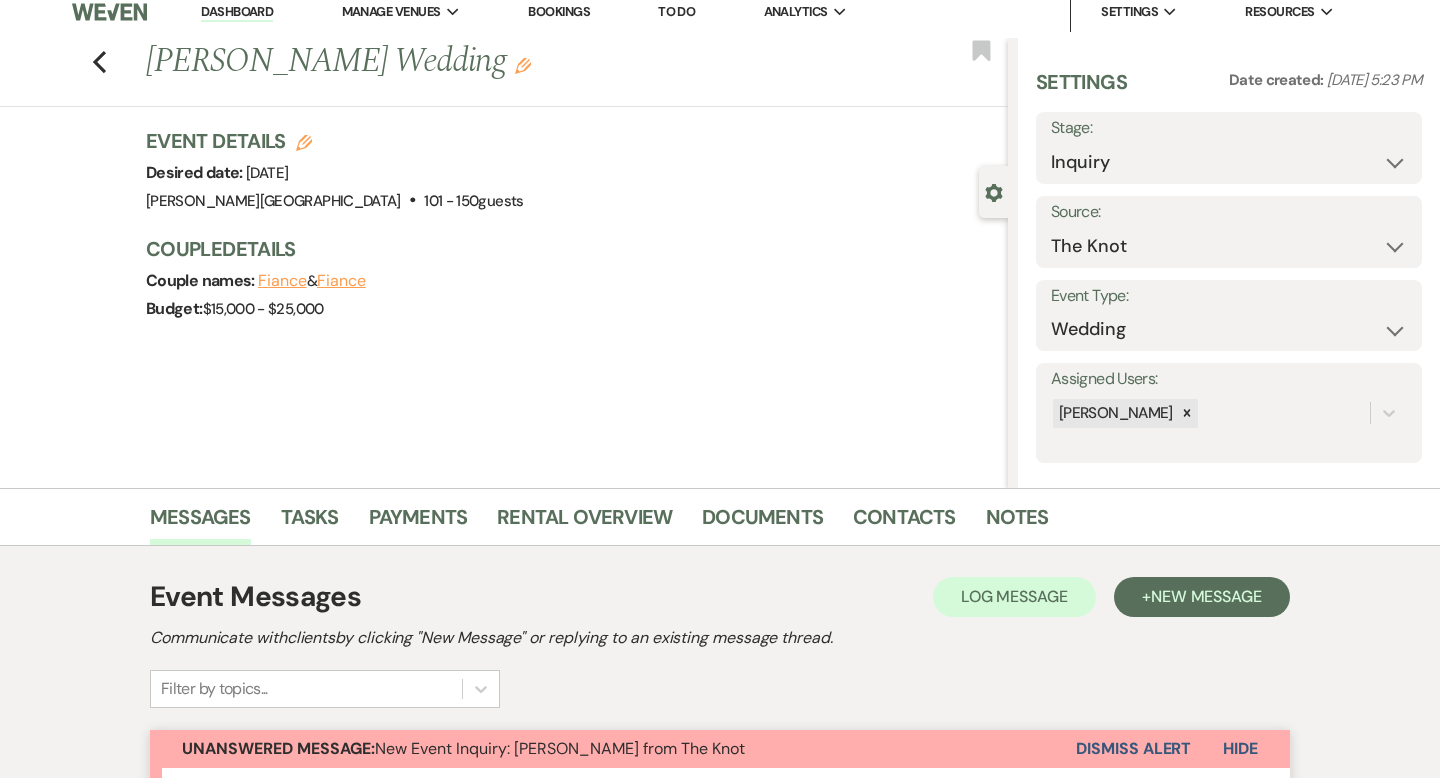 scroll, scrollTop: 0, scrollLeft: 0, axis: both 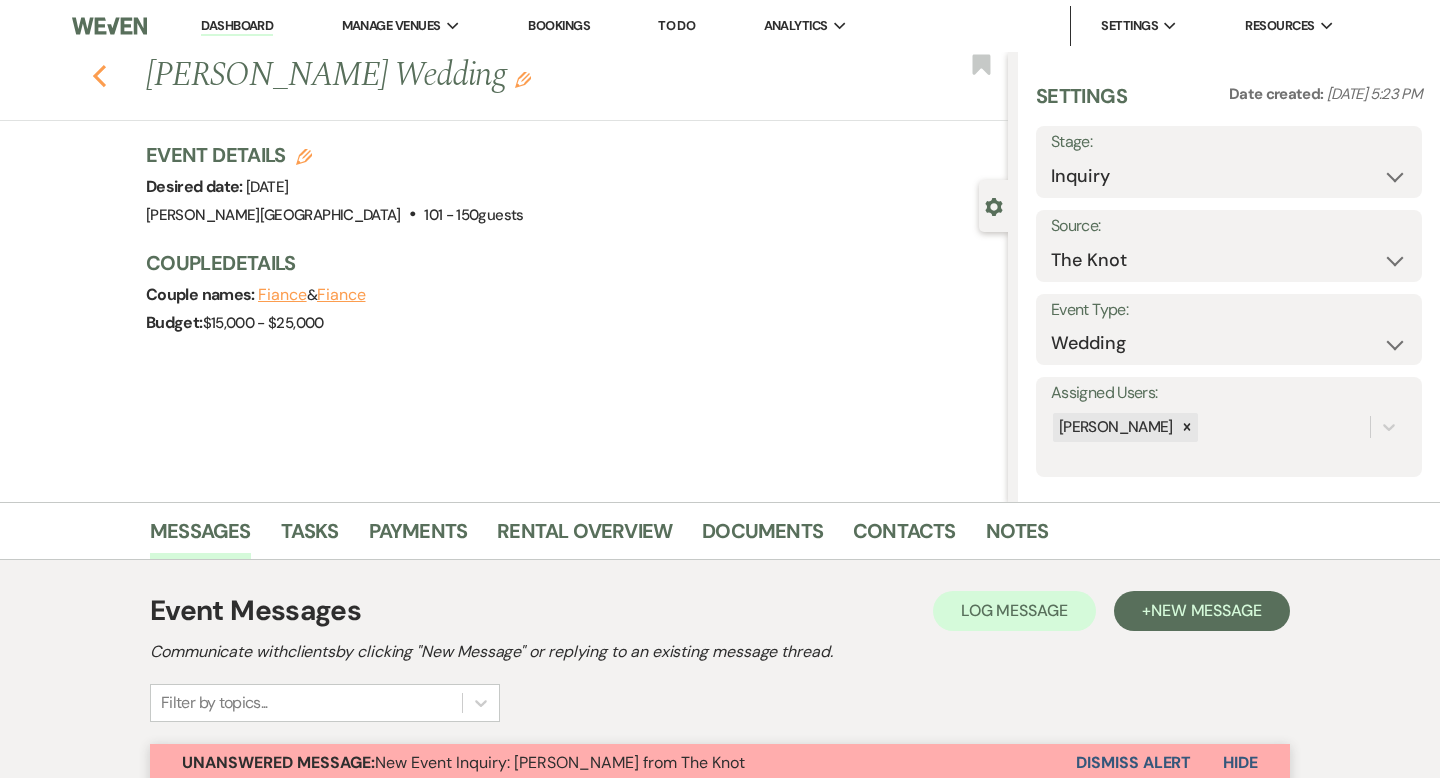 click on "Previous" 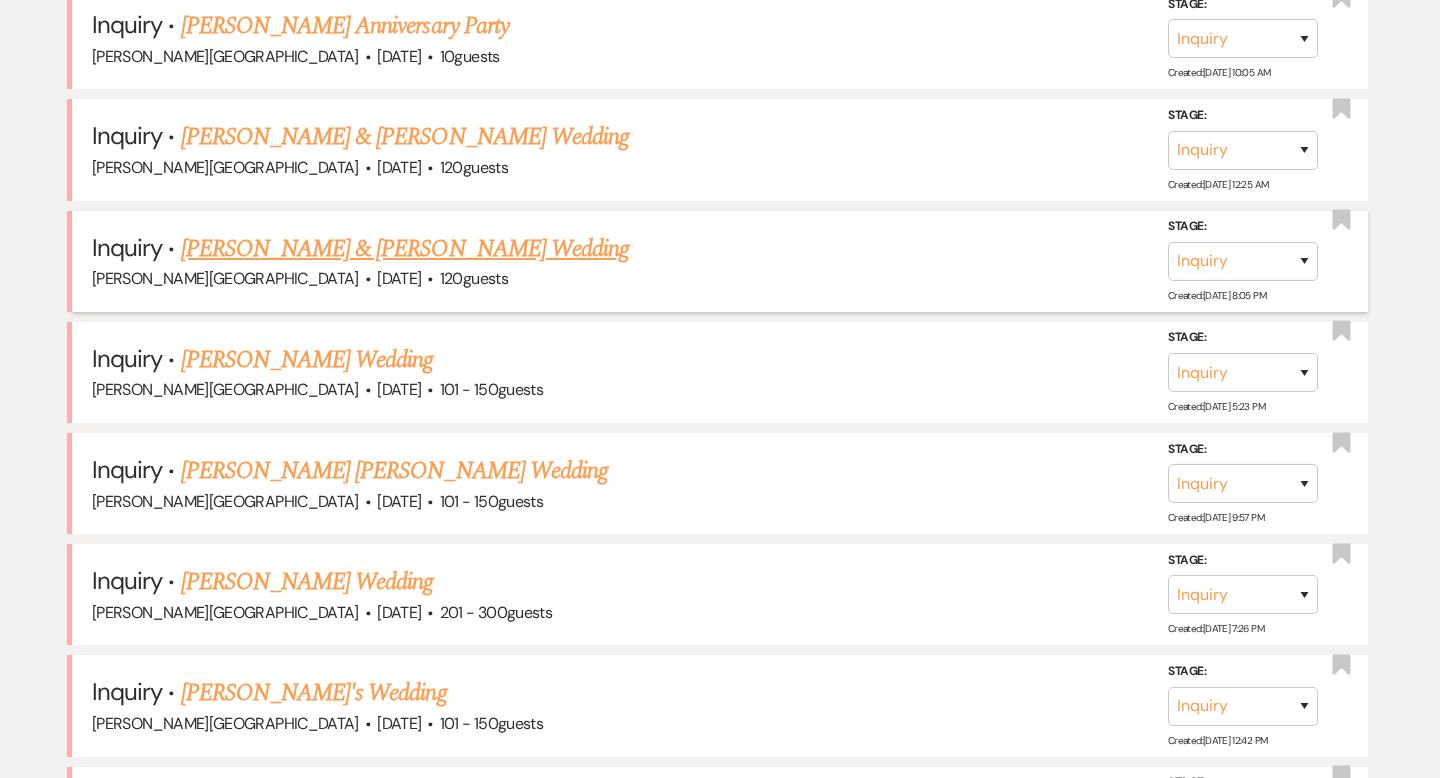 scroll, scrollTop: 2224, scrollLeft: 0, axis: vertical 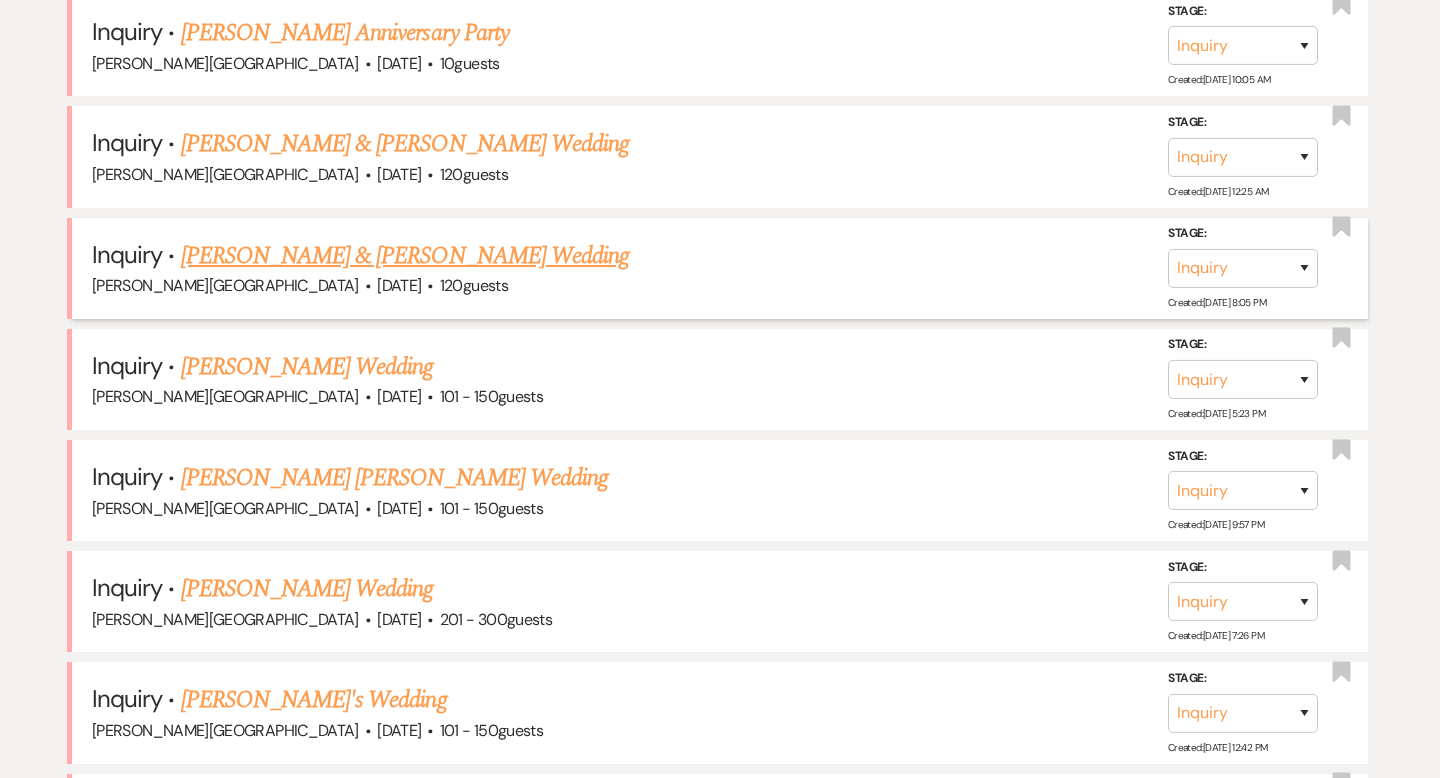 click on "[PERSON_NAME] & [PERSON_NAME] Wedding" at bounding box center [405, 256] 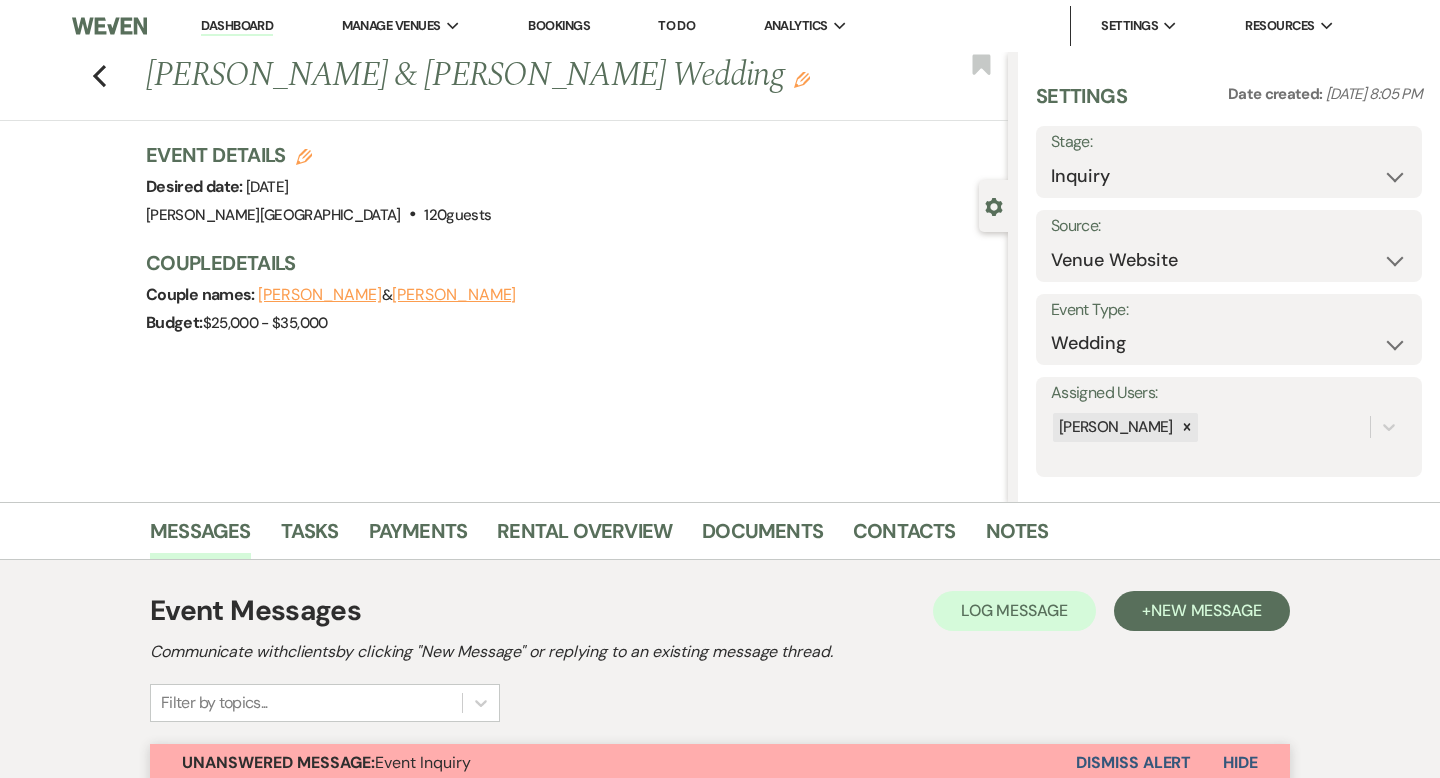 scroll, scrollTop: 457, scrollLeft: 0, axis: vertical 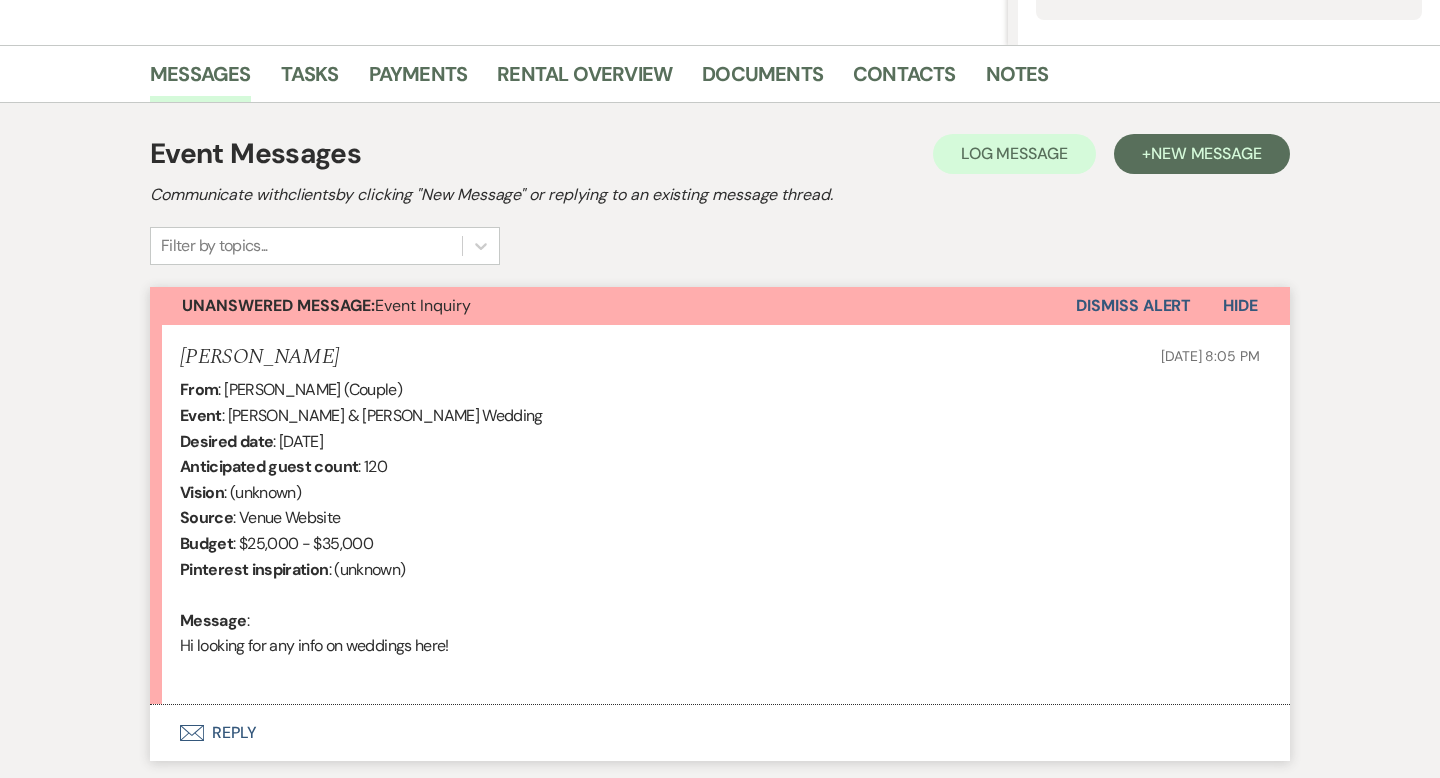 click on "Envelope Reply" at bounding box center [720, 733] 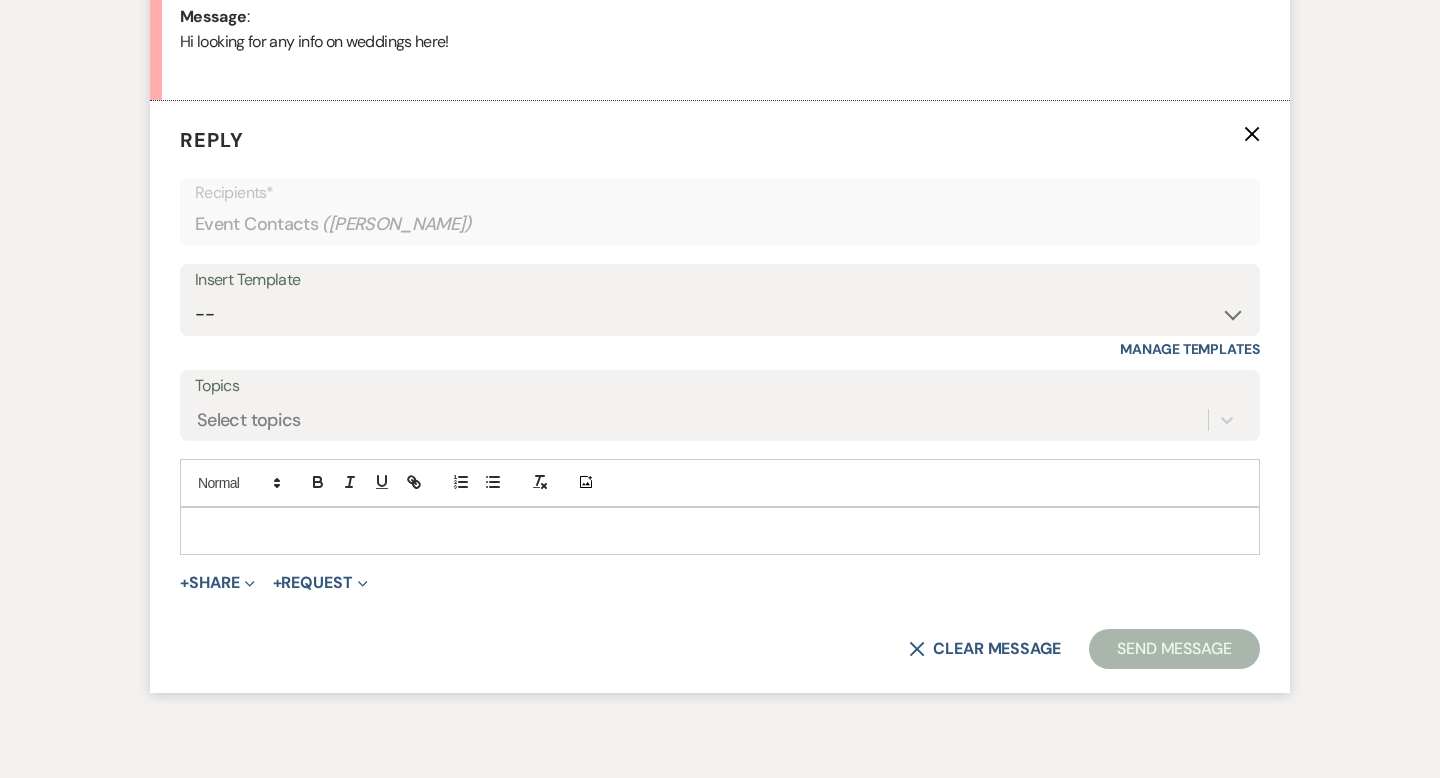scroll, scrollTop: 1069, scrollLeft: 0, axis: vertical 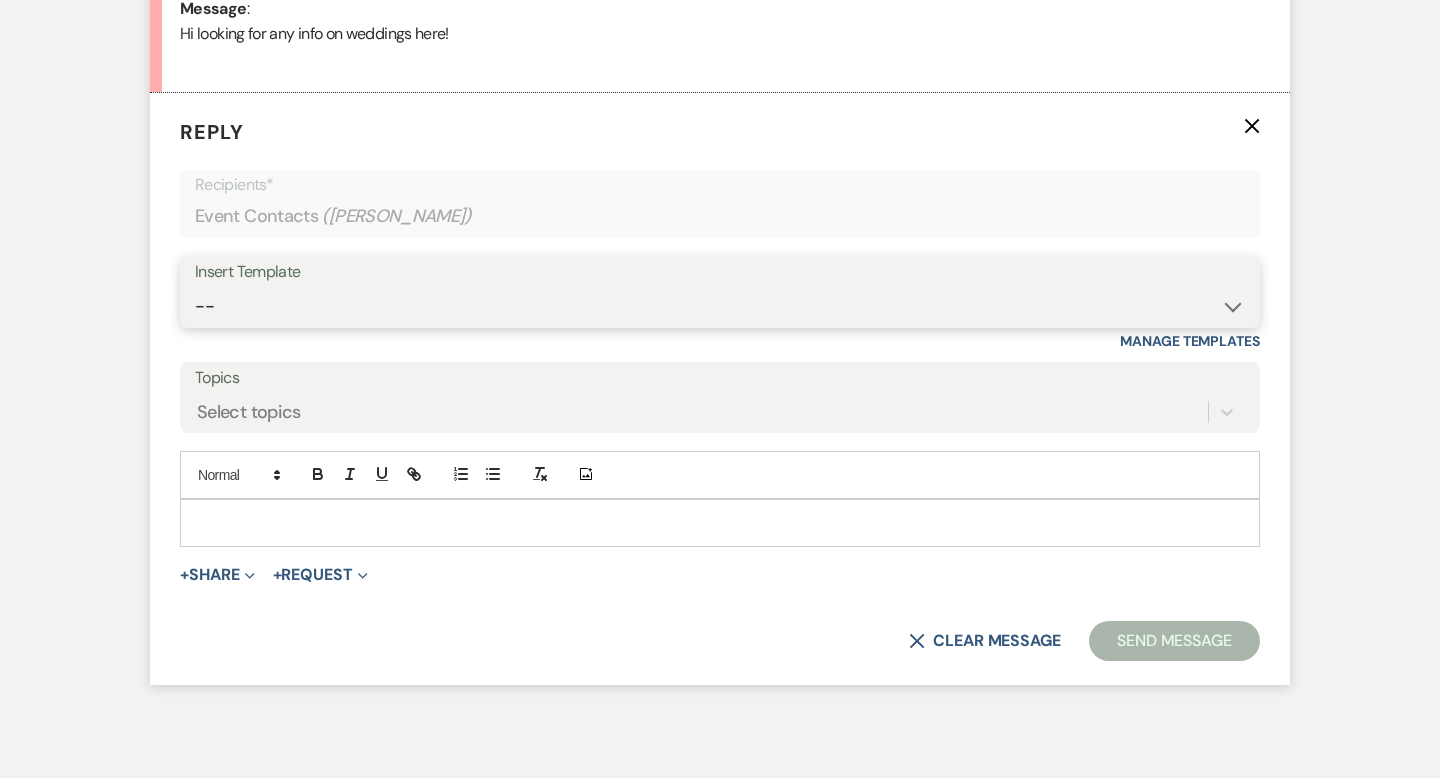 click on "-- Weven Planning Portal Introduction (Booked Events) Wedding Packages Booking Email Tour Request Shower Email Bridge Follow Up One month prior Insurance Reminder Rain Plan Check In Instructions Available Dates SFG Transparent Logos Upcoming Payment Reminder Late Payment Notice 1 Late Payment Notice 2 Cottage Email Copy of Weven Planning Portal Introduction (Booked Events) Deposit Return Via Check Mailed Deposit Return Via CC Refund Contract Questions Flower Announcement tour of grounds Knot Packages All-Inclusive Packages Rental Brochure Rental Updates All Inclusive Booking Email Flower Booking Email All-Inclusive Booking Intro Email Booking Intro Email" at bounding box center [720, 306] 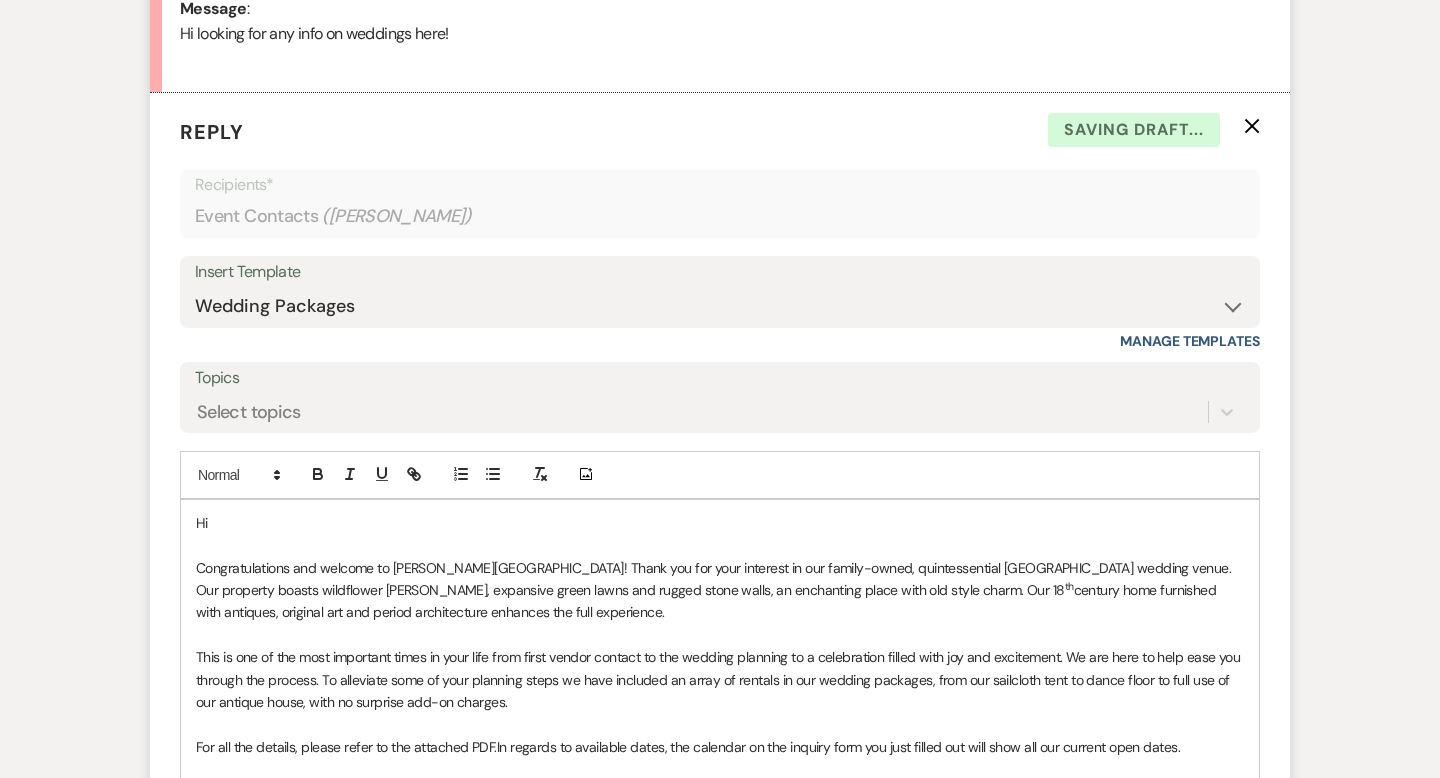 click on "Hi" at bounding box center (720, 523) 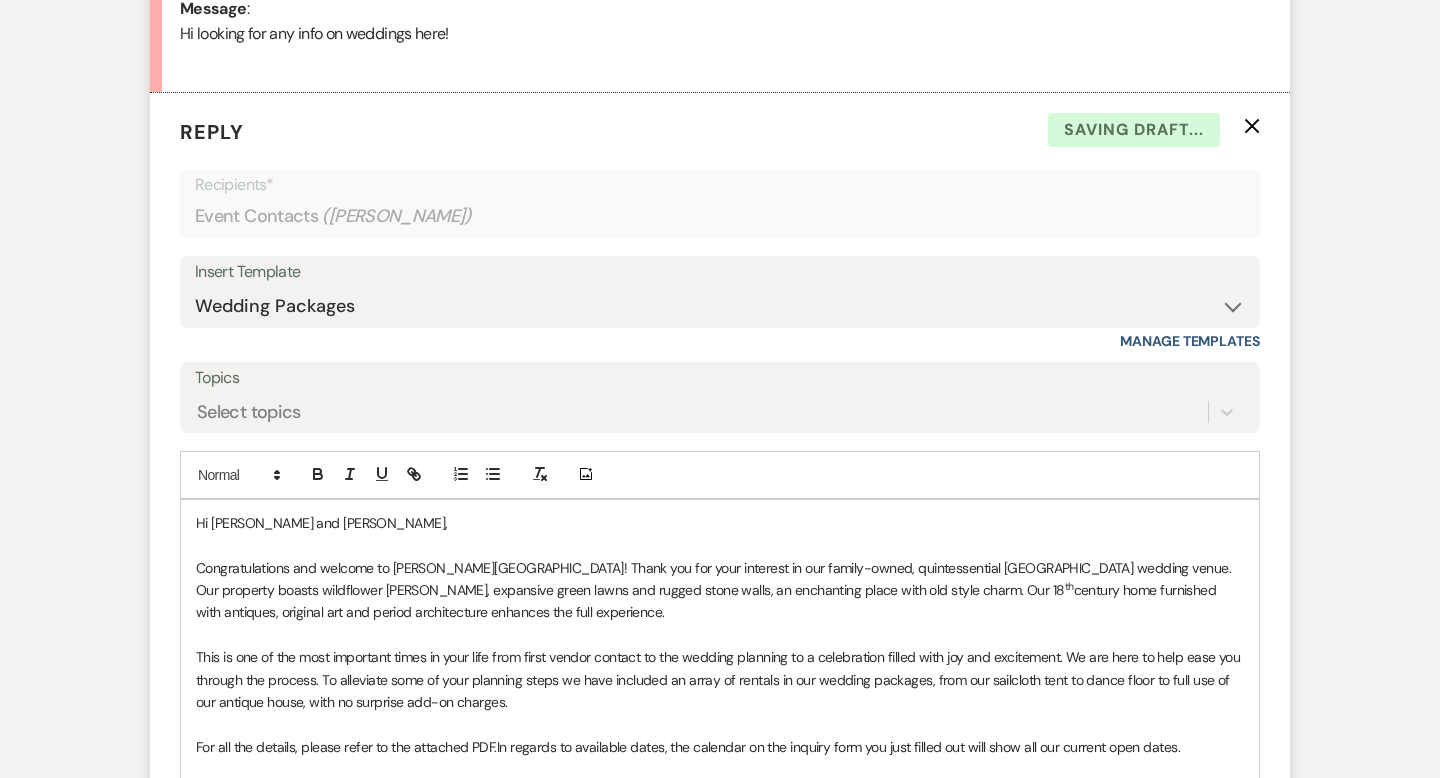 scroll, scrollTop: 1661, scrollLeft: 0, axis: vertical 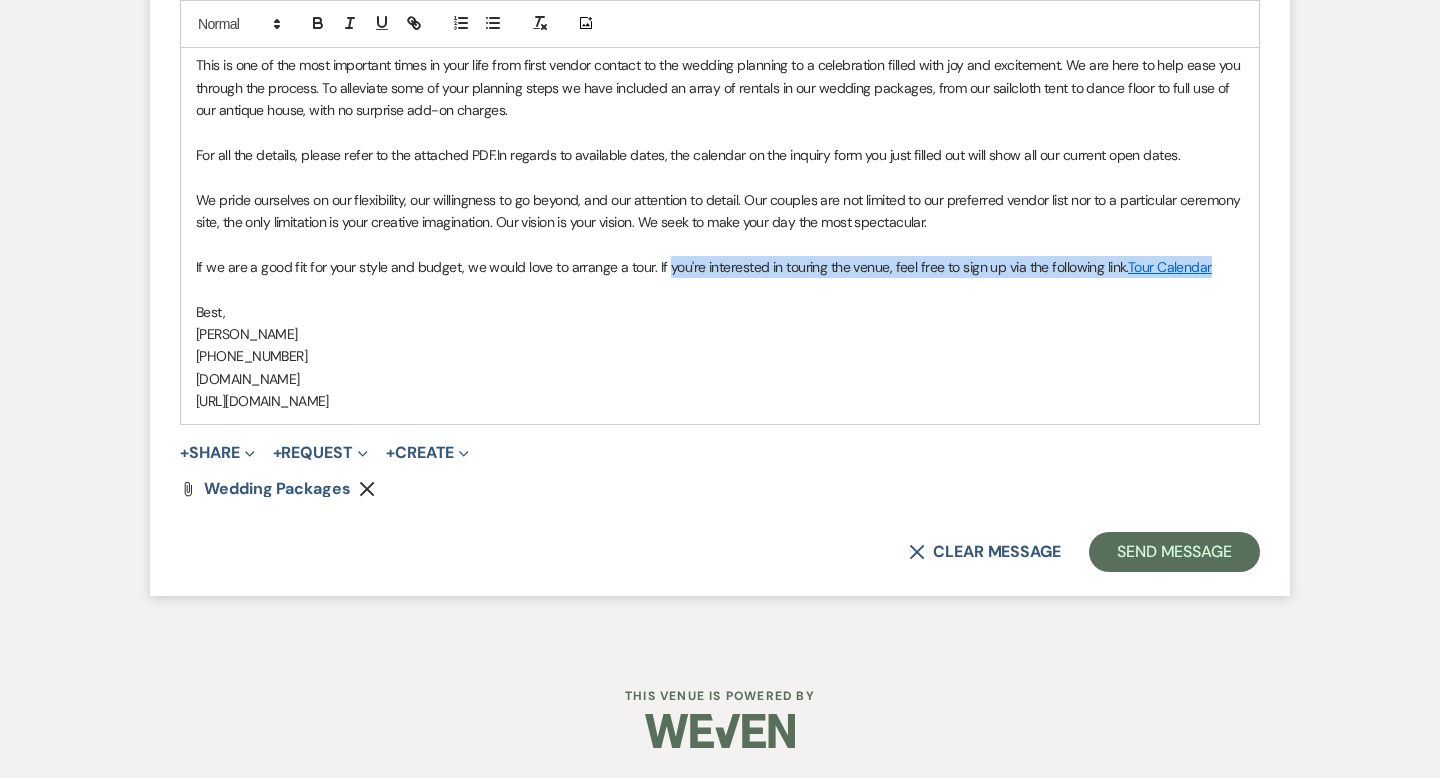 drag, startPoint x: 1219, startPoint y: 268, endPoint x: 665, endPoint y: 270, distance: 554.0036 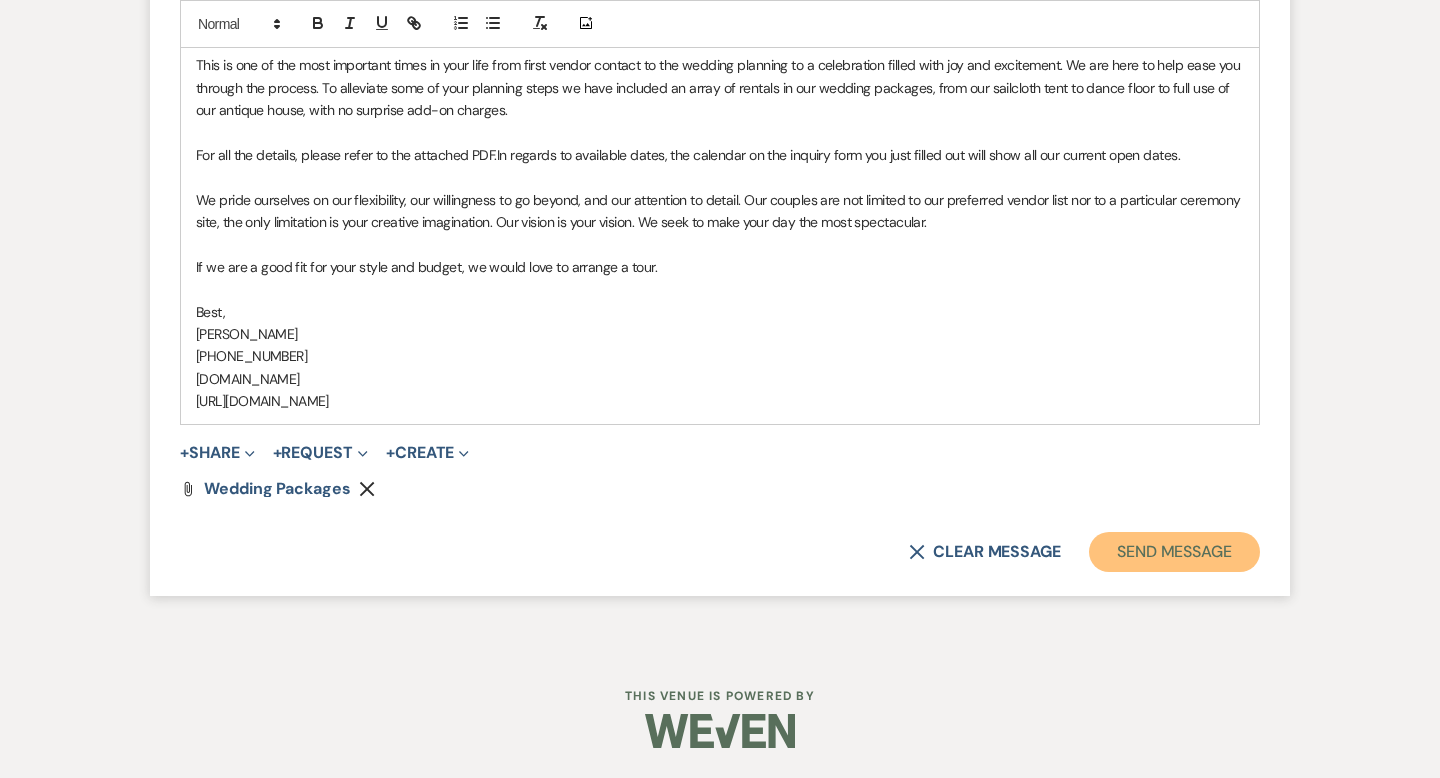 click on "Send Message" at bounding box center [1174, 552] 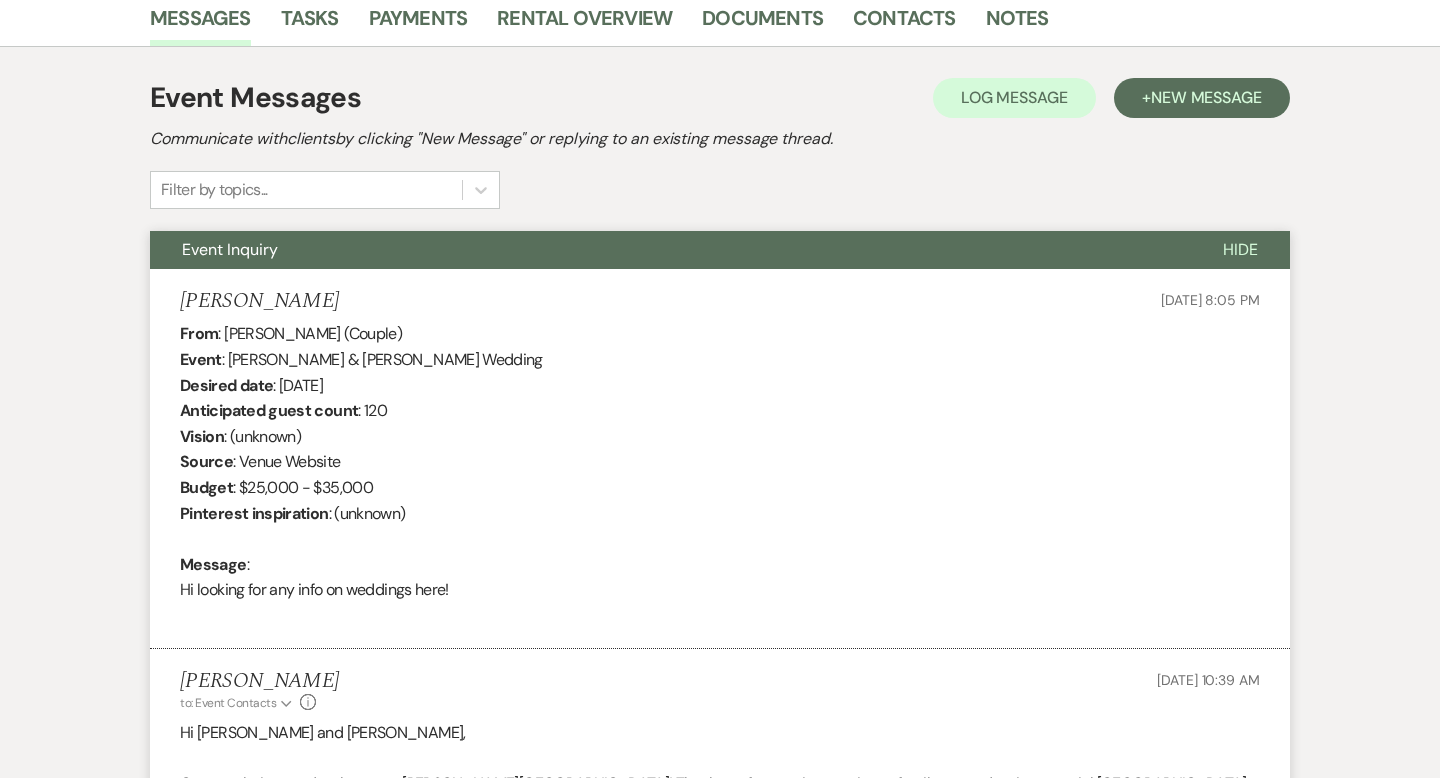 scroll, scrollTop: 0, scrollLeft: 0, axis: both 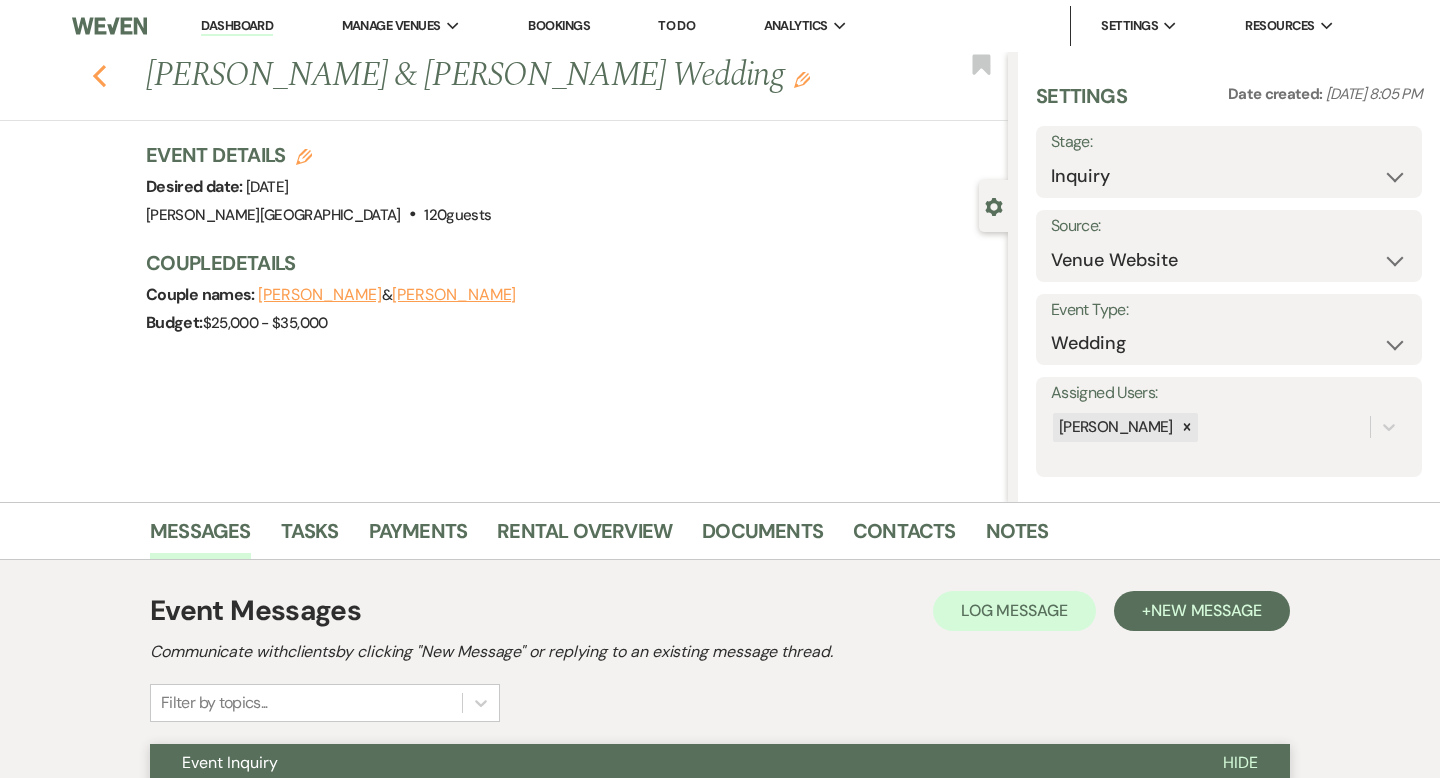 click 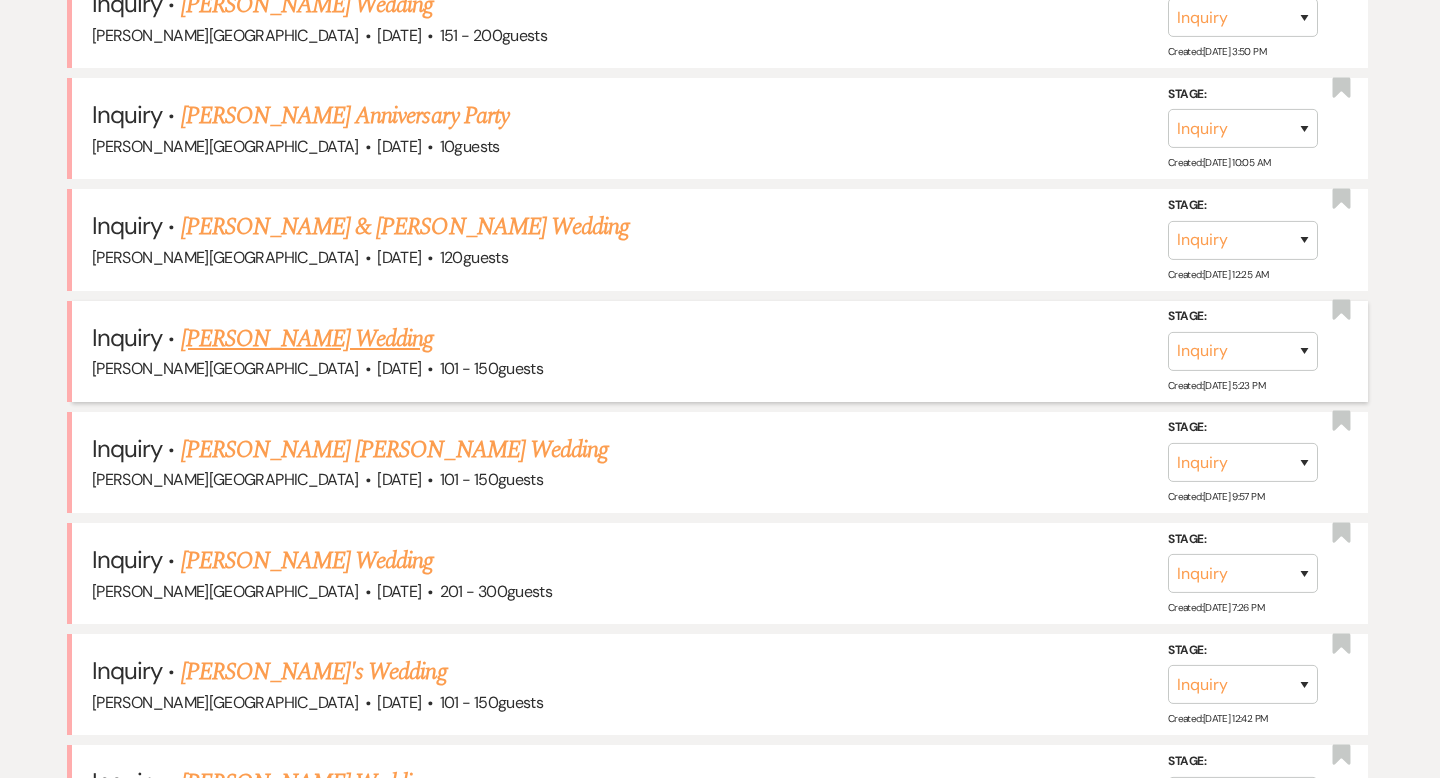 scroll, scrollTop: 2125, scrollLeft: 0, axis: vertical 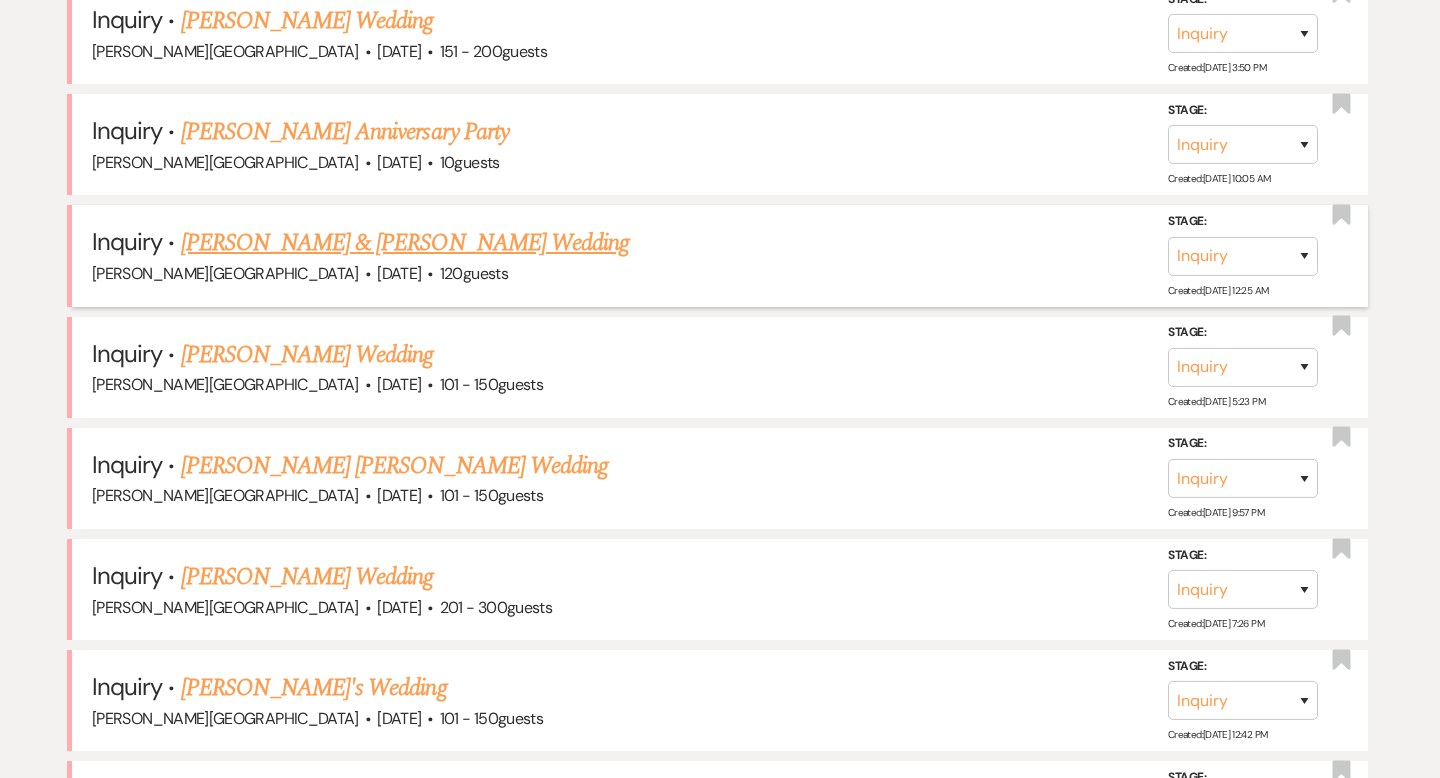 click on "[PERSON_NAME] & [PERSON_NAME] Wedding" at bounding box center [405, 243] 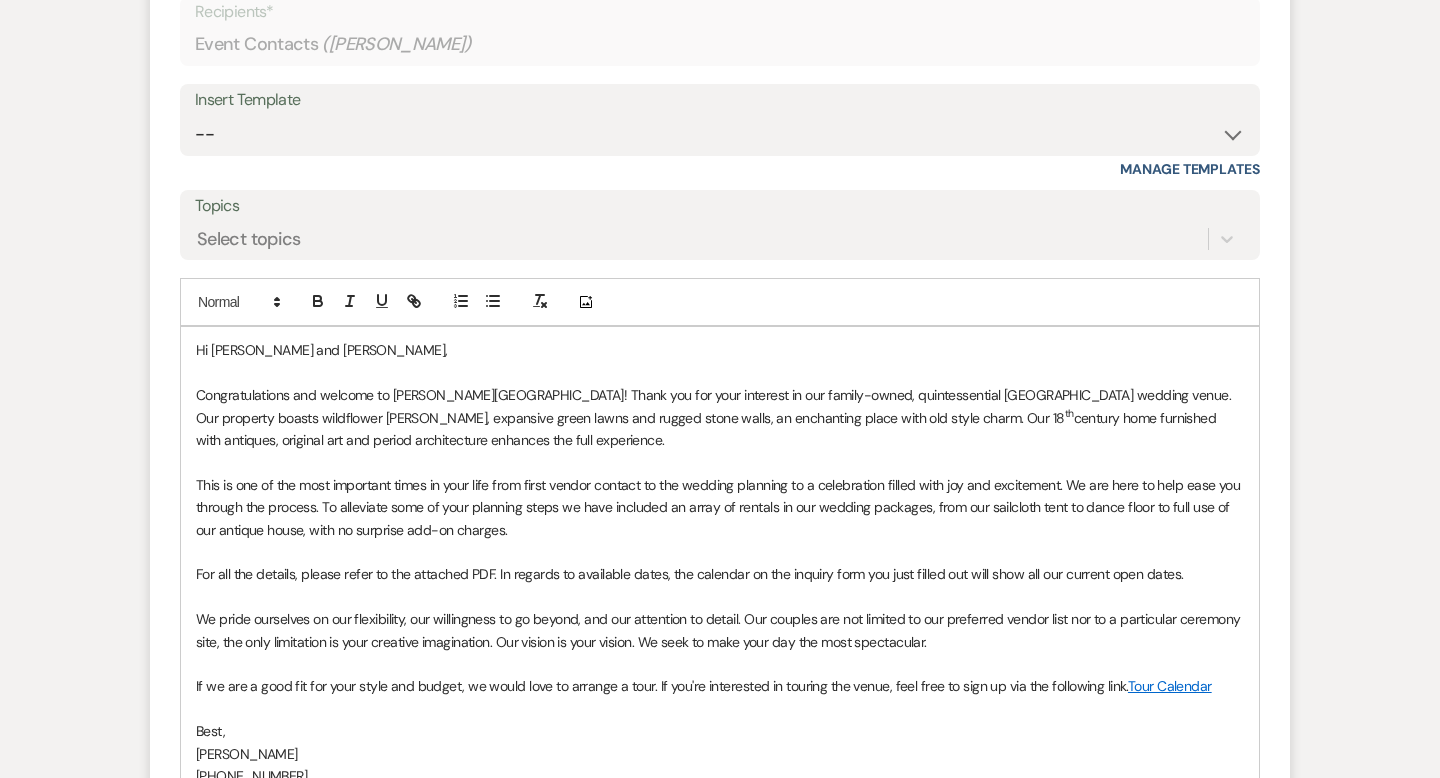 scroll, scrollTop: 1356, scrollLeft: 0, axis: vertical 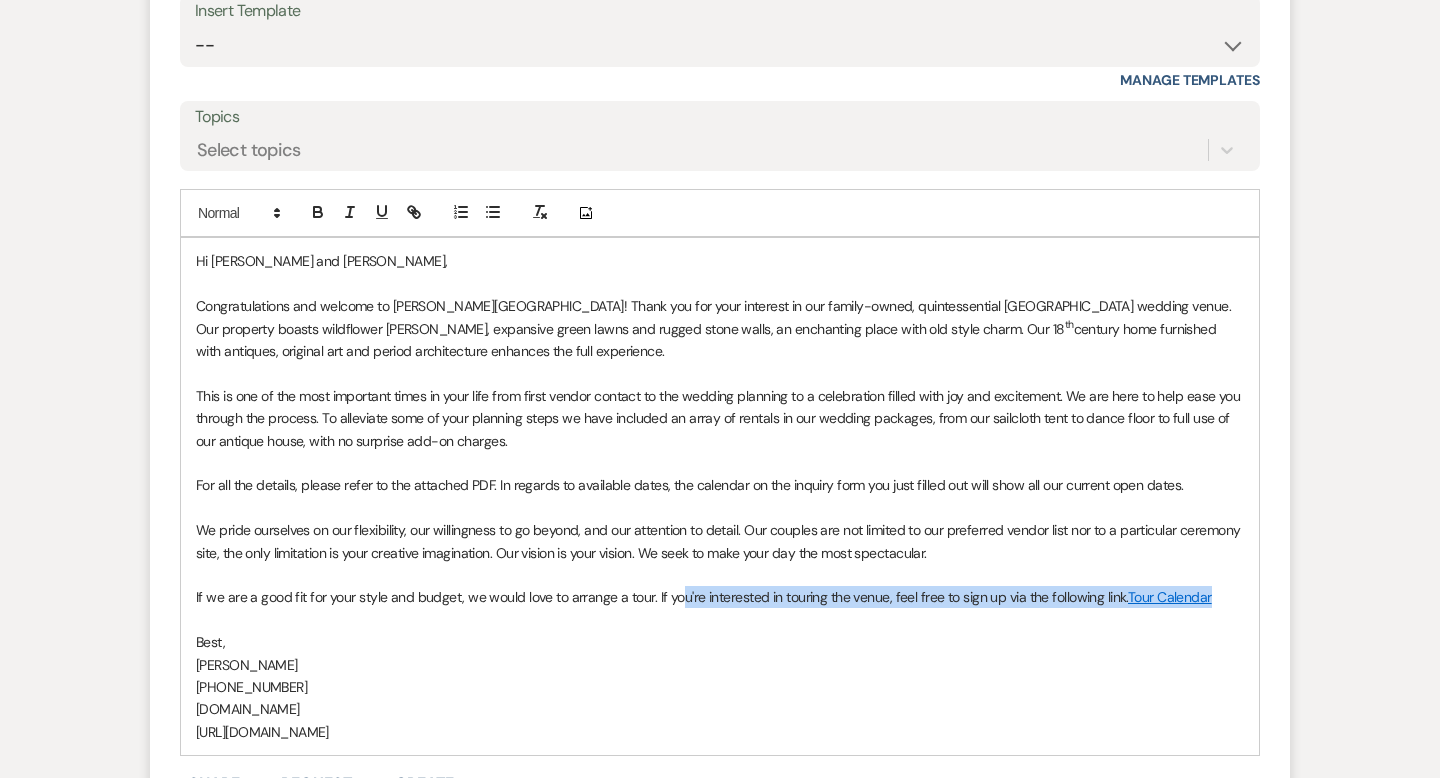 drag, startPoint x: 1212, startPoint y: 605, endPoint x: 675, endPoint y: 593, distance: 537.13403 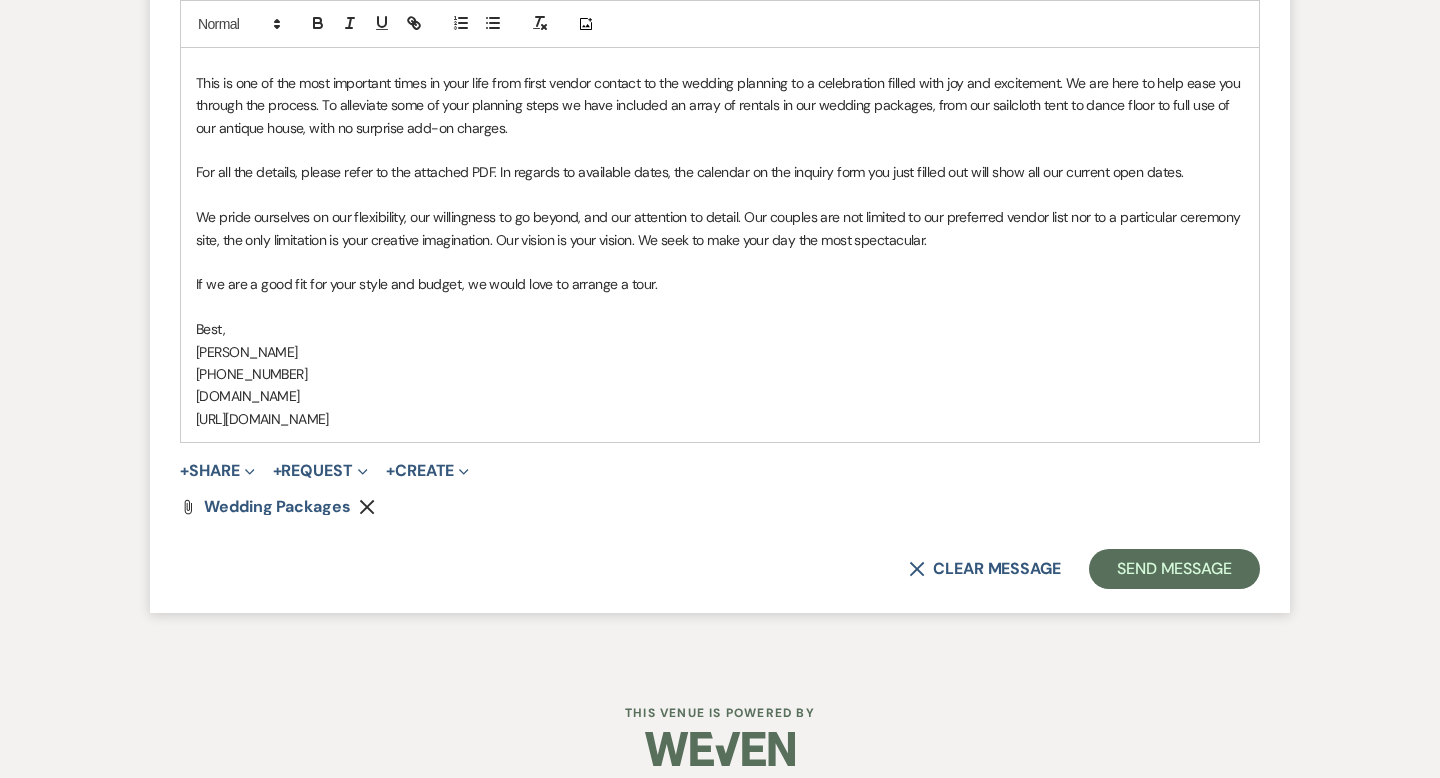 scroll, scrollTop: 1686, scrollLeft: 0, axis: vertical 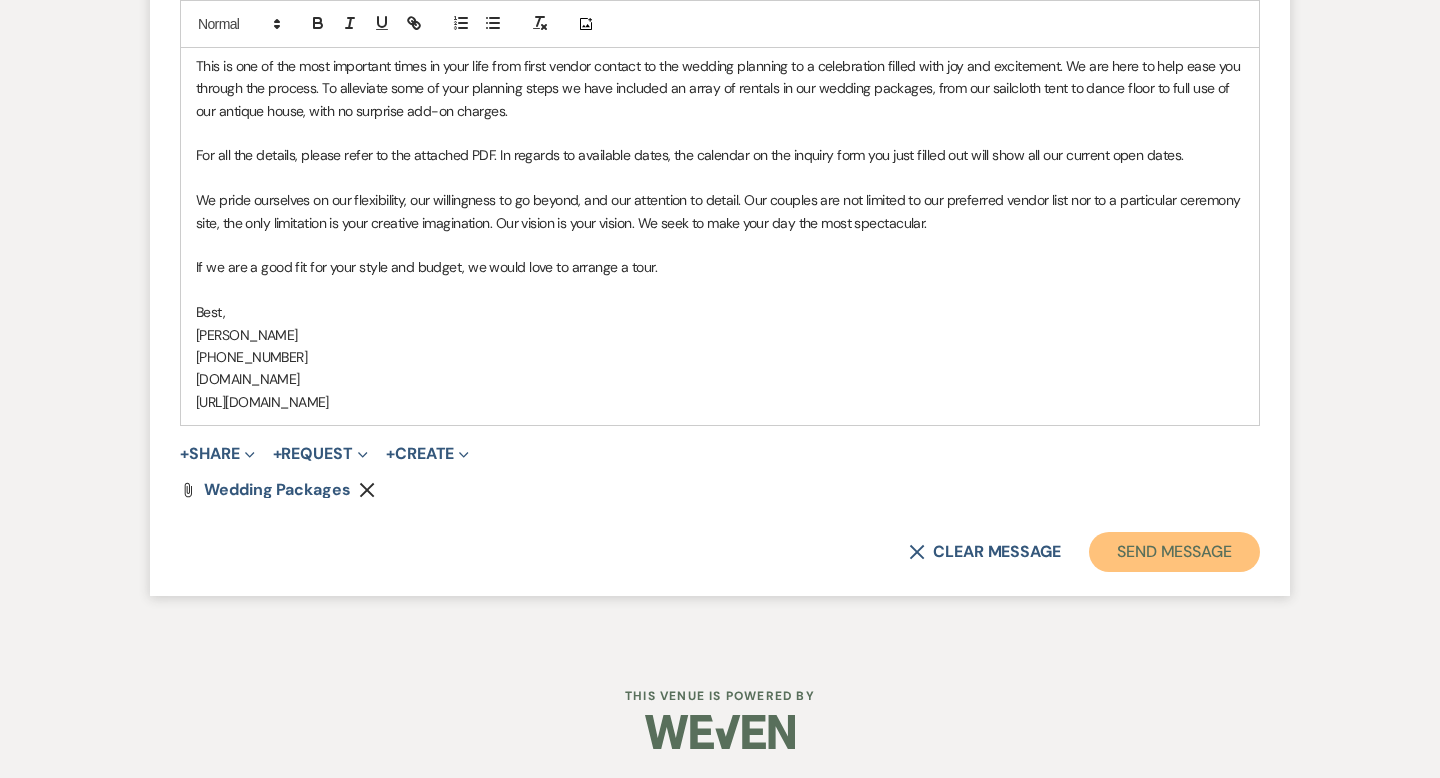 click on "Send Message" at bounding box center [1174, 552] 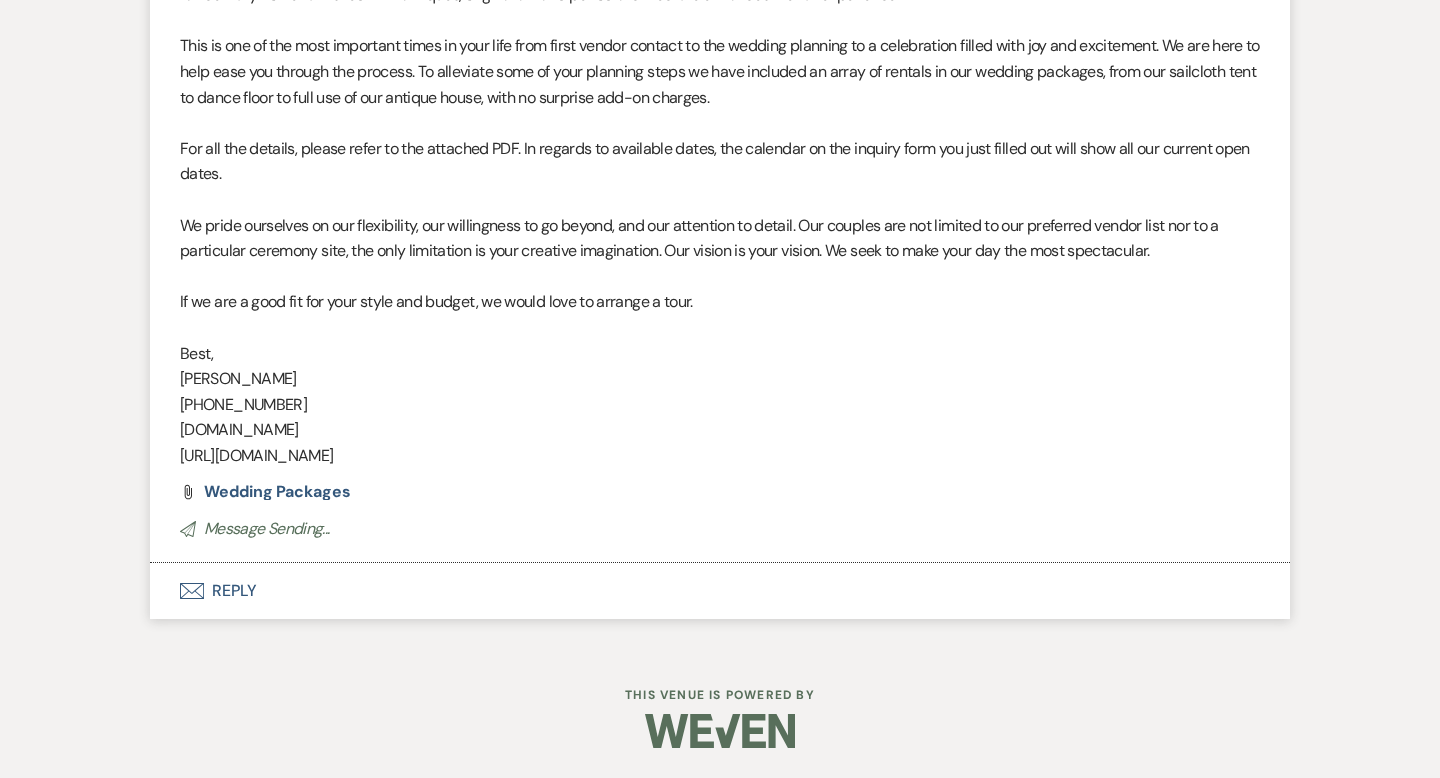 scroll, scrollTop: 0, scrollLeft: 0, axis: both 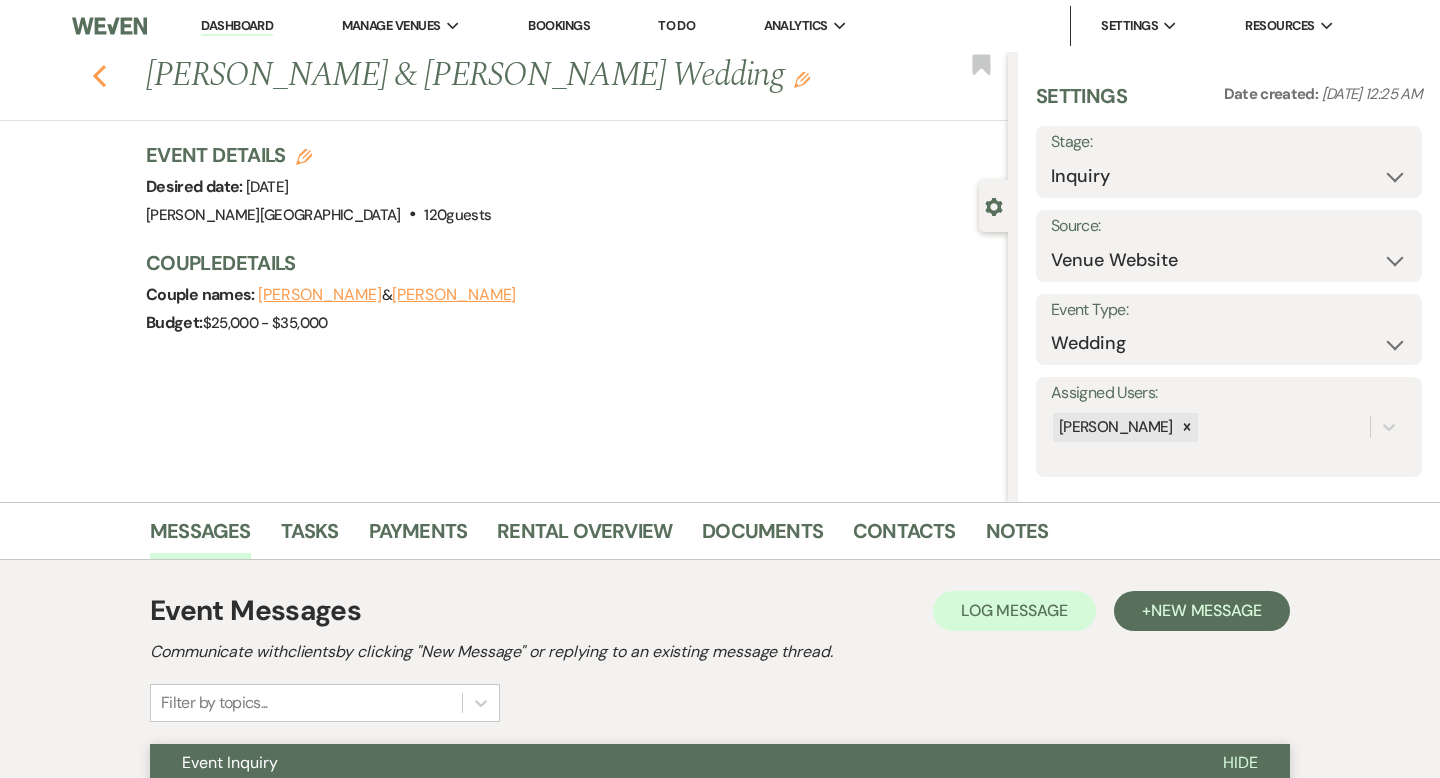 click on "Previous" 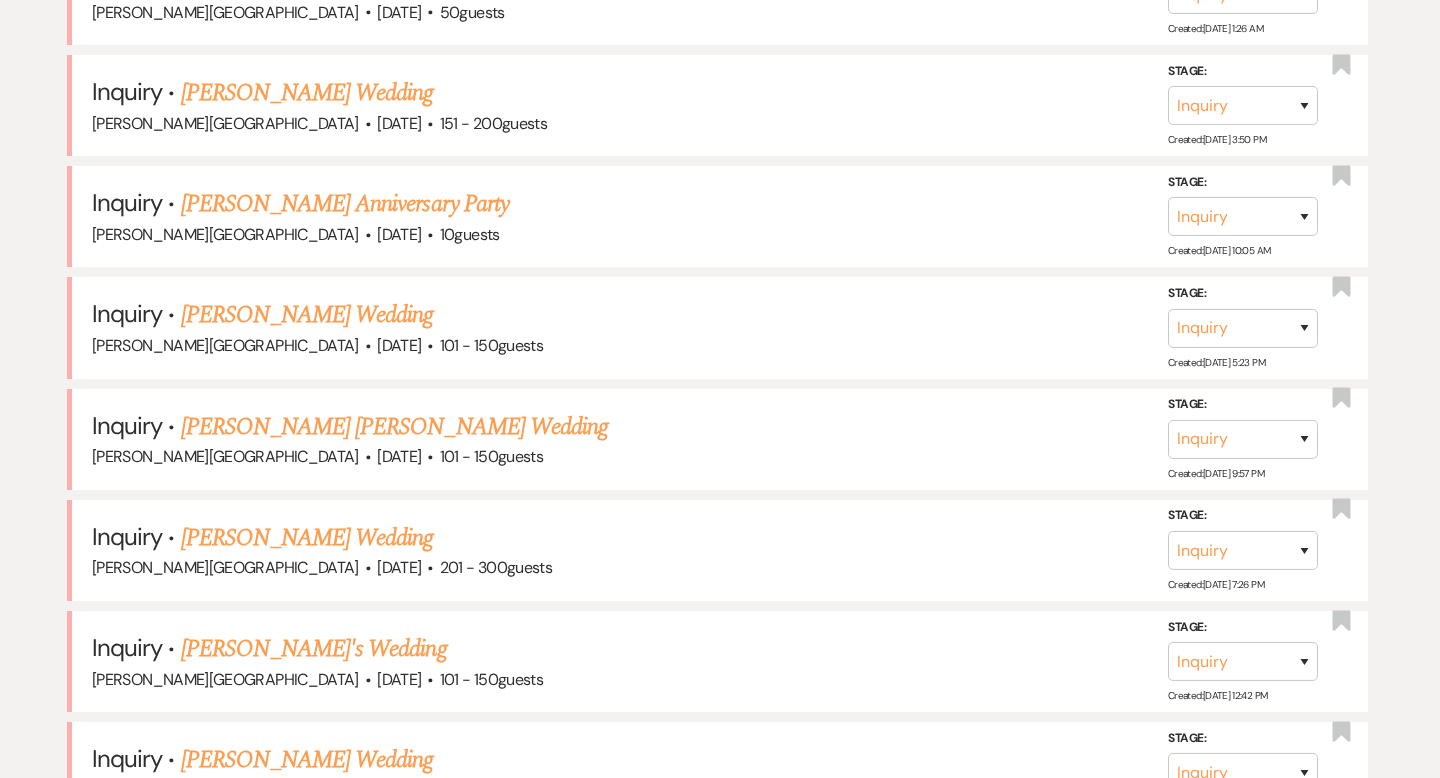 scroll, scrollTop: 2042, scrollLeft: 0, axis: vertical 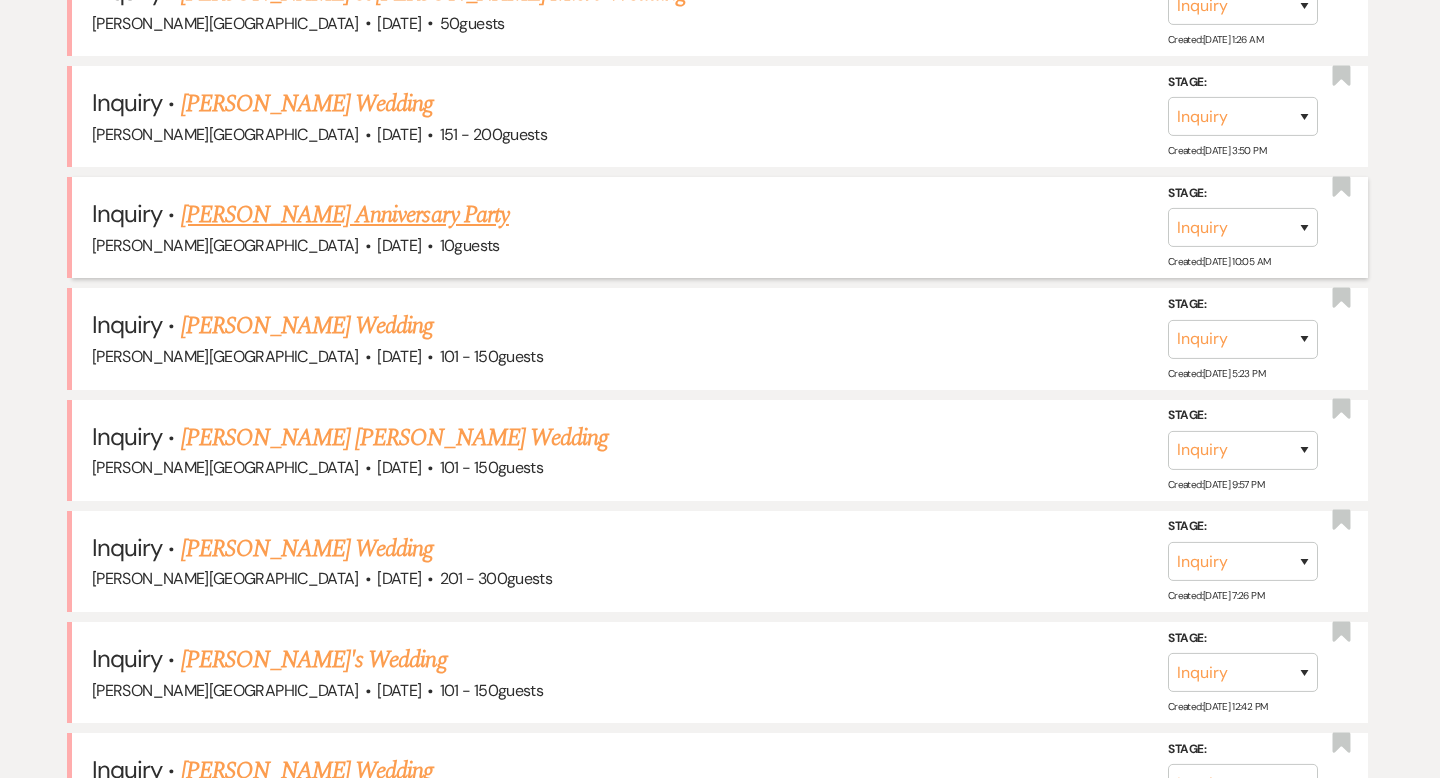 click on "[PERSON_NAME] Anniversary Party" at bounding box center [345, 215] 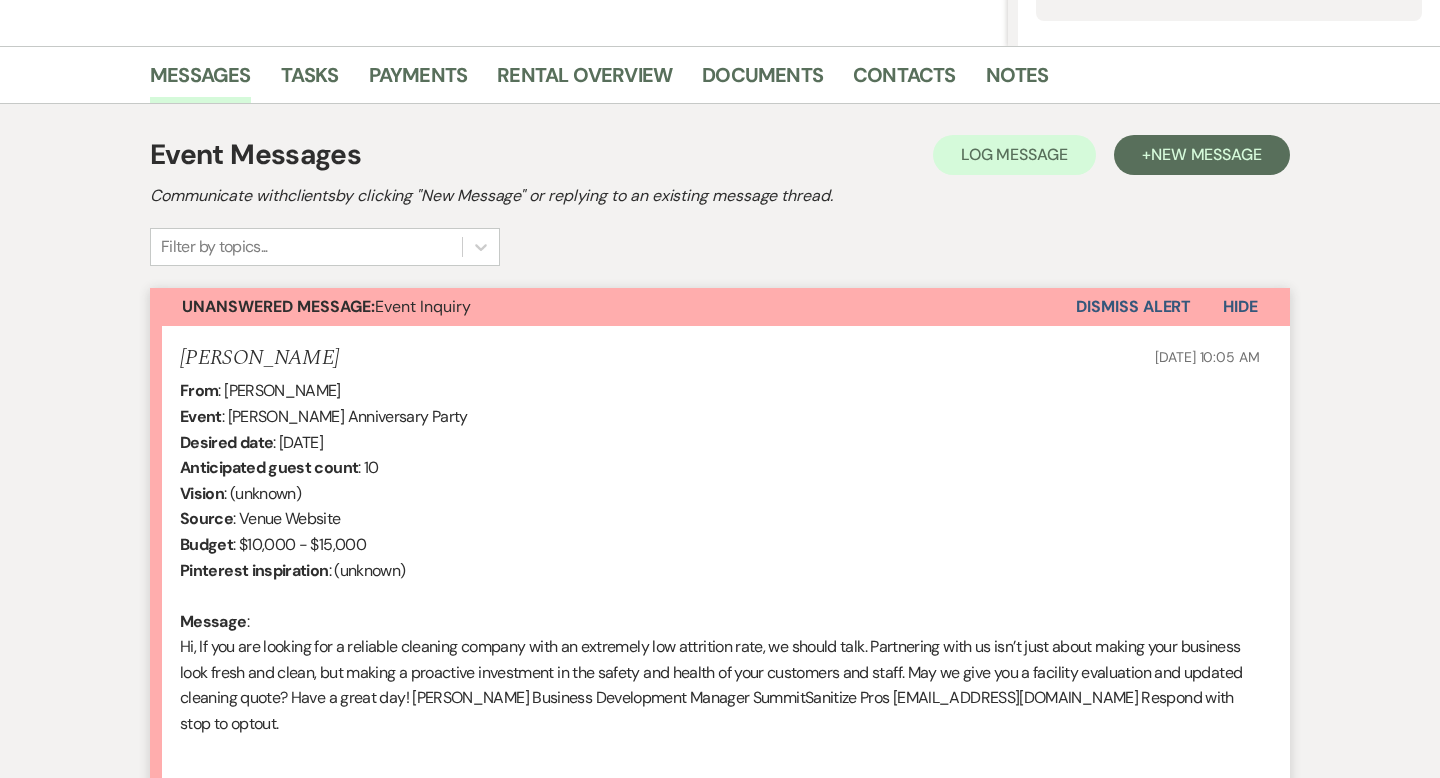 scroll, scrollTop: 504, scrollLeft: 0, axis: vertical 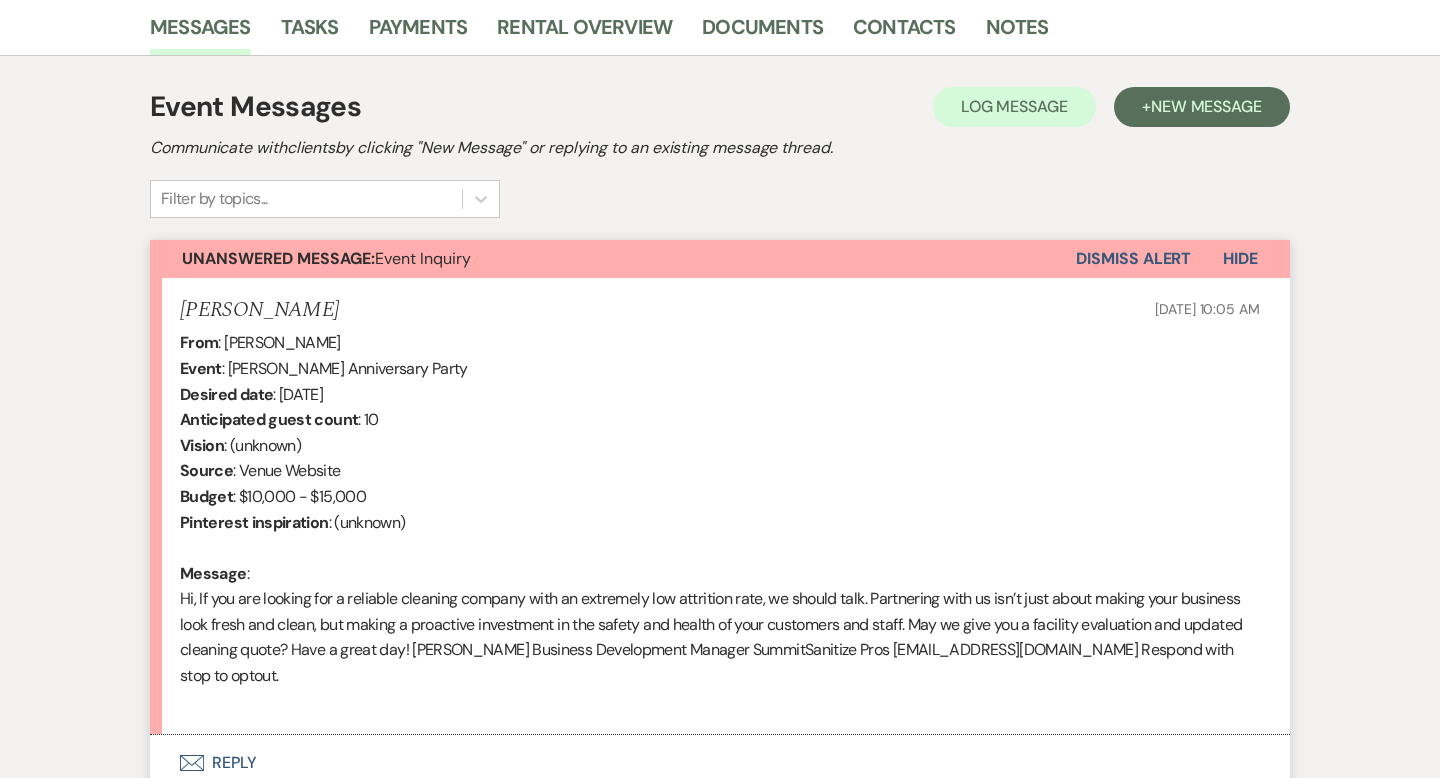 click on "Dismiss Alert" at bounding box center (1133, 259) 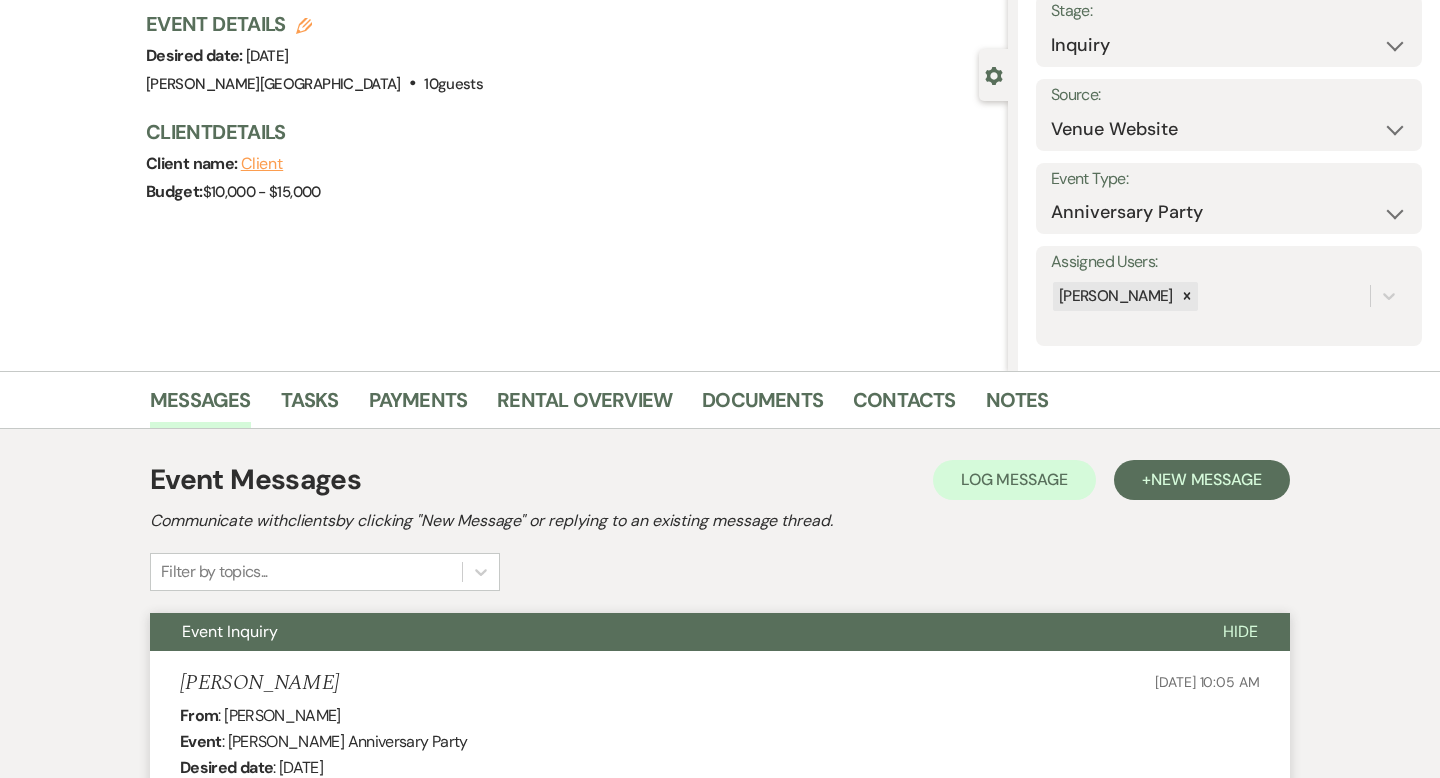 scroll, scrollTop: 0, scrollLeft: 0, axis: both 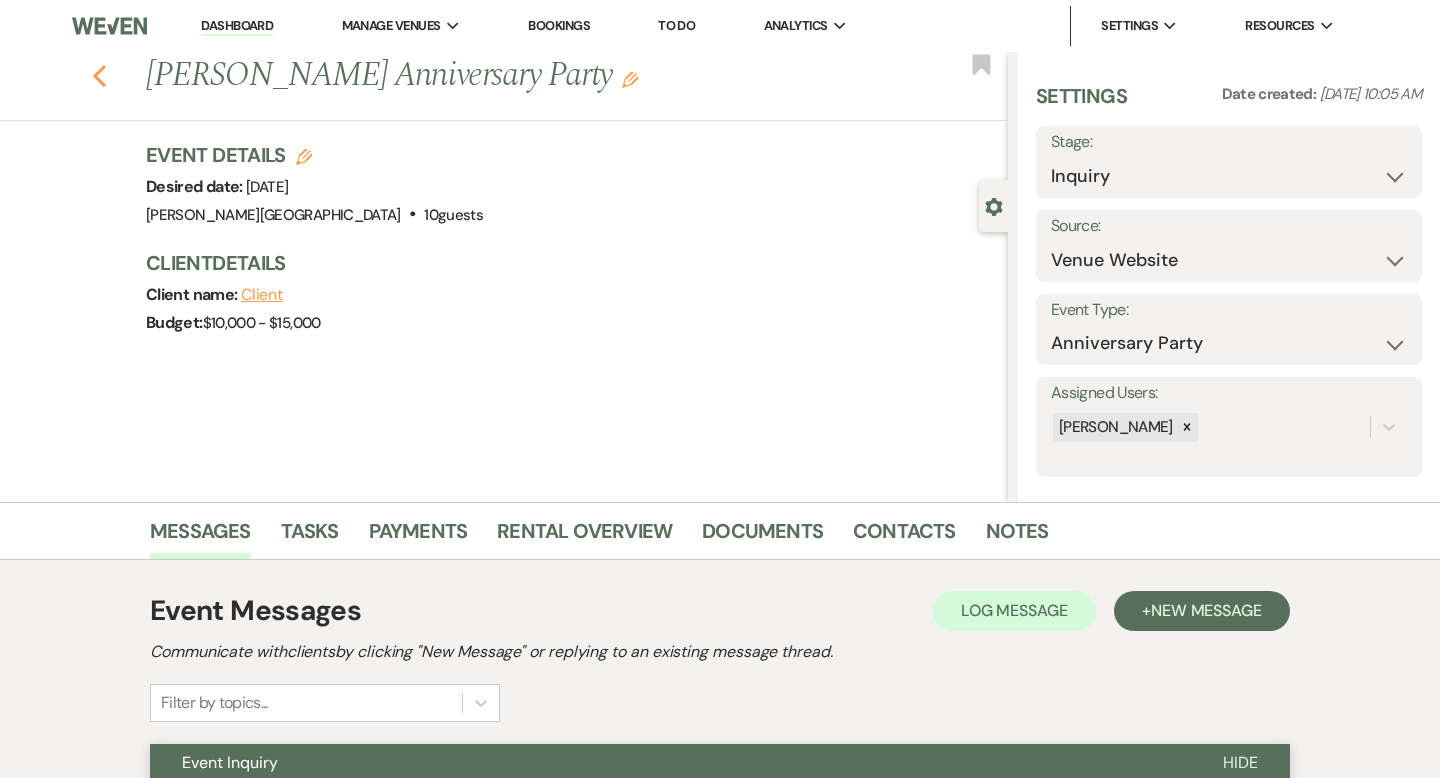 click on "Previous" 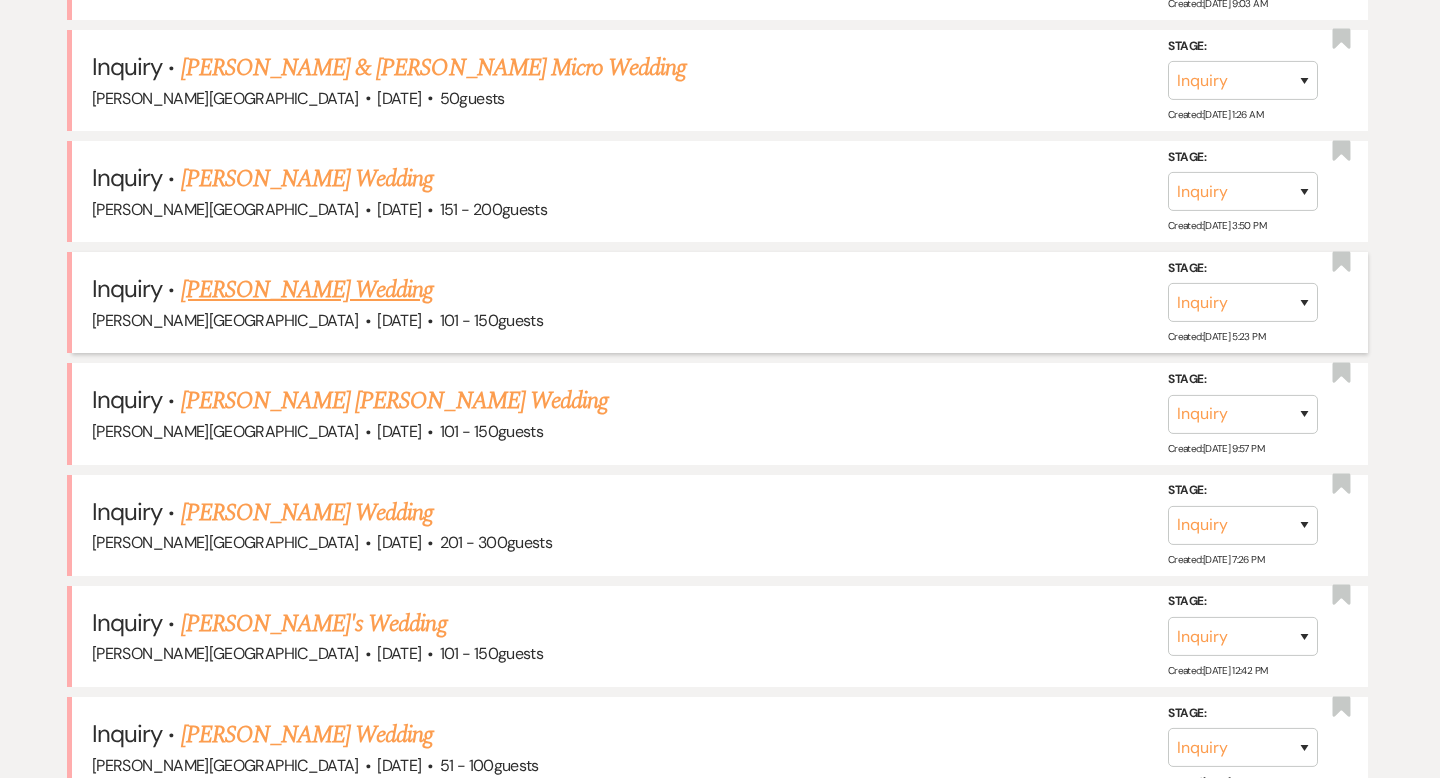 scroll, scrollTop: 1966, scrollLeft: 0, axis: vertical 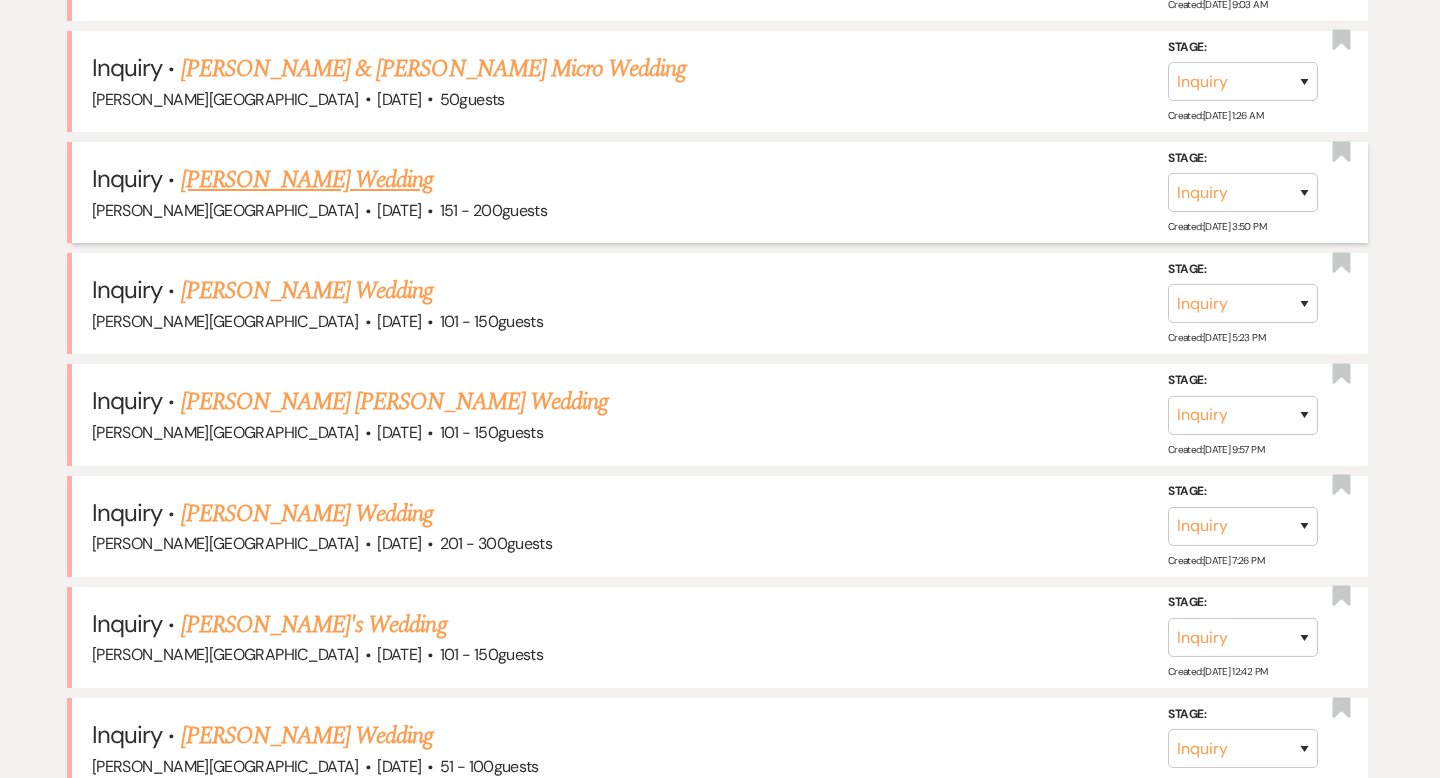 click on "[PERSON_NAME] Wedding" at bounding box center (307, 180) 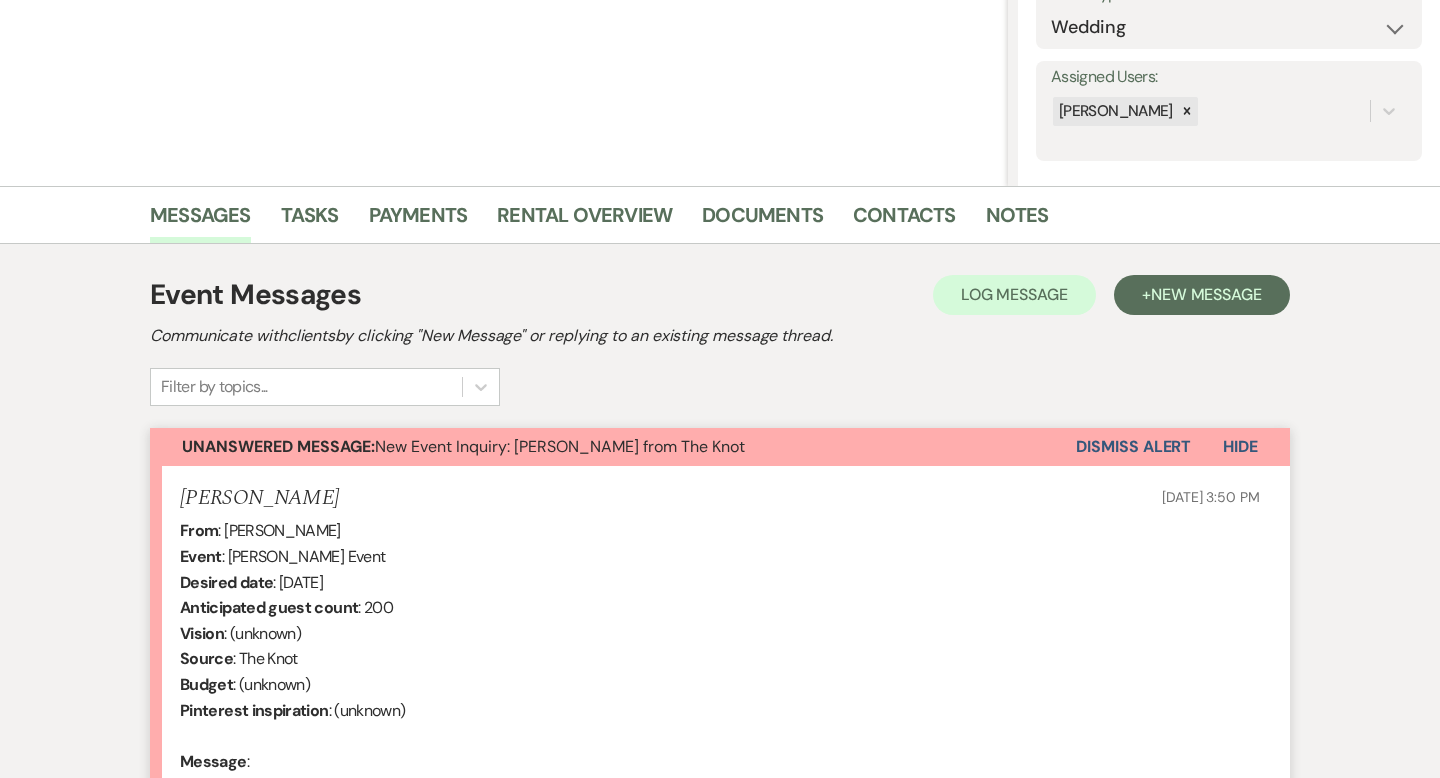 scroll, scrollTop: 0, scrollLeft: 0, axis: both 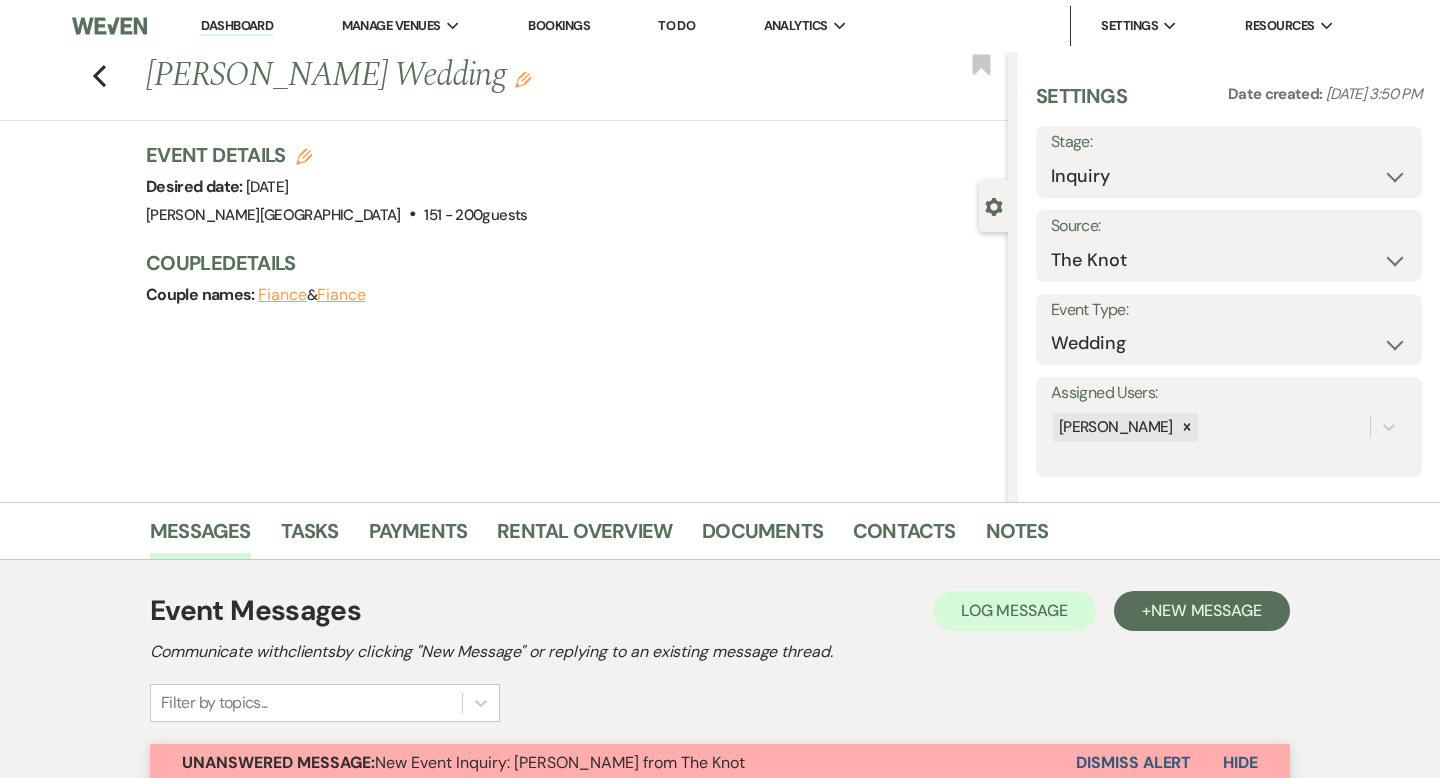 click on "Previous [PERSON_NAME] Wedding Edit Bookmark" at bounding box center (499, 86) 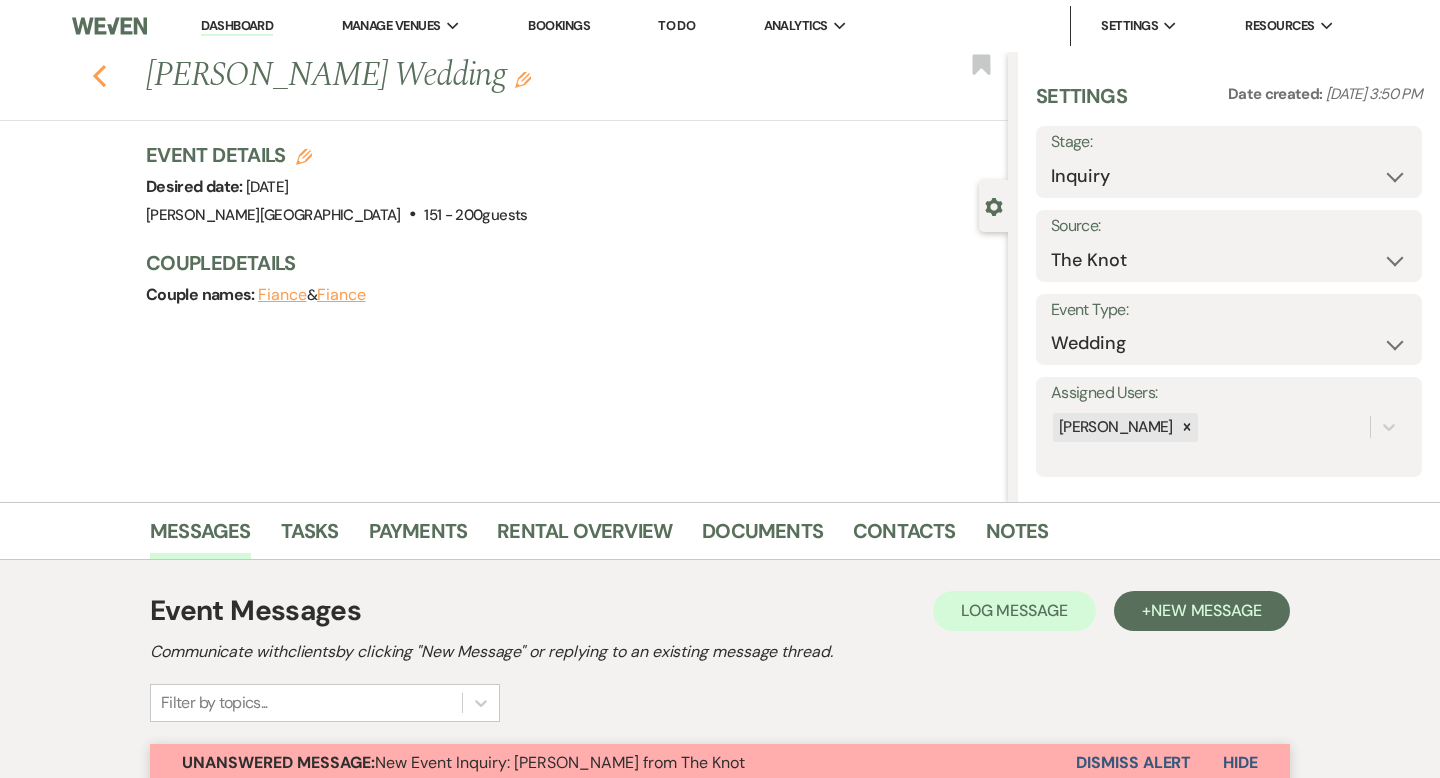 click on "Previous" 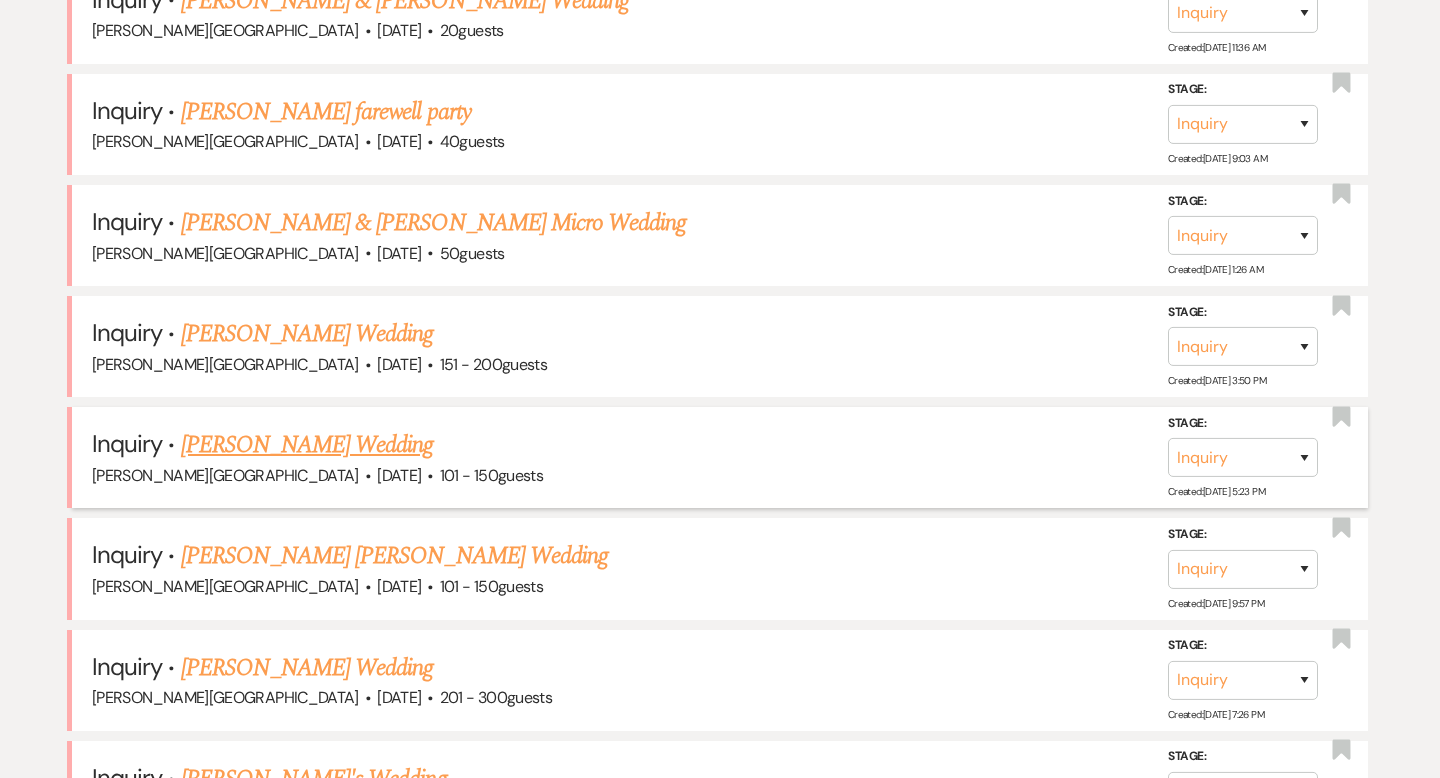 scroll, scrollTop: 1789, scrollLeft: 0, axis: vertical 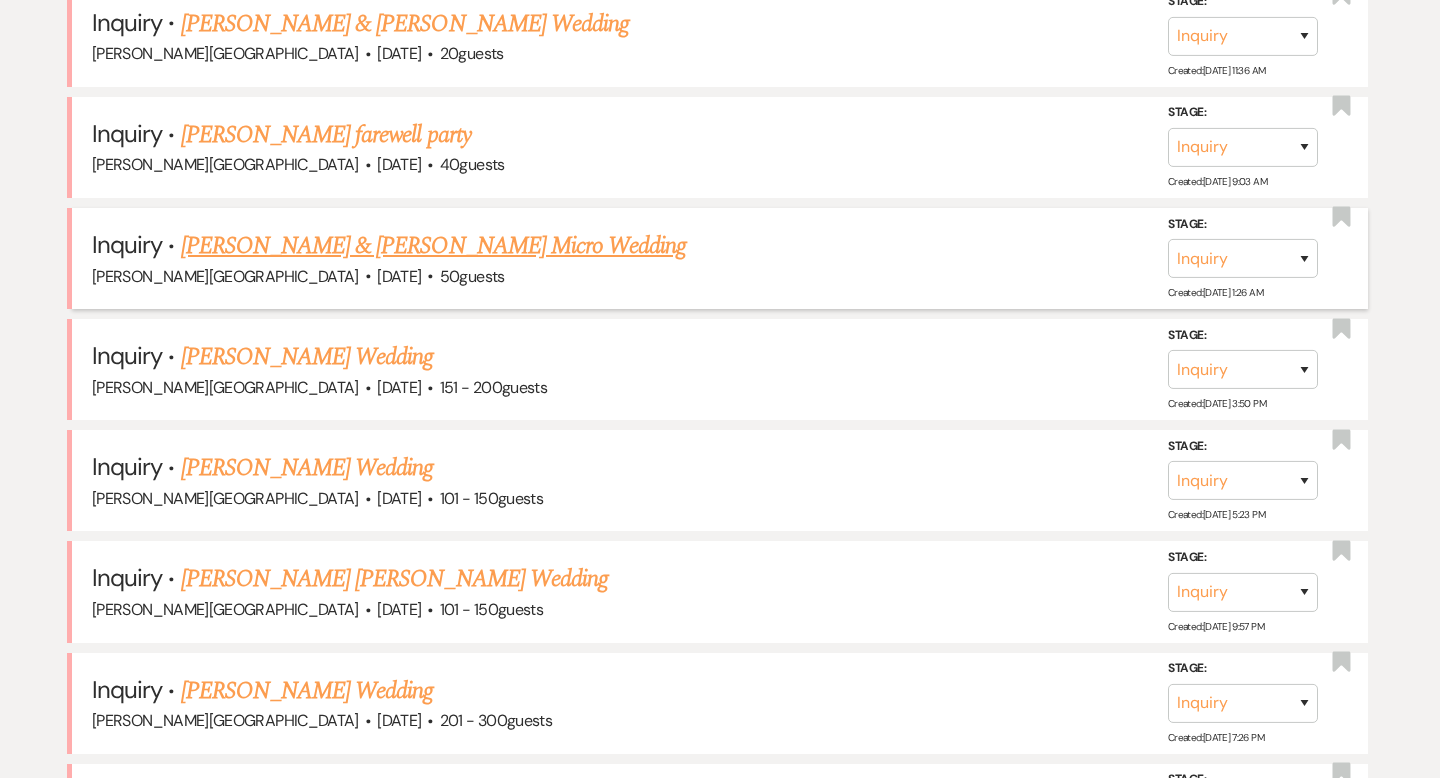 click on "[PERSON_NAME] & [PERSON_NAME] Micro Wedding" at bounding box center (434, 246) 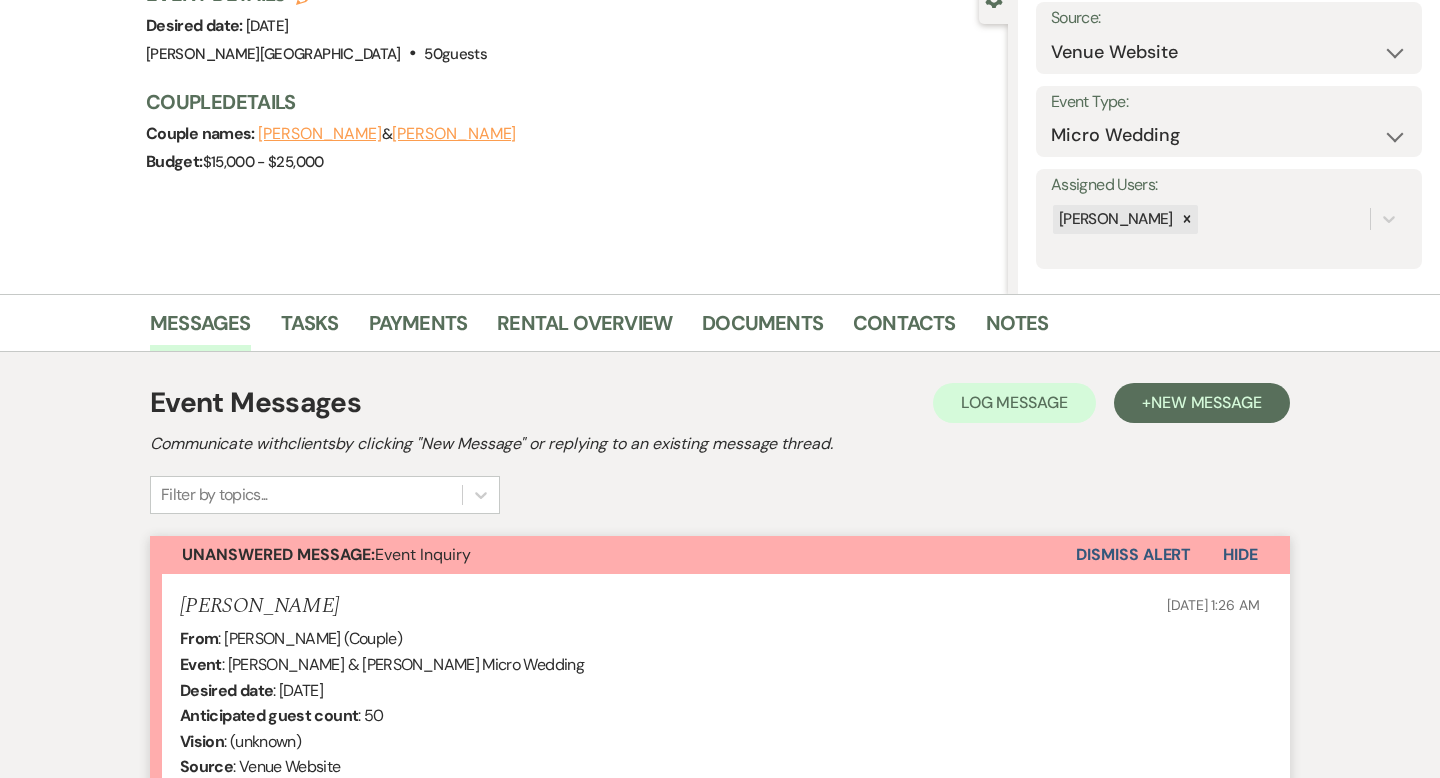 scroll, scrollTop: 0, scrollLeft: 0, axis: both 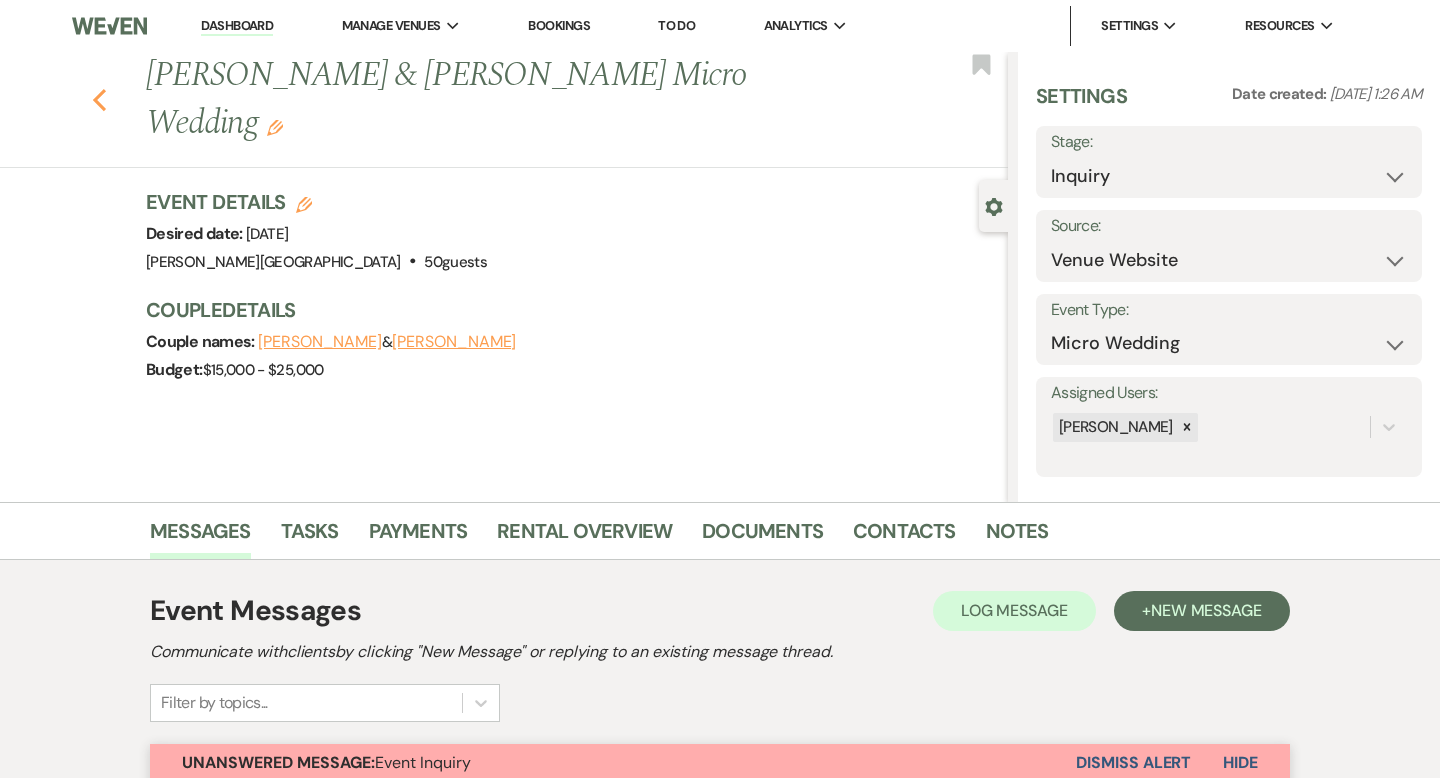 click on "Previous" 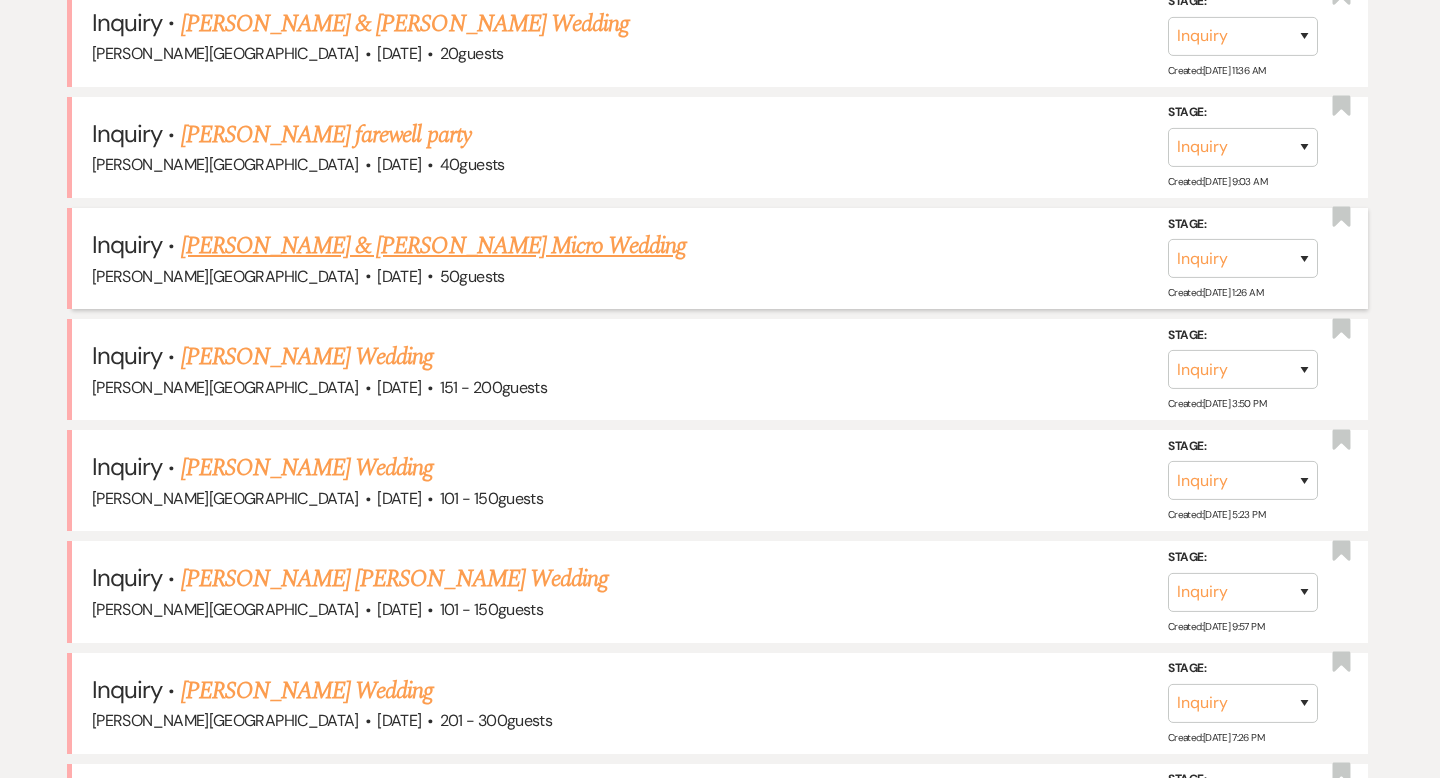 scroll, scrollTop: 1625, scrollLeft: 0, axis: vertical 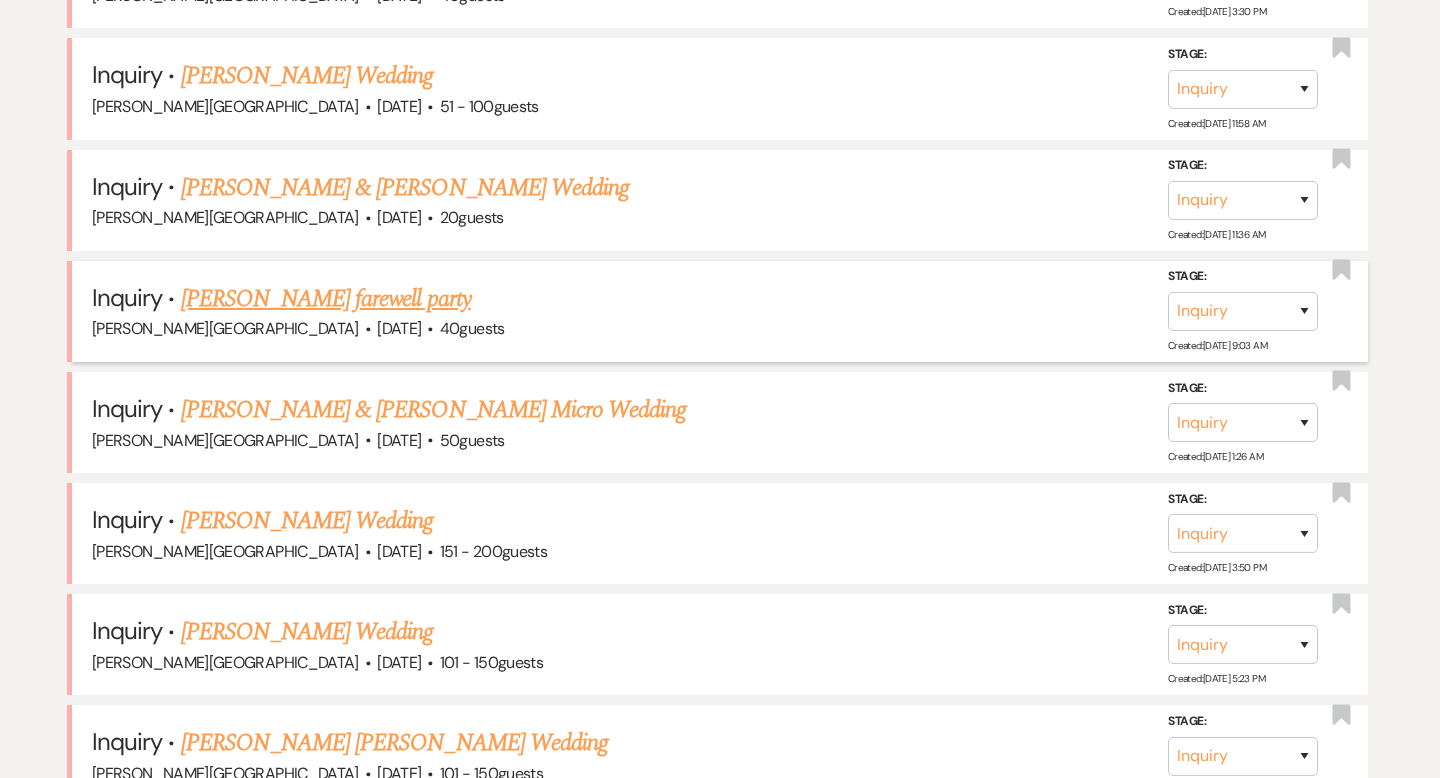 click on "[PERSON_NAME] farewell party" at bounding box center (326, 299) 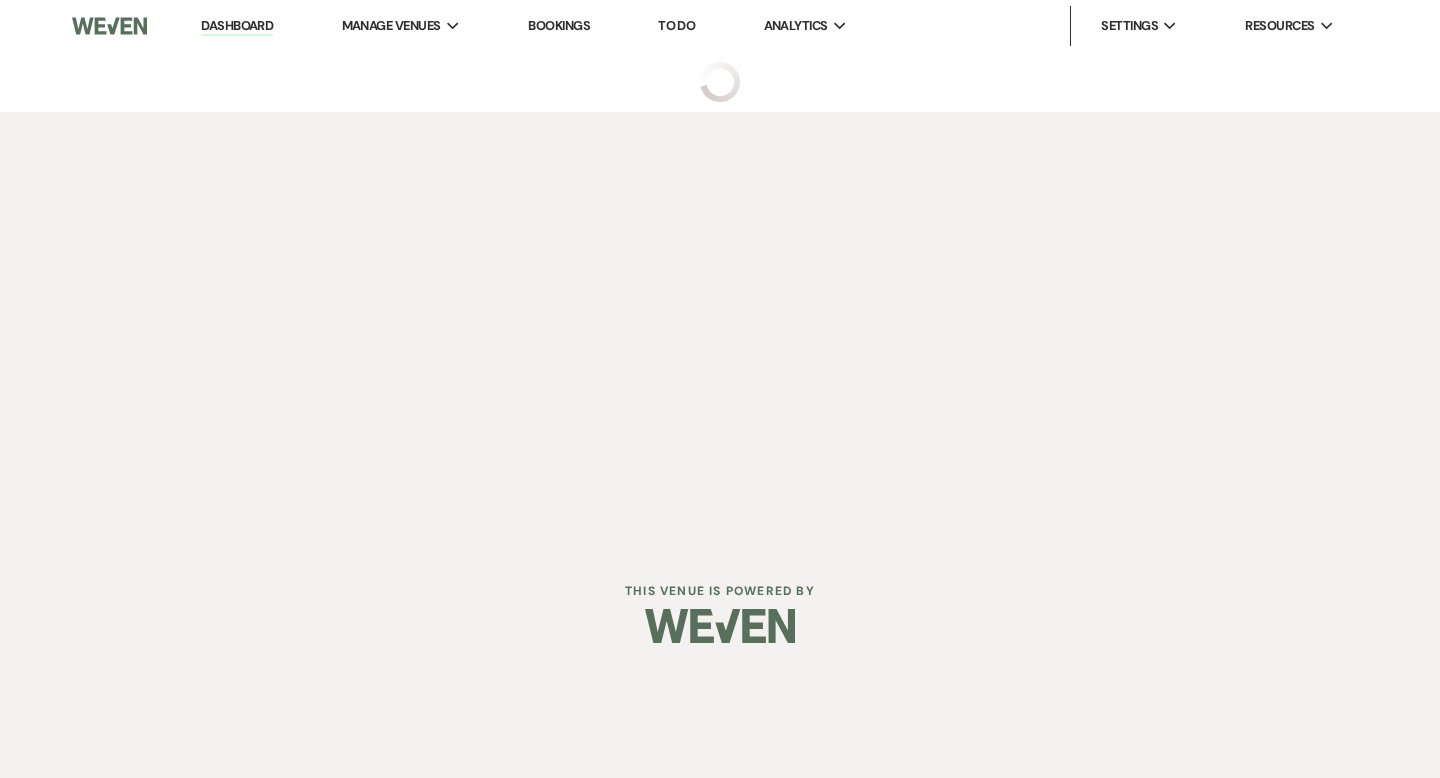 scroll, scrollTop: 0, scrollLeft: 0, axis: both 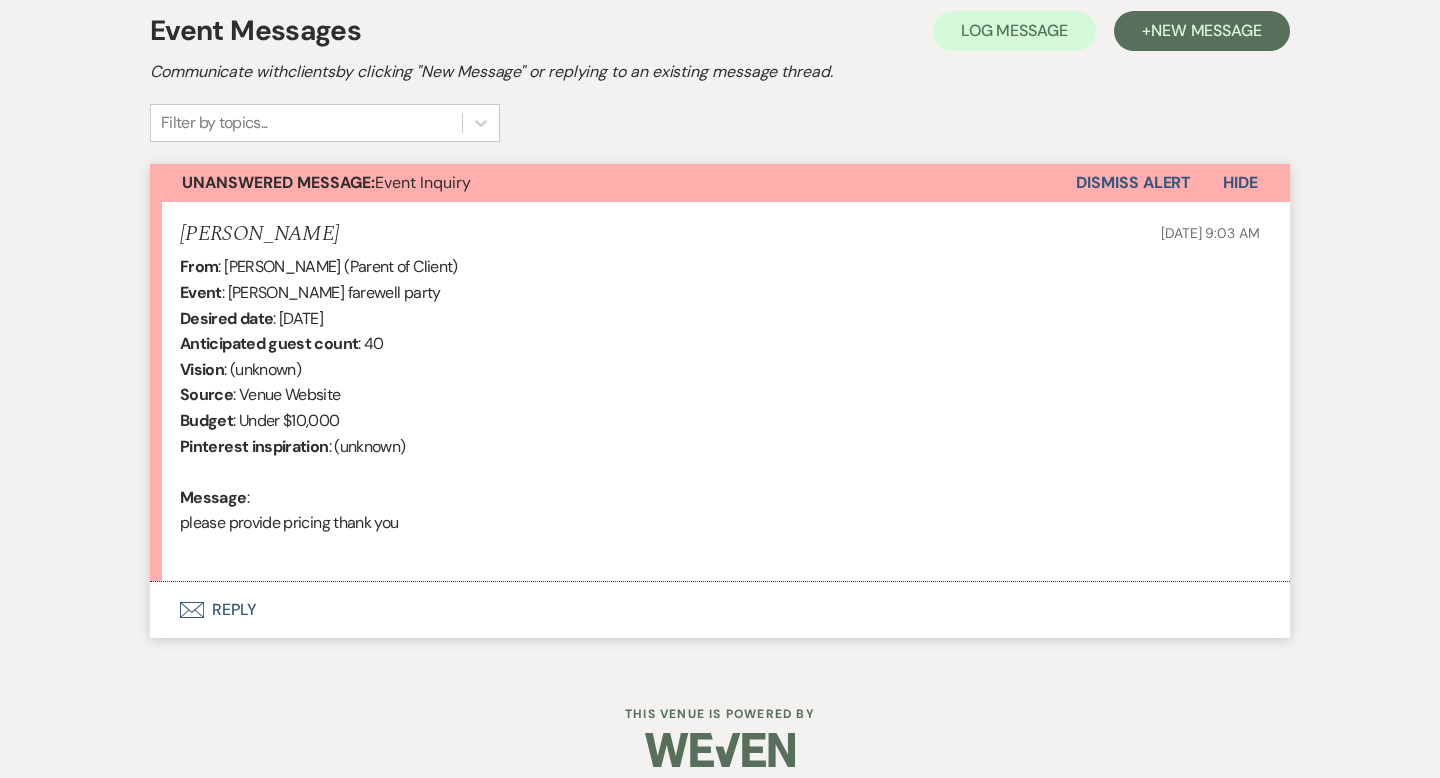 click on "Envelope Reply" at bounding box center (720, 610) 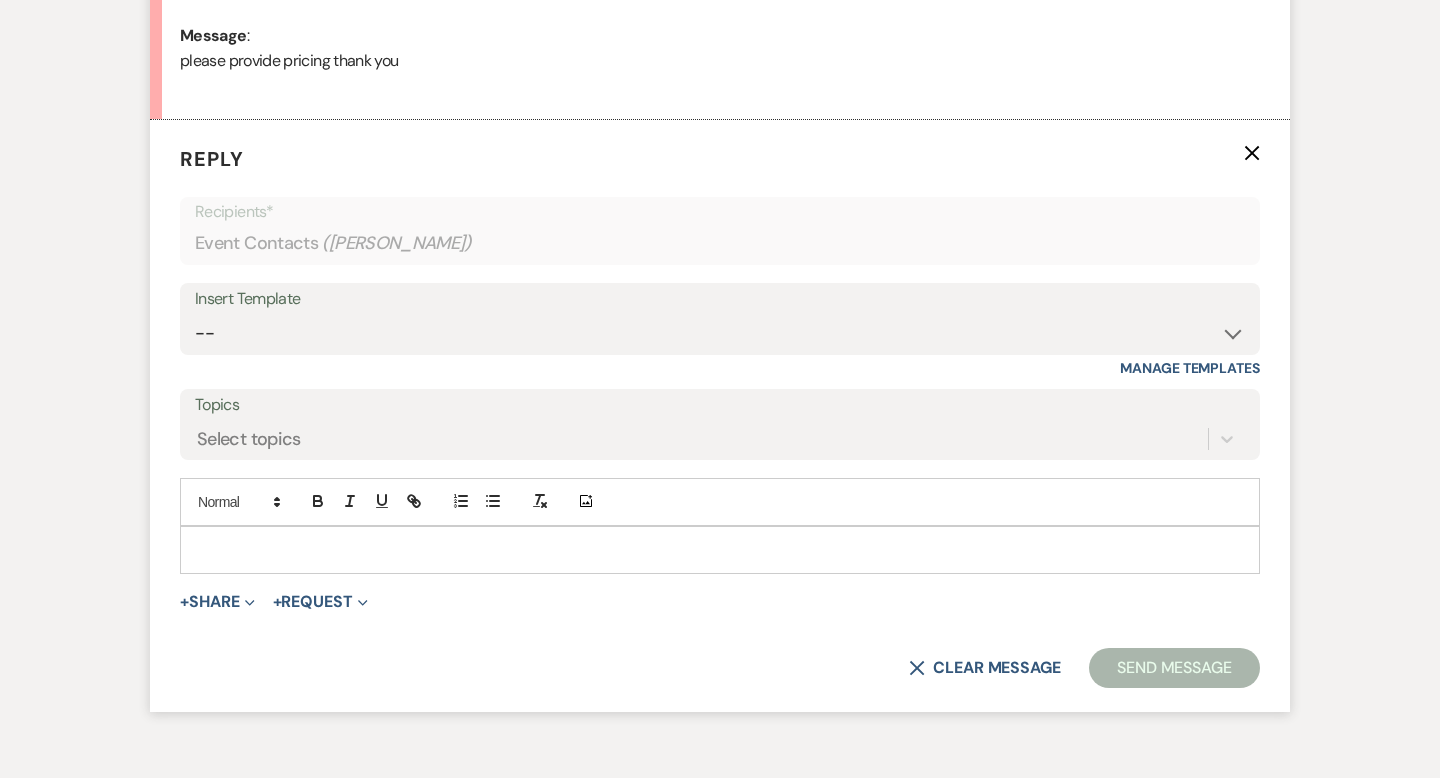 scroll, scrollTop: 1069, scrollLeft: 0, axis: vertical 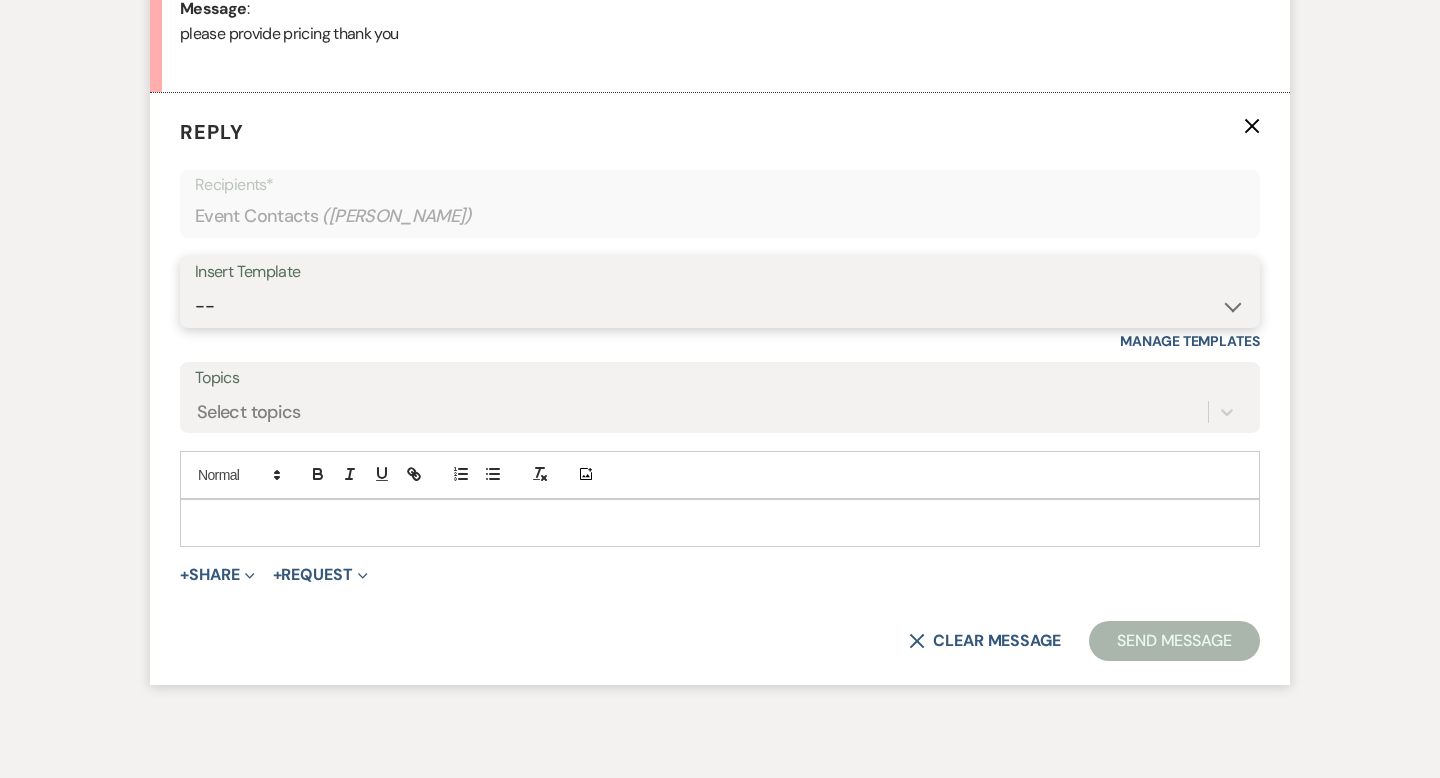 click on "-- Weven Planning Portal Introduction (Booked Events) Wedding Packages Booking Email Tour Request Shower Email Bridge Follow Up One month prior Insurance Reminder Rain Plan Check In Instructions Available Dates SFG Transparent Logos Upcoming Payment Reminder Late Payment Notice 1 Late Payment Notice 2 Cottage Email Copy of Weven Planning Portal Introduction (Booked Events) Deposit Return Via Check Mailed Deposit Return Via CC Refund Contract Questions Flower Announcement tour of grounds Knot Packages All-Inclusive Packages Rental Brochure Rental Updates All Inclusive Booking Email Flower Booking Email All-Inclusive Booking Intro Email Booking Intro Email" at bounding box center [720, 306] 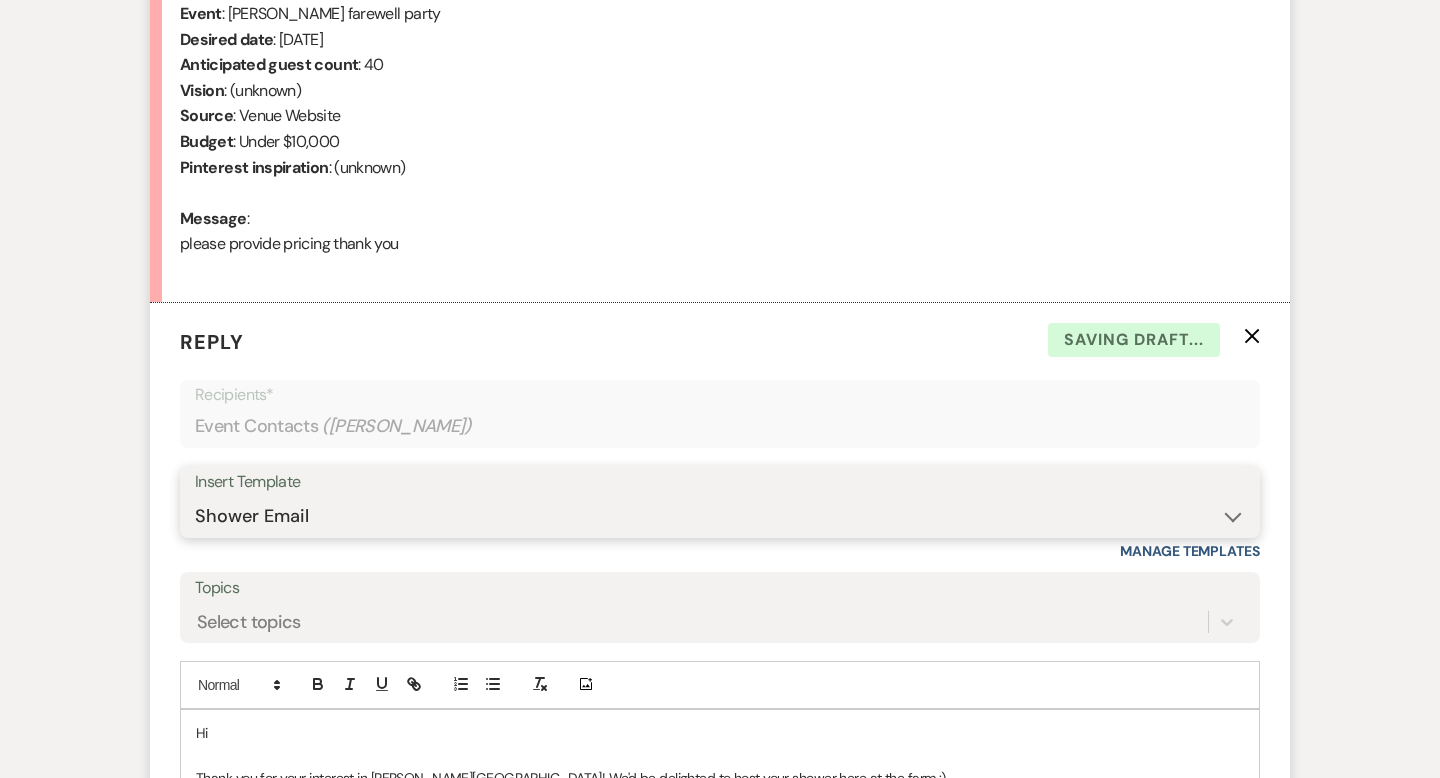 scroll 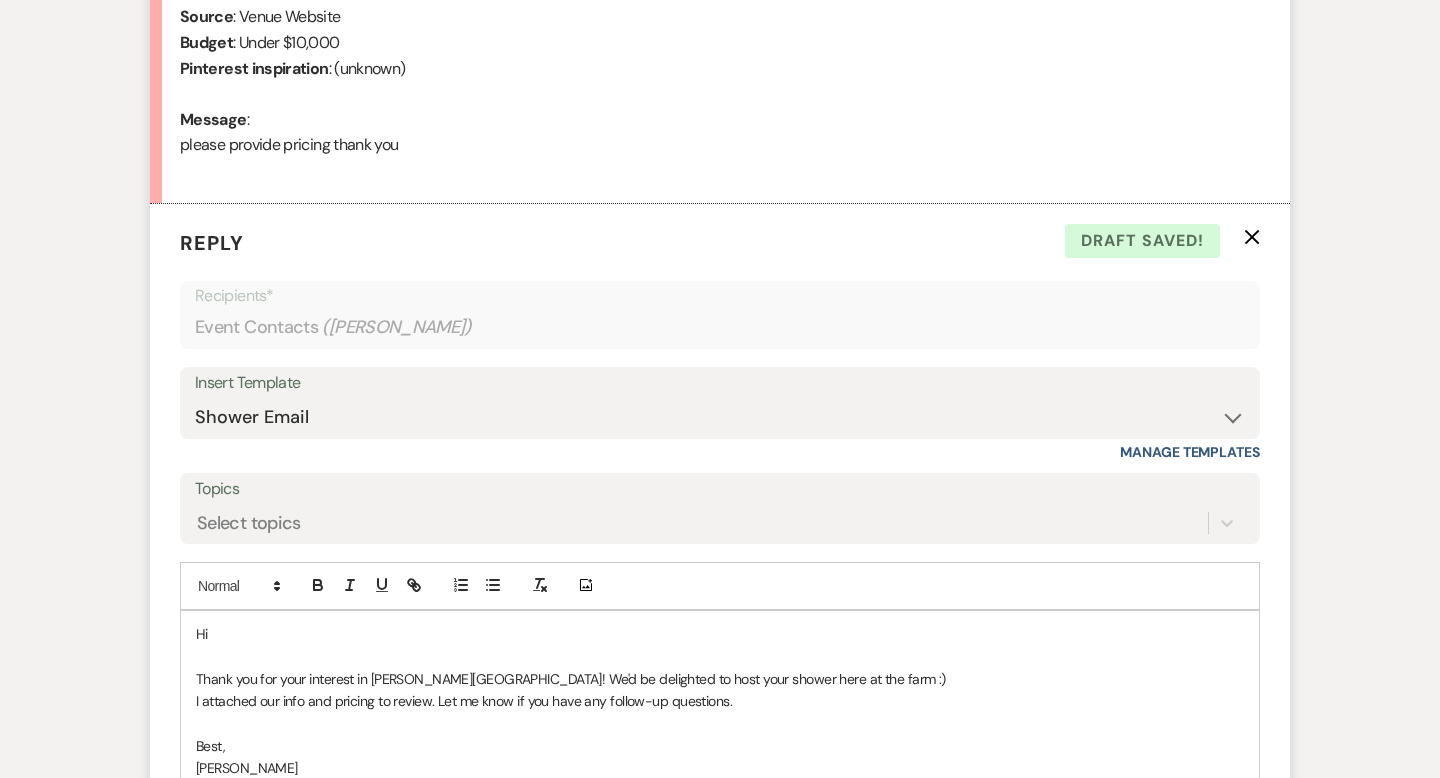 click on "Hi" at bounding box center [720, 634] 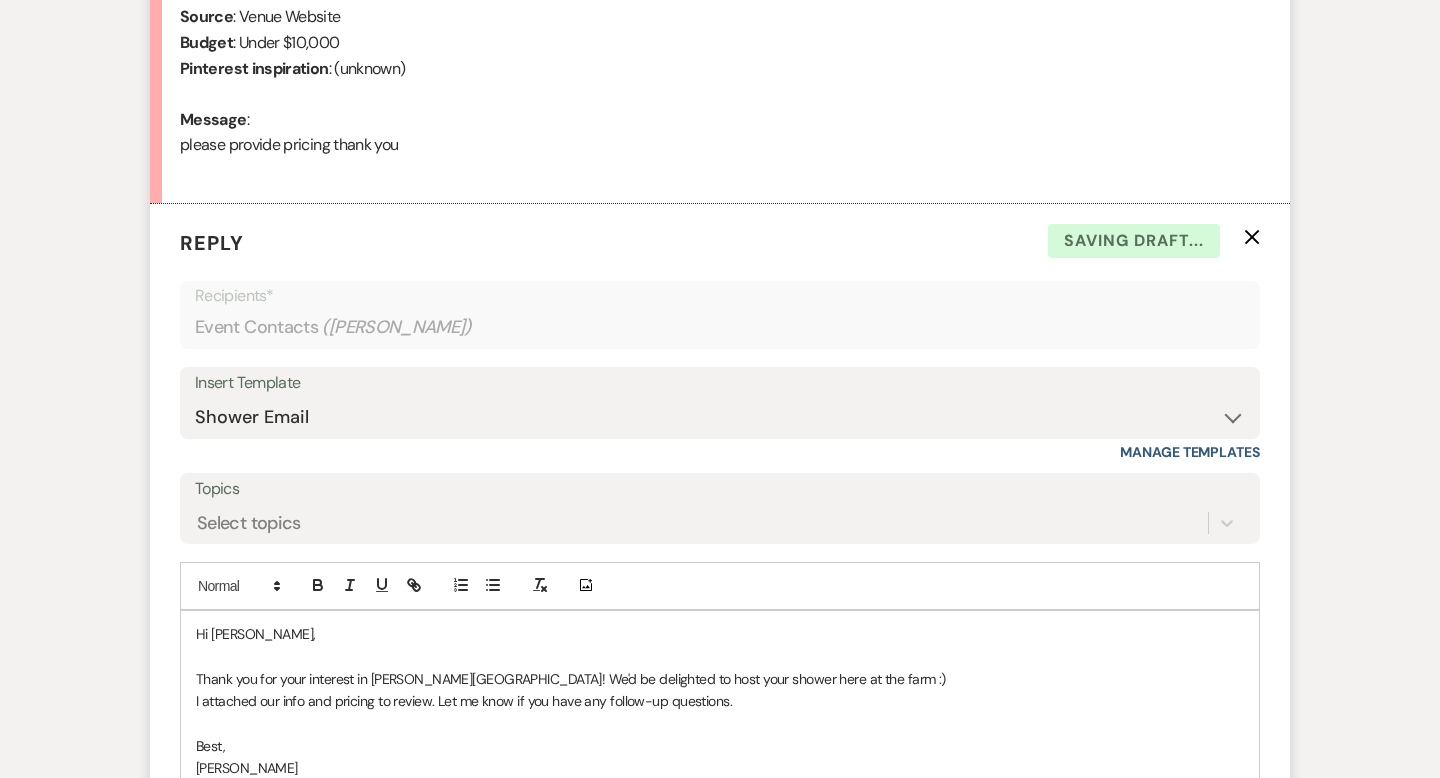 click on "Thank you for your interest in [PERSON_NAME][GEOGRAPHIC_DATA]! We'd be delighted to host your shower here at the farm :)" at bounding box center [720, 679] 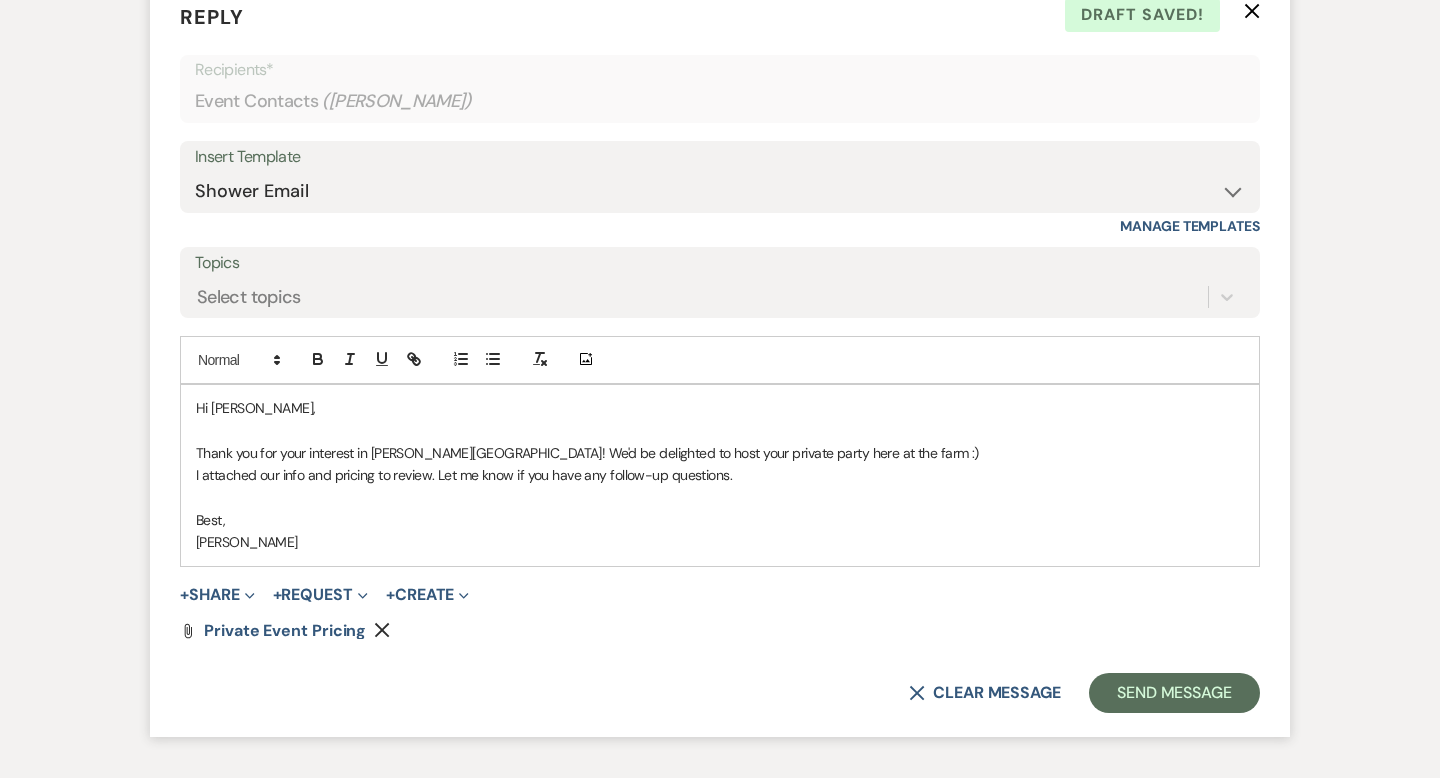 scroll, scrollTop: 1185, scrollLeft: 0, axis: vertical 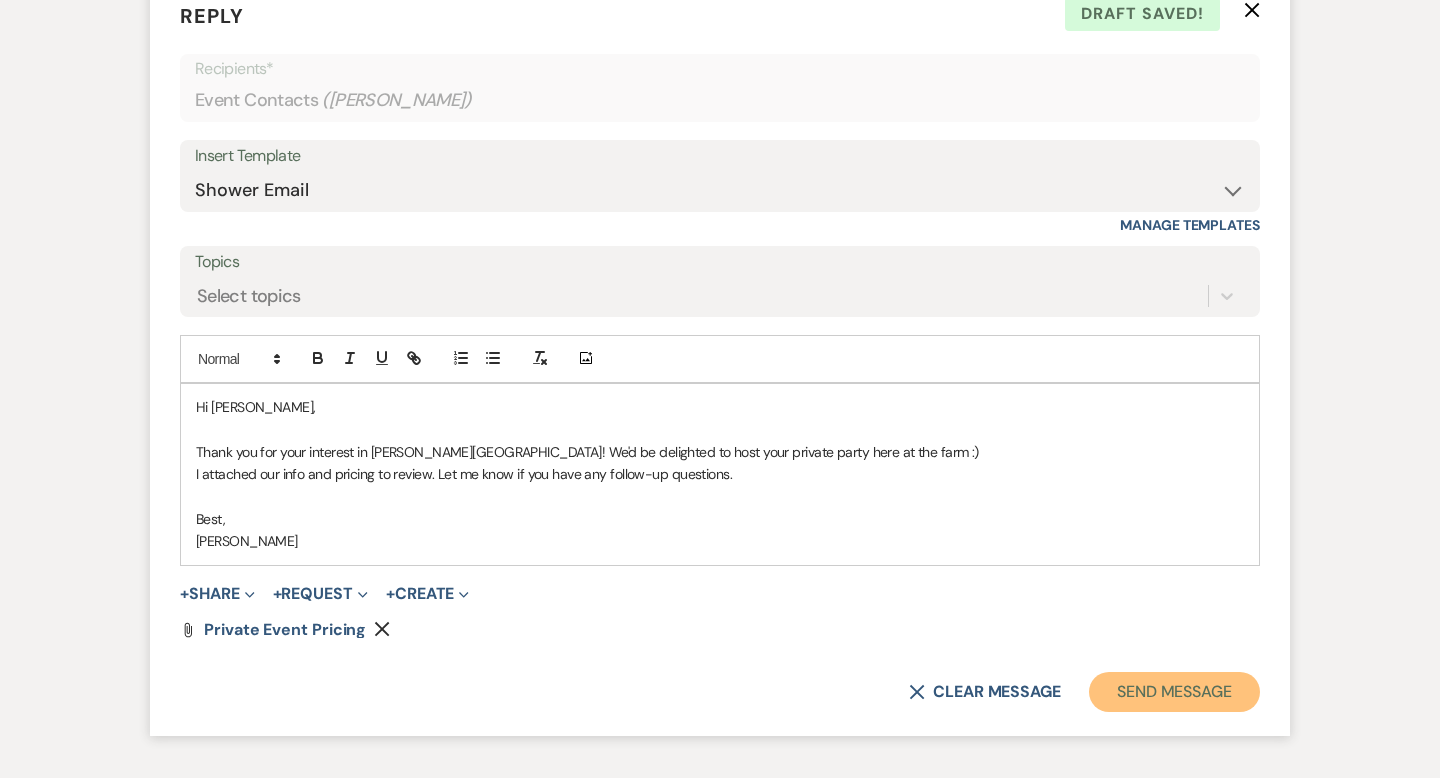 click on "Send Message" at bounding box center (1174, 692) 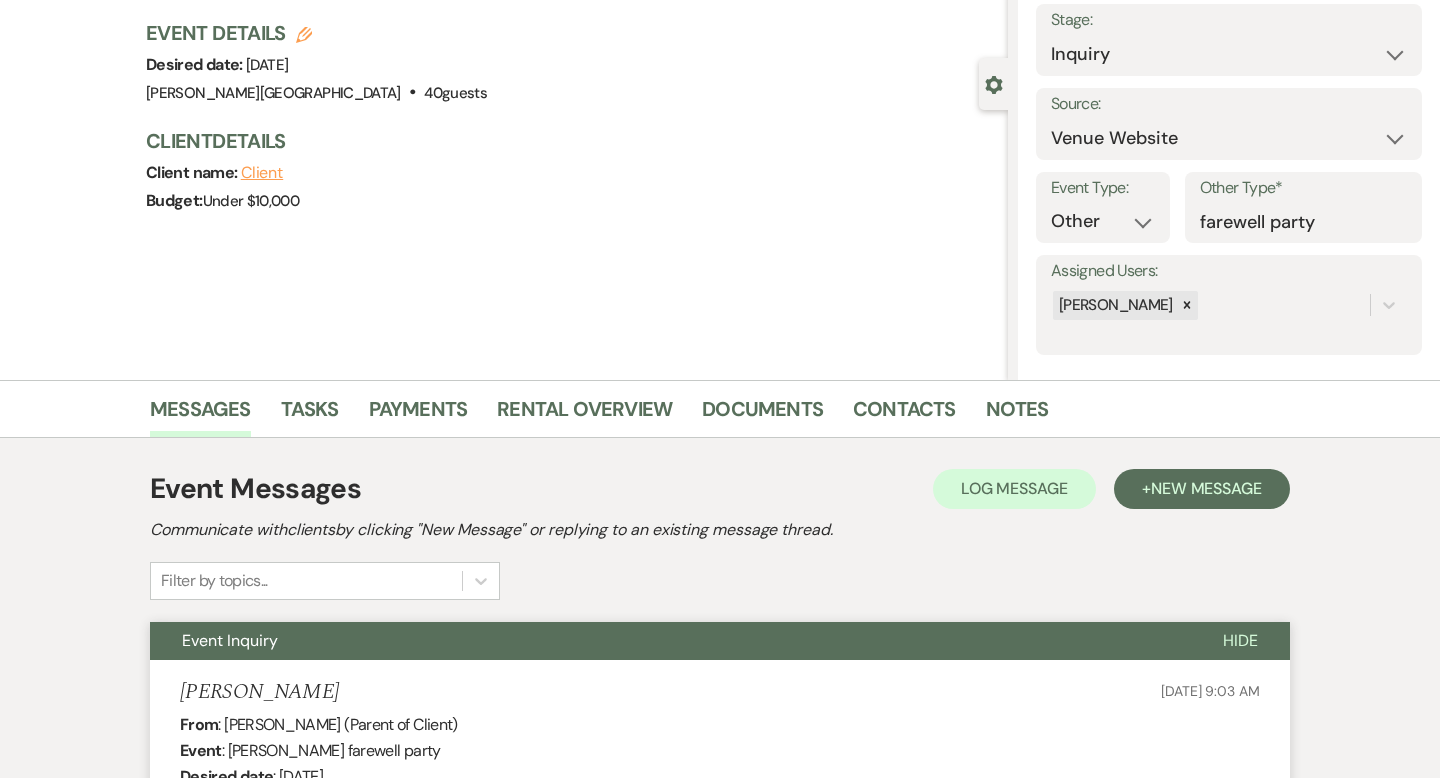 scroll, scrollTop: 0, scrollLeft: 0, axis: both 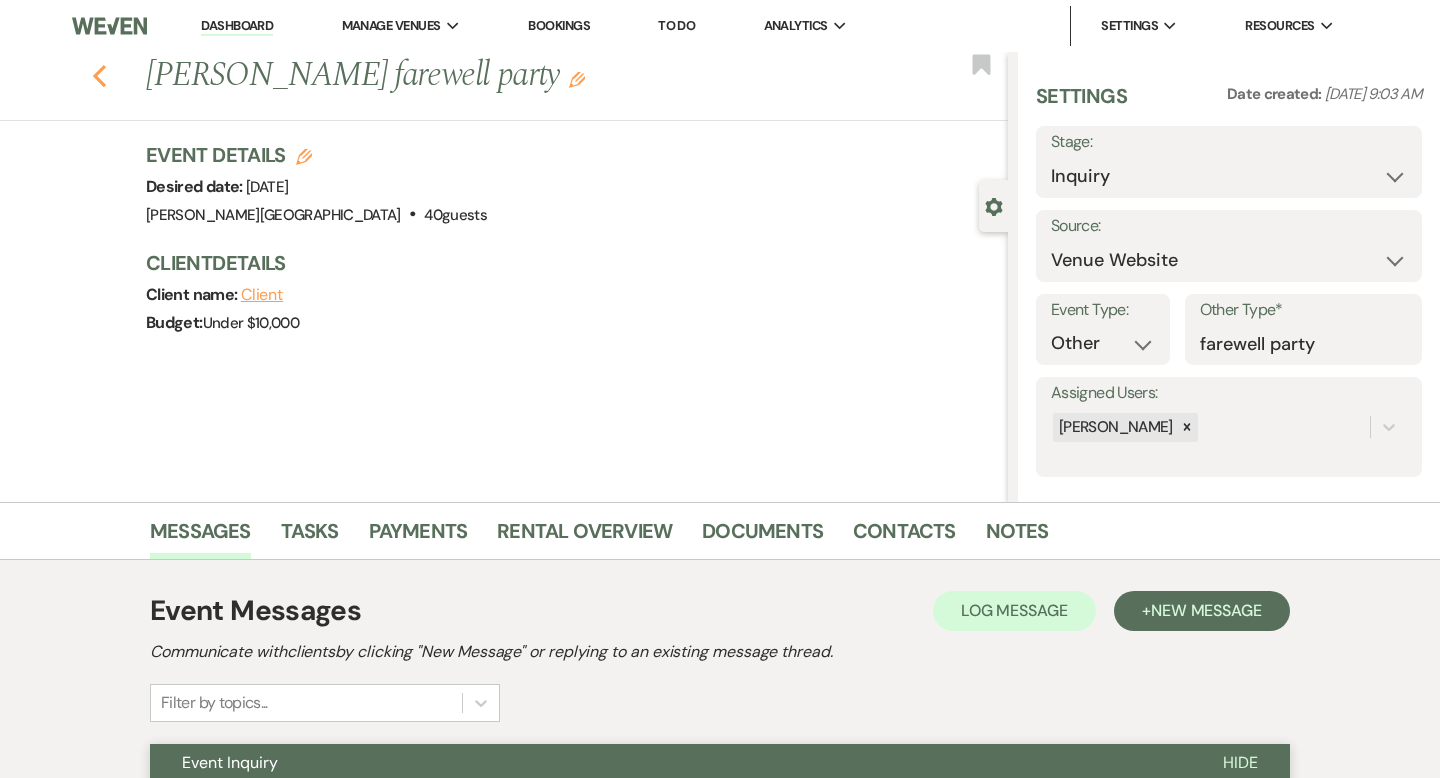 click on "Previous" 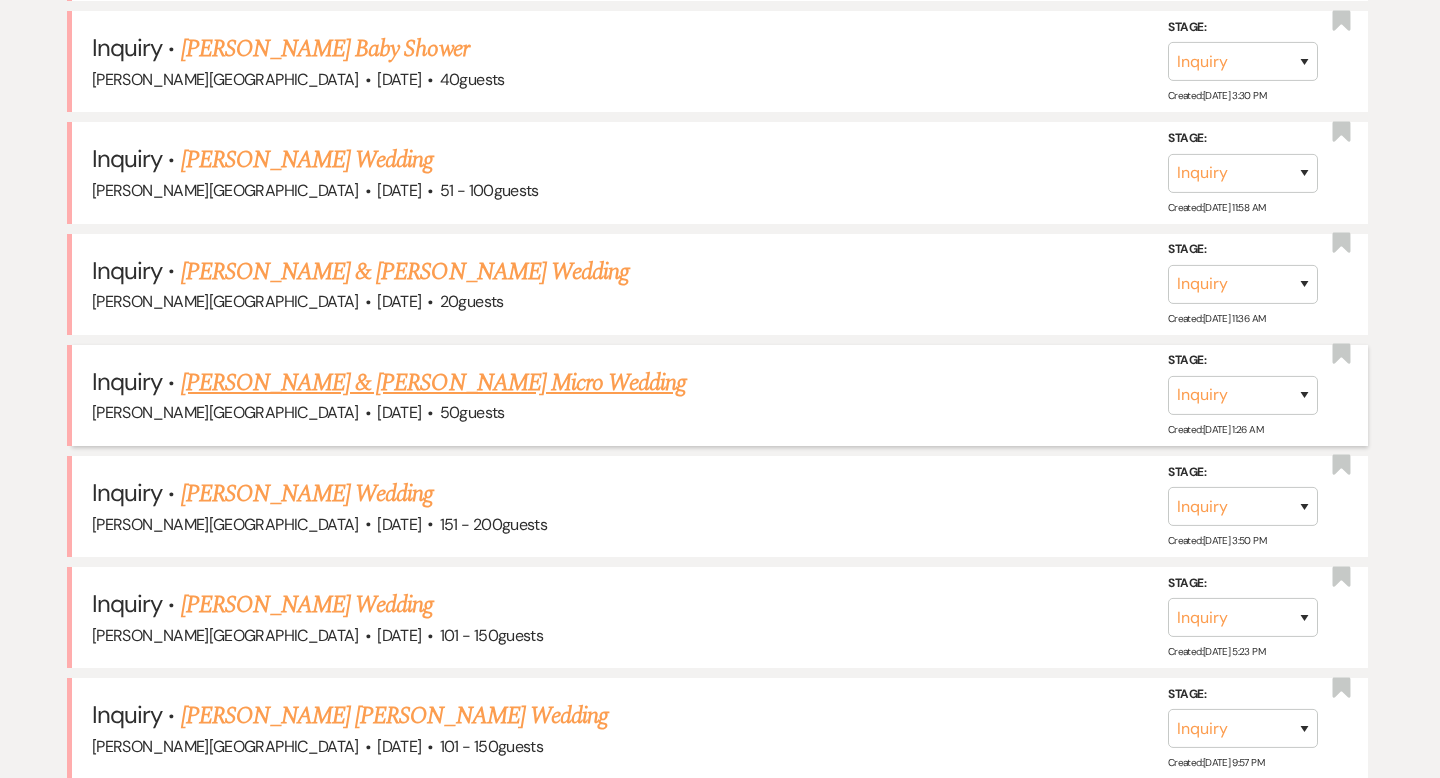 scroll, scrollTop: 1538, scrollLeft: 0, axis: vertical 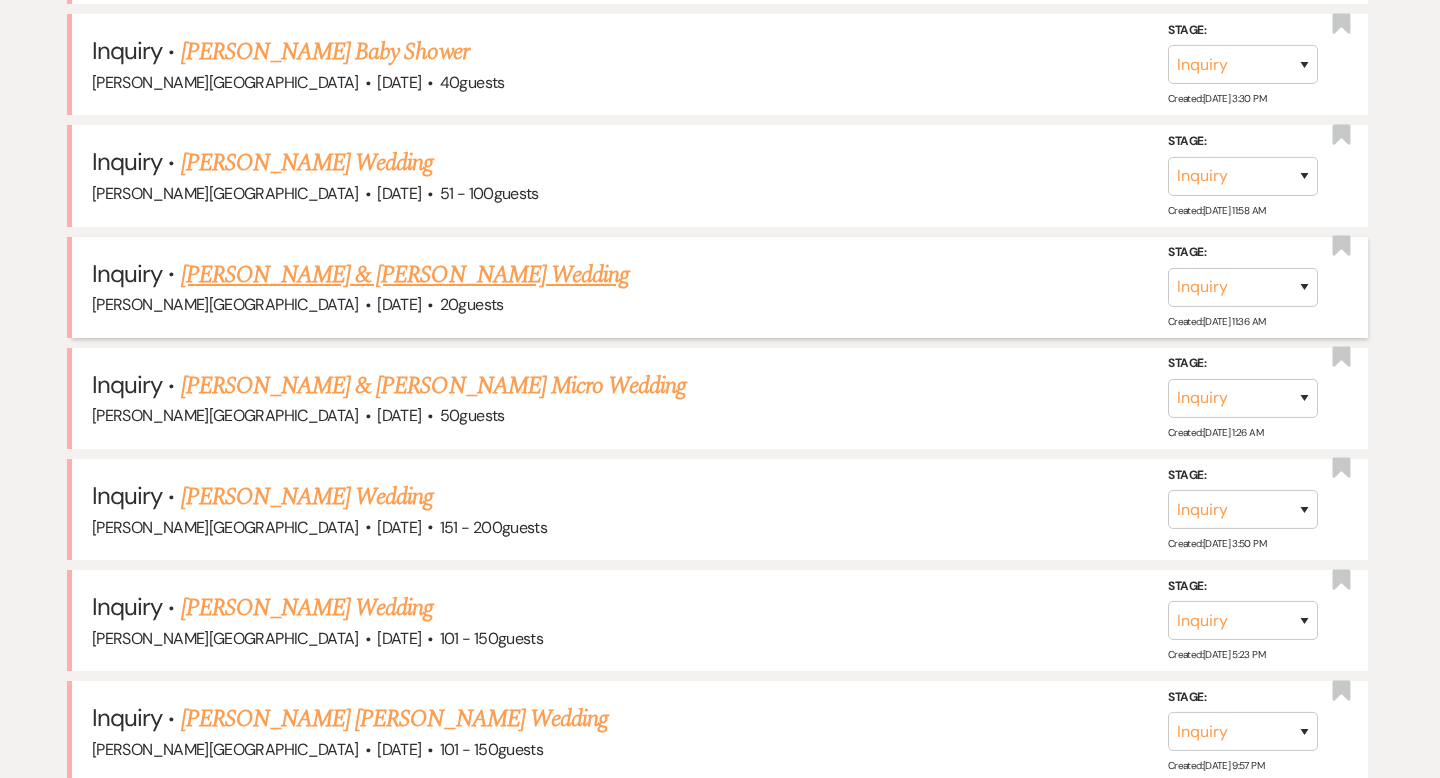 click on "[PERSON_NAME] & [PERSON_NAME] Wedding" at bounding box center [405, 275] 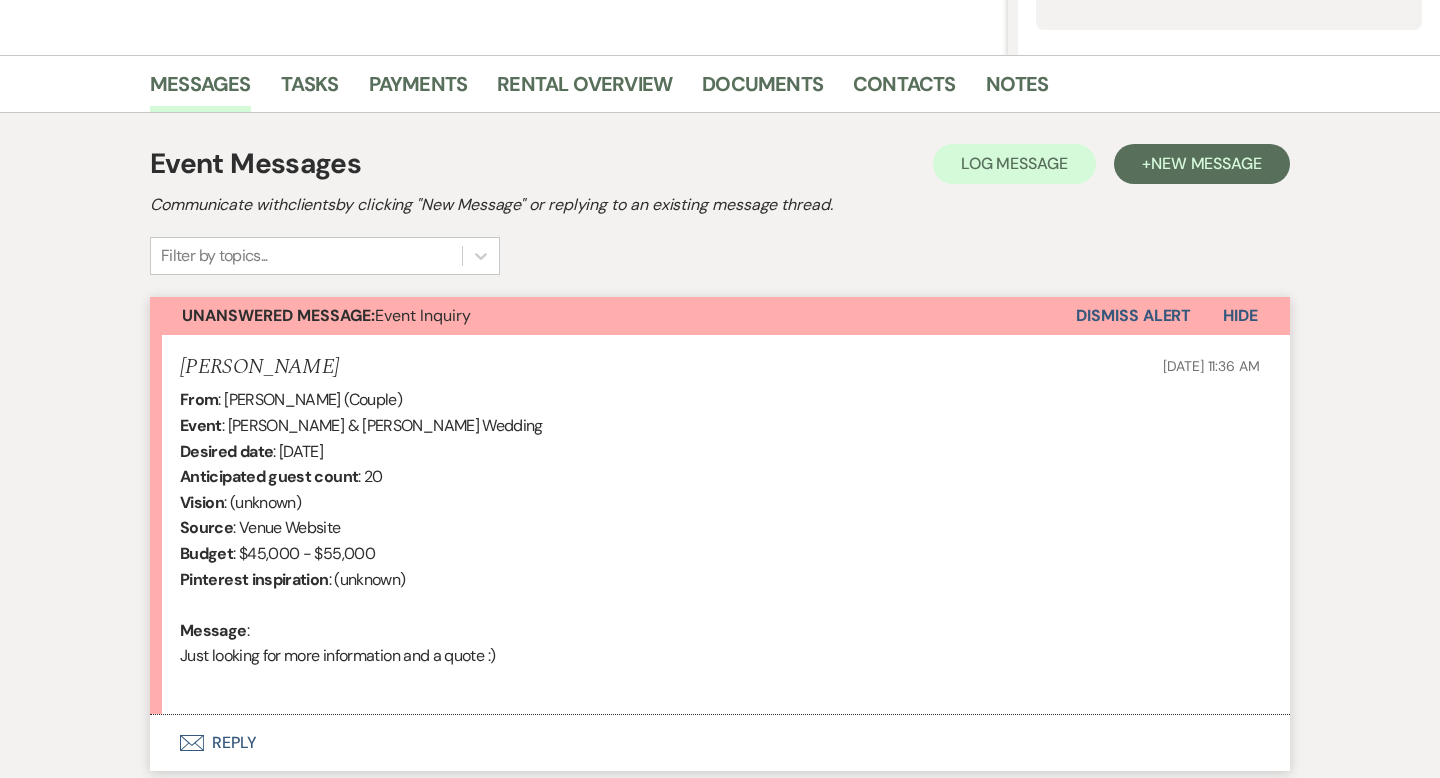 scroll, scrollTop: 0, scrollLeft: 0, axis: both 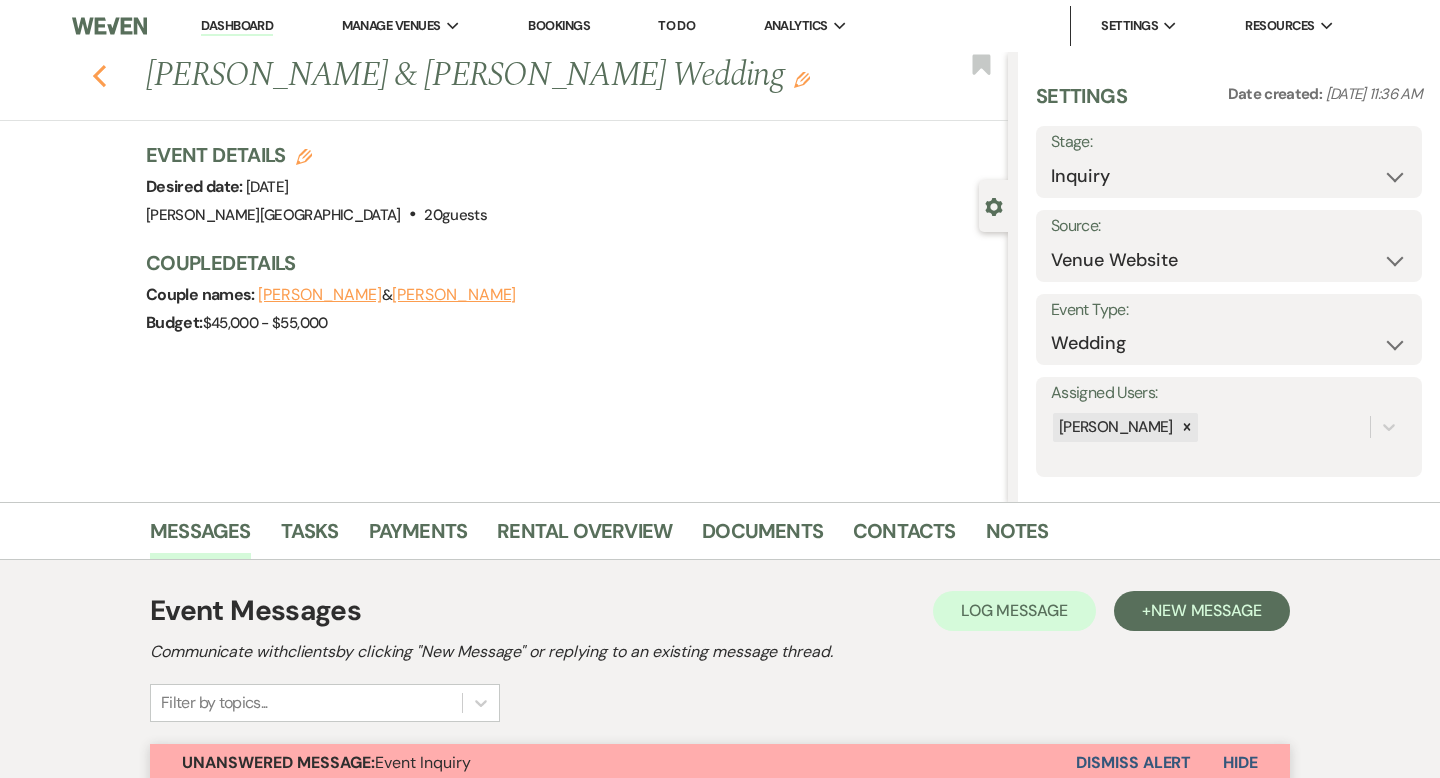 click on "Previous" 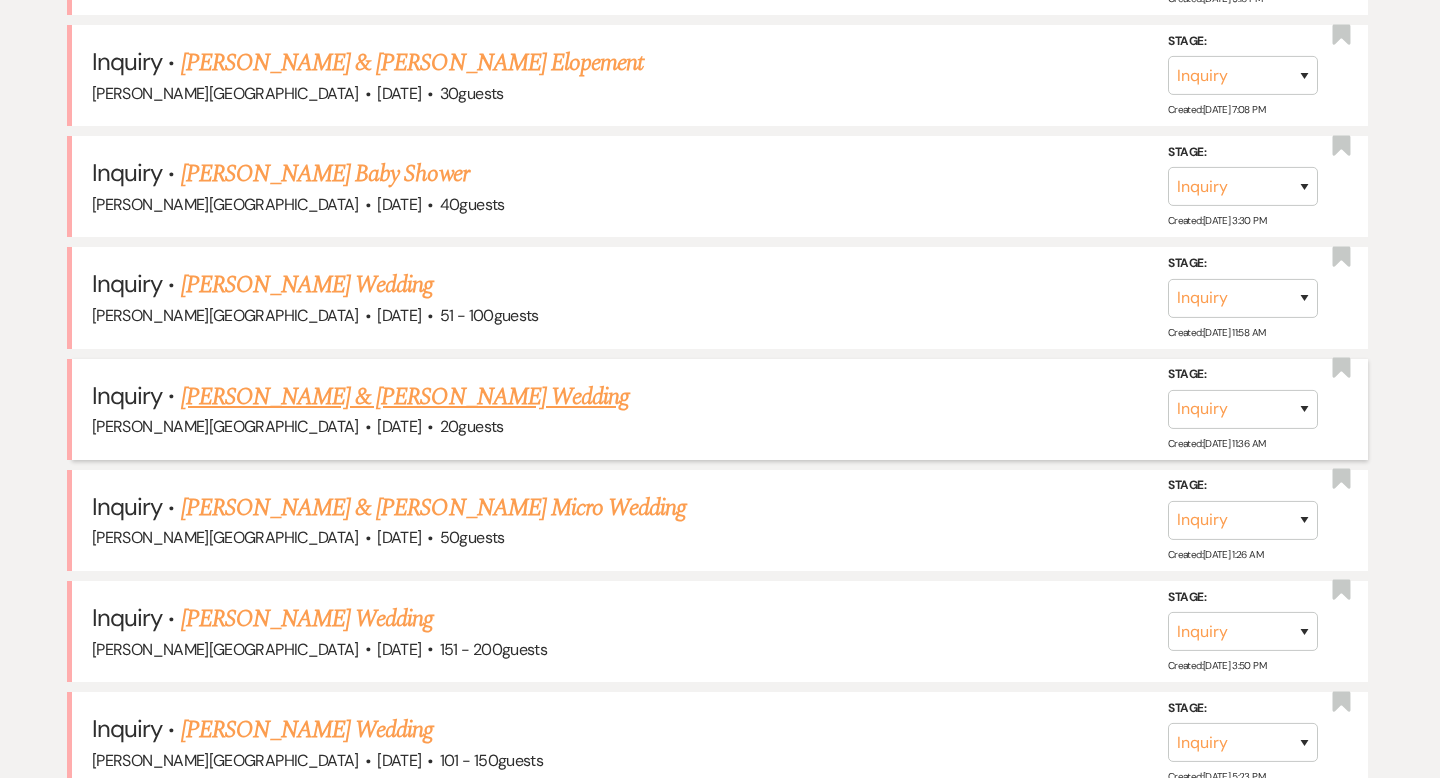 scroll, scrollTop: 1393, scrollLeft: 0, axis: vertical 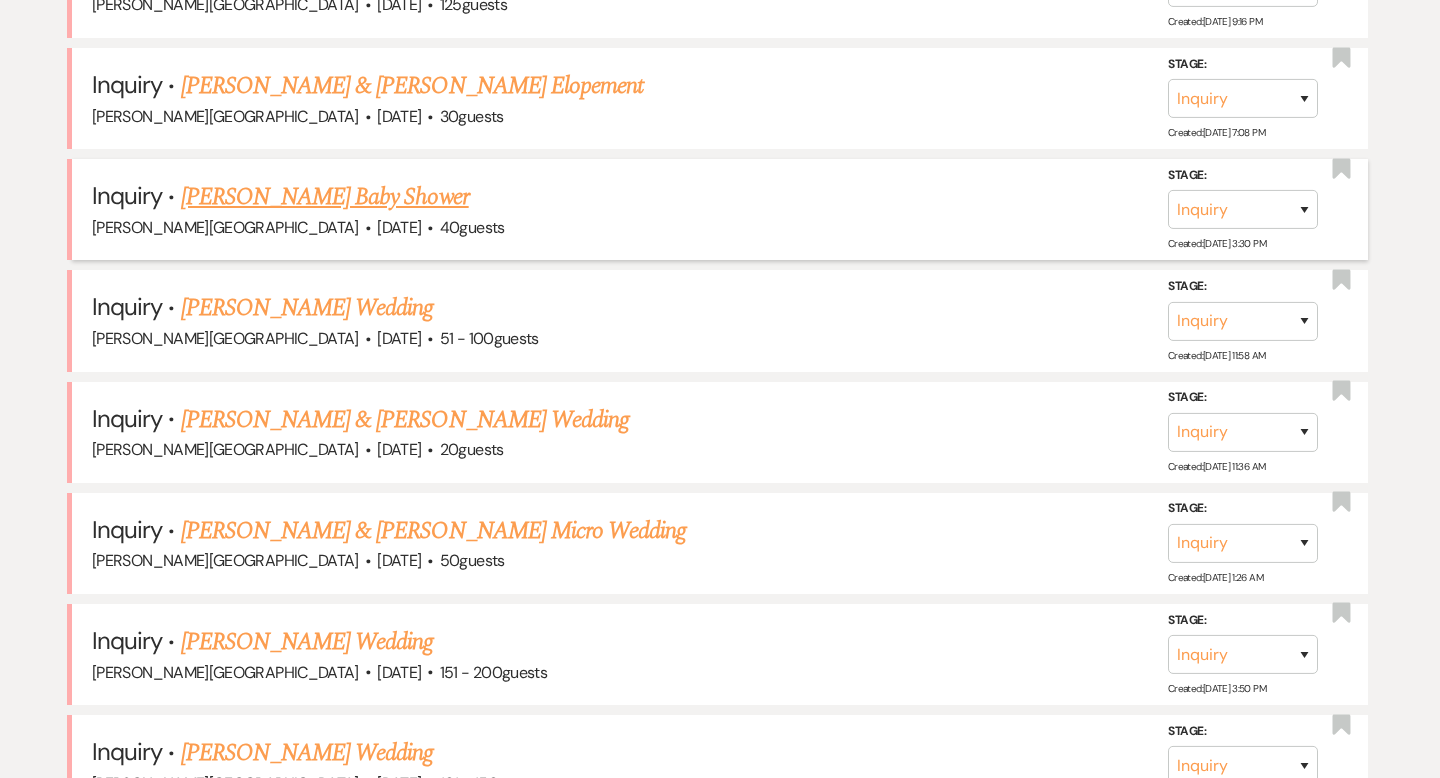 click on "[PERSON_NAME] Baby Shower" at bounding box center (325, 197) 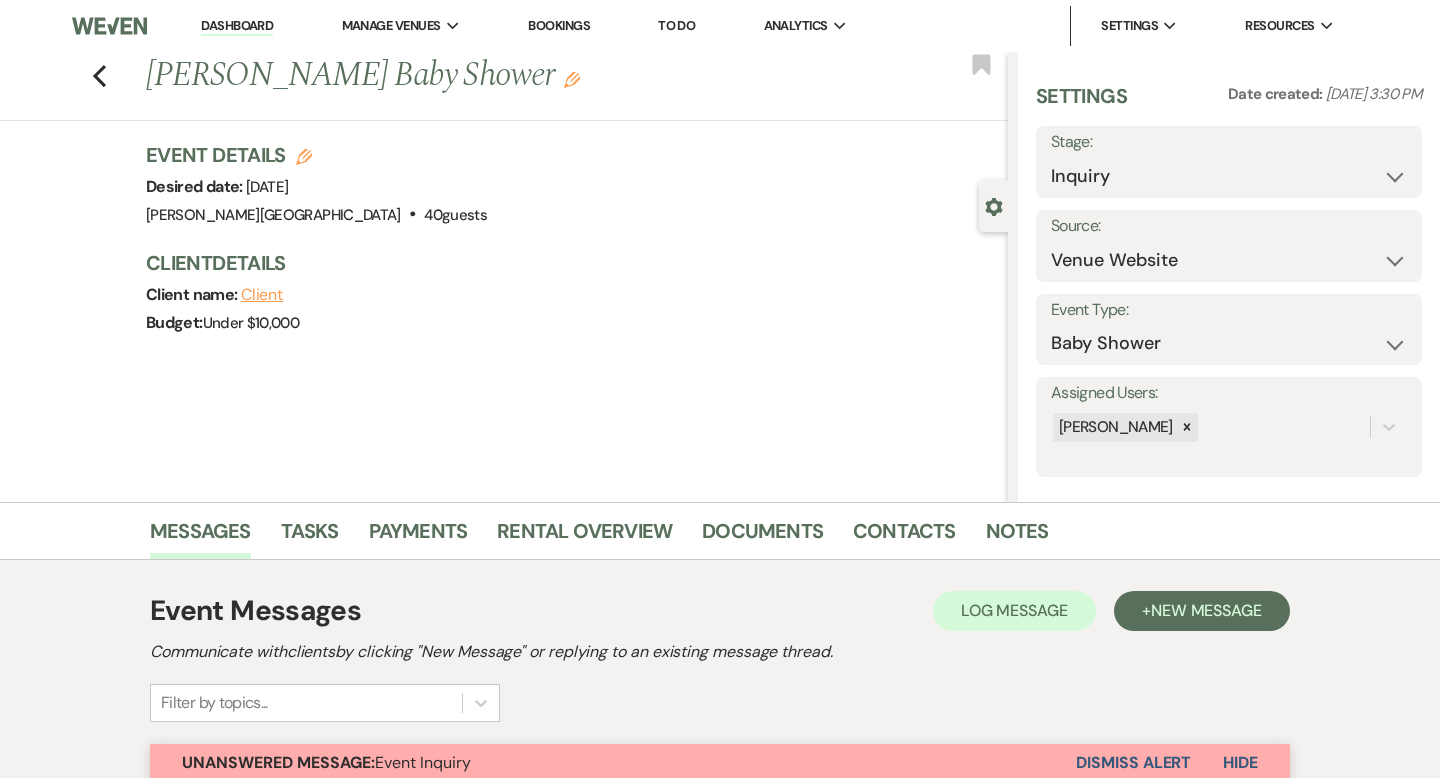 scroll, scrollTop: 599, scrollLeft: 0, axis: vertical 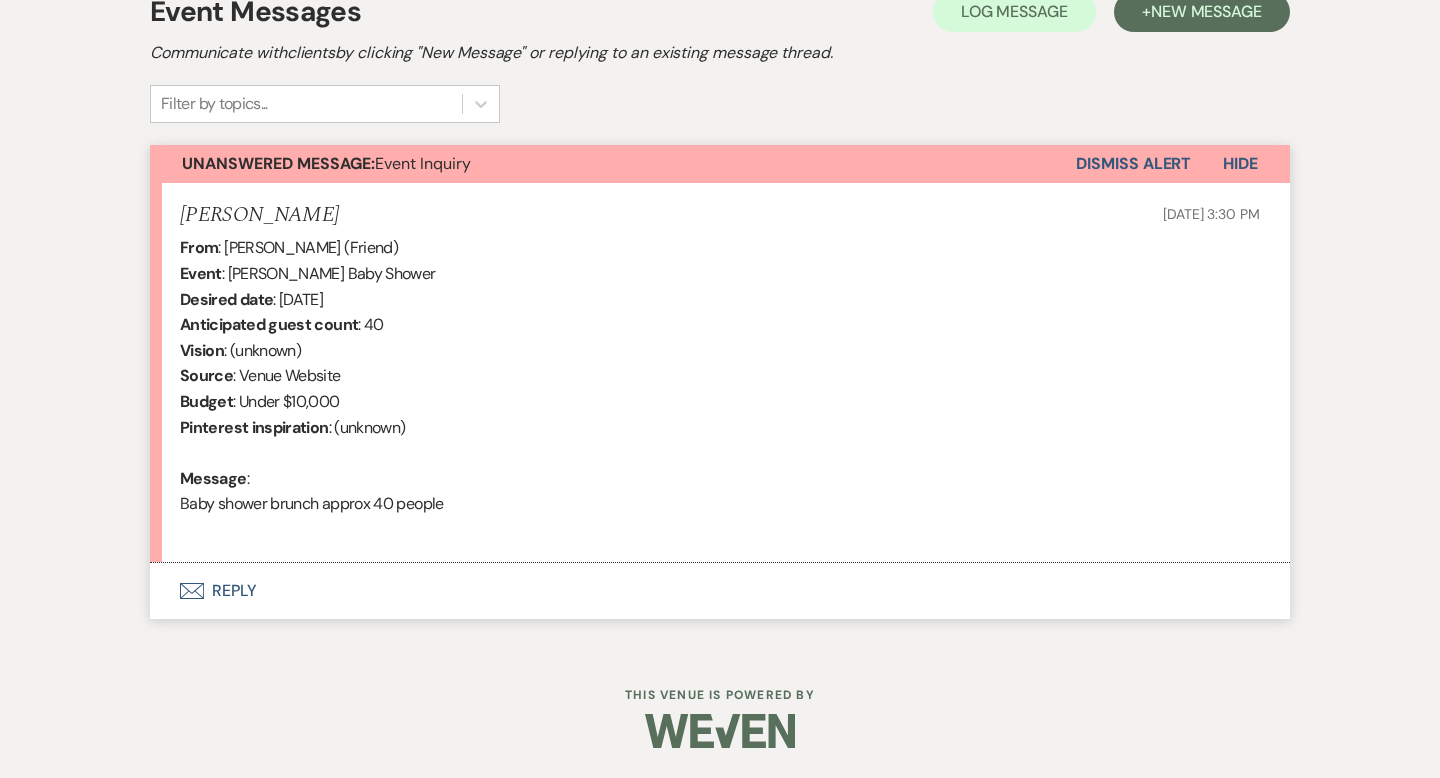 click on "Envelope Reply" at bounding box center [720, 591] 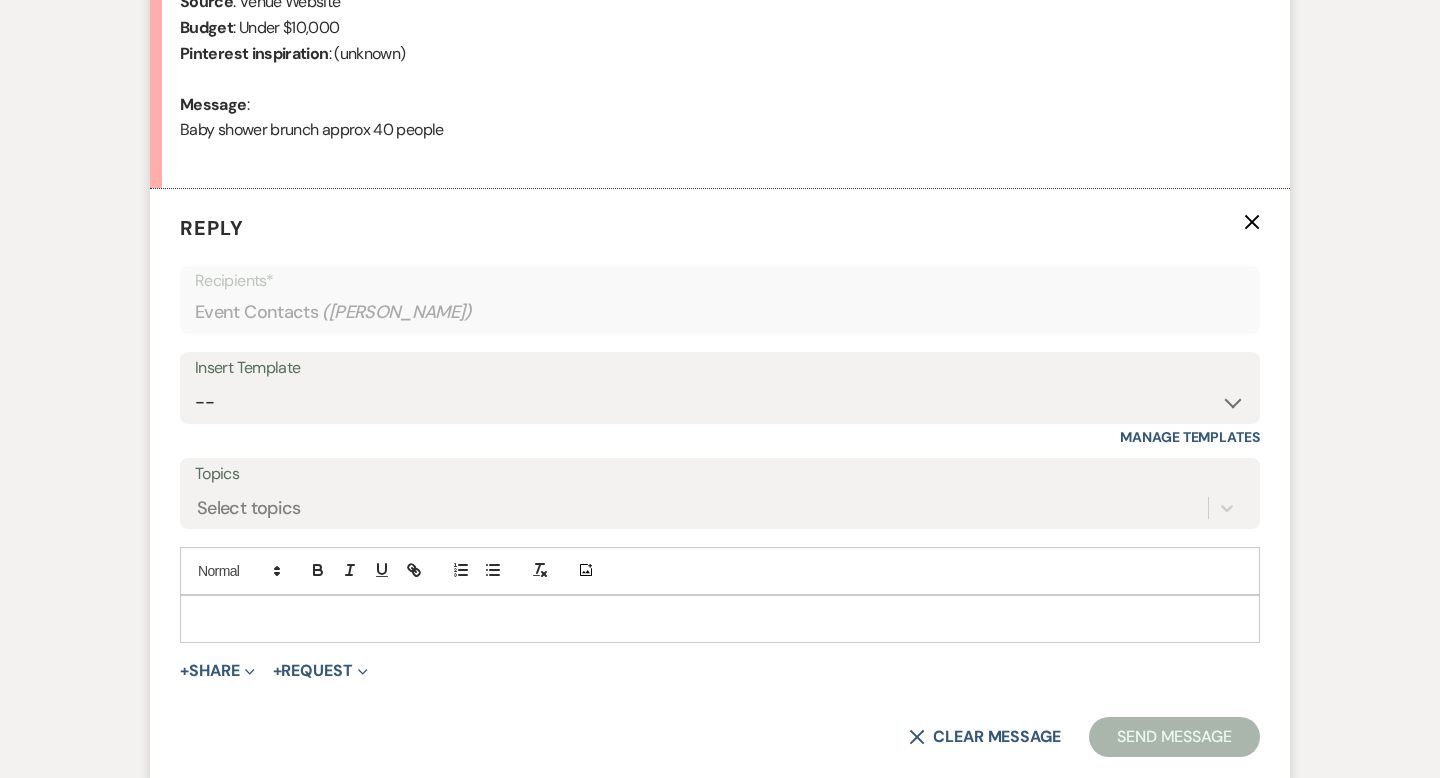 scroll, scrollTop: 1069, scrollLeft: 0, axis: vertical 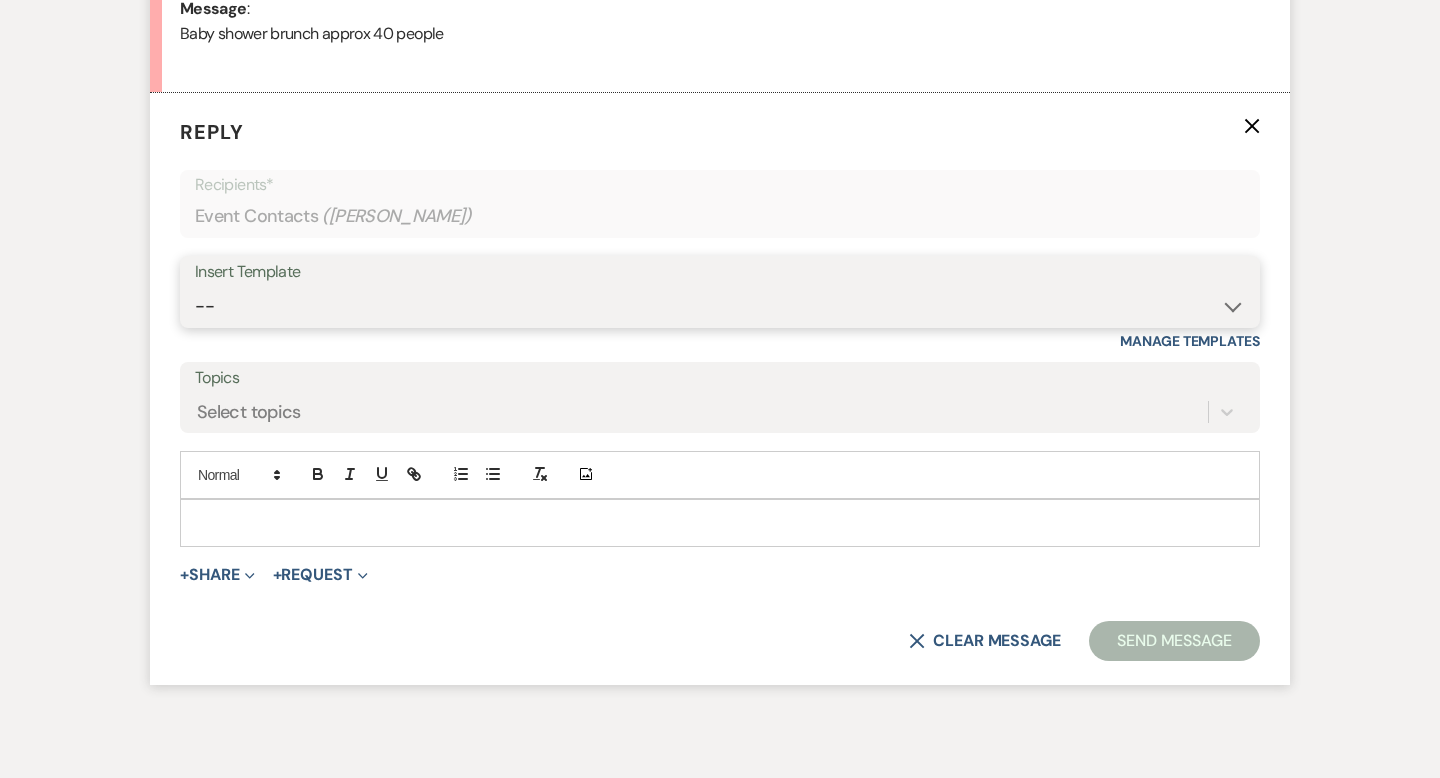 click on "-- Weven Planning Portal Introduction (Booked Events) Wedding Packages Booking Email Tour Request Shower Email Bridge Follow Up One month prior Insurance Reminder Rain Plan Check In Instructions Available Dates SFG Transparent Logos Upcoming Payment Reminder Late Payment Notice 1 Late Payment Notice 2 Cottage Email Copy of Weven Planning Portal Introduction (Booked Events) Deposit Return Via Check Mailed Deposit Return Via CC Refund Contract Questions Flower Announcement tour of grounds Knot Packages All-Inclusive Packages Rental Brochure Rental Updates All Inclusive Booking Email Flower Booking Email All-Inclusive Booking Intro Email Booking Intro Email" at bounding box center (720, 306) 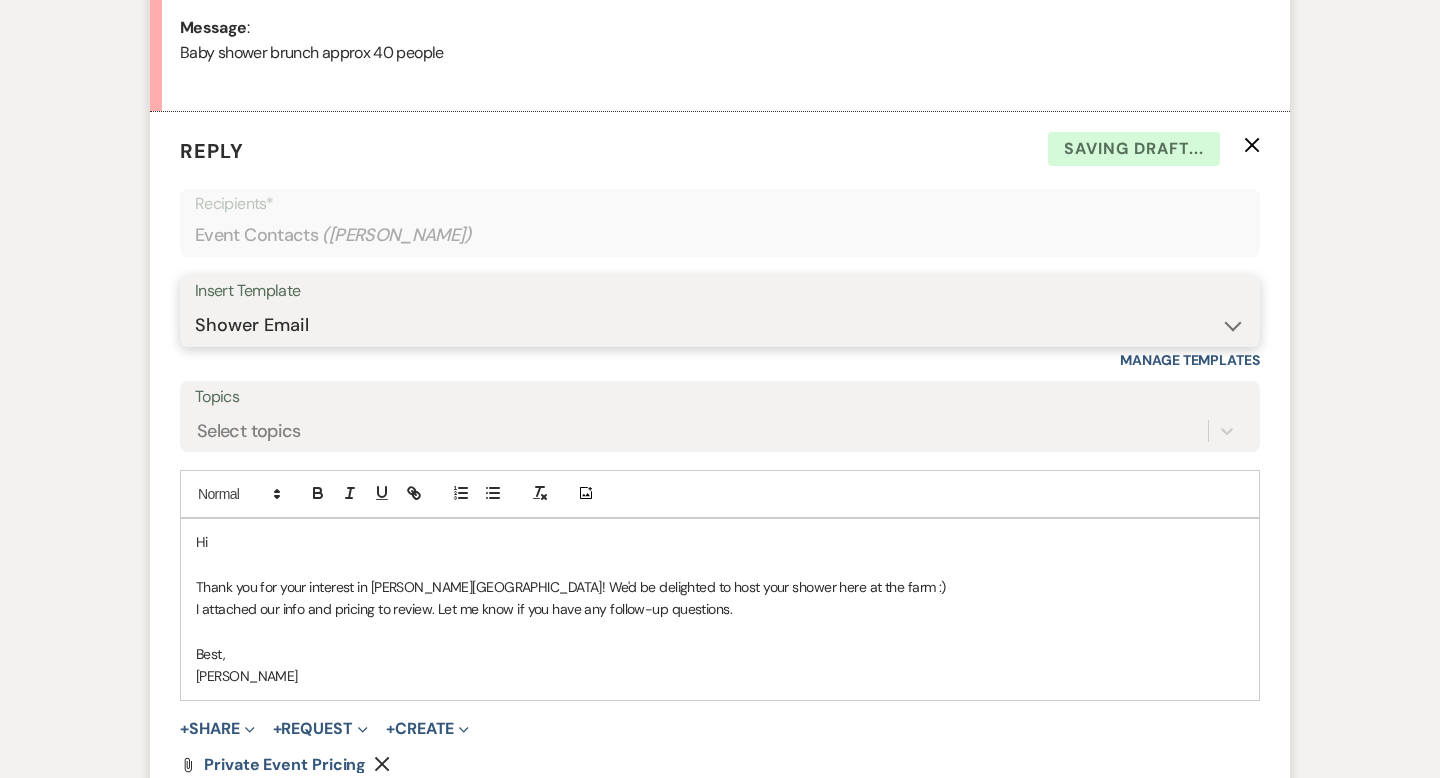 scroll, scrollTop: 1077, scrollLeft: 0, axis: vertical 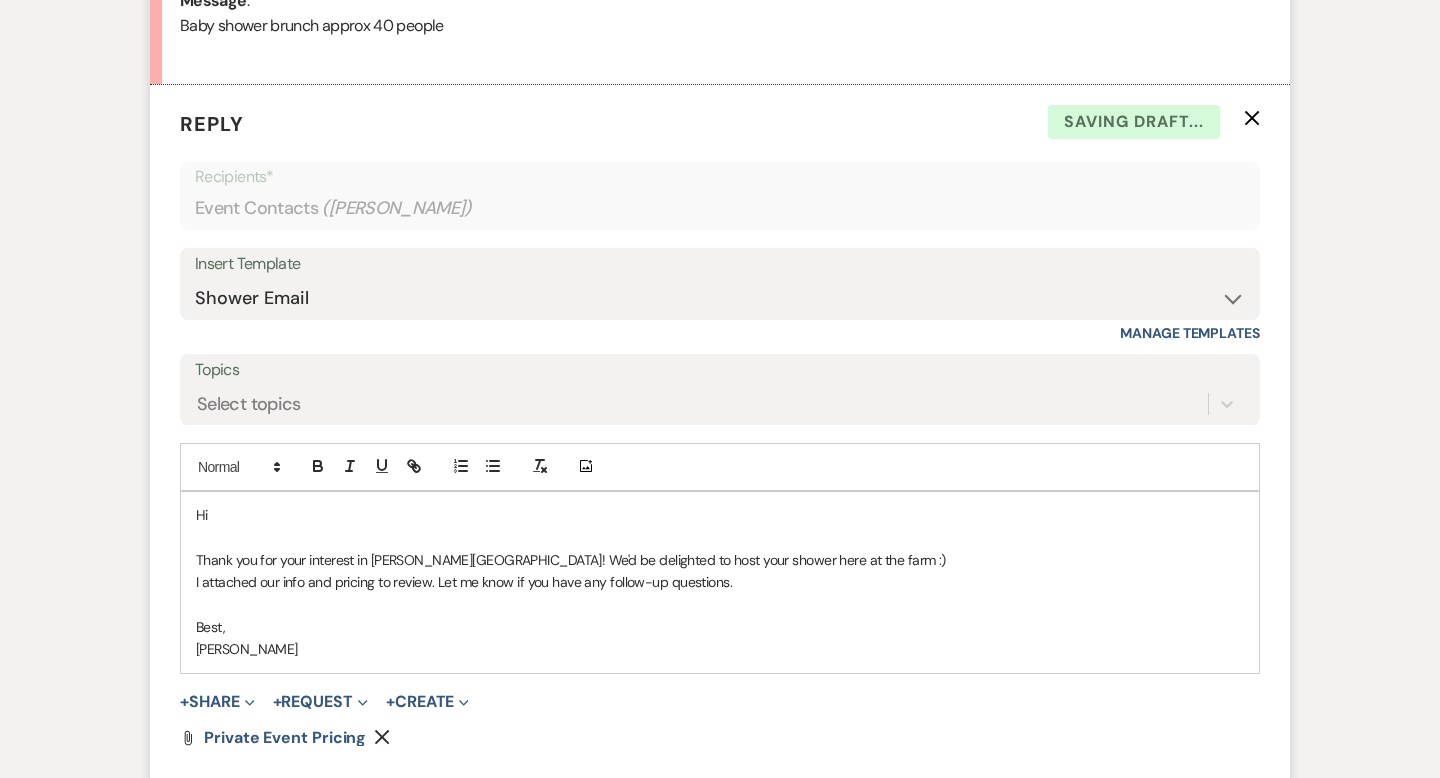 click on "Hi" at bounding box center [720, 515] 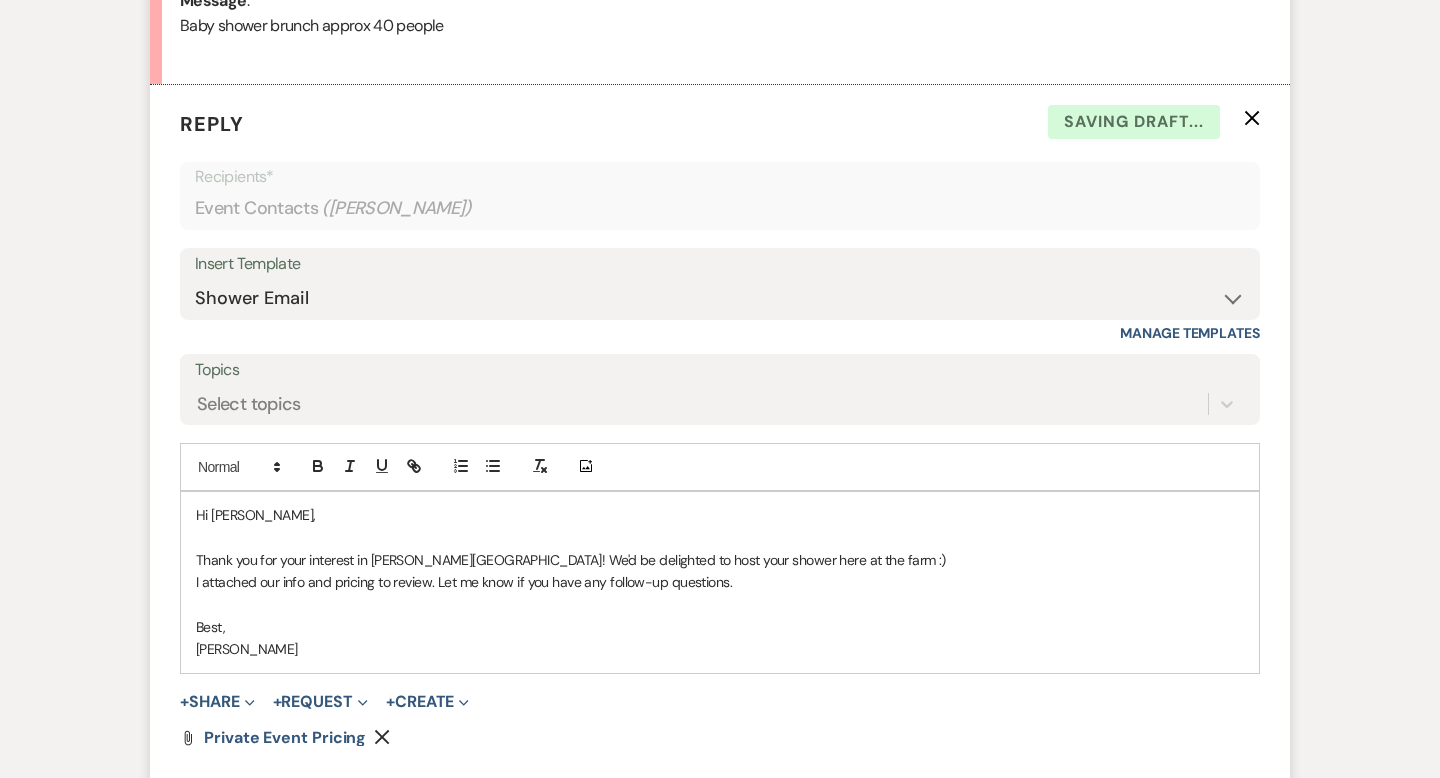 click on "Thank you for your interest in [PERSON_NAME][GEOGRAPHIC_DATA]! We'd be delighted to host your shower here at the farm :)" at bounding box center (720, 560) 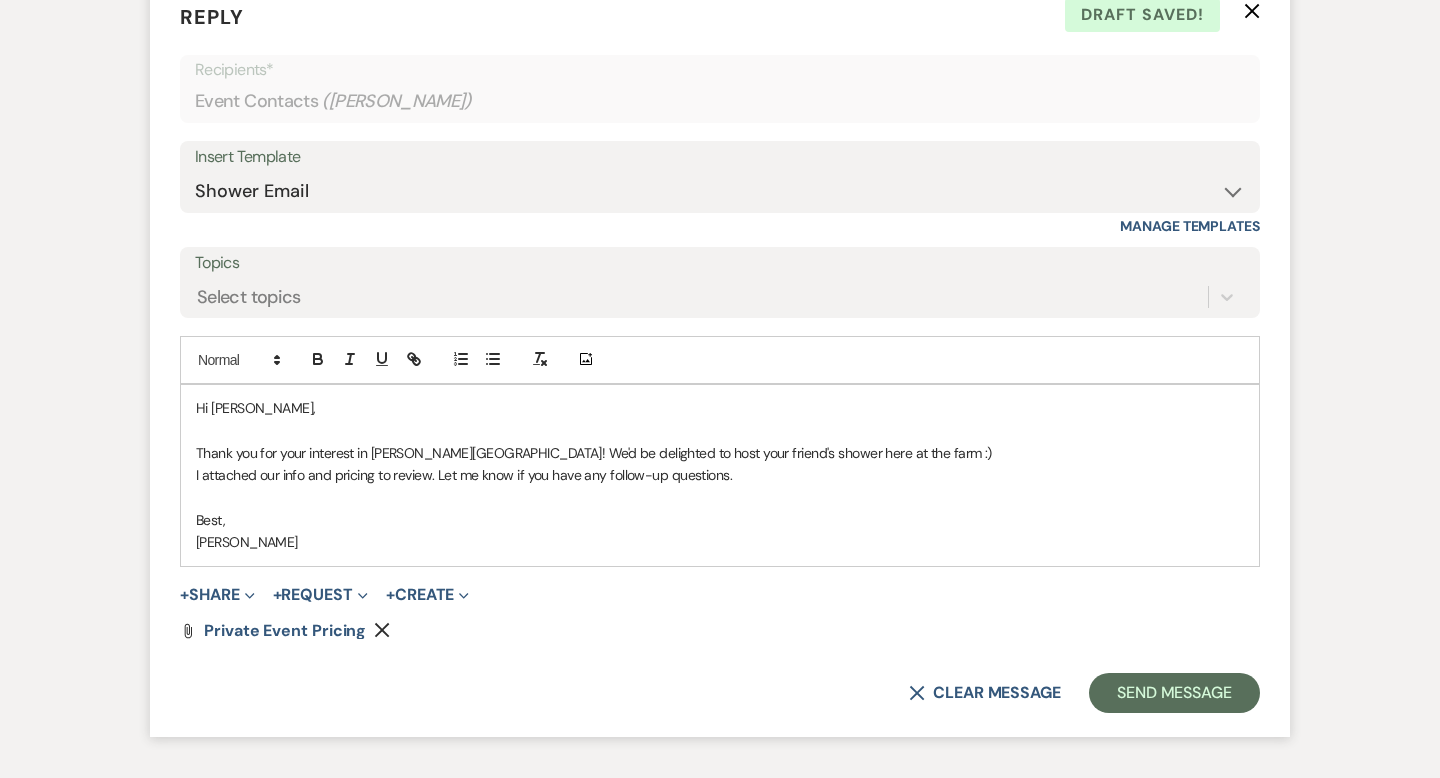 scroll, scrollTop: 1201, scrollLeft: 0, axis: vertical 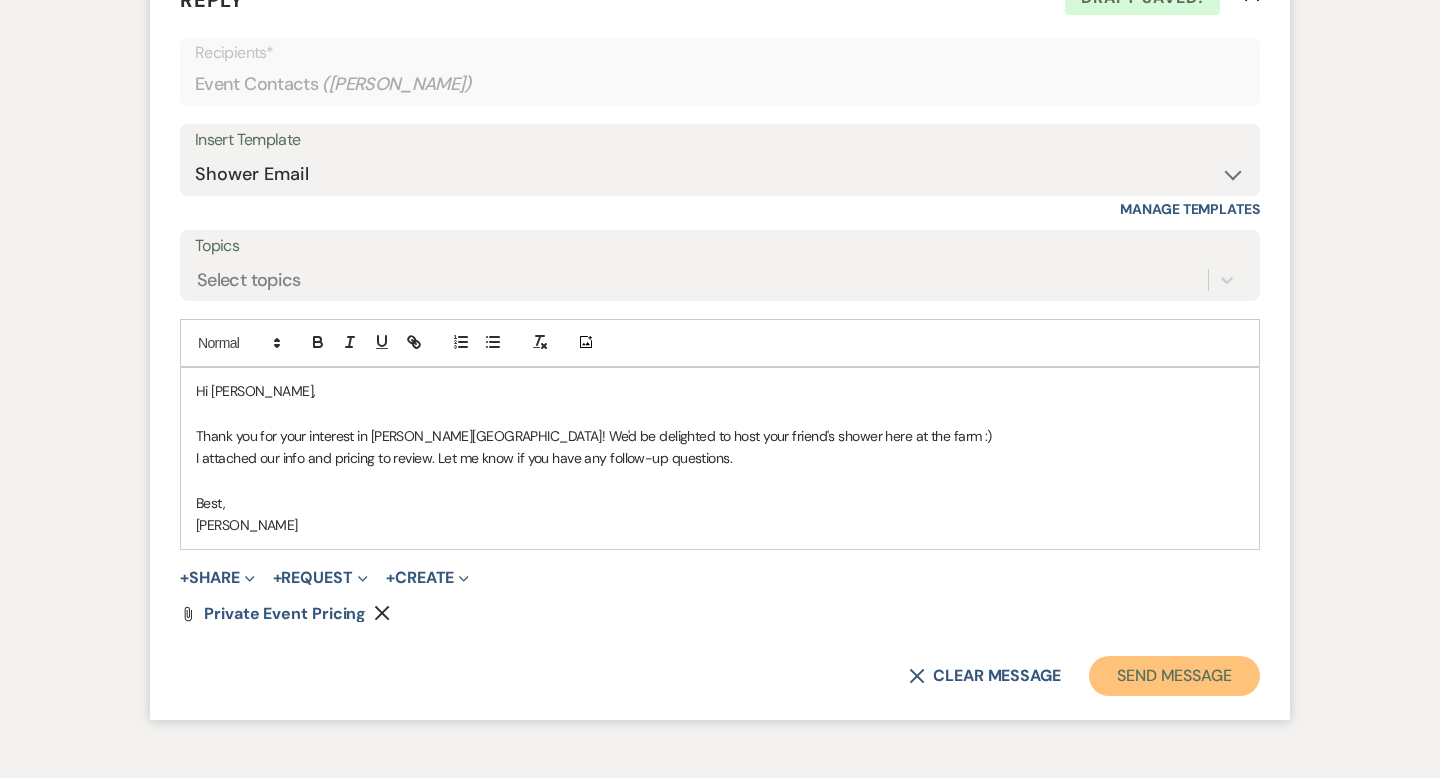 click on "Send Message" at bounding box center (1174, 676) 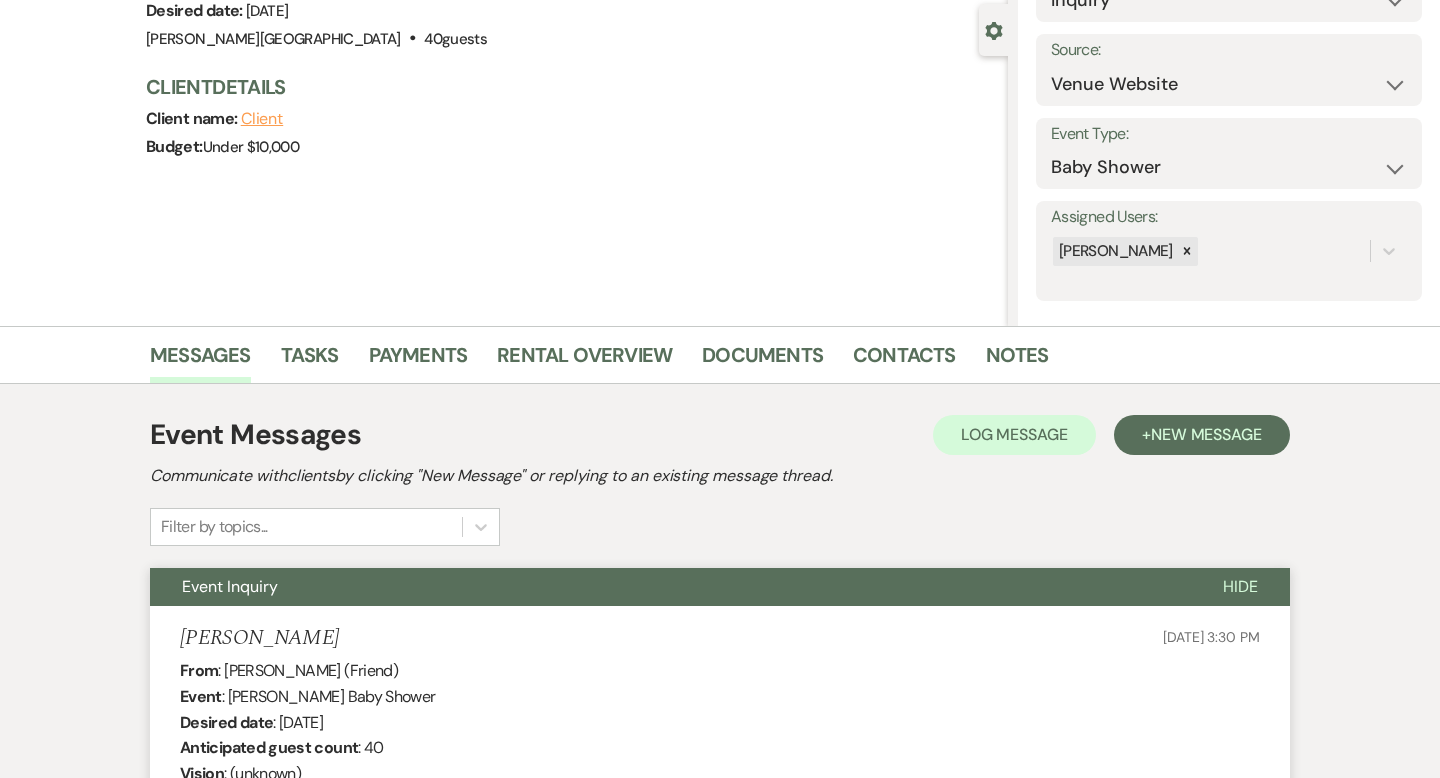 scroll, scrollTop: 0, scrollLeft: 0, axis: both 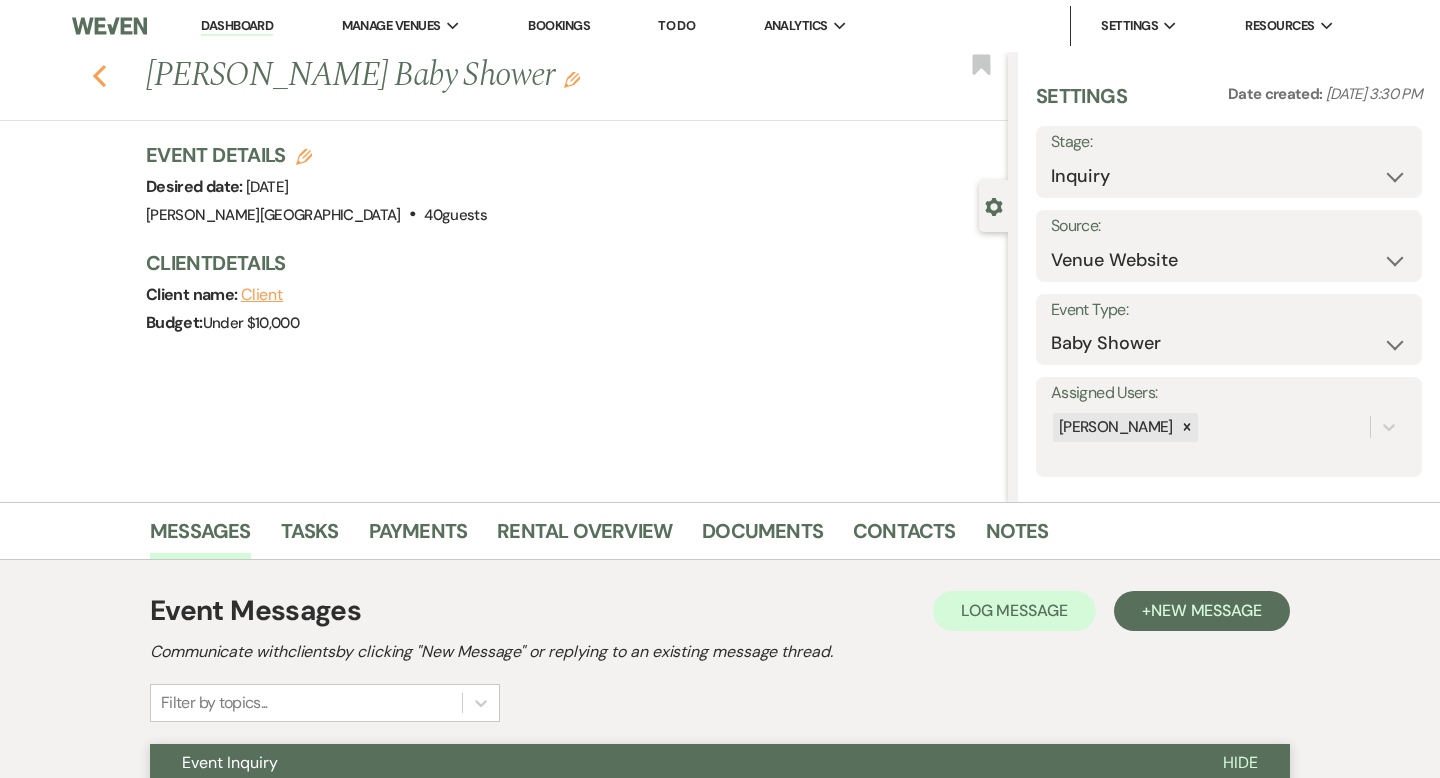 click on "Previous" 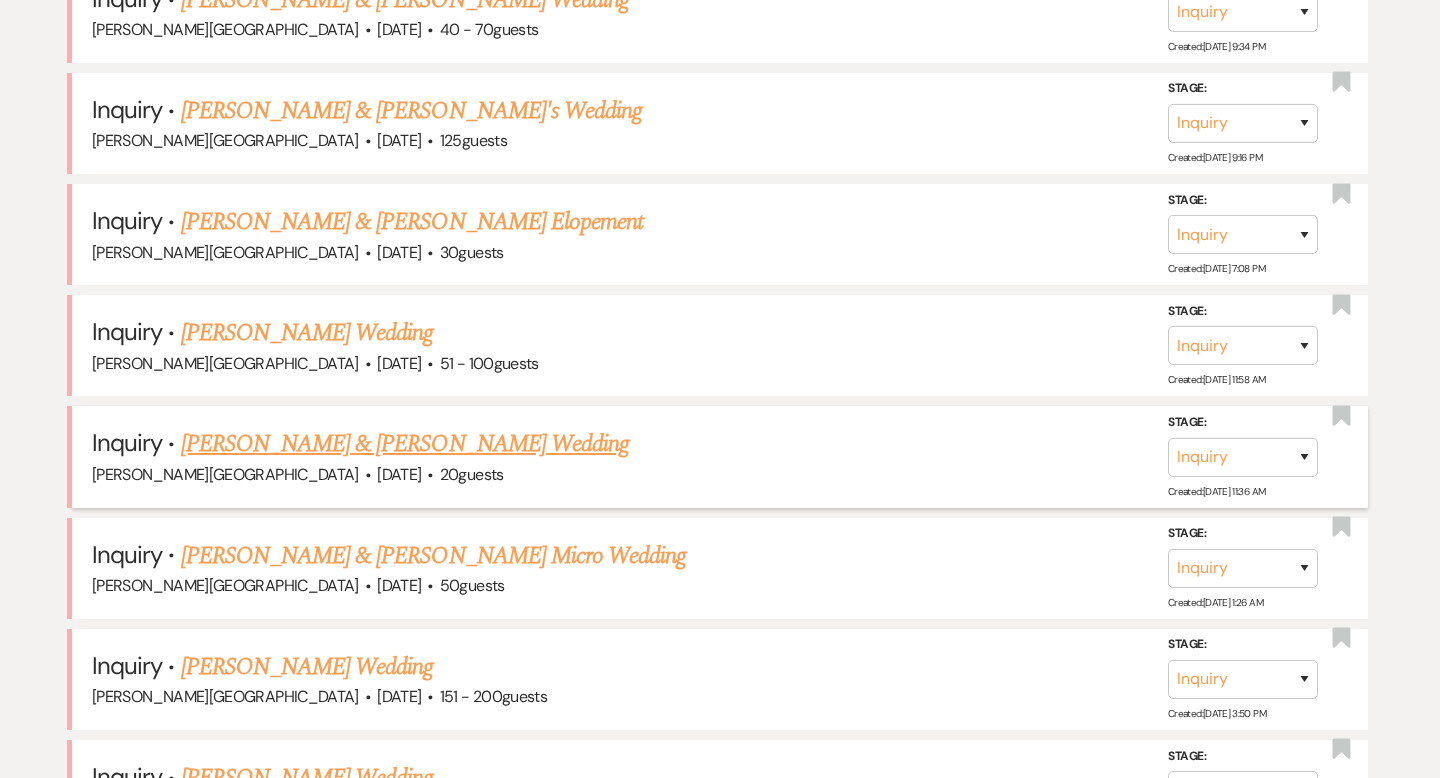 scroll, scrollTop: 1256, scrollLeft: 0, axis: vertical 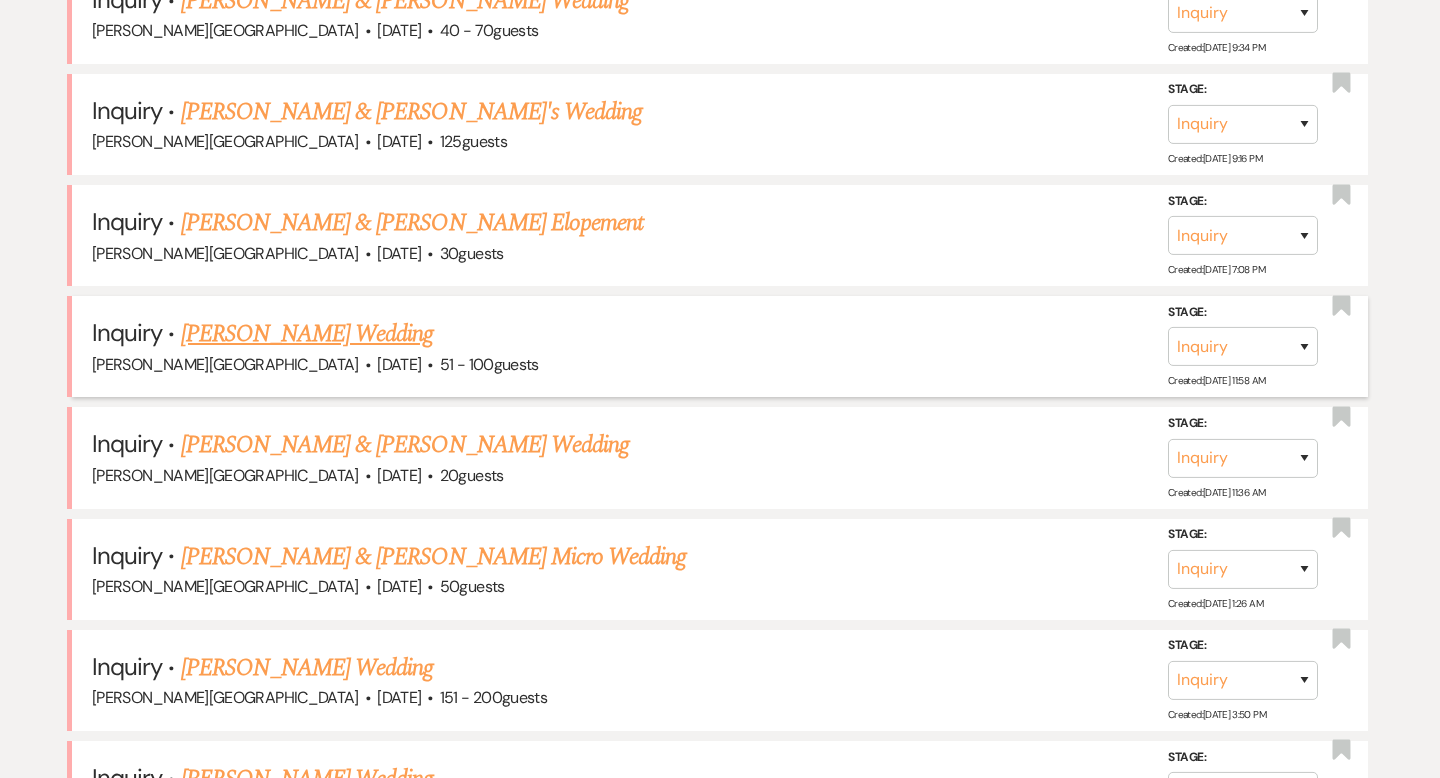 click on "[PERSON_NAME] Wedding" at bounding box center (307, 334) 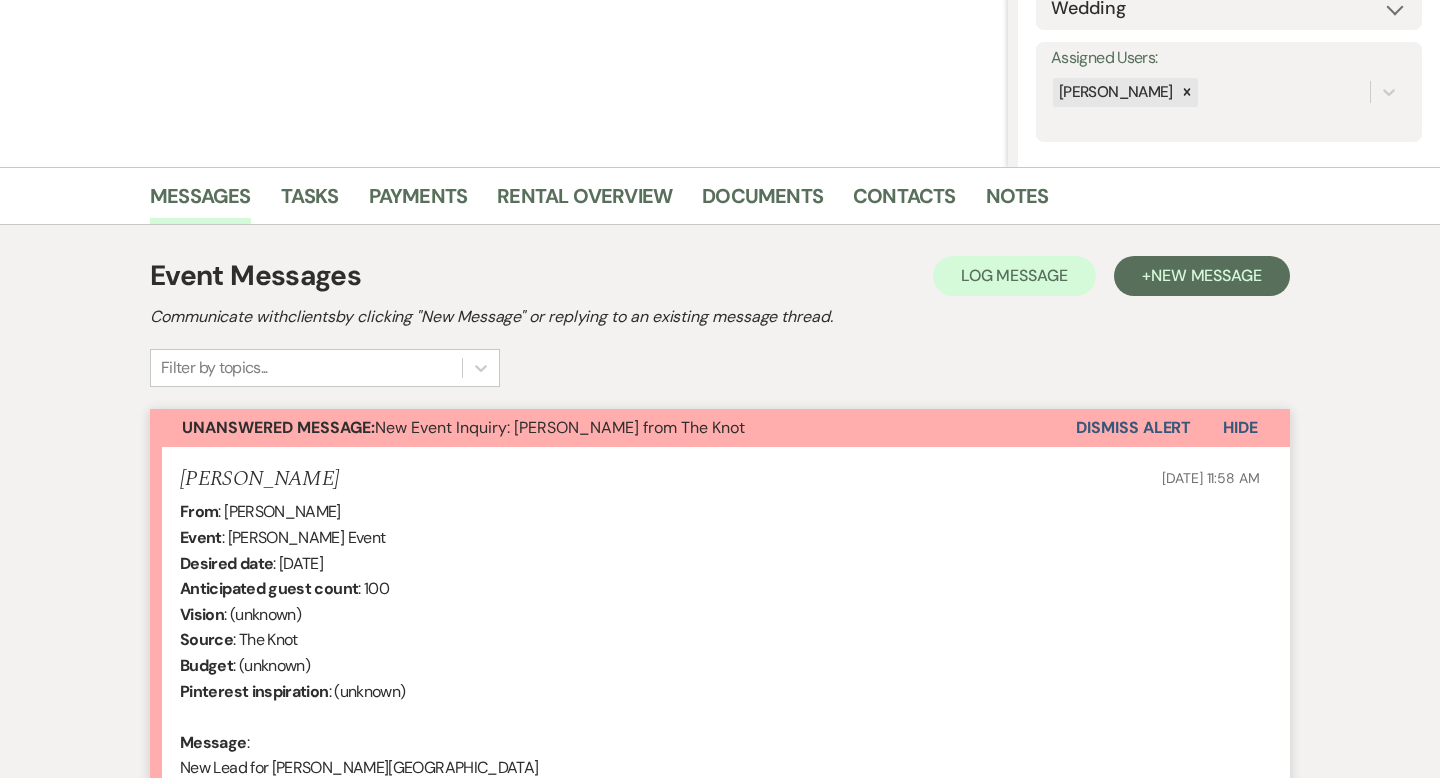 scroll, scrollTop: 0, scrollLeft: 0, axis: both 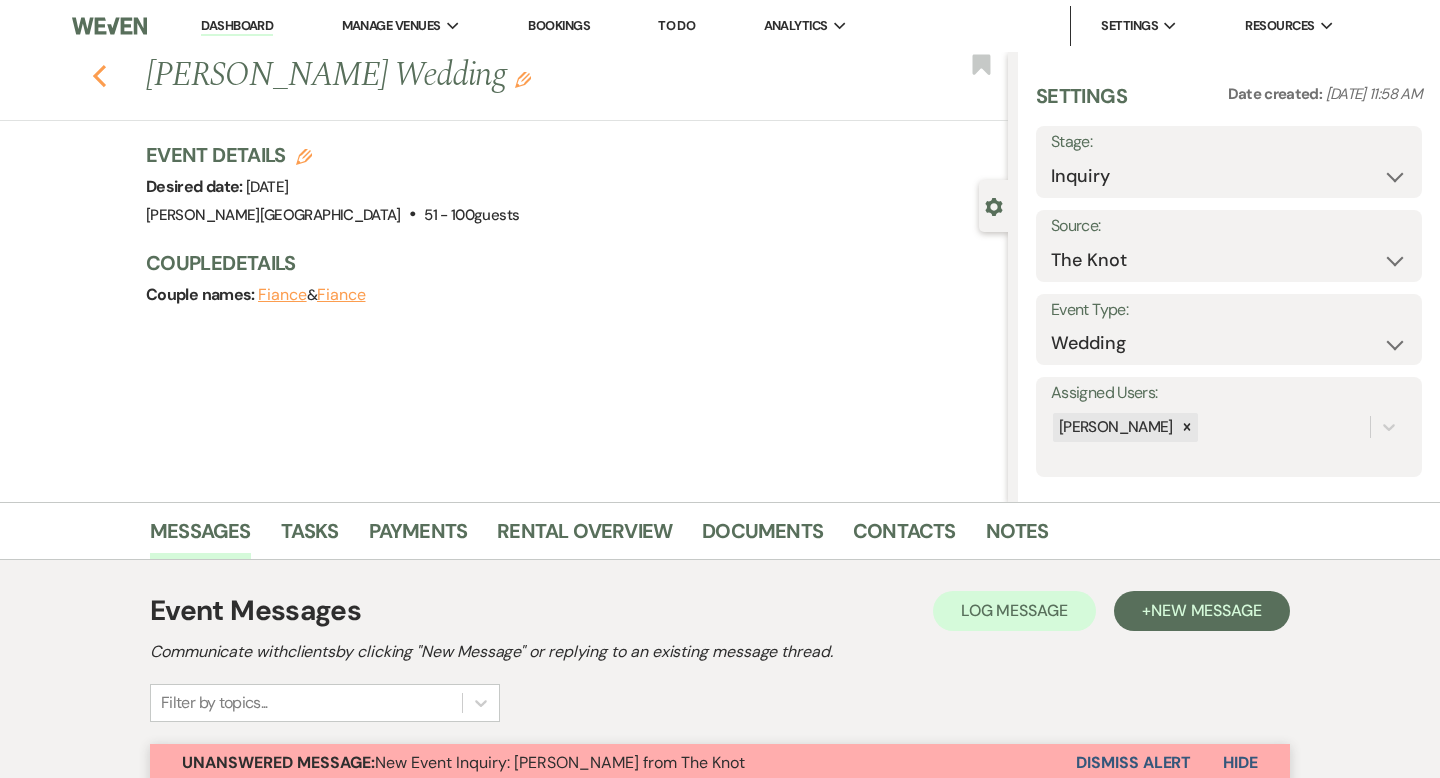 click 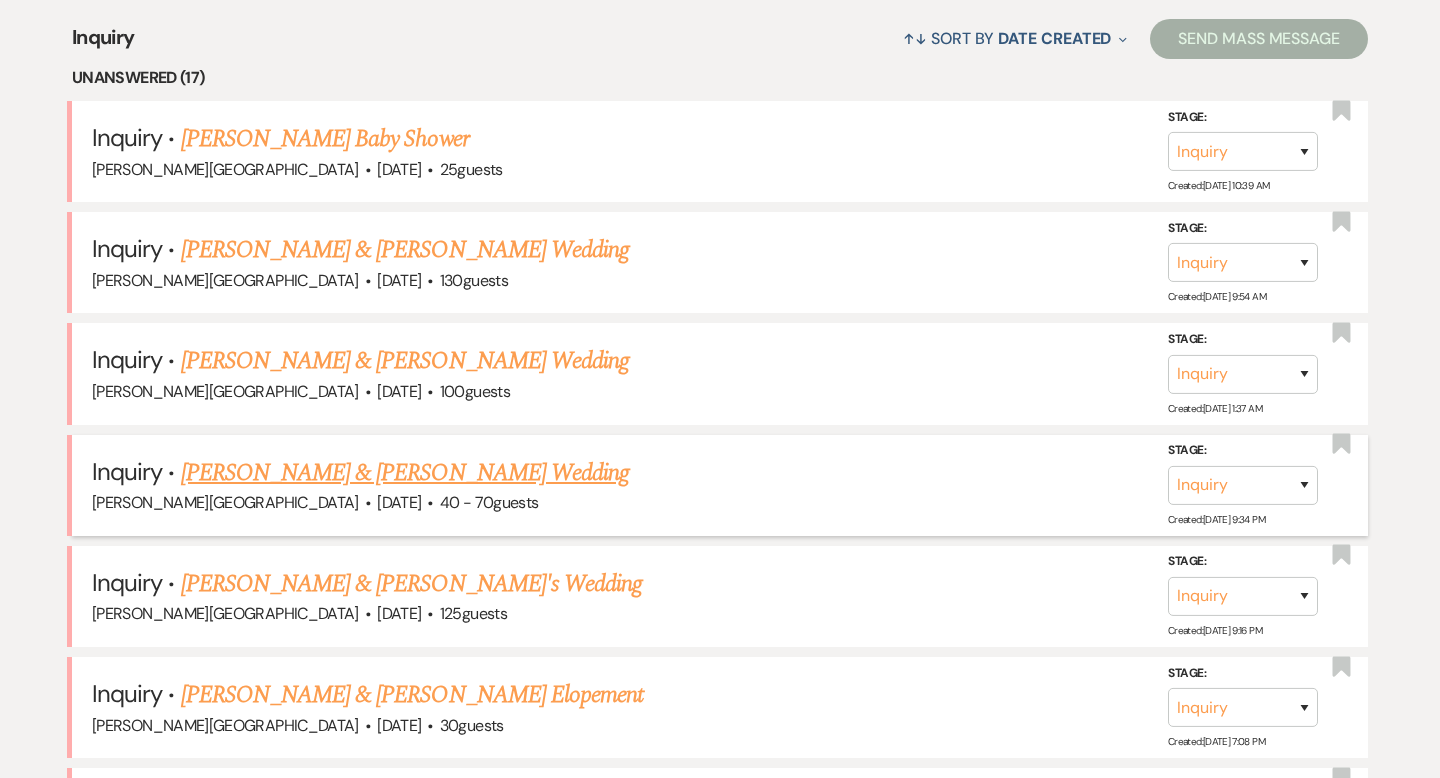 scroll, scrollTop: 778, scrollLeft: 0, axis: vertical 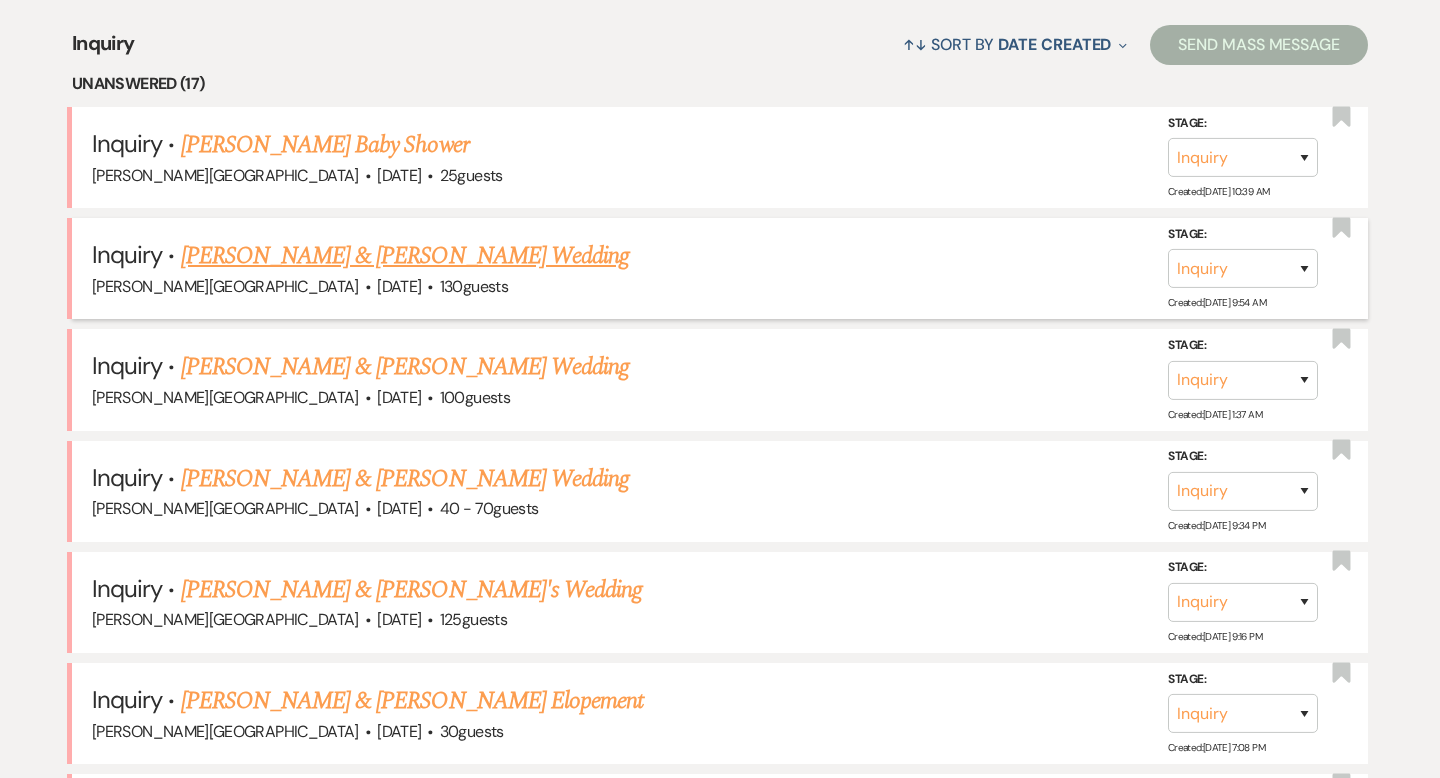 click on "[PERSON_NAME] & [PERSON_NAME] Wedding" at bounding box center [405, 256] 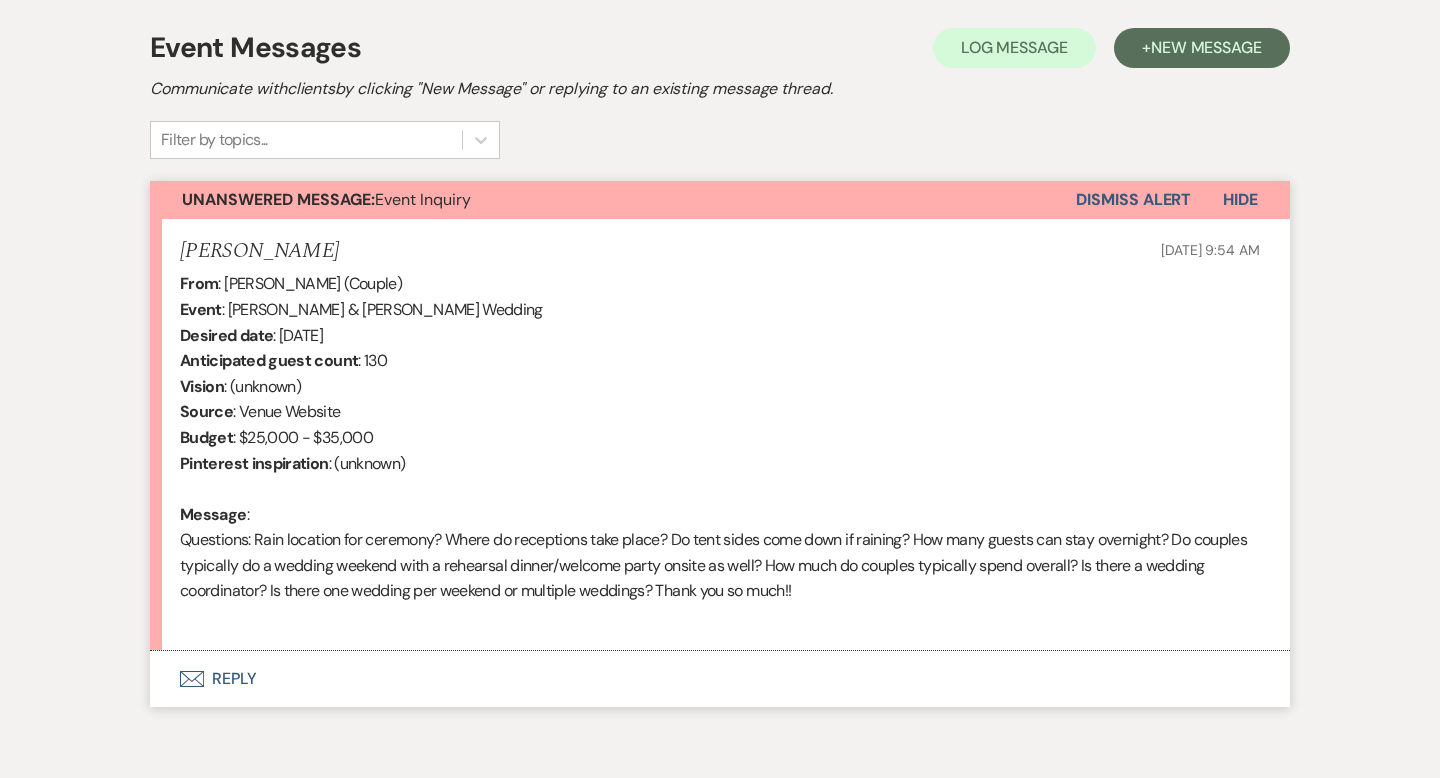 scroll, scrollTop: 621, scrollLeft: 0, axis: vertical 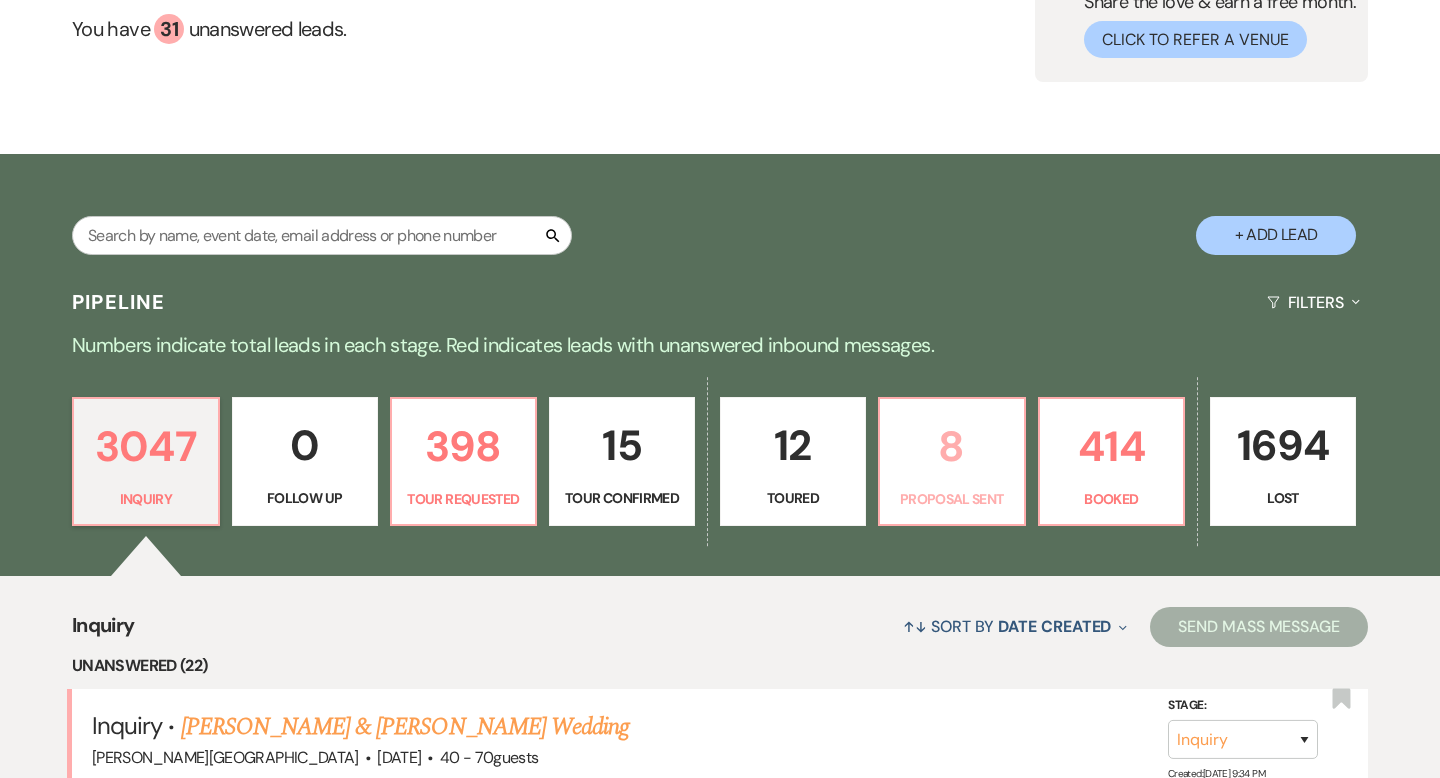 click on "8" at bounding box center [952, 446] 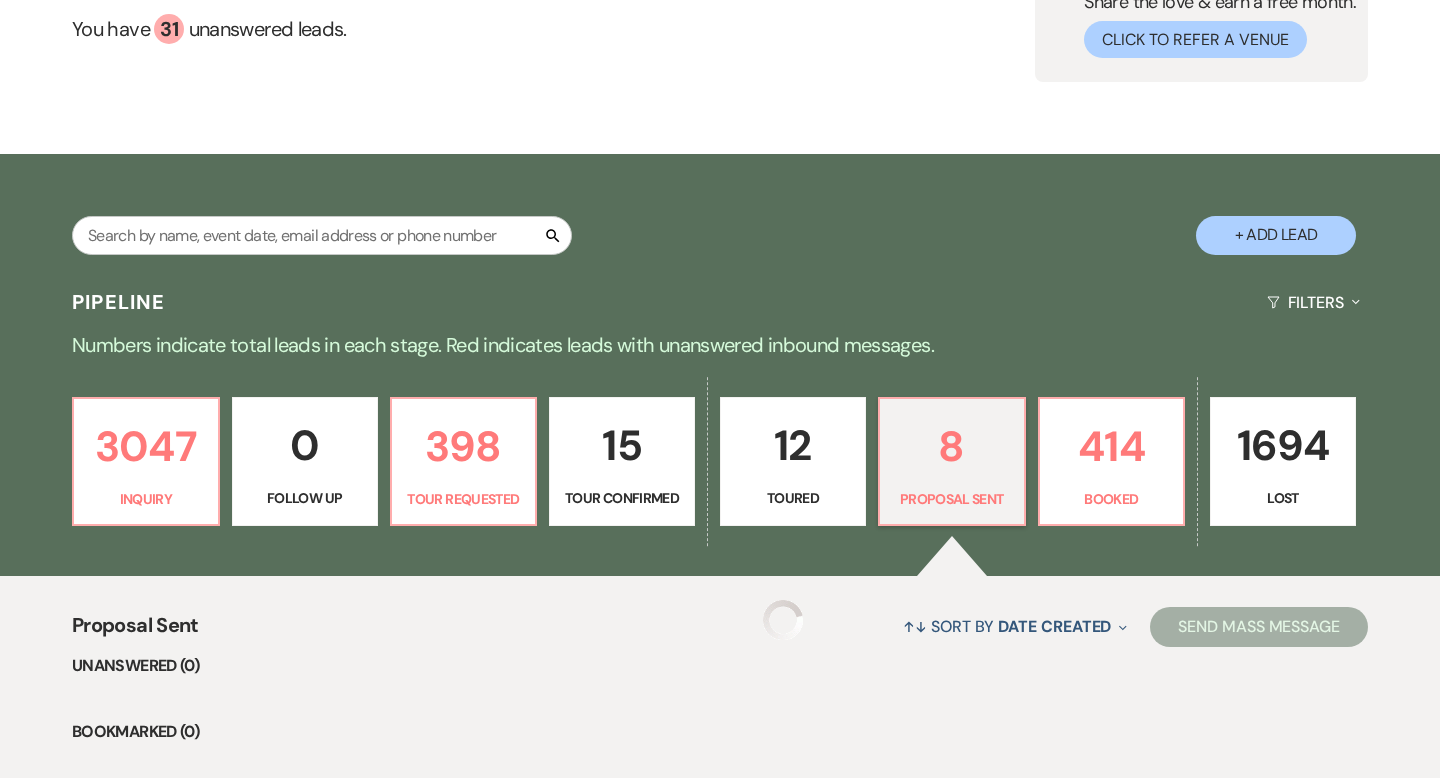select on "6" 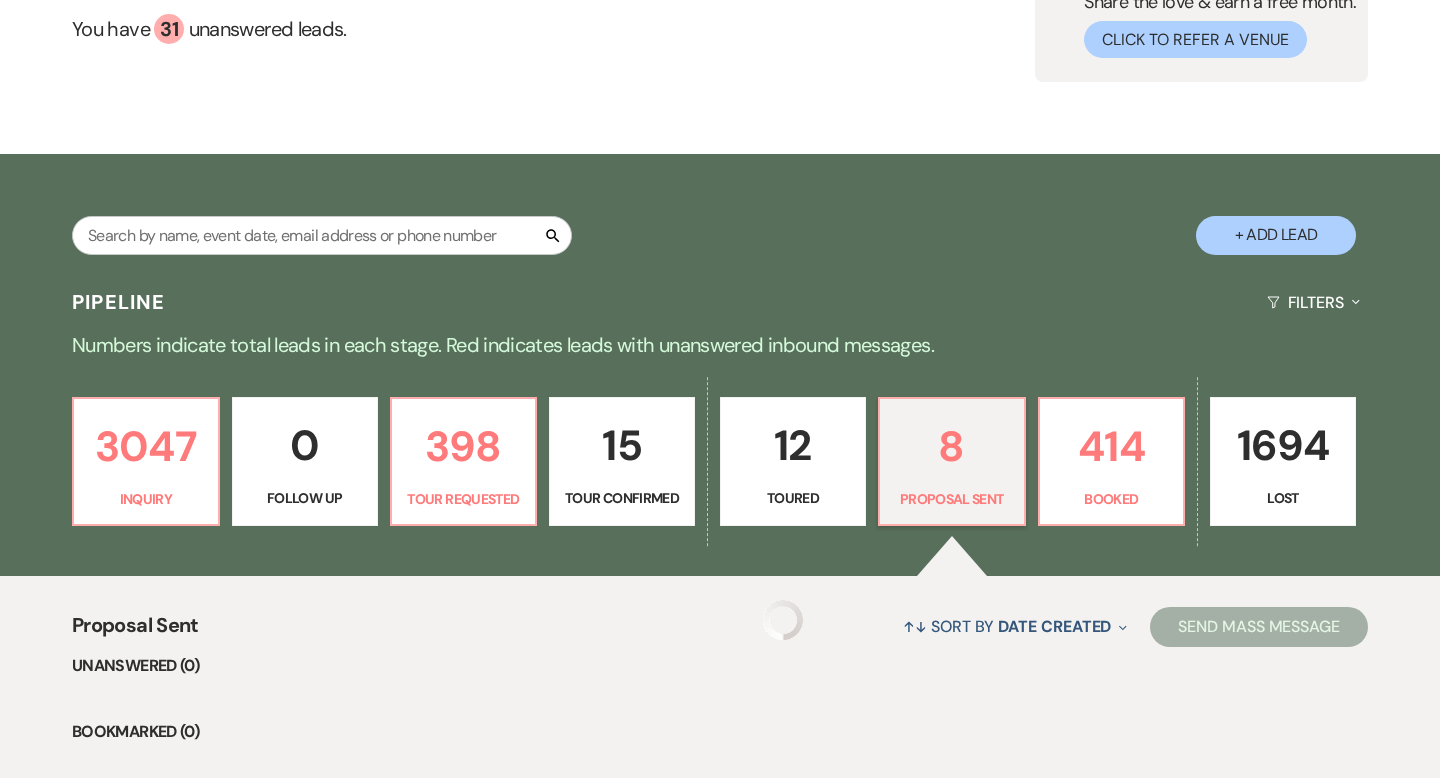 select on "6" 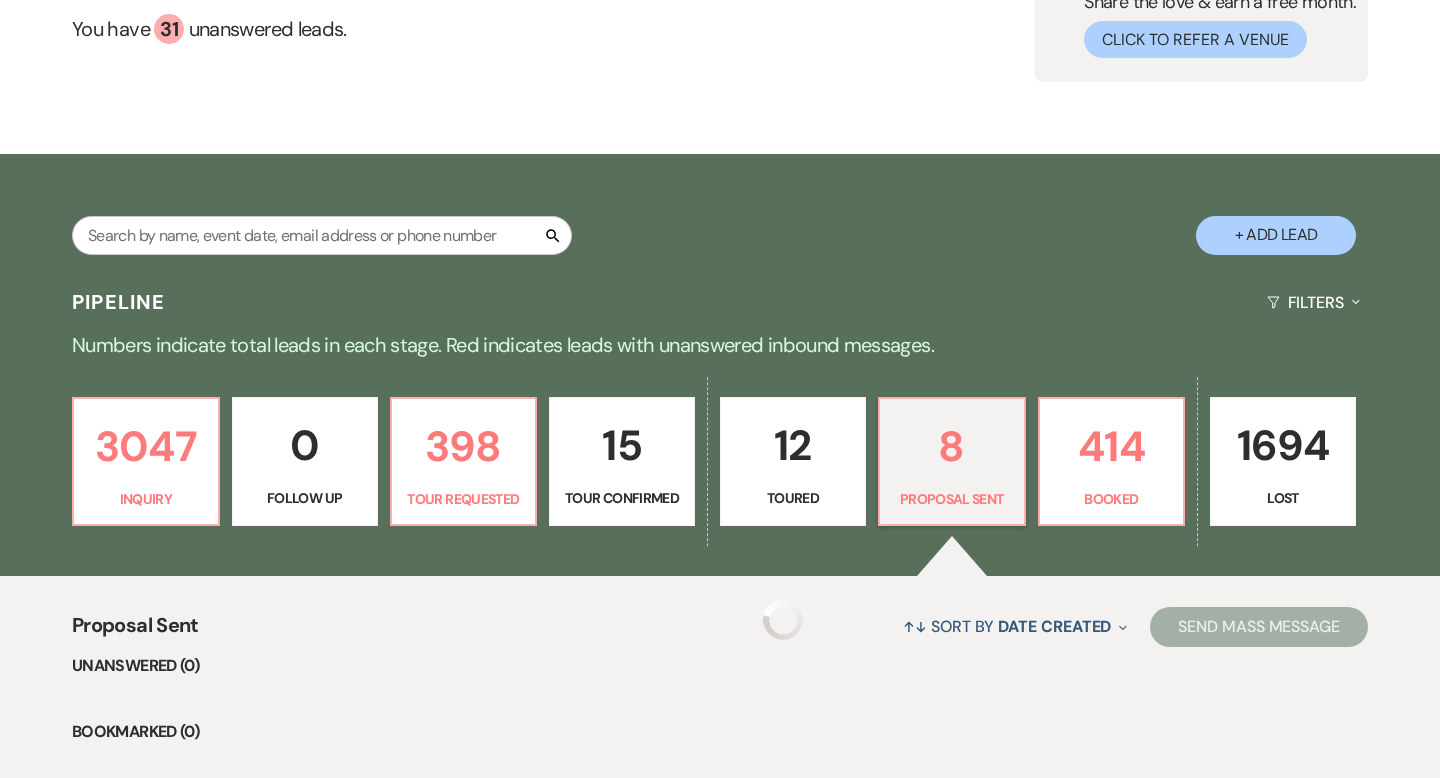 select on "6" 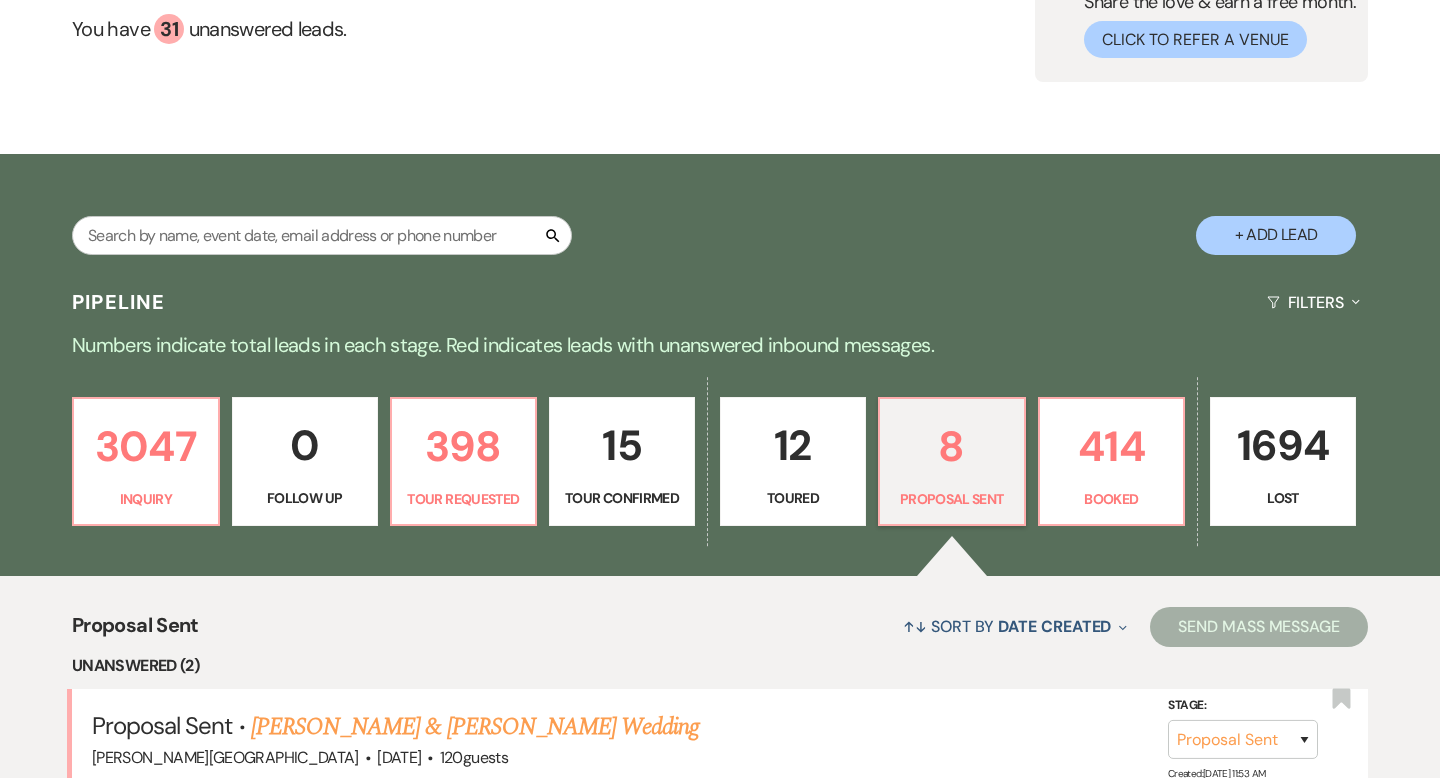 scroll, scrollTop: 0, scrollLeft: 0, axis: both 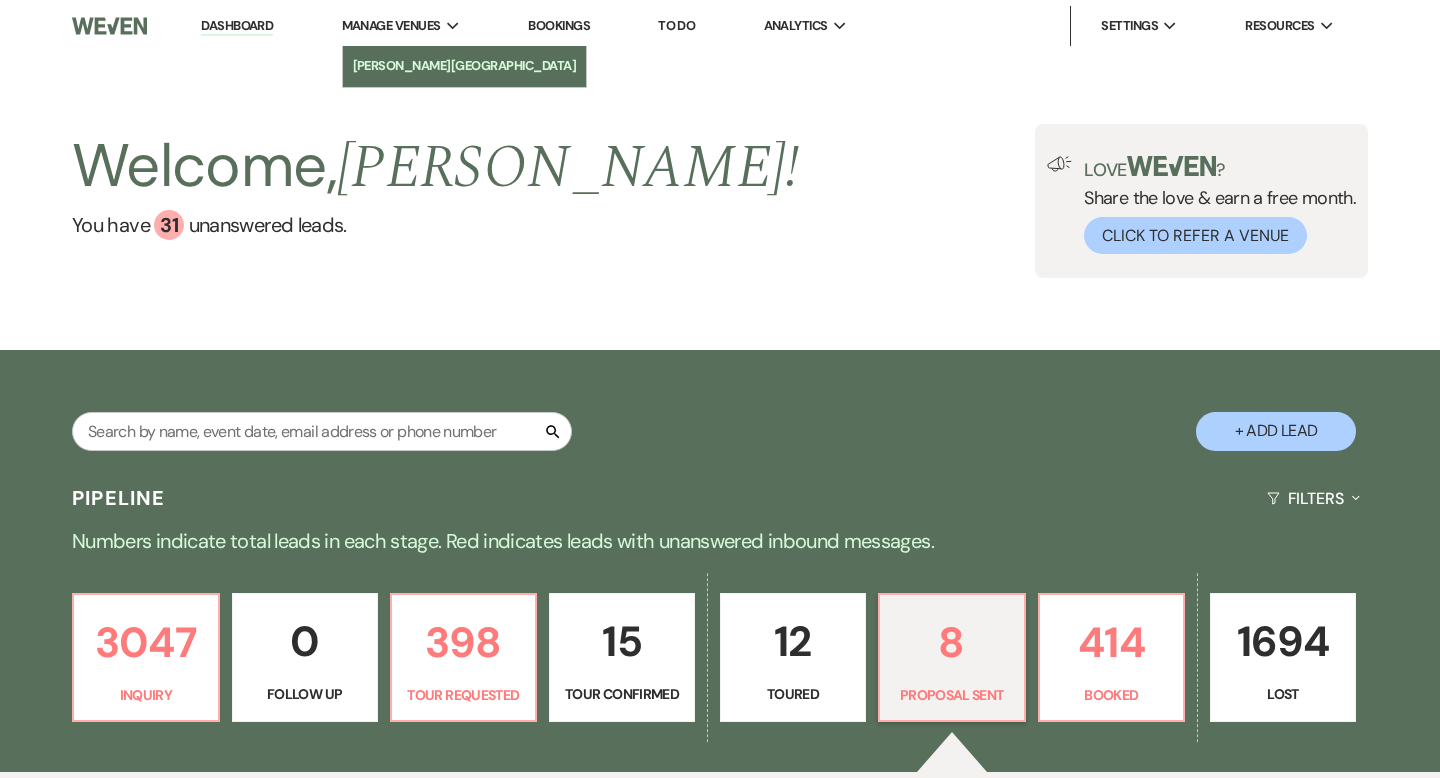 click on "[PERSON_NAME][GEOGRAPHIC_DATA]" at bounding box center [465, 66] 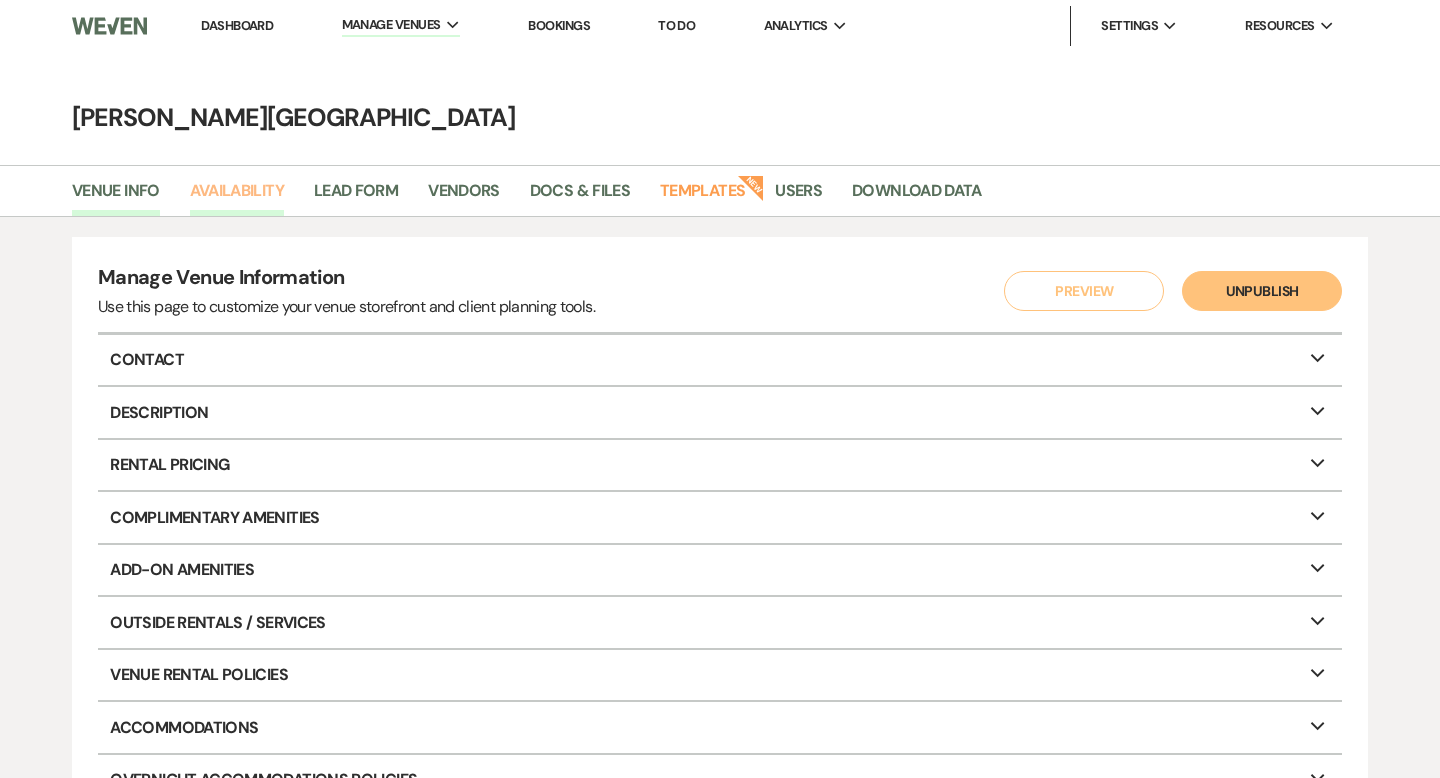 click on "Availability" at bounding box center [237, 197] 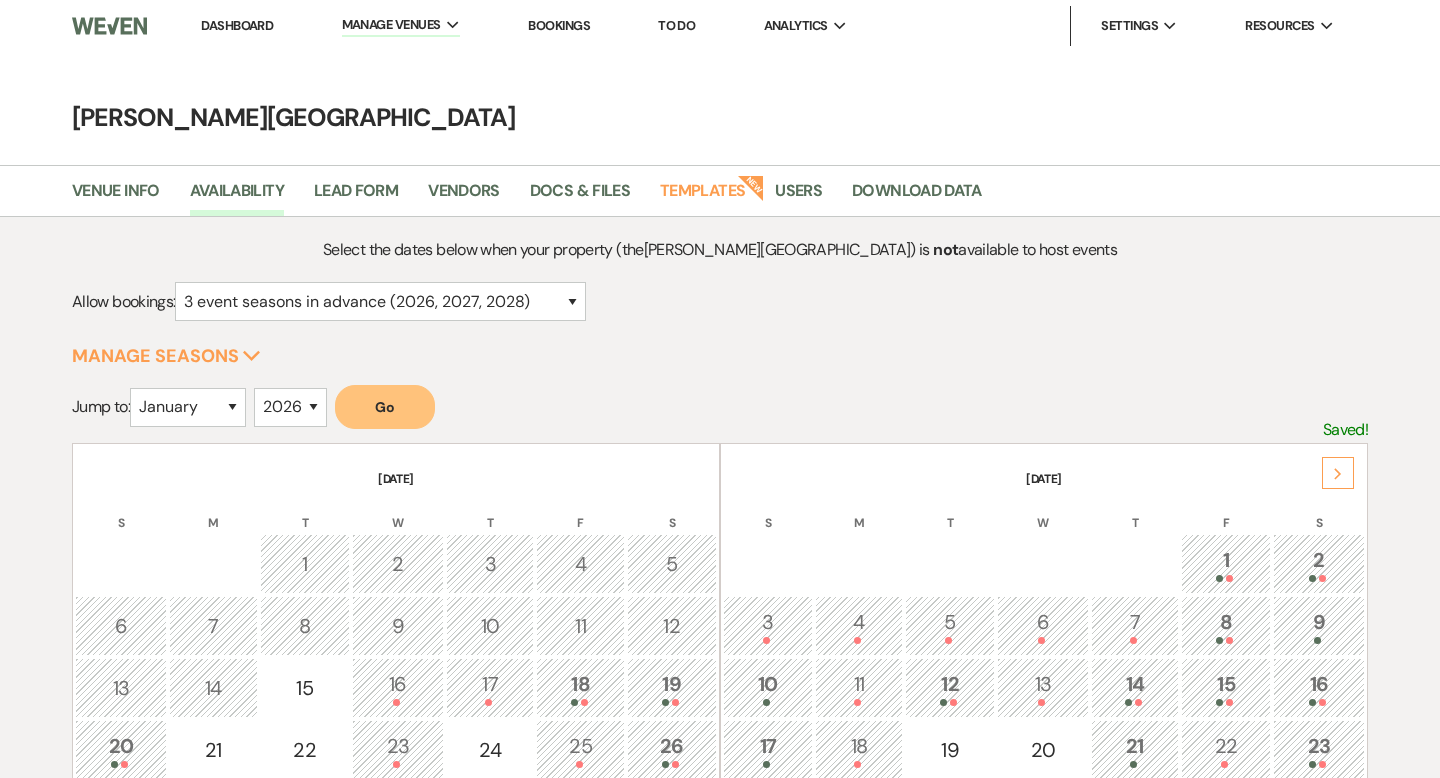 click on "Next" 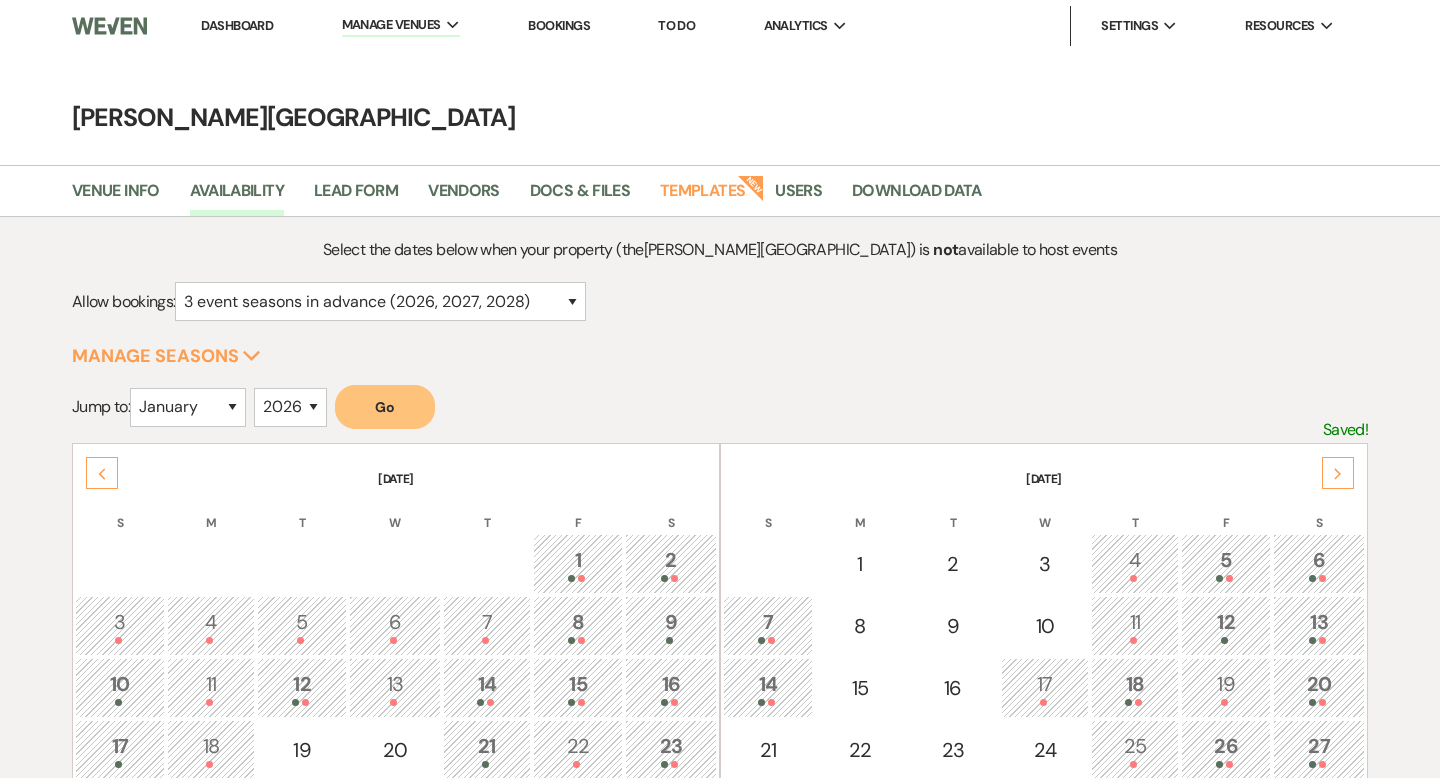 click on "Next" 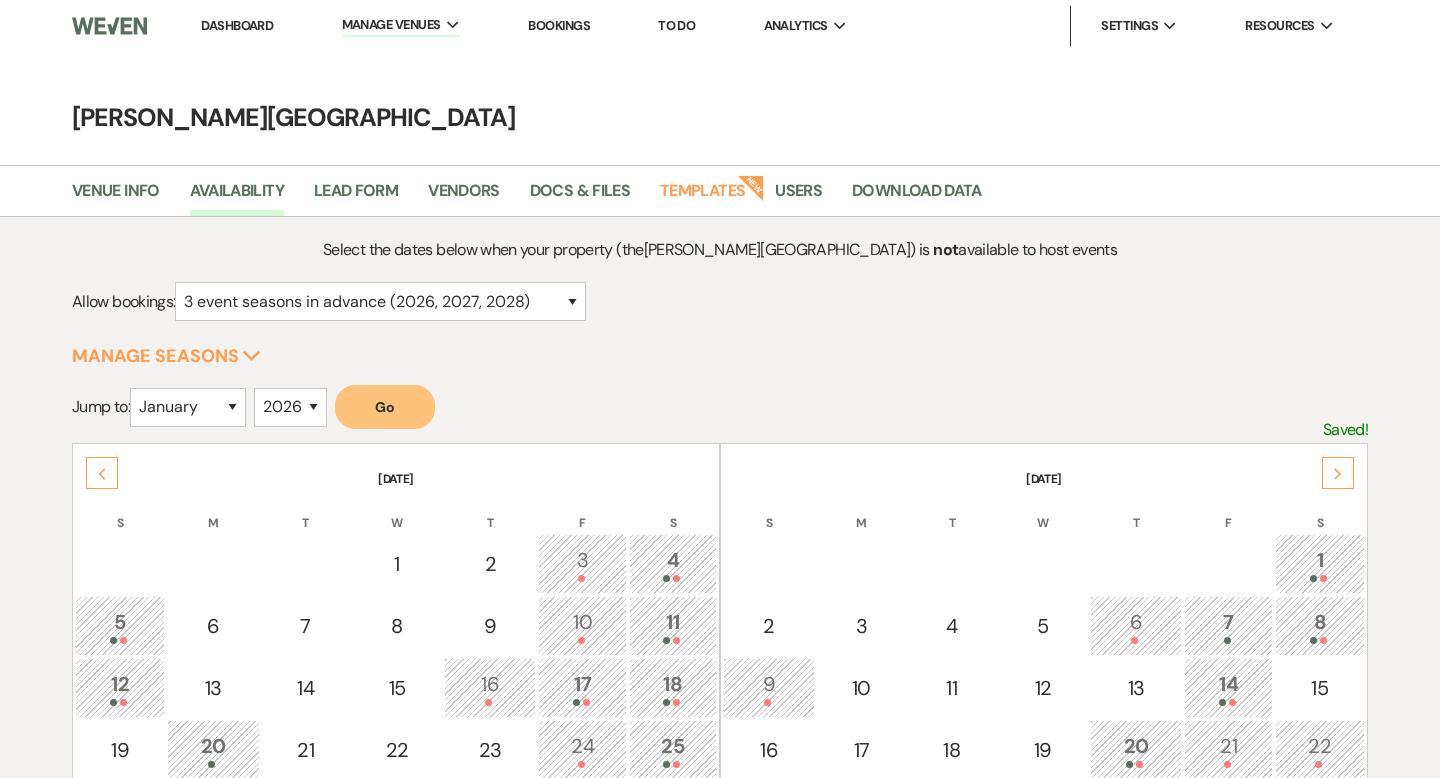 click on "Next" 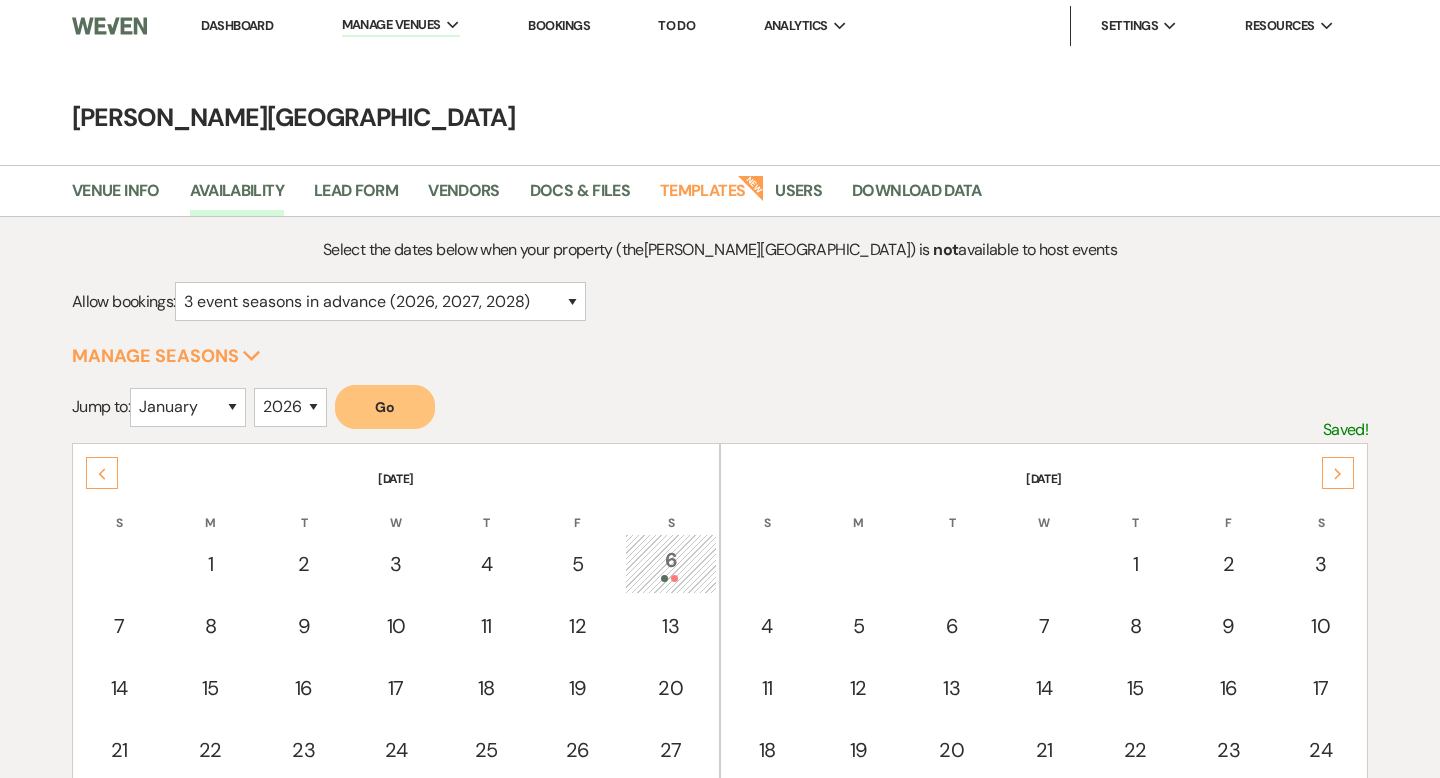 click on "Next" 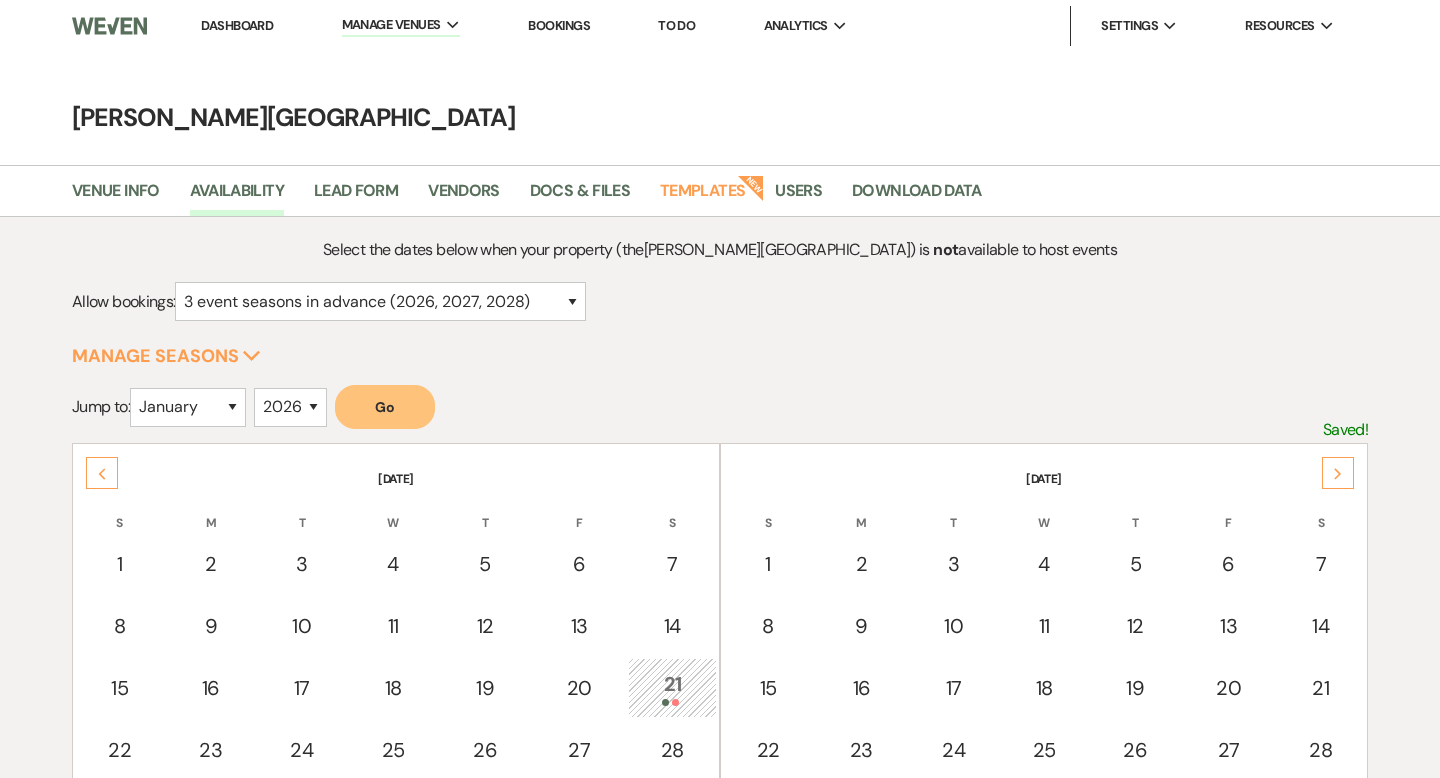 click on "Next" 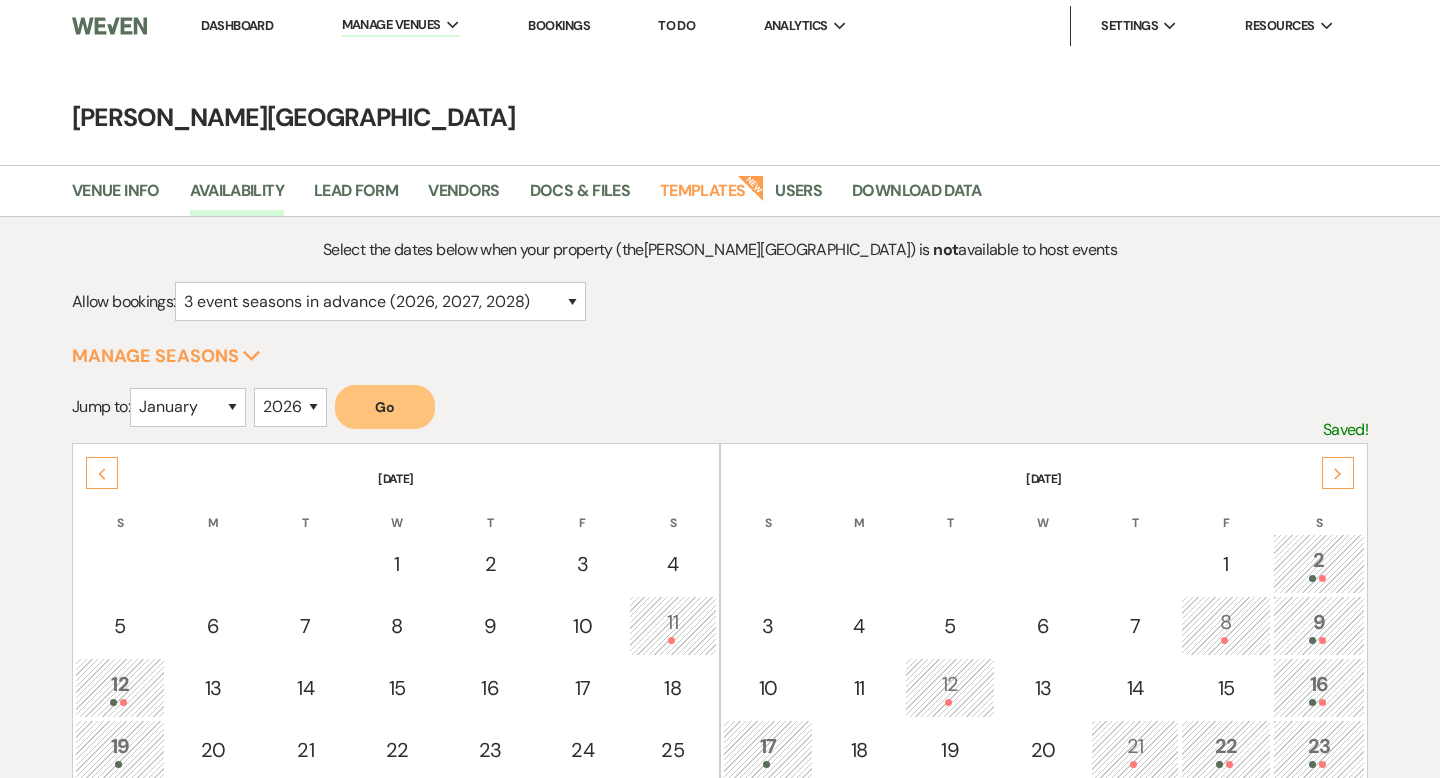 click on "Next" 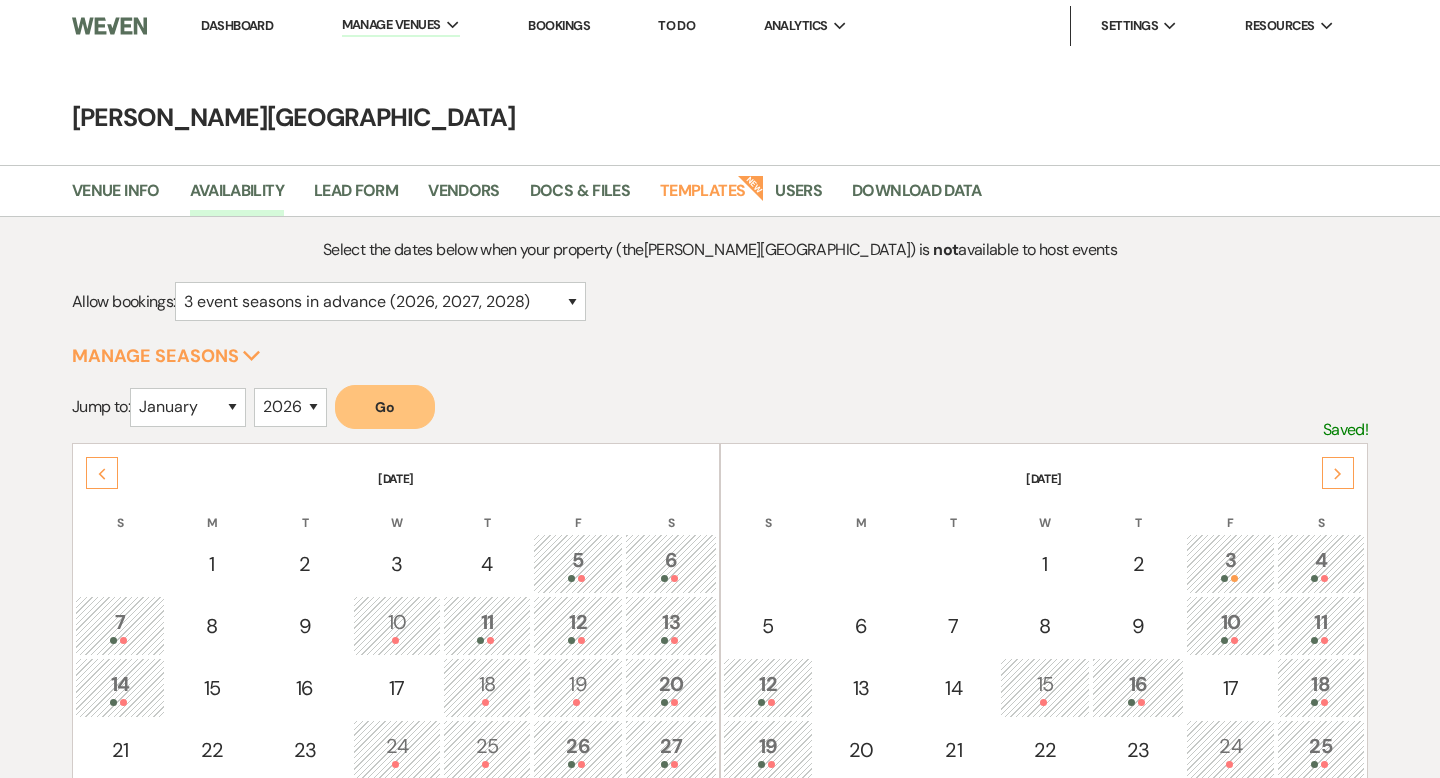 click on "Next" 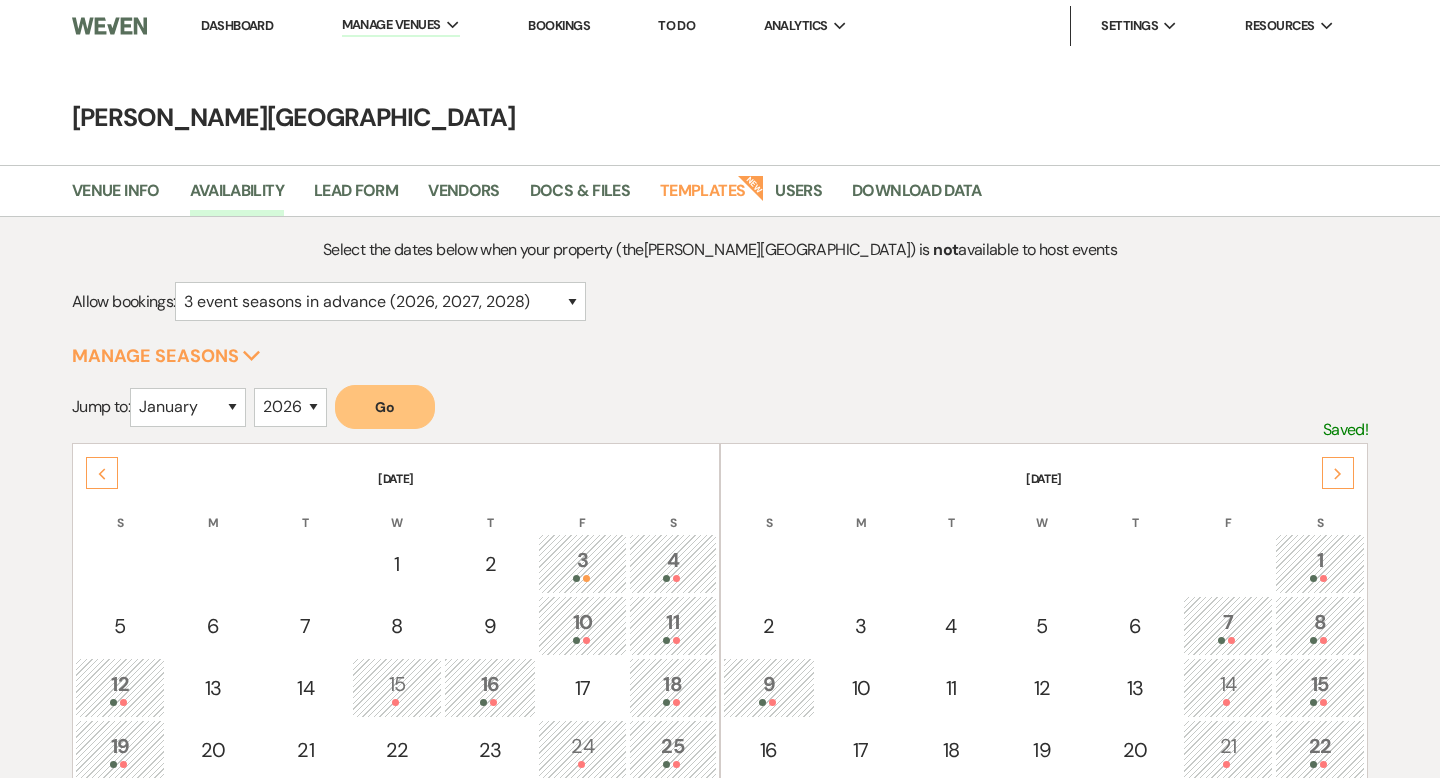 click on "Next" 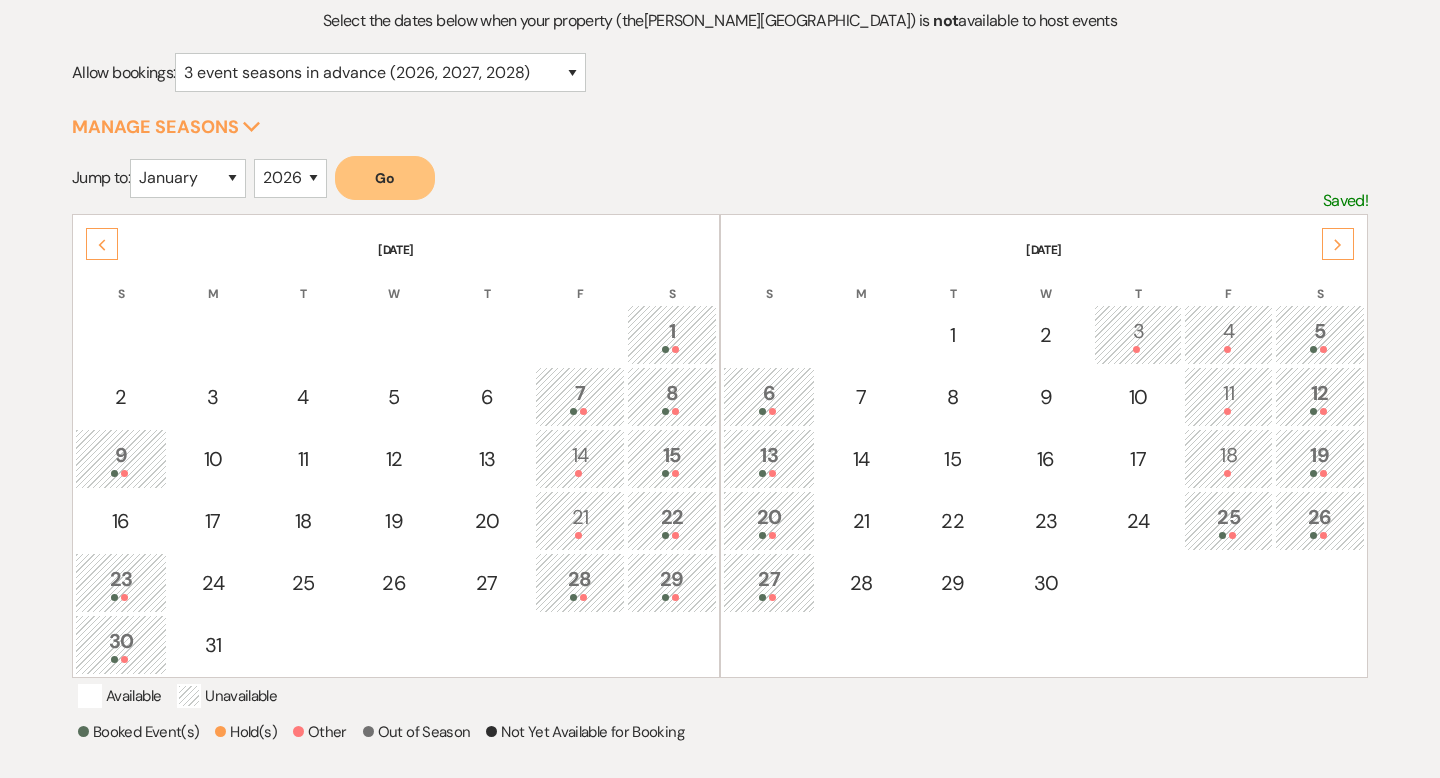 scroll, scrollTop: 232, scrollLeft: 0, axis: vertical 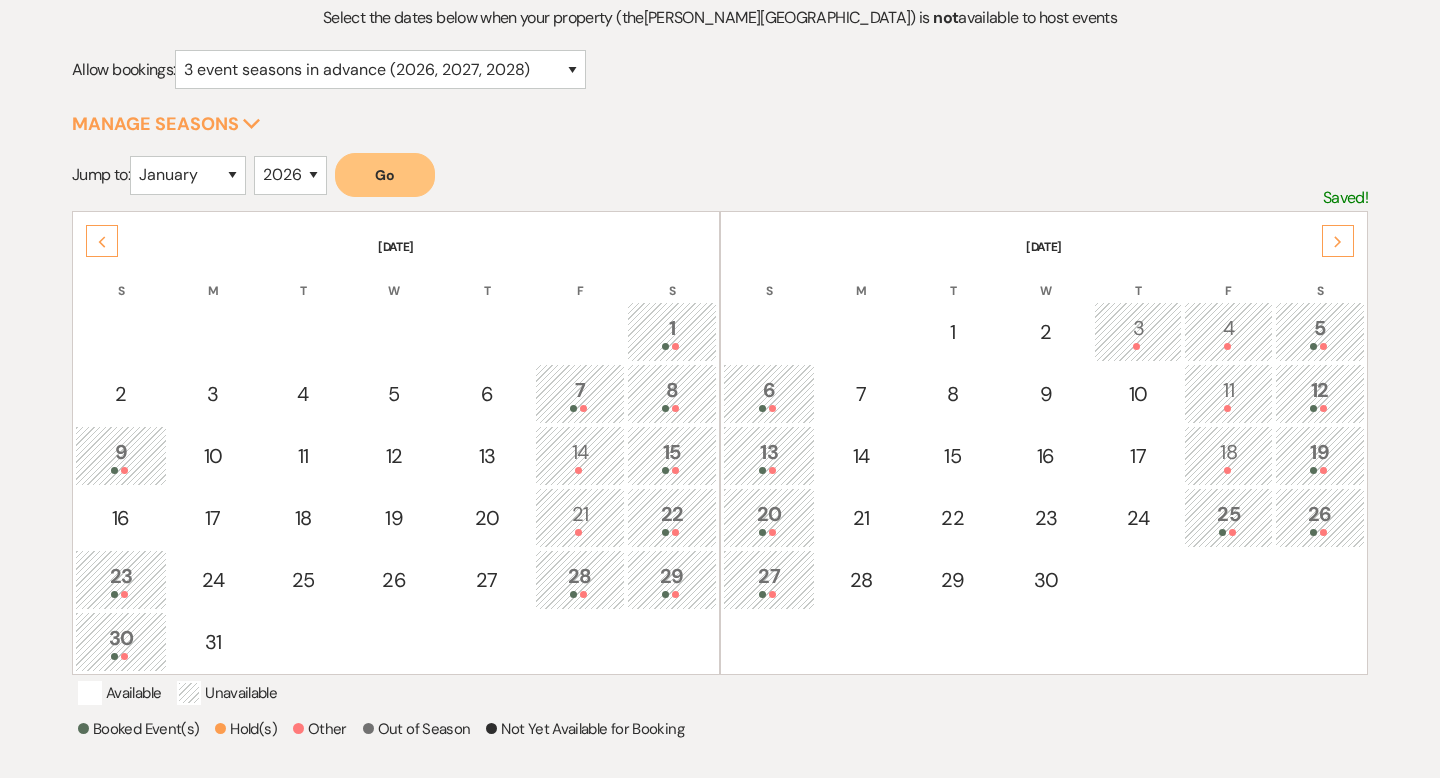 click on "Next" 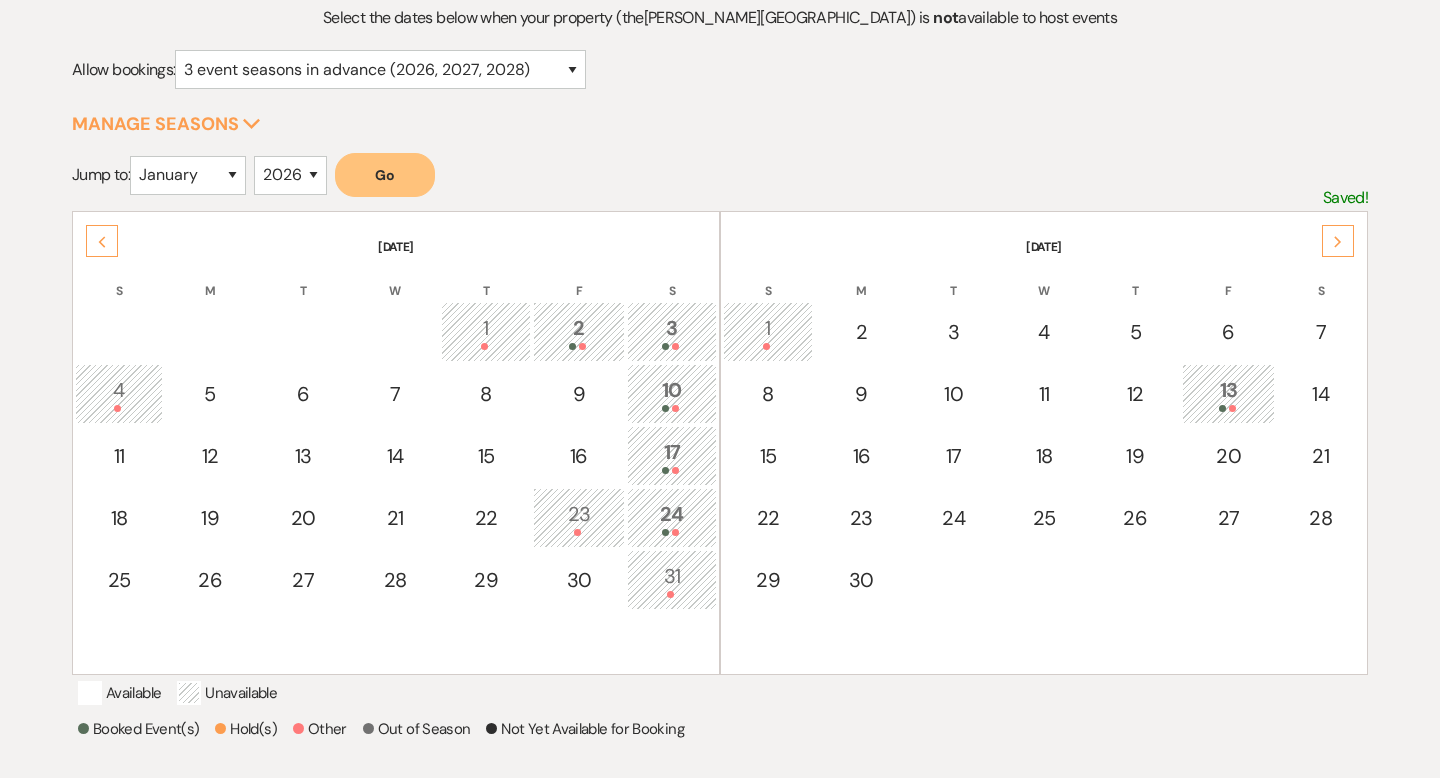 click on "Next" 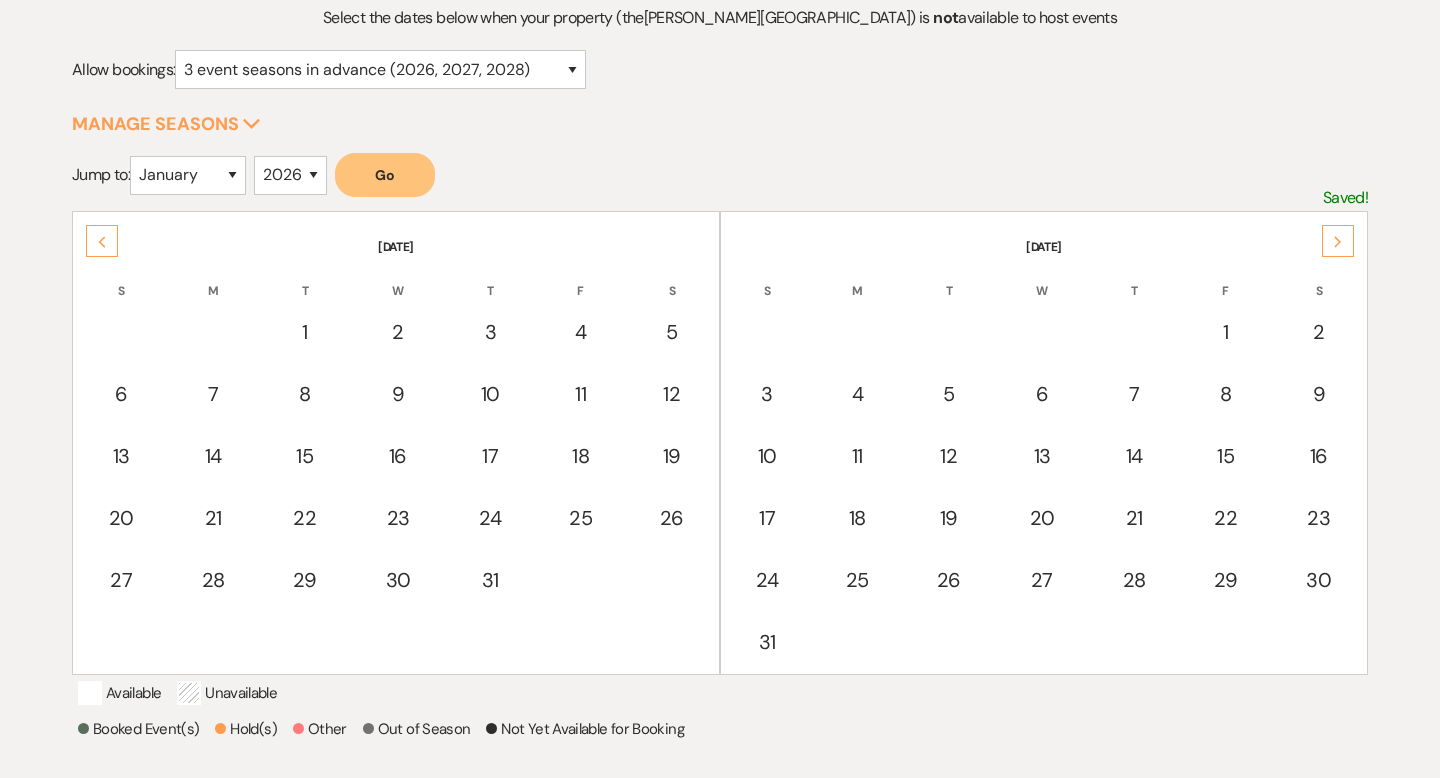 click on "Next" 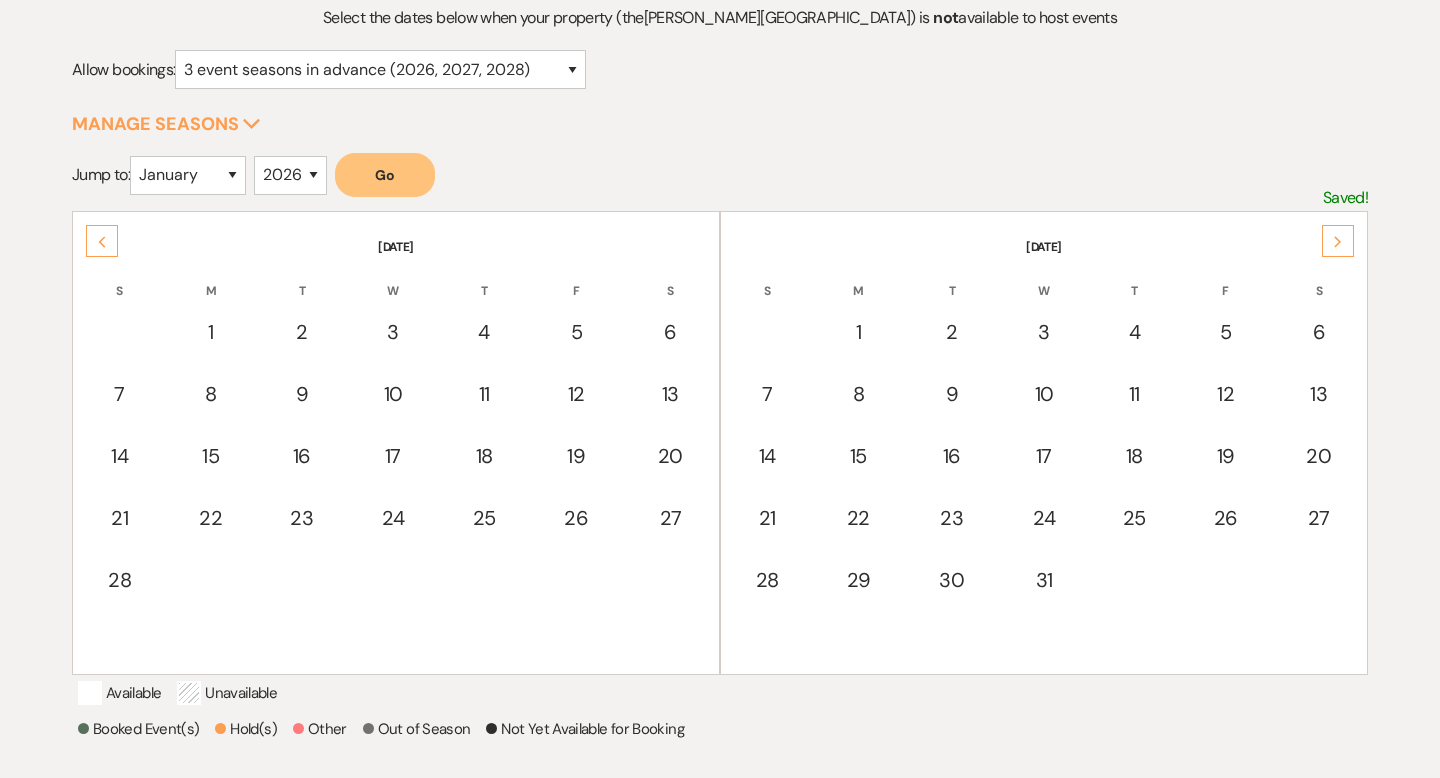 click on "Next" 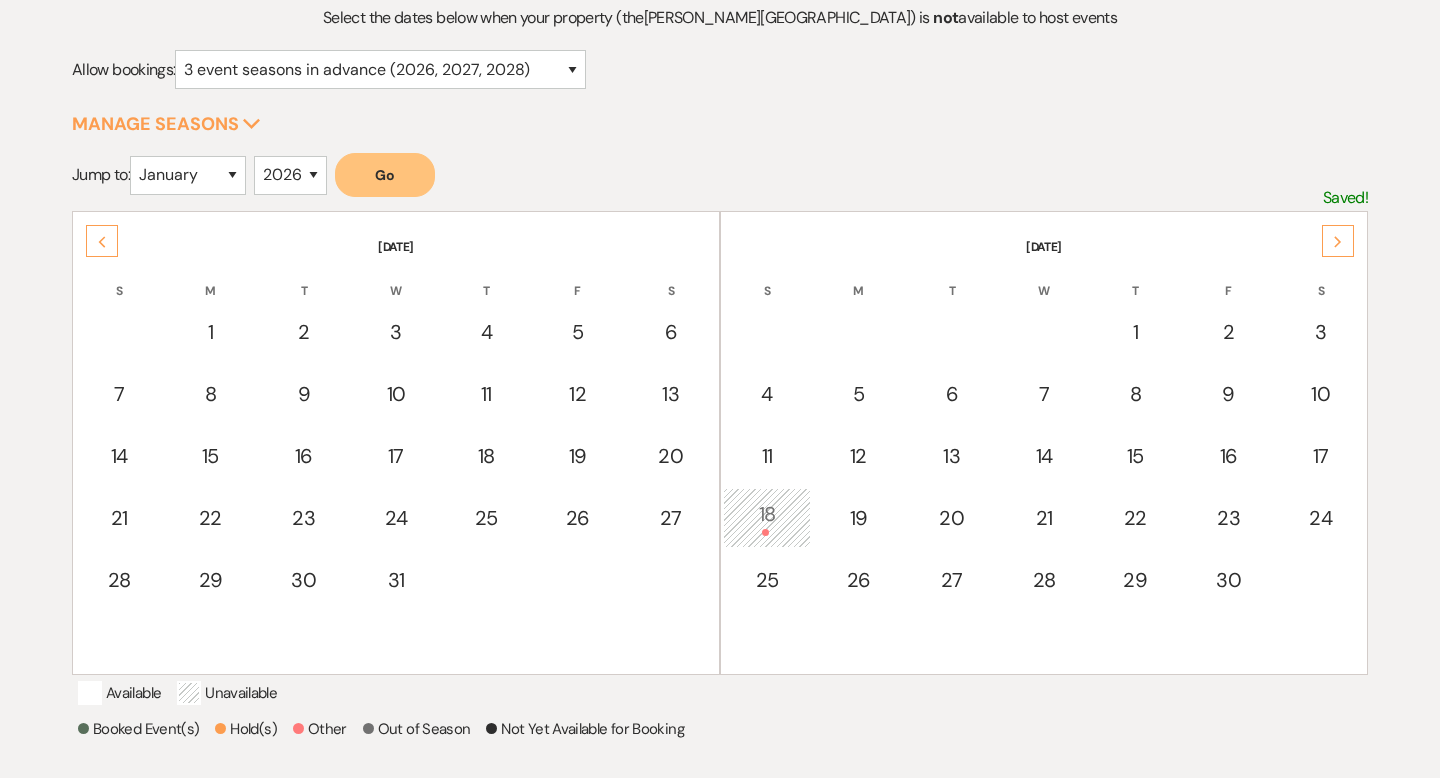click on "Next" 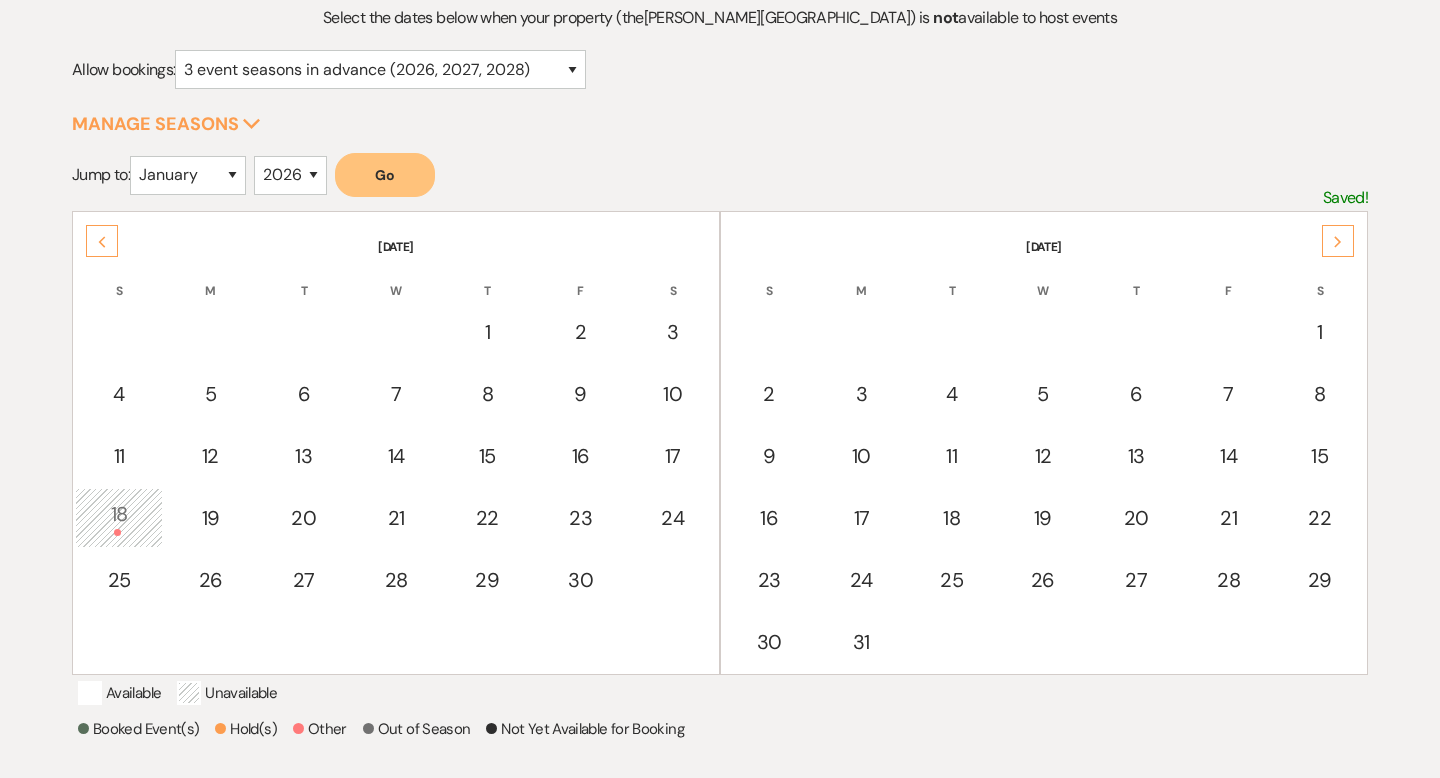 click on "Next" 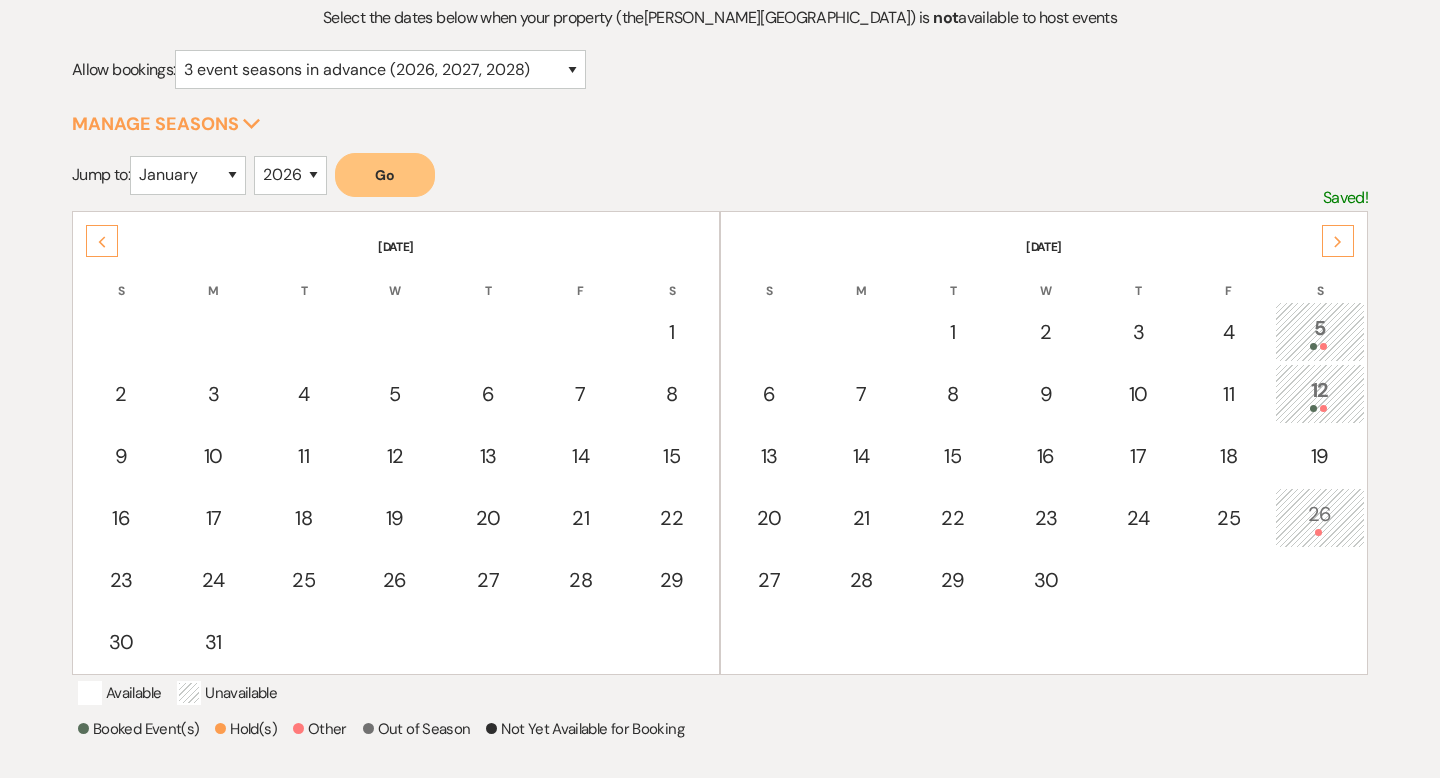 click on "Next" 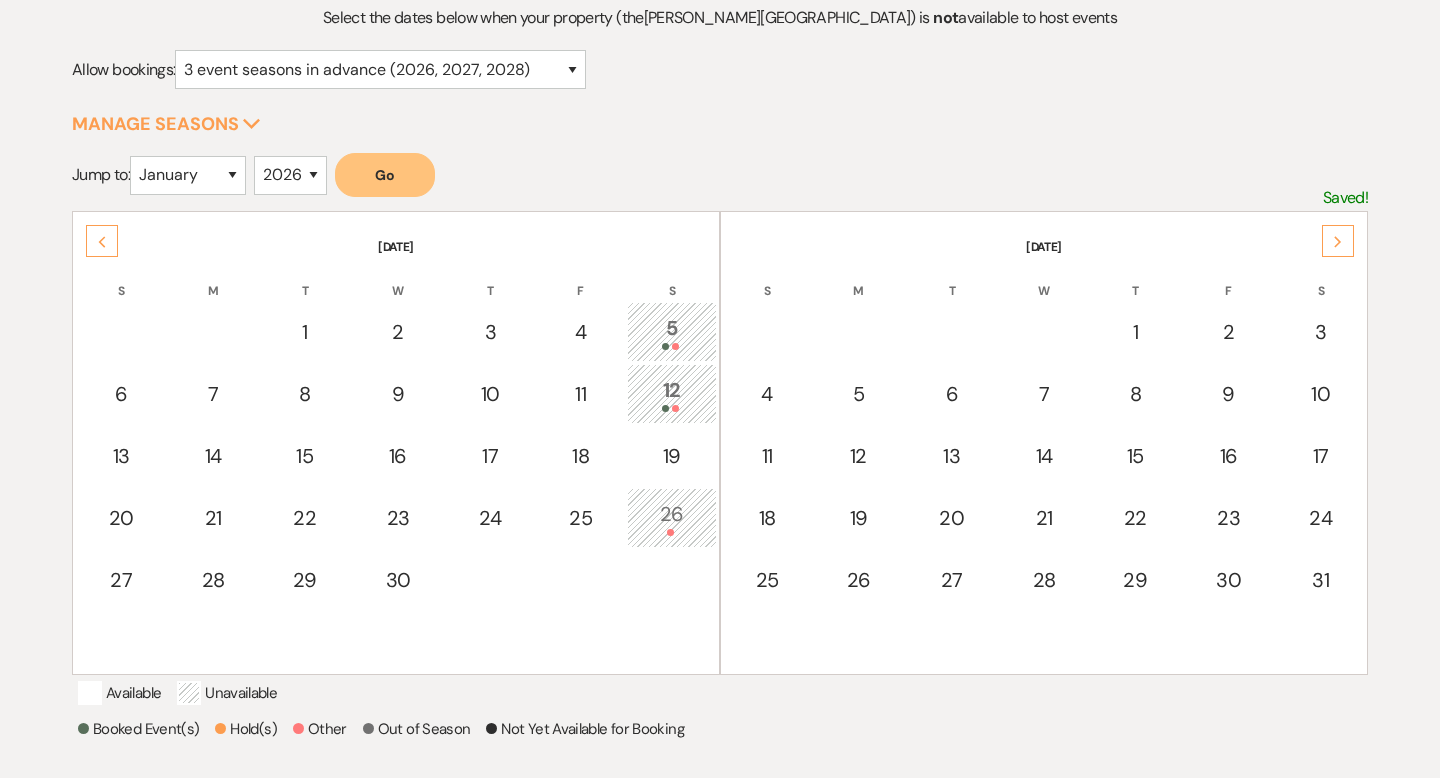 click on "Next" 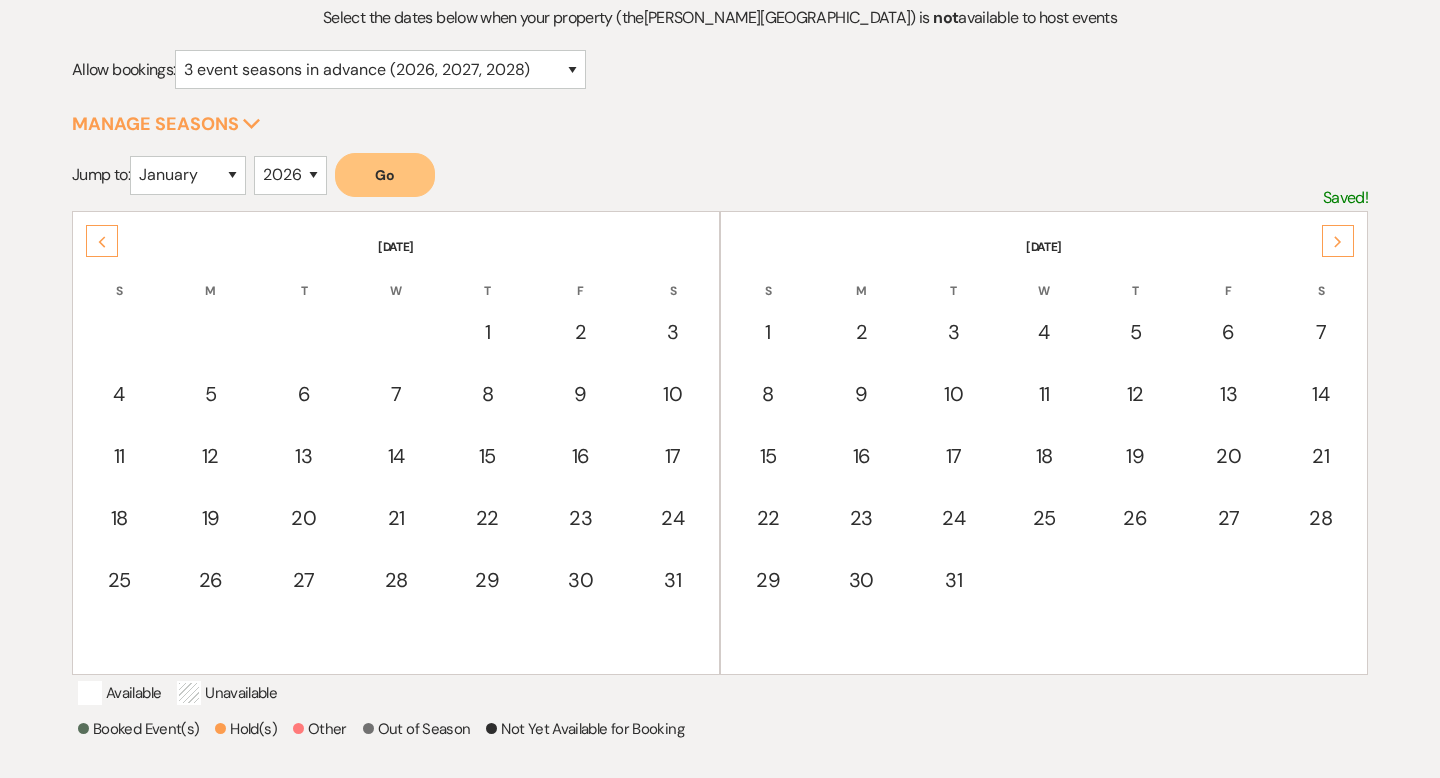 click on "Next" 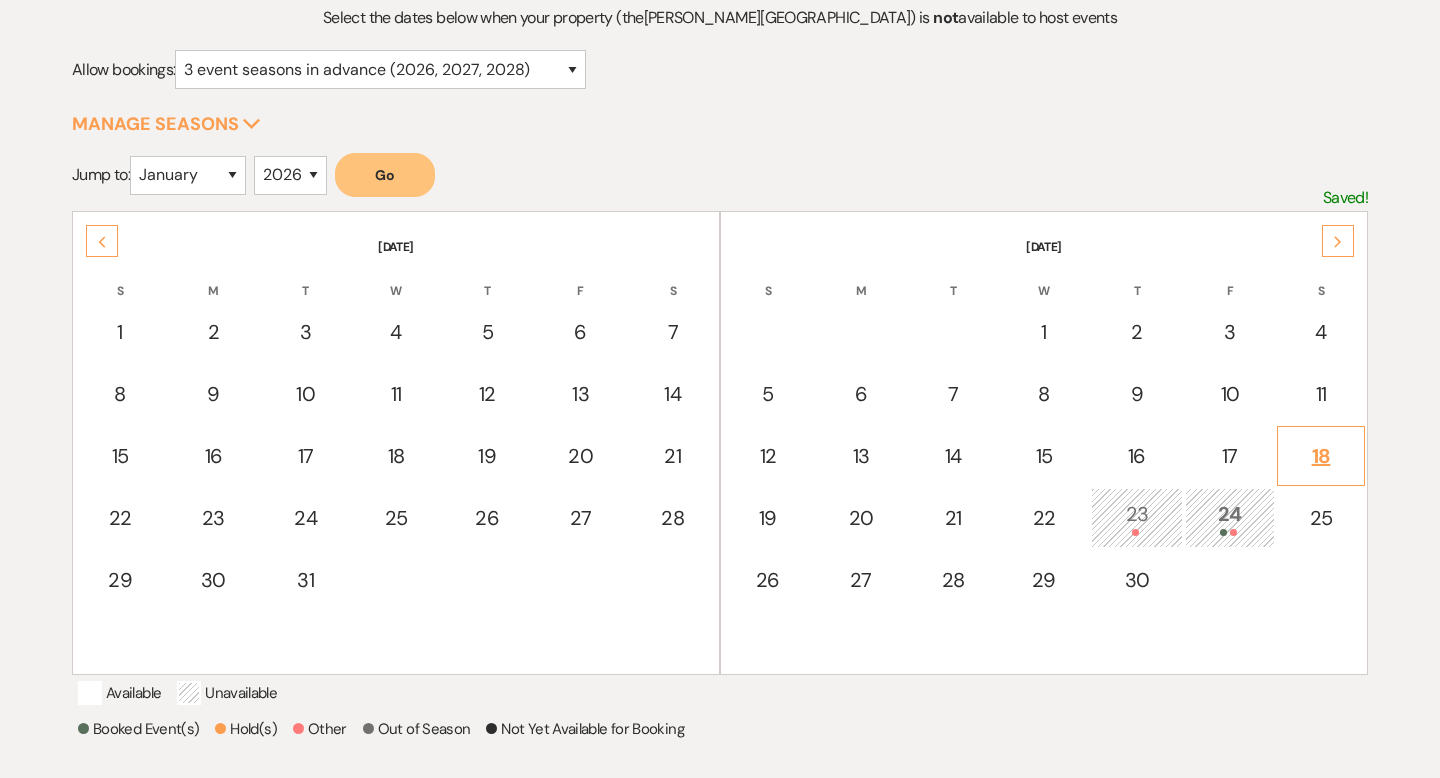 click on "18" at bounding box center [1321, 456] 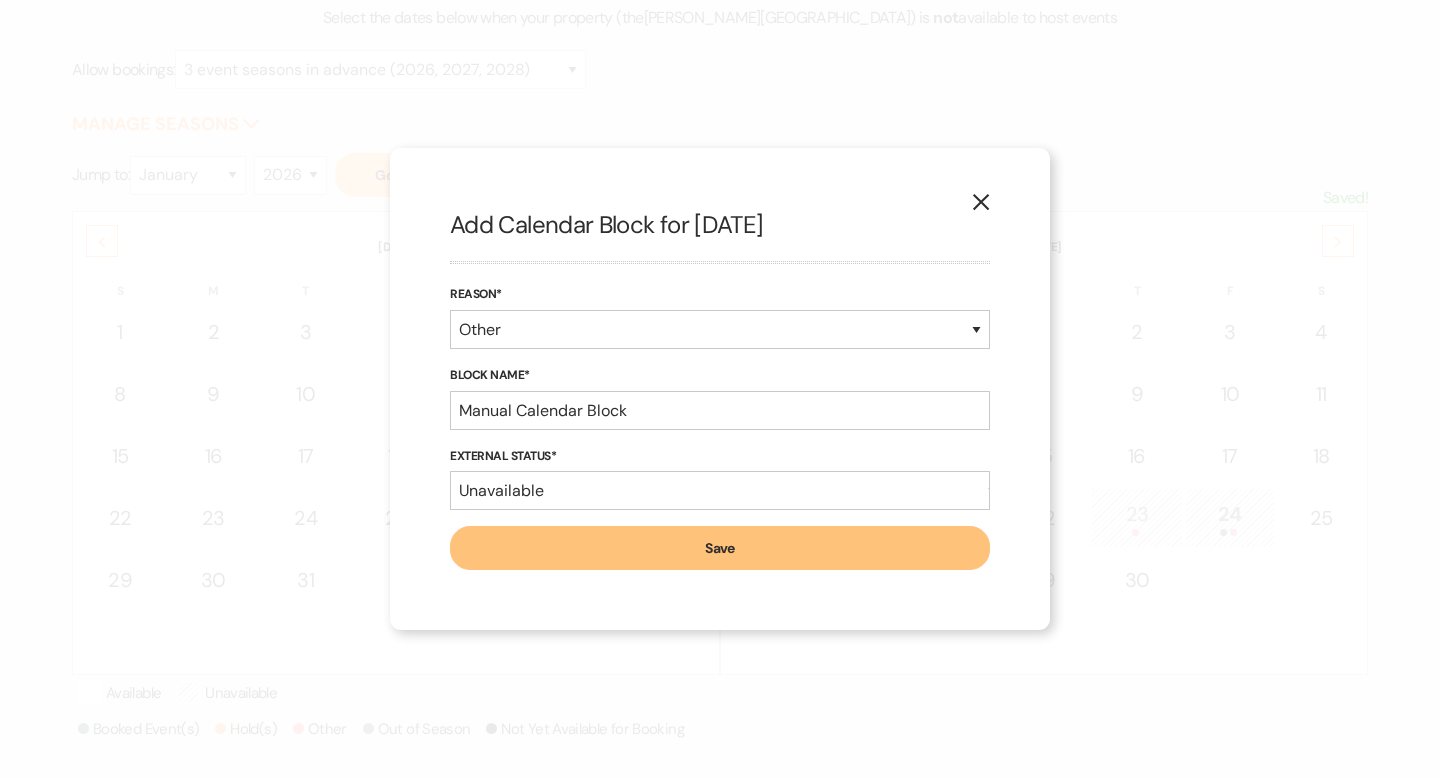 click on "X Add Calendar Block for 9/18/2027 Reason* Booked Event Hold Other Block Name* Manual Calendar Block External Status* Available Unavailable Save" at bounding box center [720, 389] 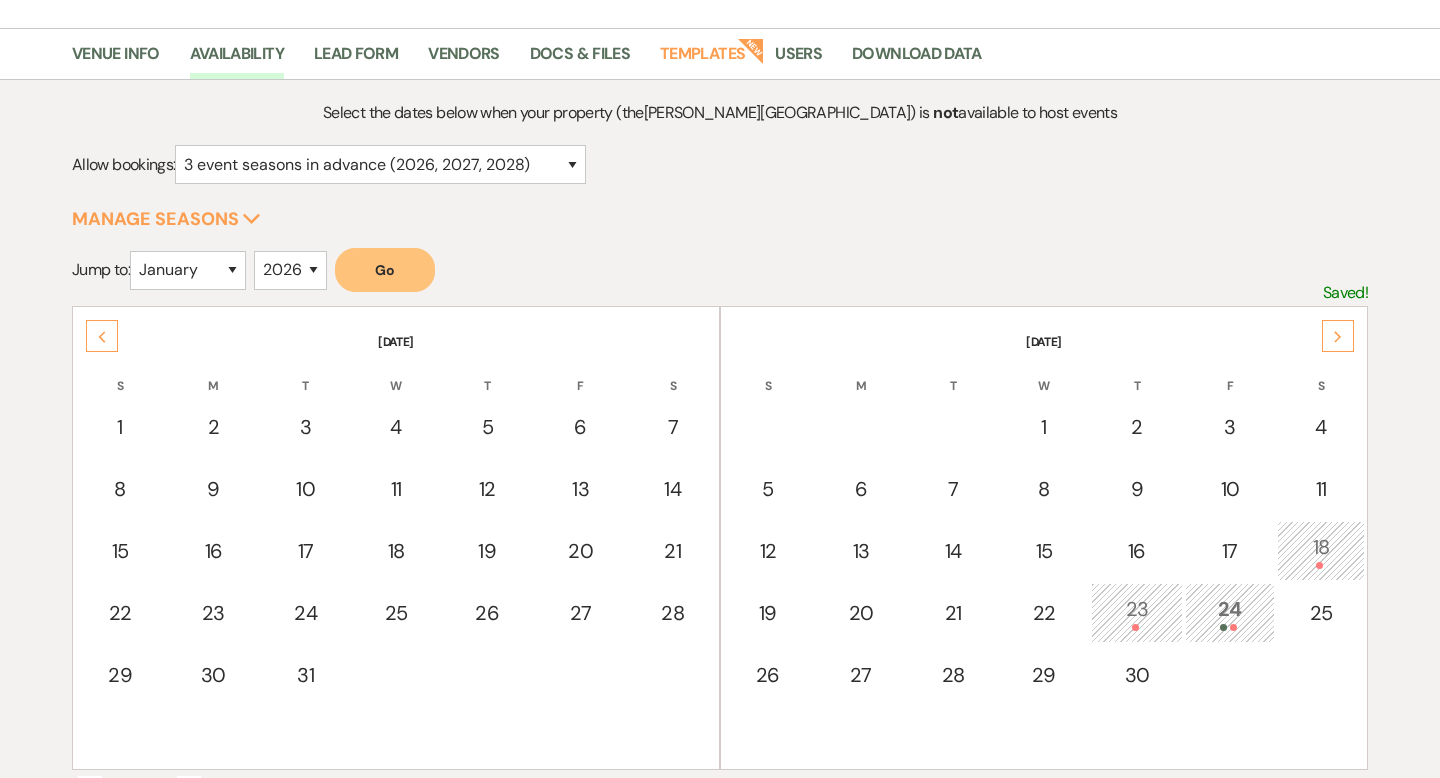 scroll, scrollTop: 0, scrollLeft: 0, axis: both 